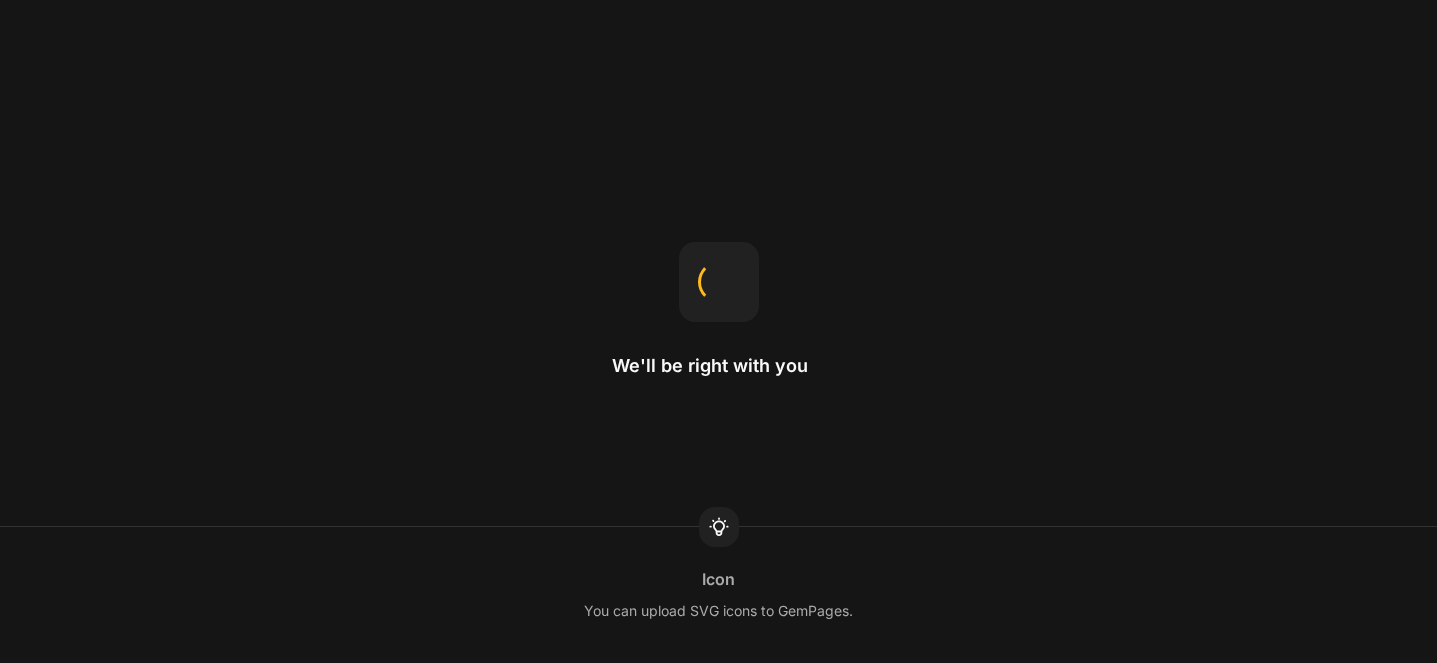 scroll, scrollTop: 0, scrollLeft: 0, axis: both 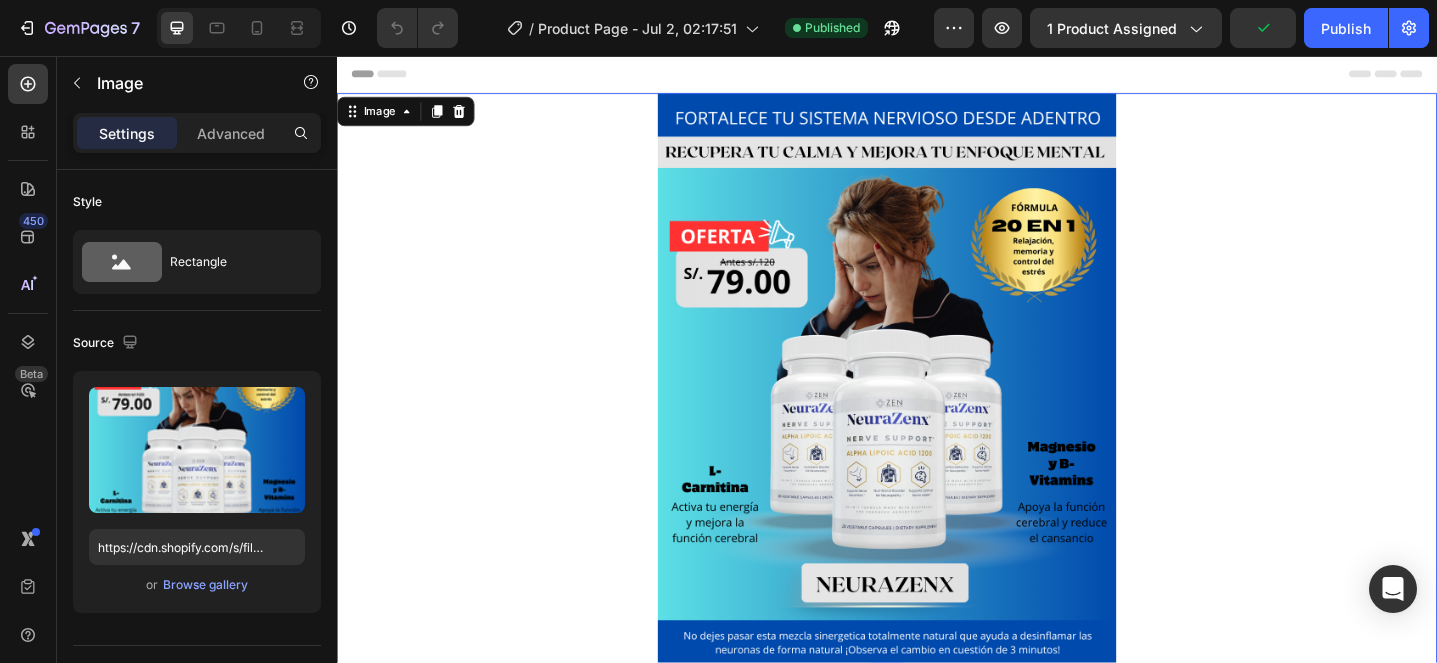 click at bounding box center (937, 409) 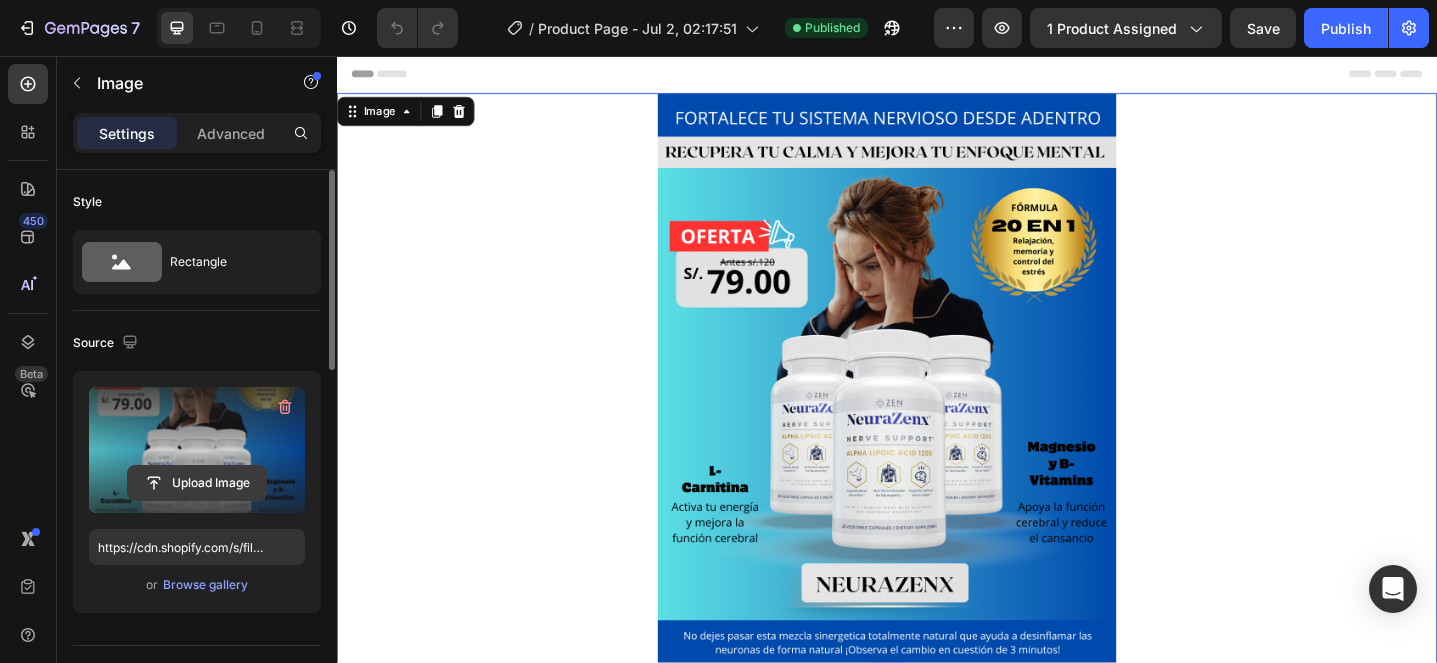 click 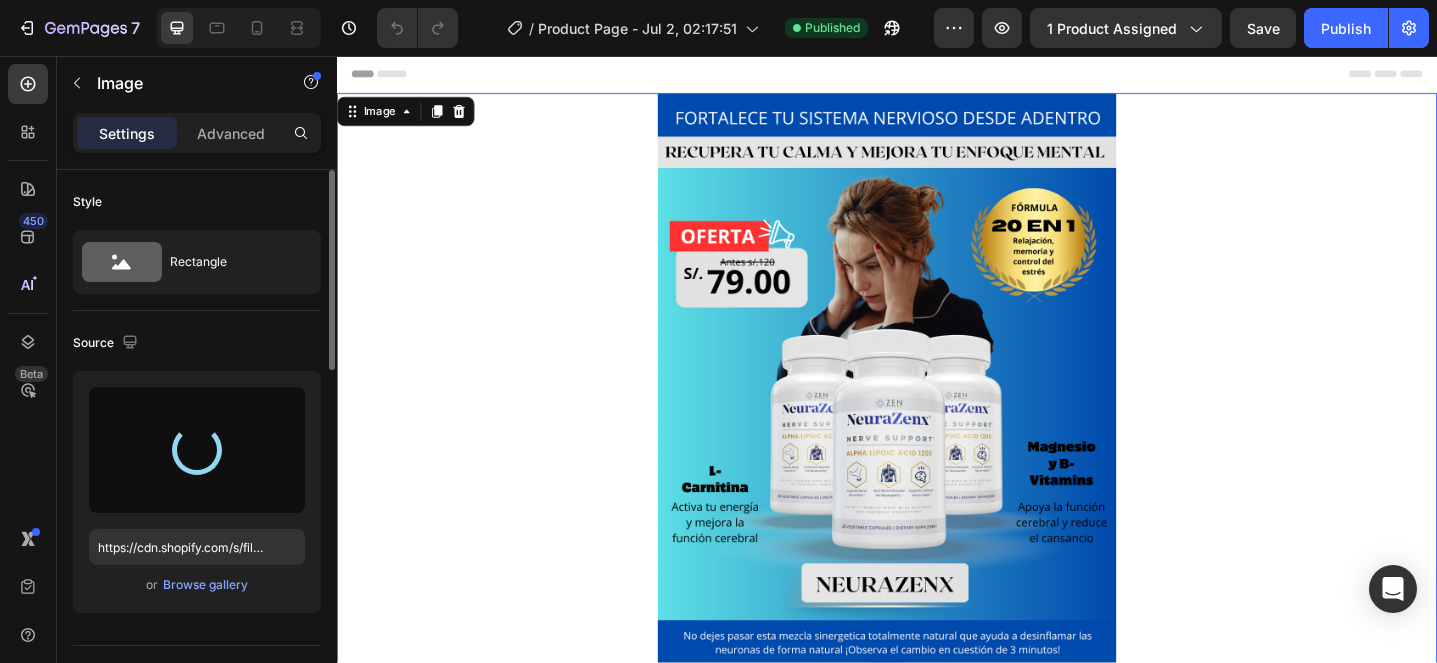type on "https://cdn.shopify.com/s/files/1/0705/6405/3181/files/gempages_570567145499395296-90517f69-3c14-40c9-a31c-5e6008e52e3e.jpg" 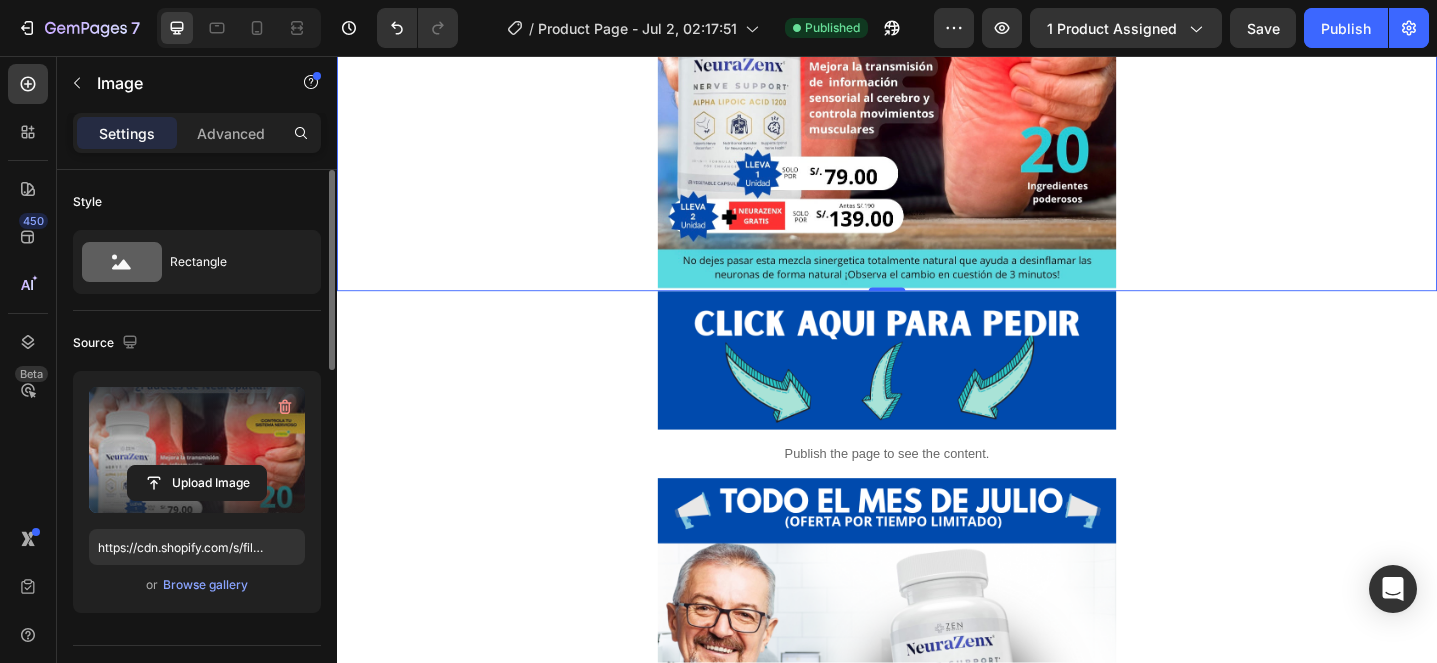 scroll, scrollTop: 308, scrollLeft: 0, axis: vertical 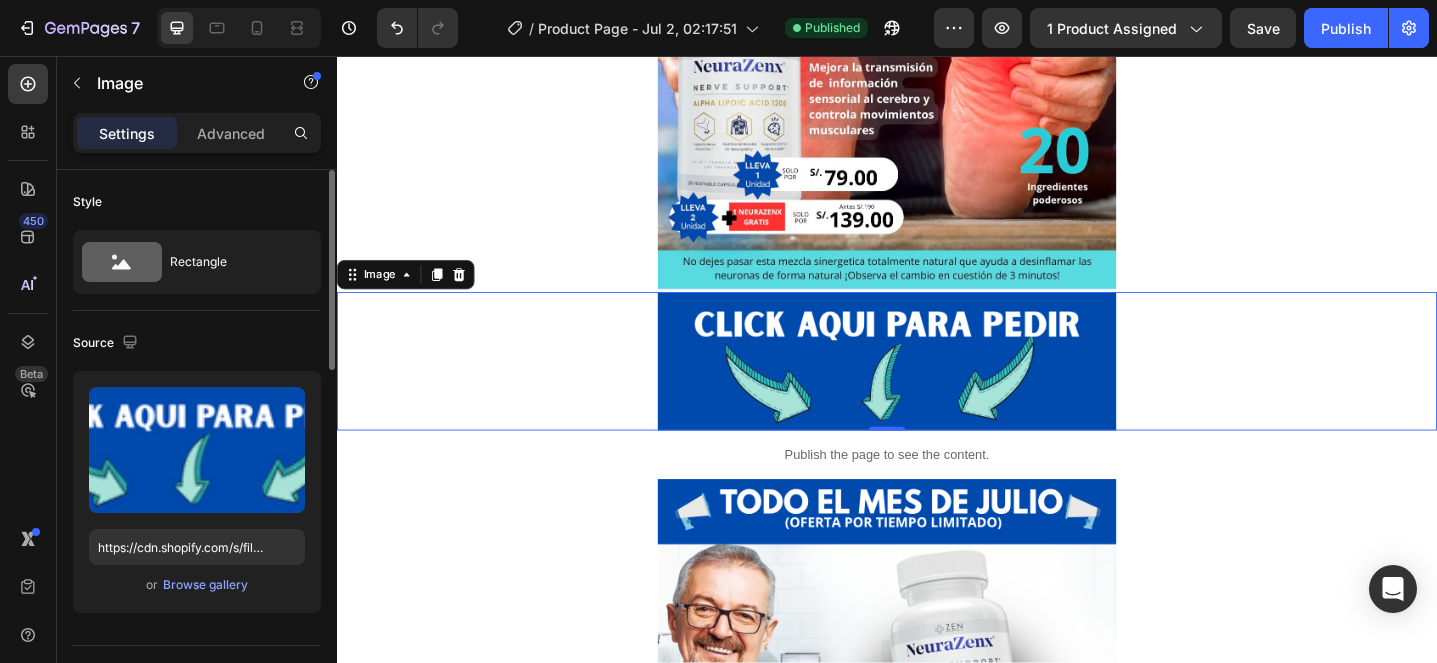 click at bounding box center [937, 389] 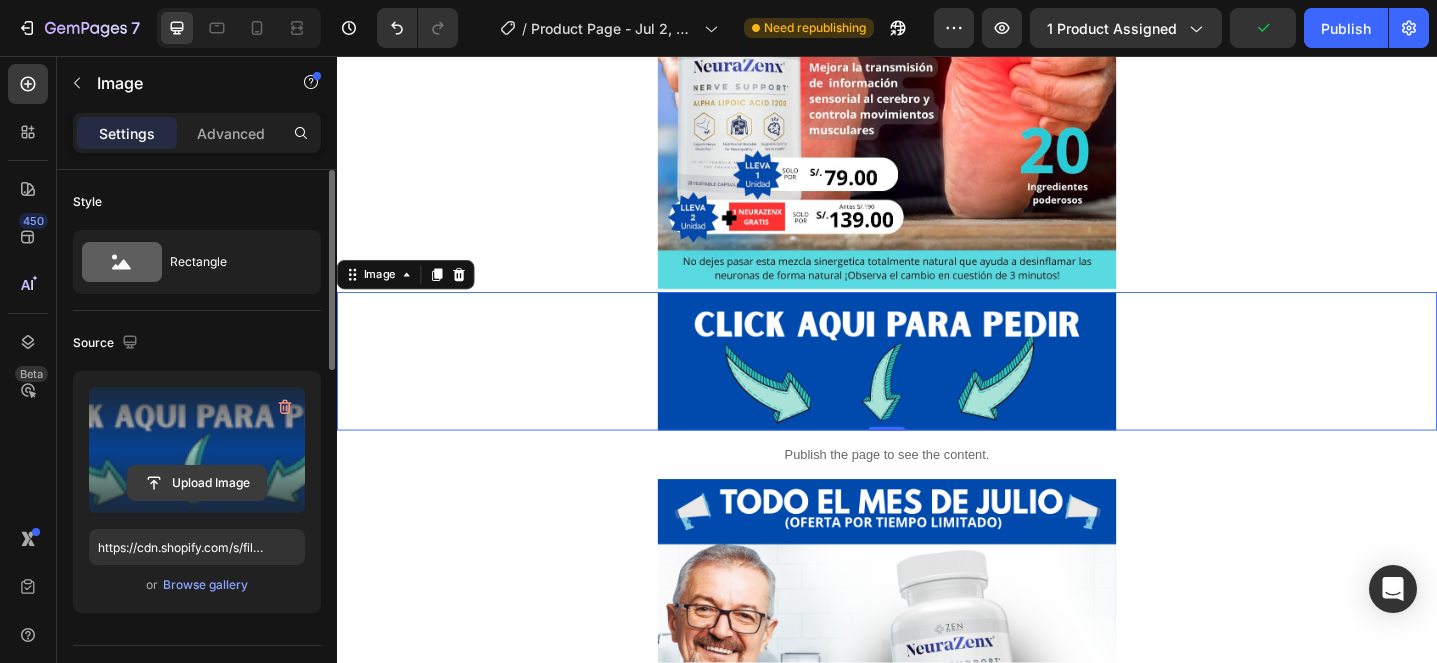 click 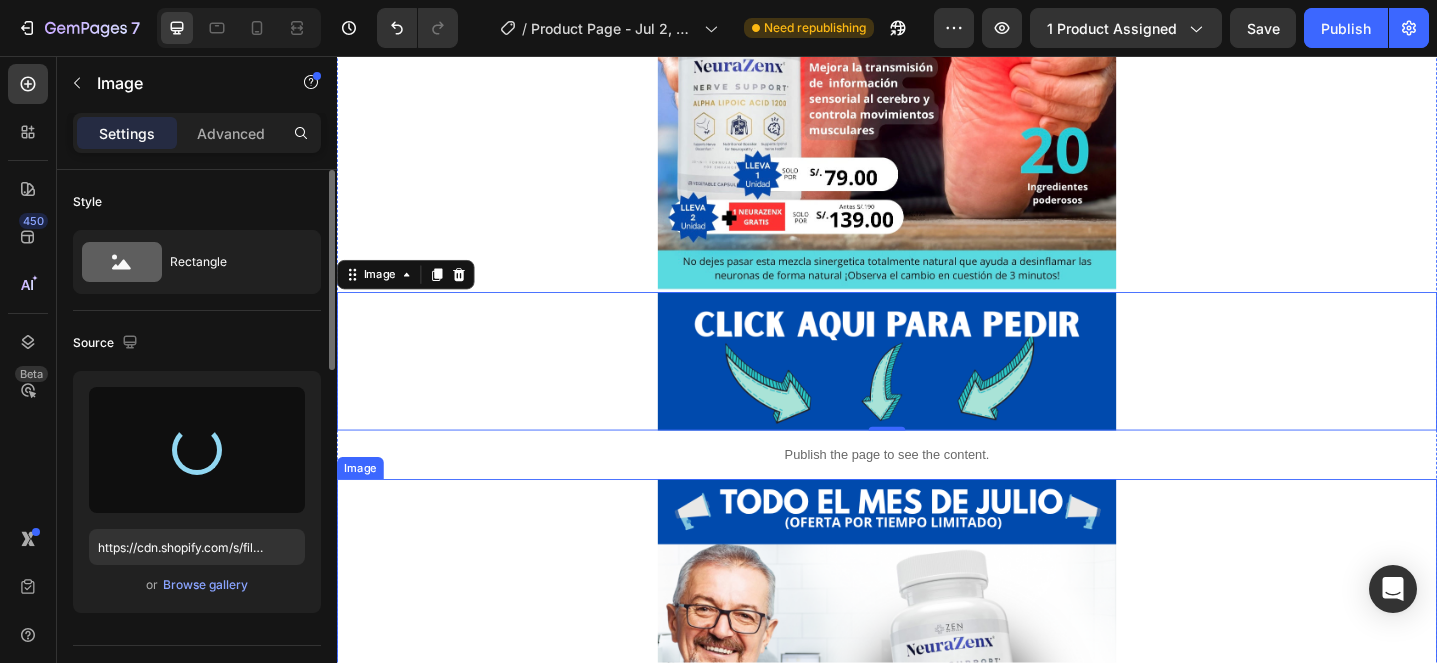 type on "https://cdn.shopify.com/s/files/1/0705/6405/3181/files/gempages_570567145499395296-dc940f5f-5fe2-4649-bff5-b00d8c7e62f5.jpg" 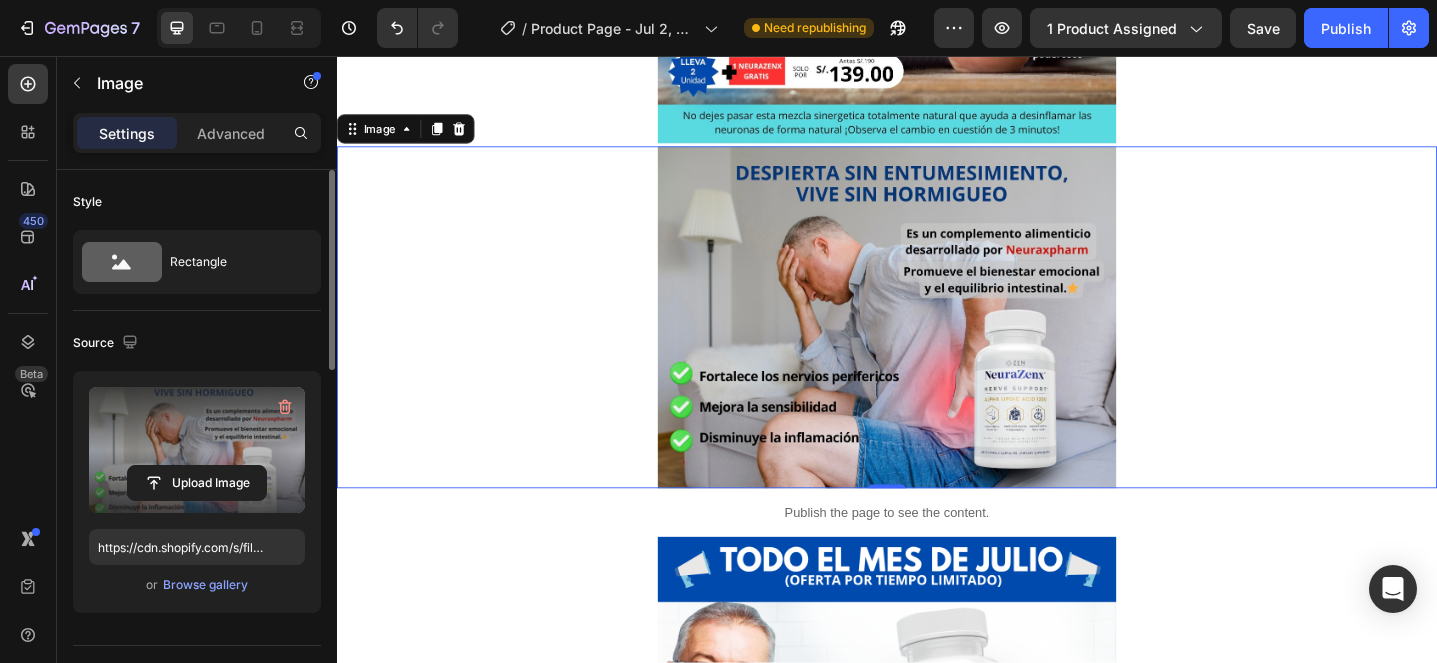 scroll, scrollTop: 469, scrollLeft: 0, axis: vertical 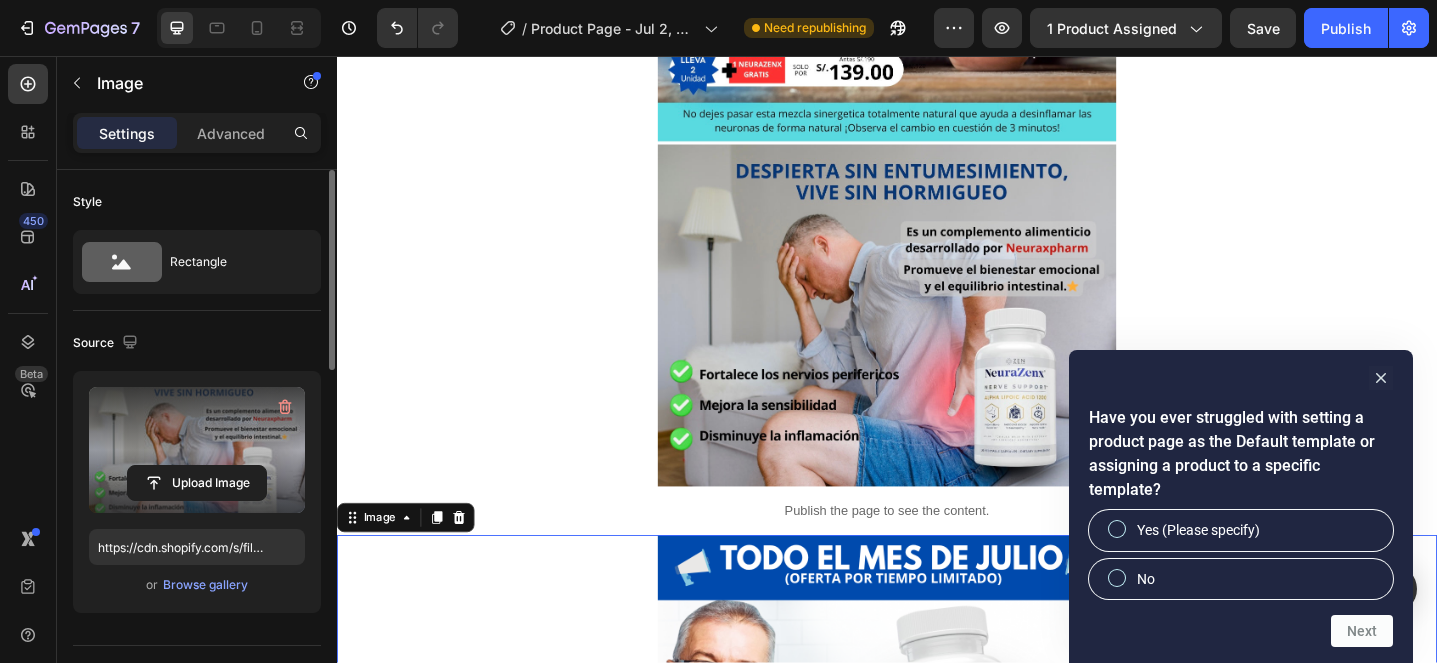 click at bounding box center [937, 891] 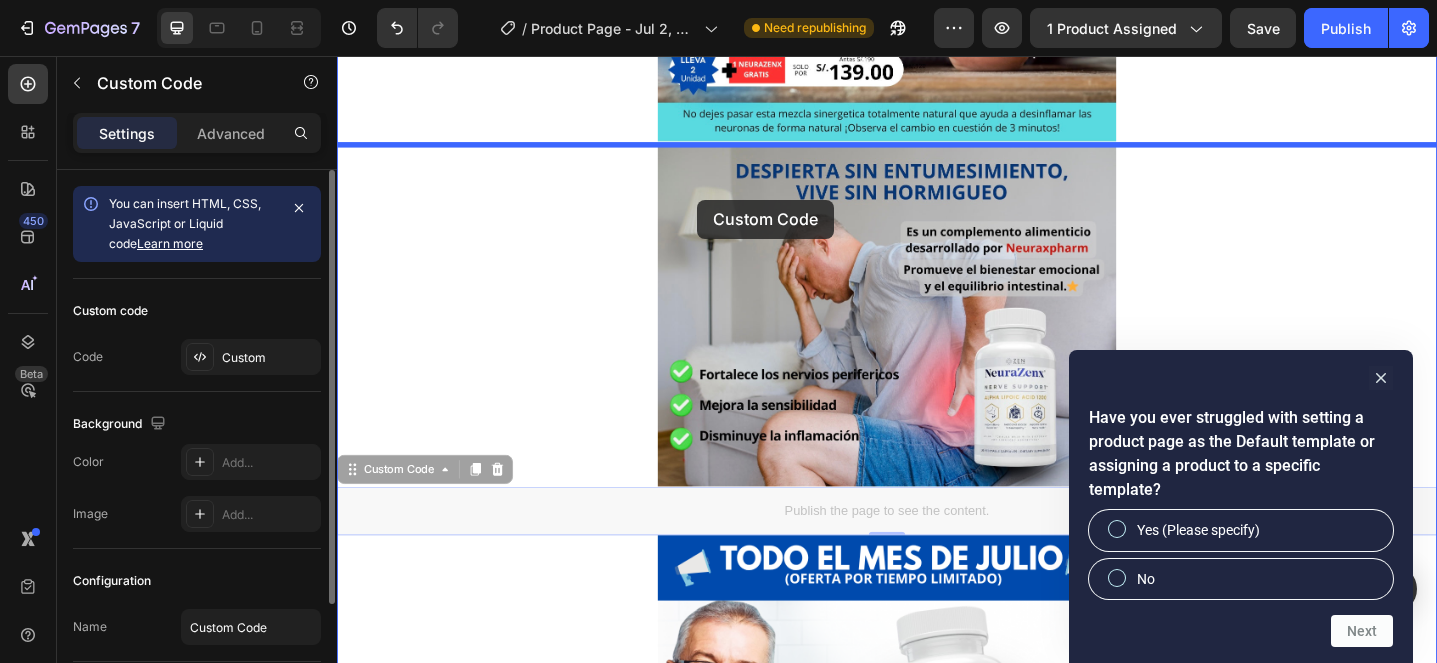 drag, startPoint x: 755, startPoint y: 547, endPoint x: 730, endPoint y: 213, distance: 334.93433 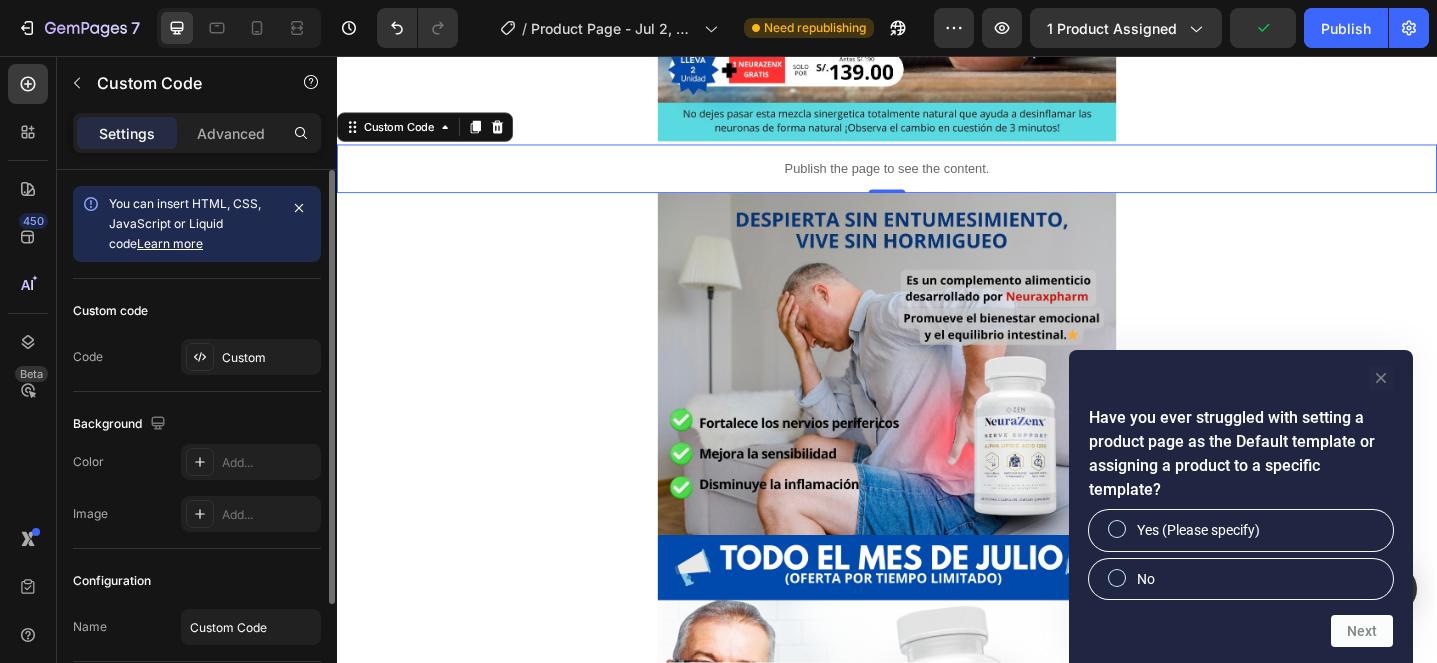 drag, startPoint x: 1372, startPoint y: 385, endPoint x: 1129, endPoint y: 359, distance: 244.387 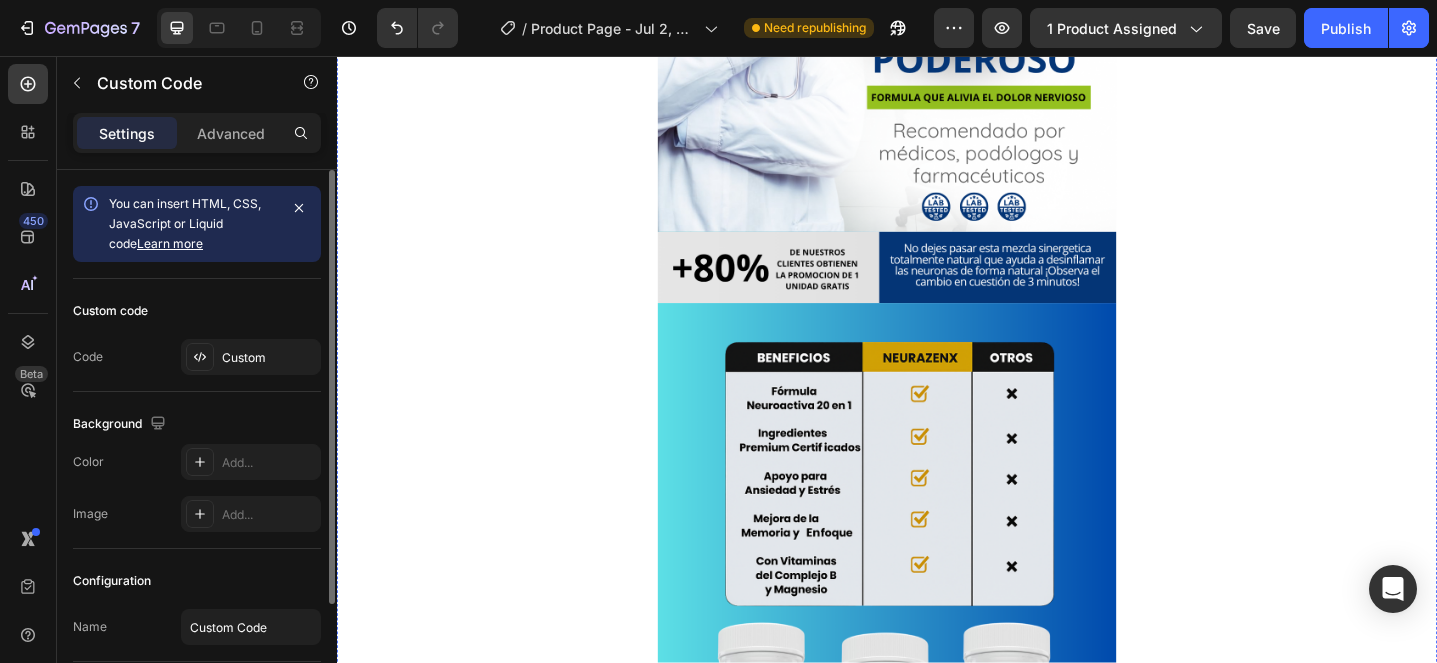scroll, scrollTop: 1348, scrollLeft: 0, axis: vertical 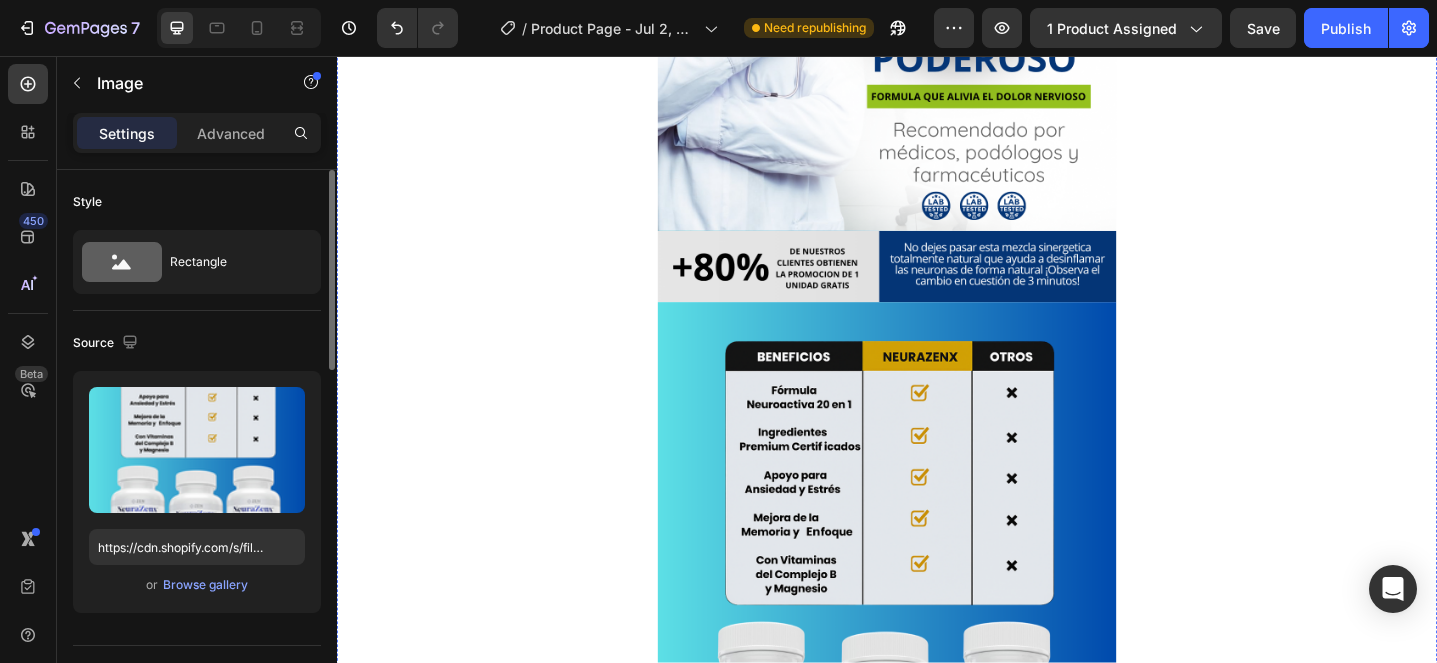 click at bounding box center (937, 637) 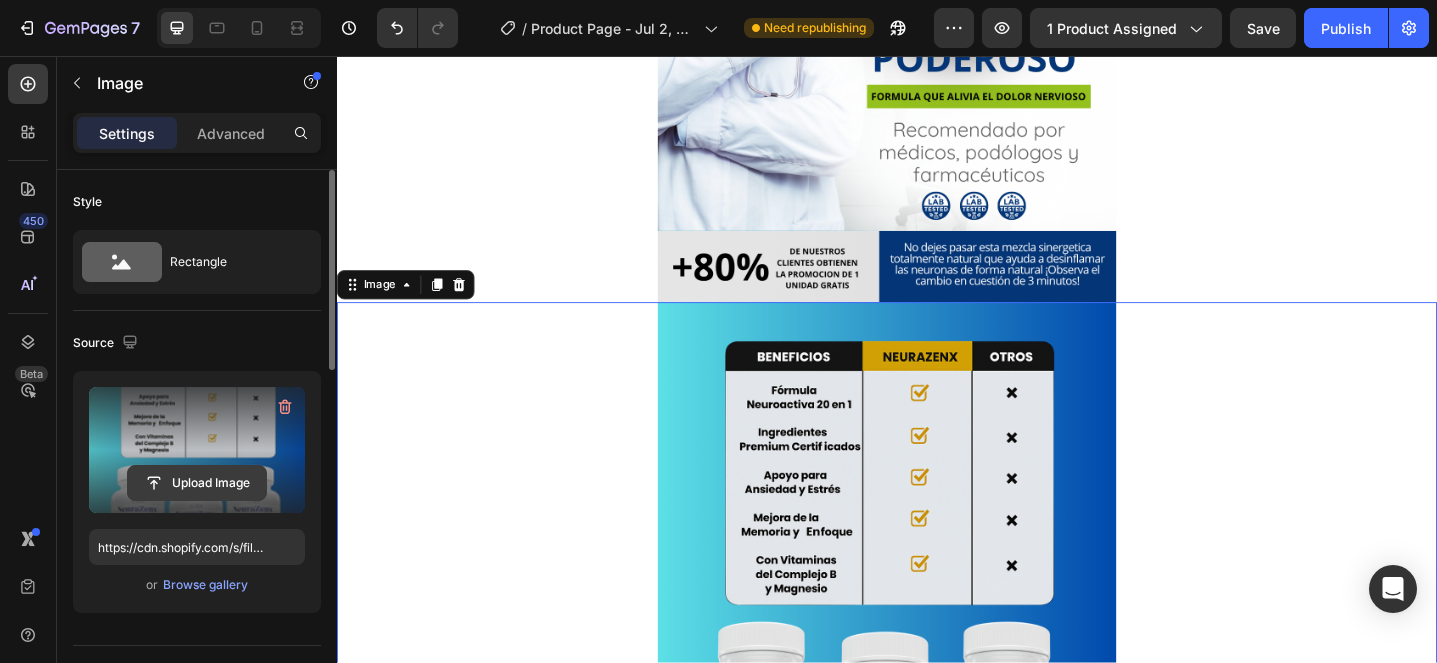 click 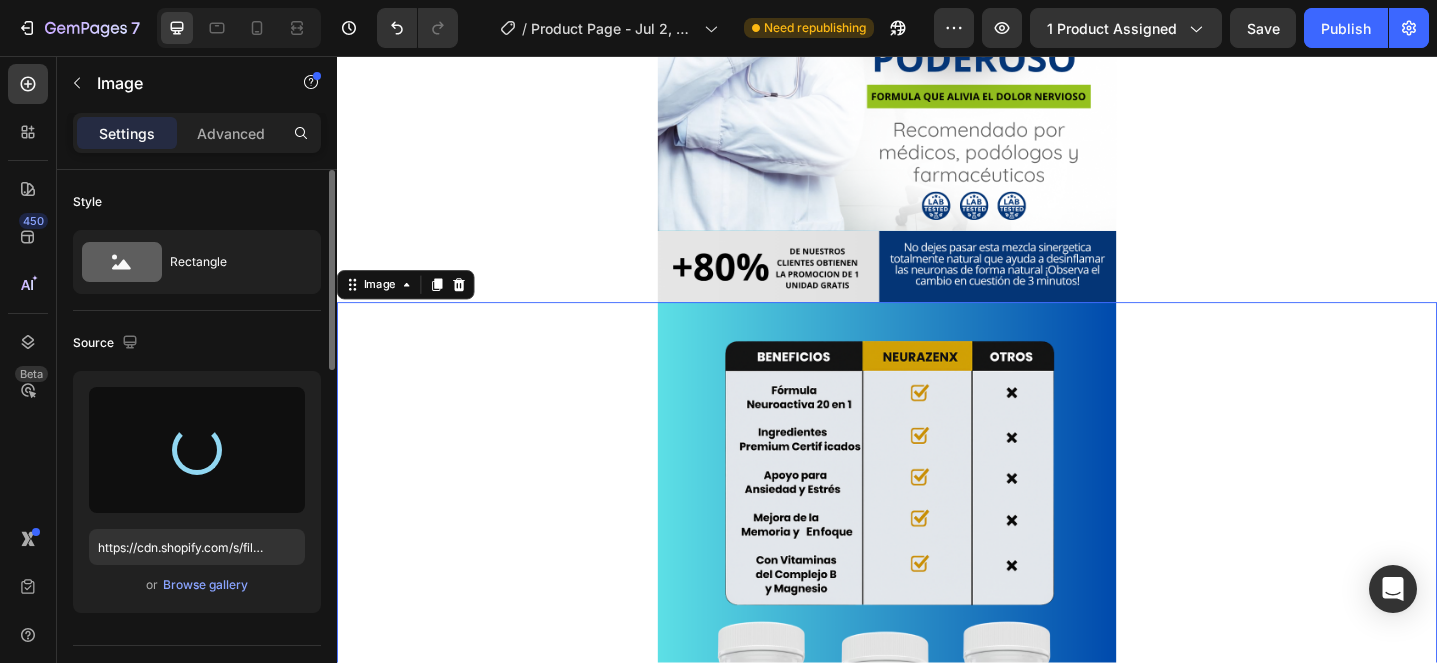 type on "https://cdn.shopify.com/s/files/1/0705/6405/3181/files/gempages_570567145499395296-9838d3ec-02cc-4969-aa03-aee8388f2eae.jpg" 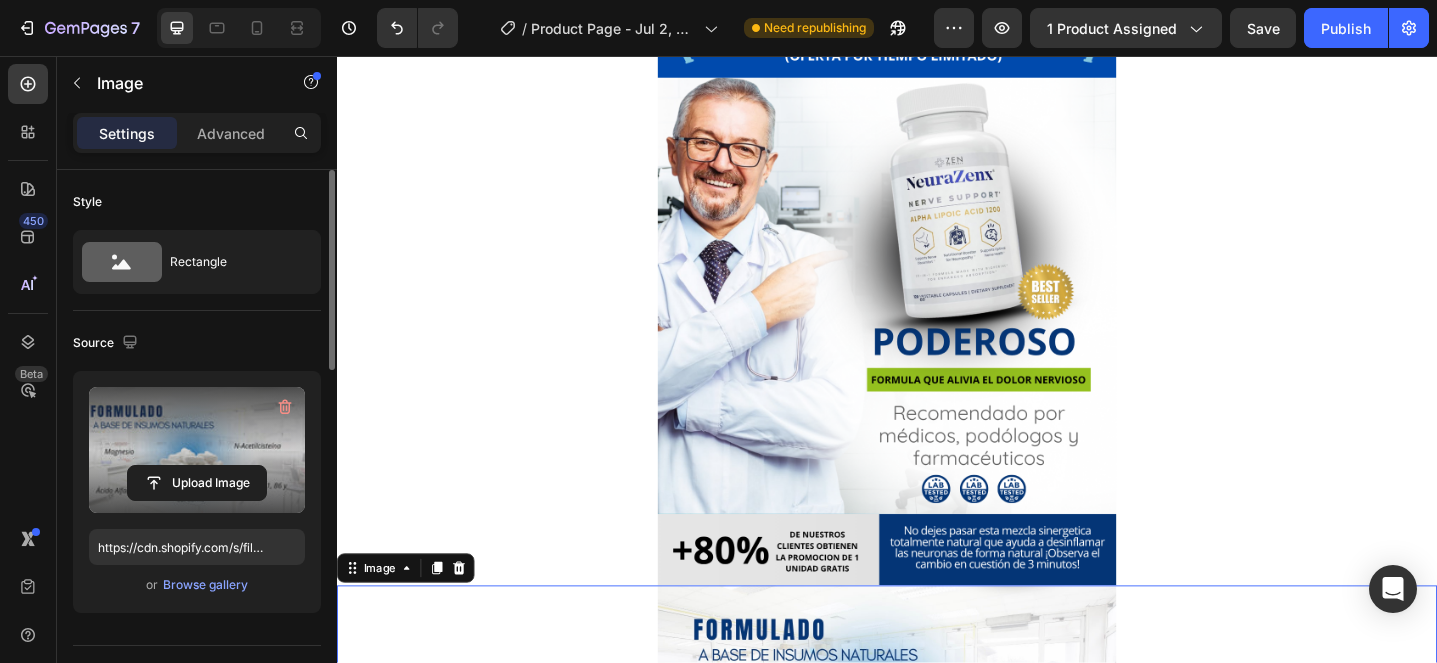 scroll, scrollTop: 1049, scrollLeft: 0, axis: vertical 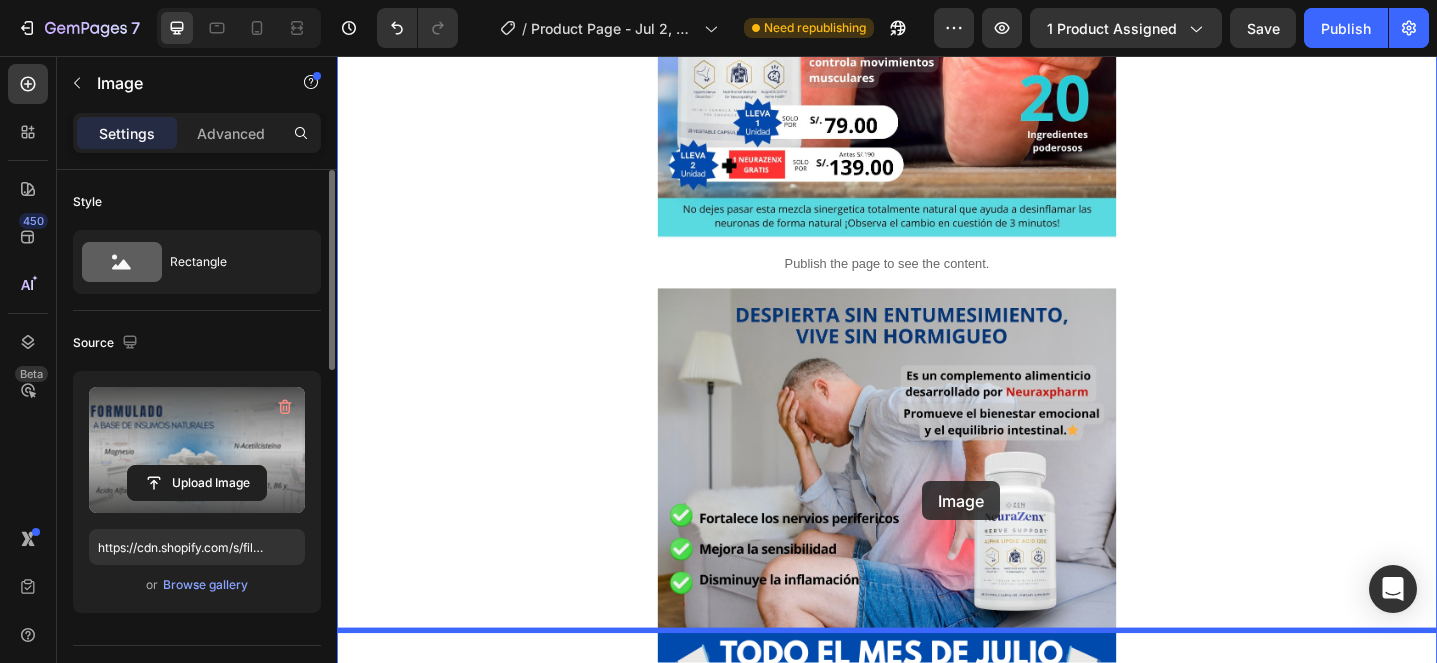 drag, startPoint x: 972, startPoint y: 648, endPoint x: 975, endPoint y: 520, distance: 128.03516 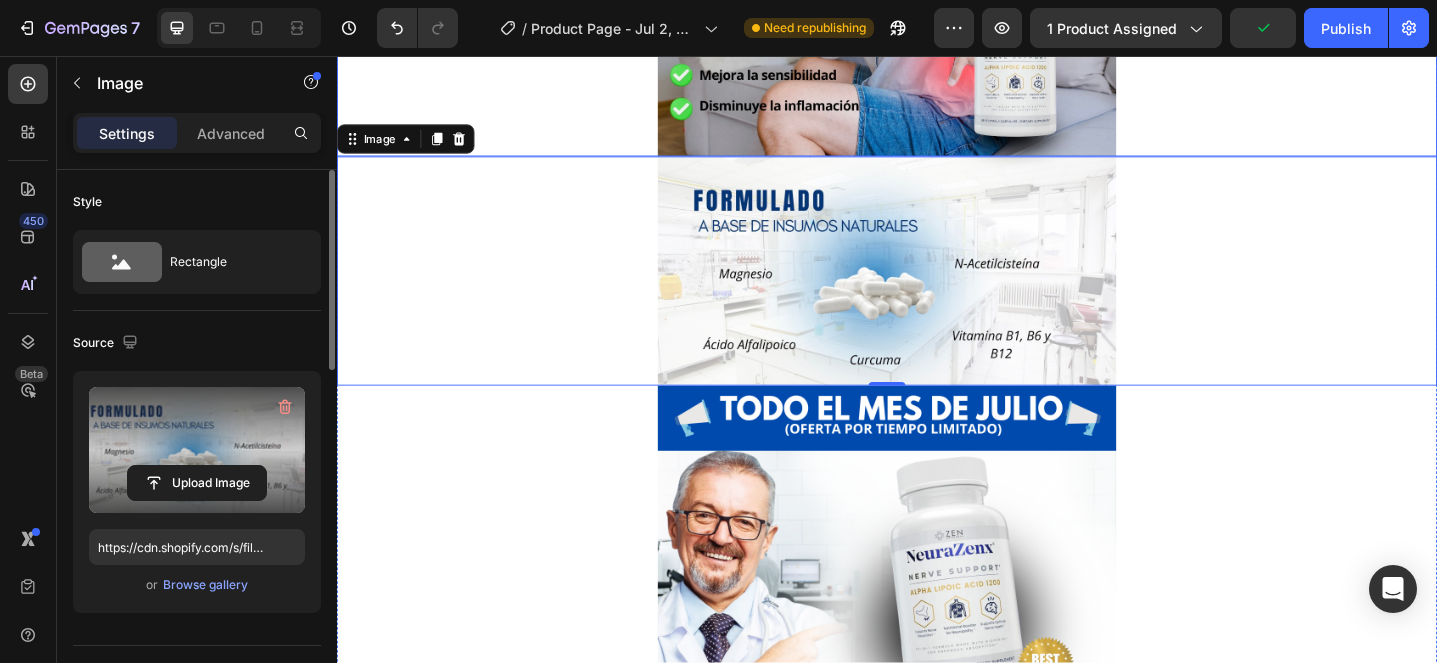 scroll, scrollTop: 890, scrollLeft: 0, axis: vertical 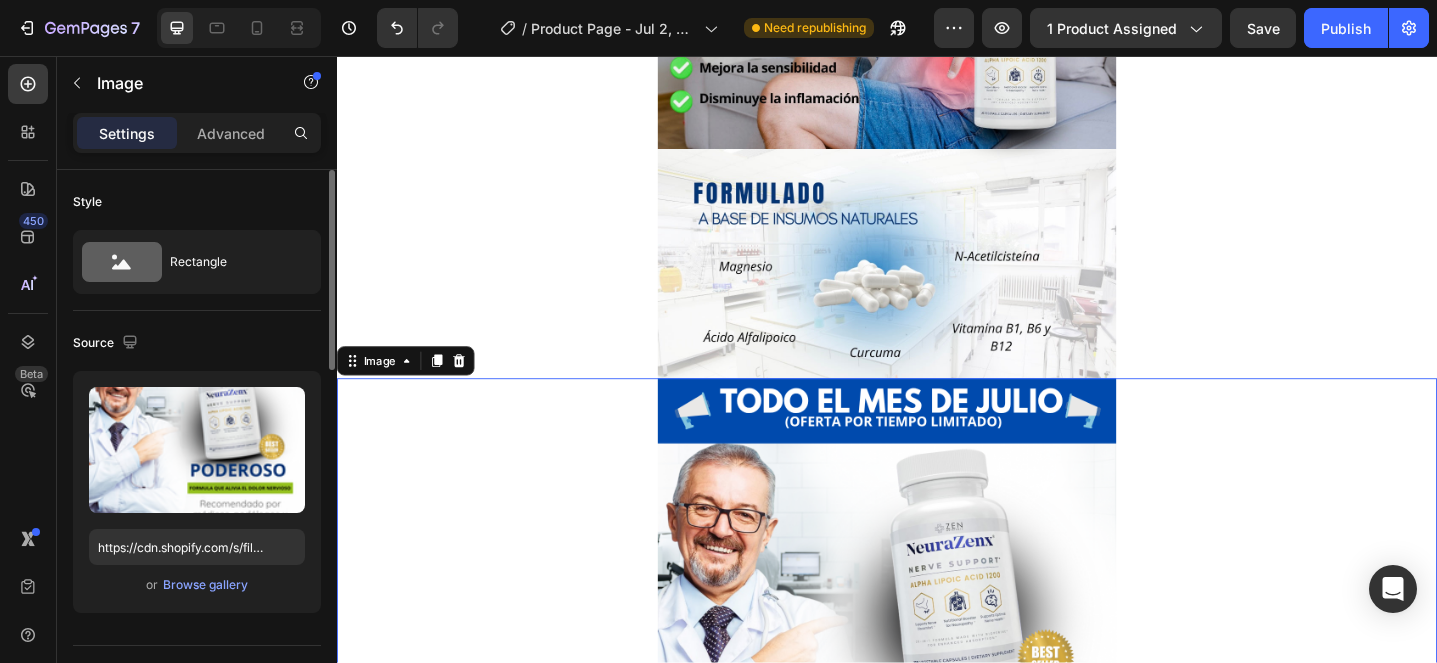 click at bounding box center [937, 720] 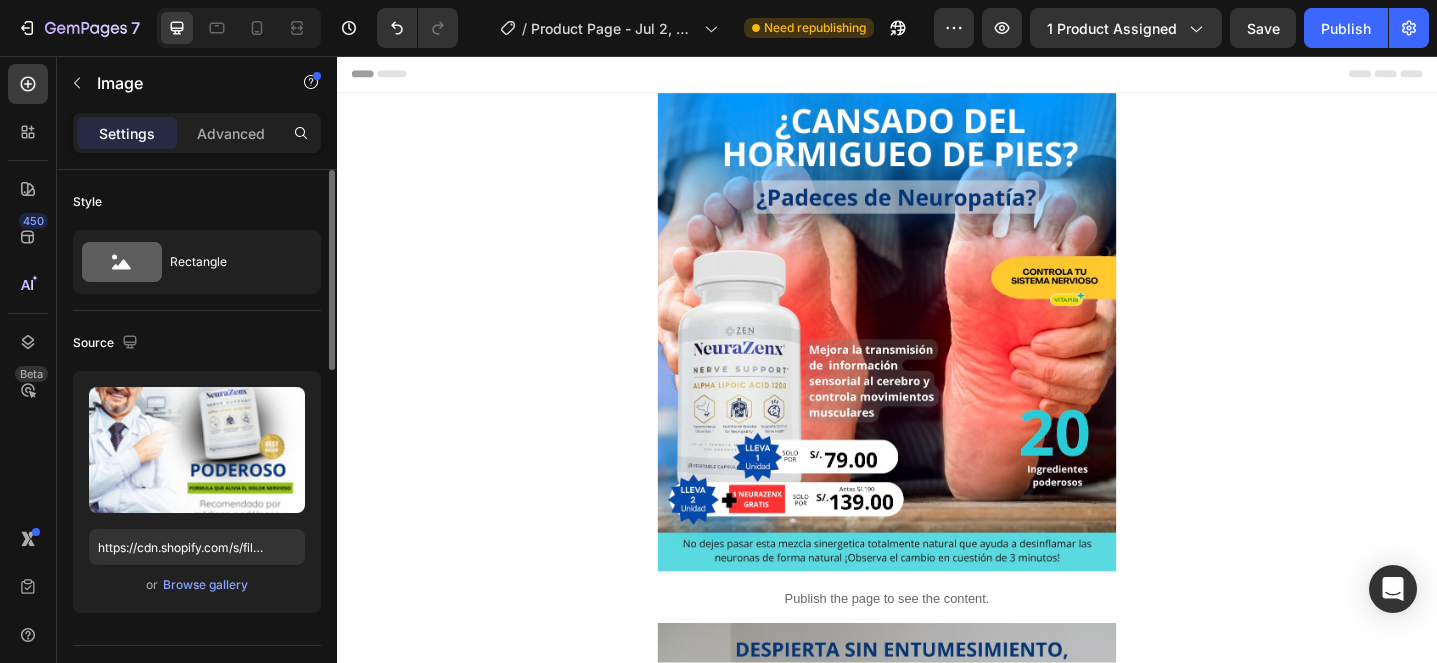 scroll, scrollTop: 2, scrollLeft: 0, axis: vertical 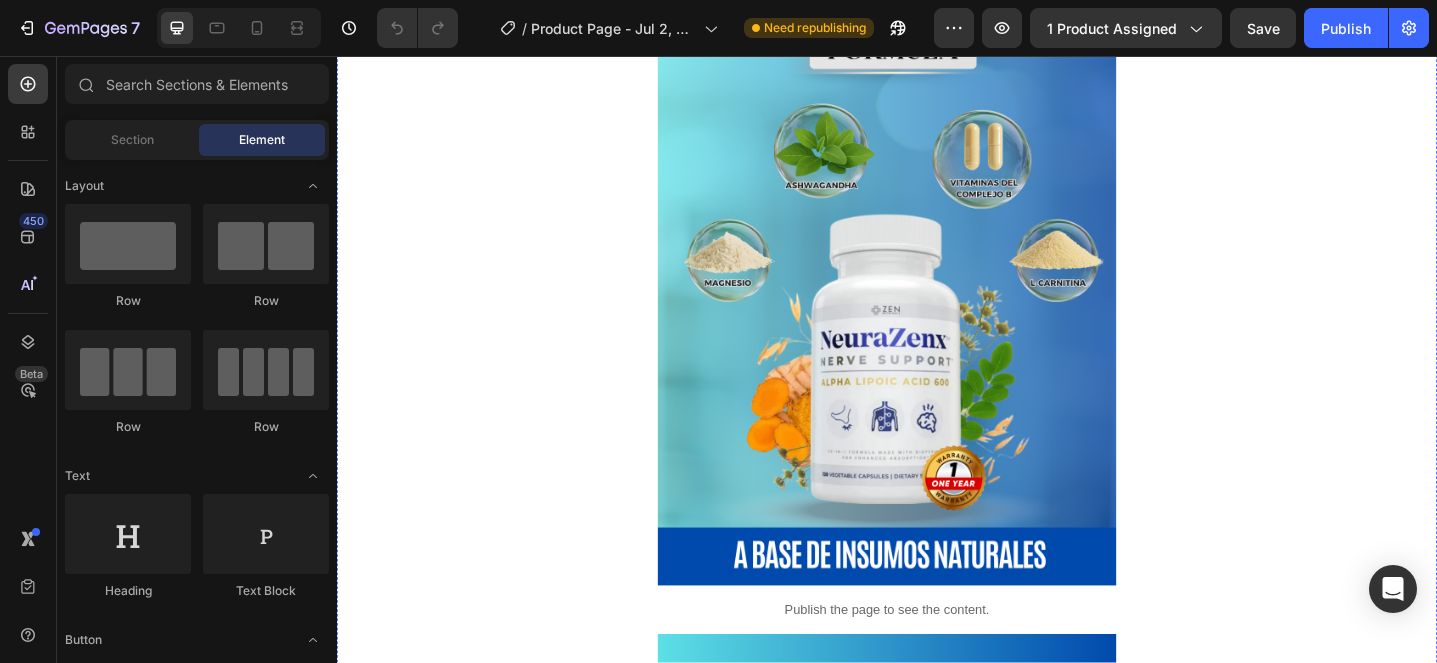 click at bounding box center [937, -922] 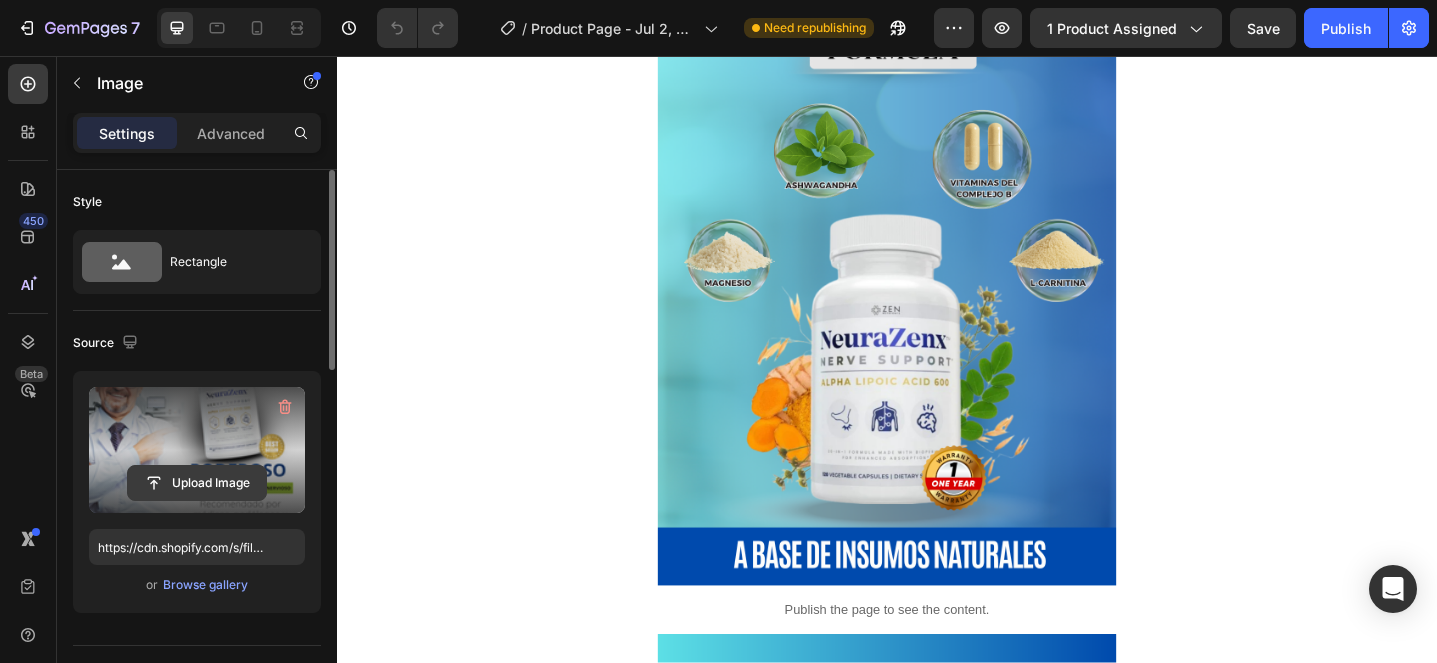 click 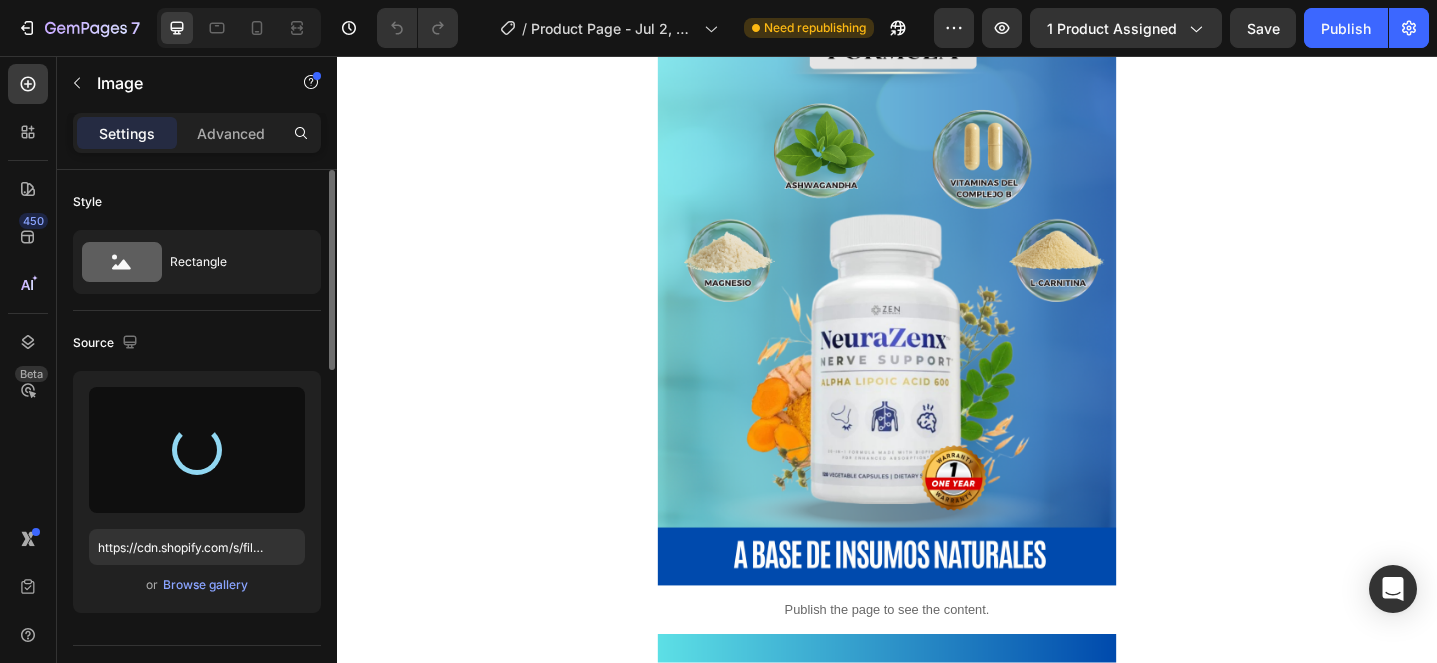 type on "https://cdn.shopify.com/s/files/1/0705/6405/3181/files/gempages_570567145499395296-d1890020-17db-4ad6-a034-4a4240eb06dd.jpg" 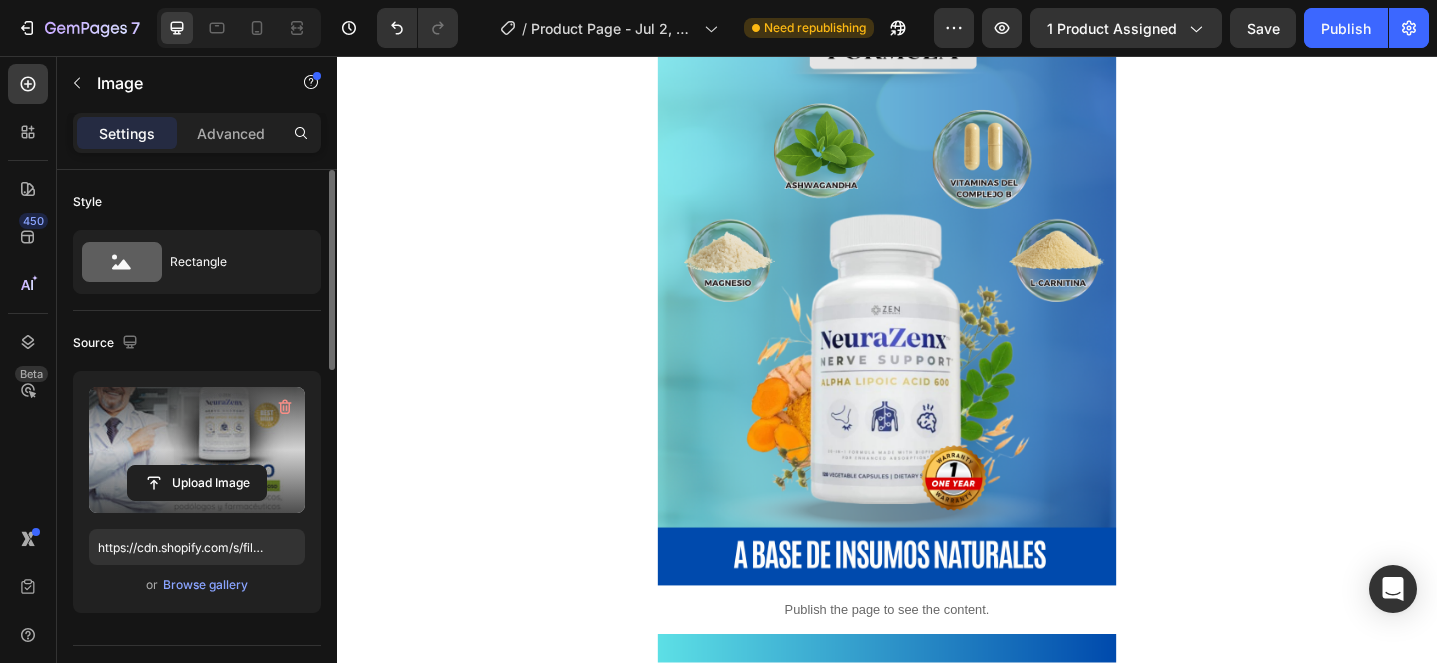 click at bounding box center [937, -922] 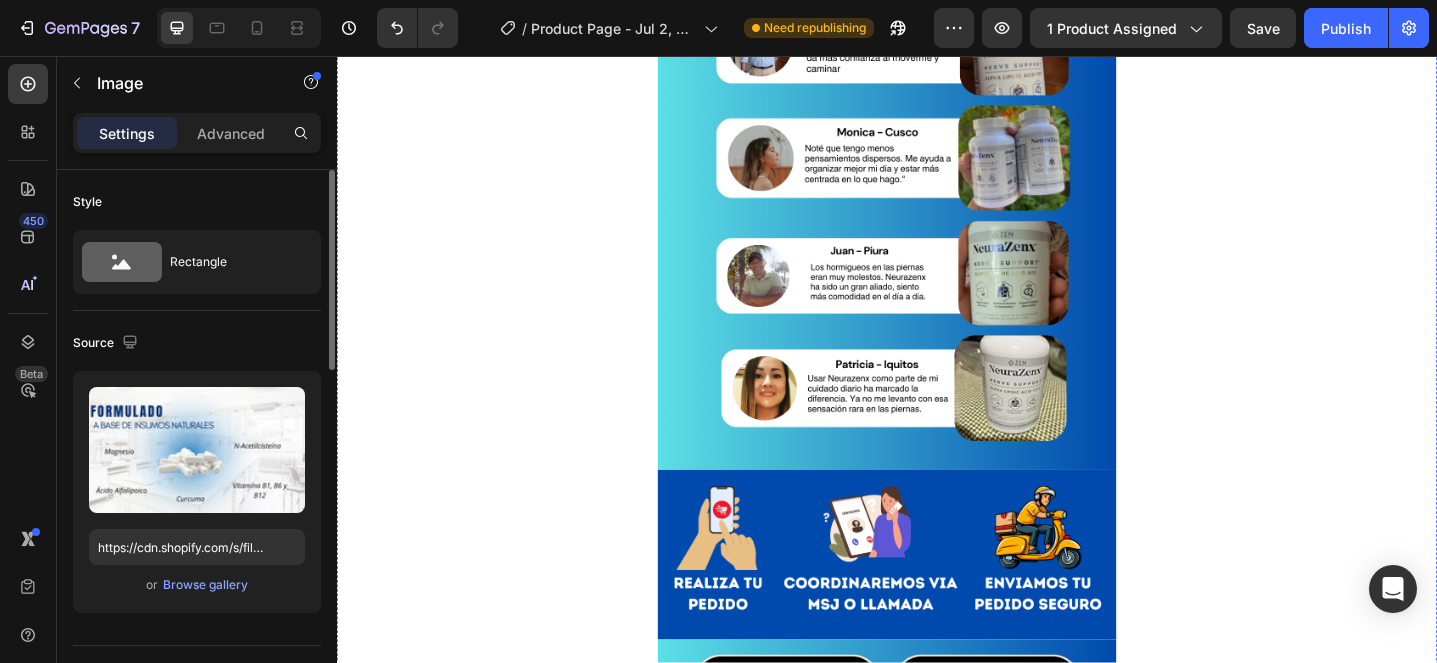 scroll, scrollTop: 3171, scrollLeft: 0, axis: vertical 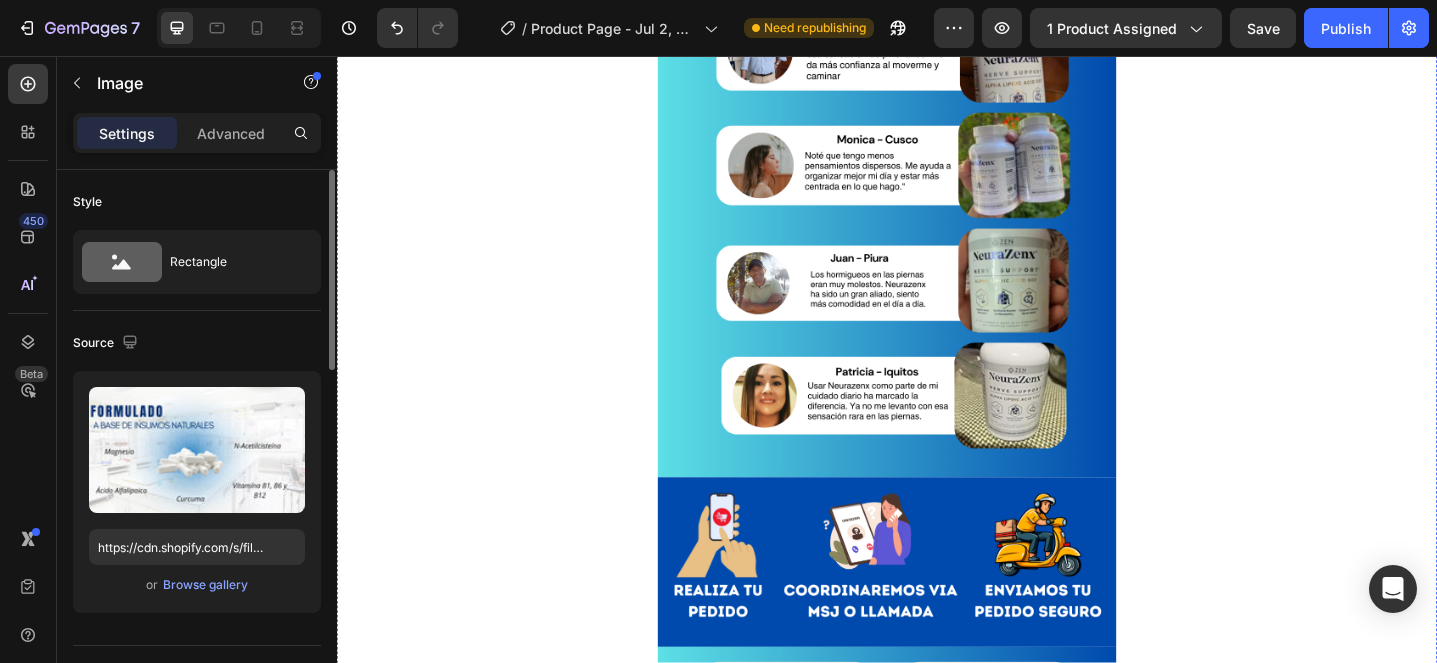 click at bounding box center [937, -1778] 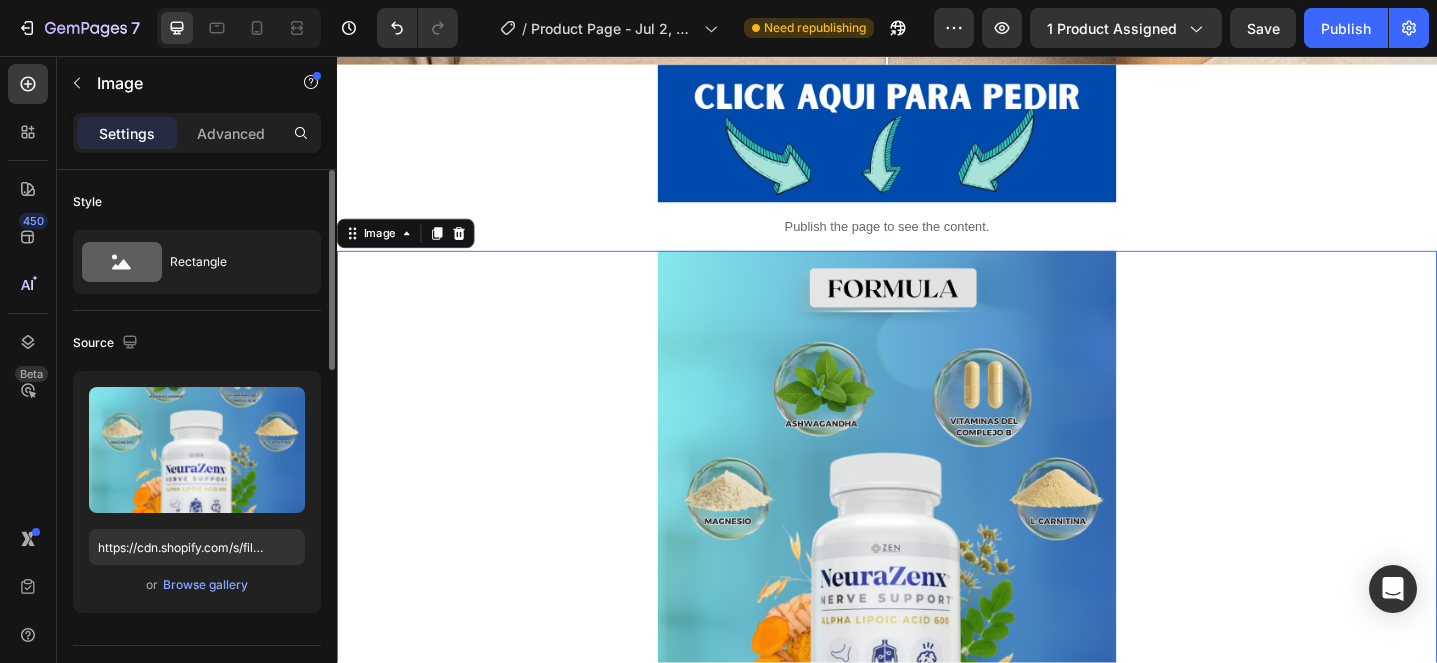 scroll, scrollTop: 814, scrollLeft: 0, axis: vertical 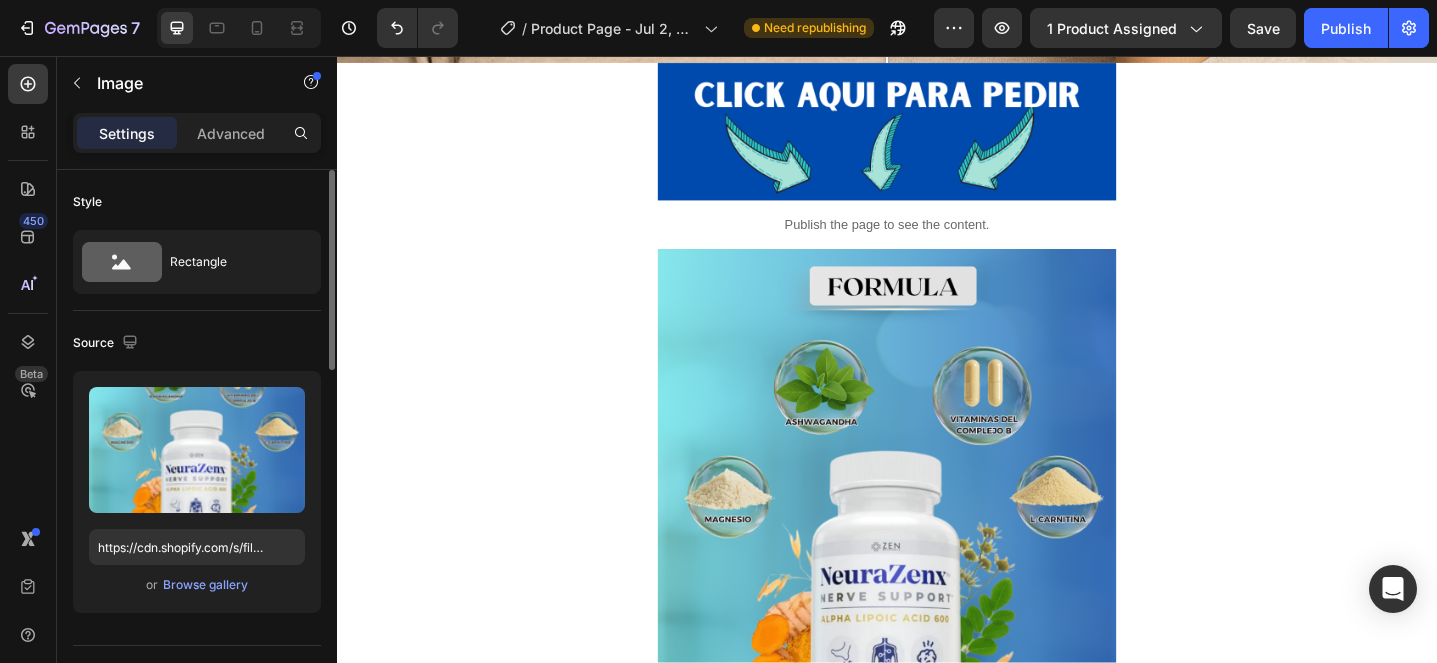 click at bounding box center [937, -664] 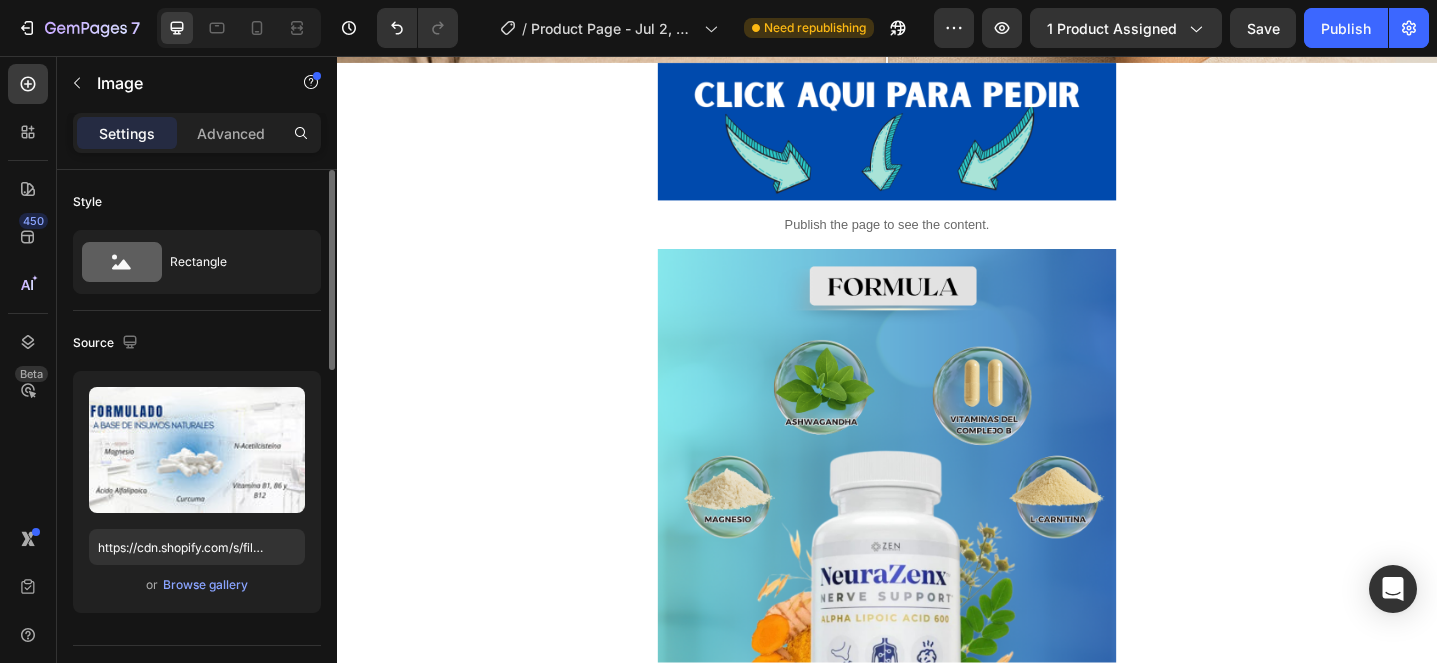 click 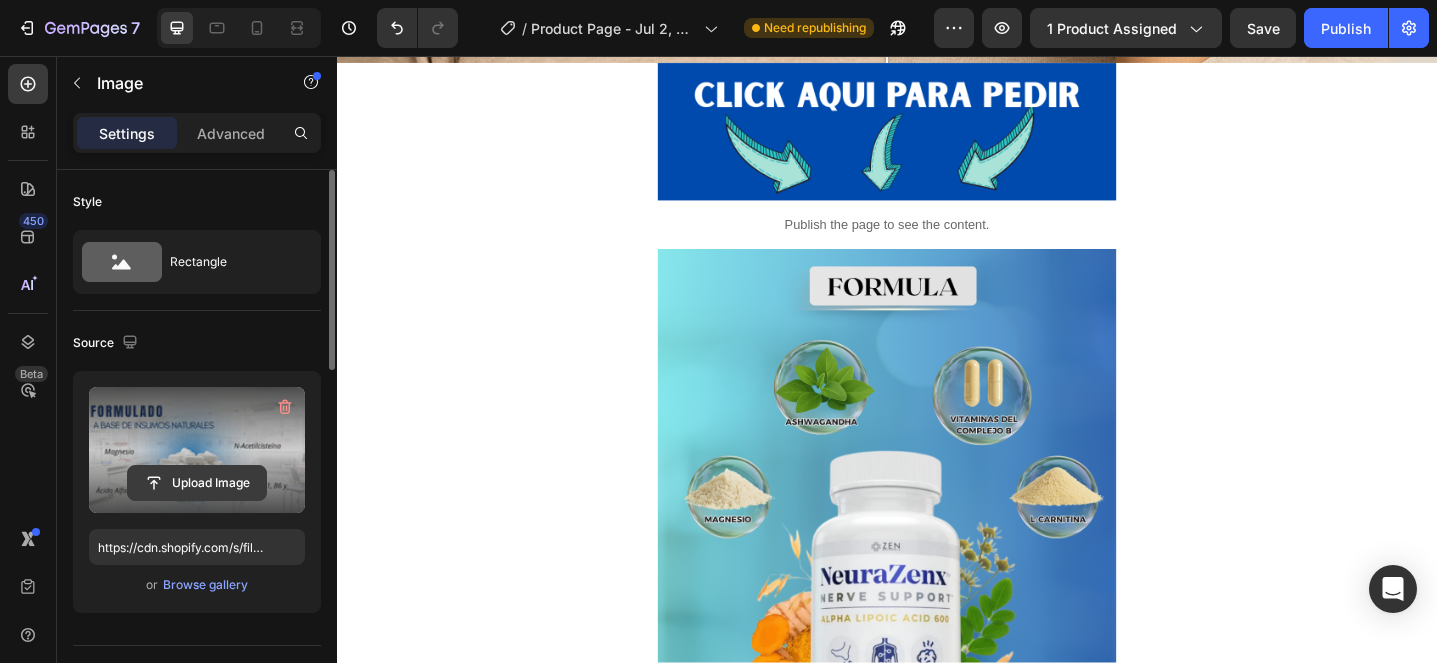 click 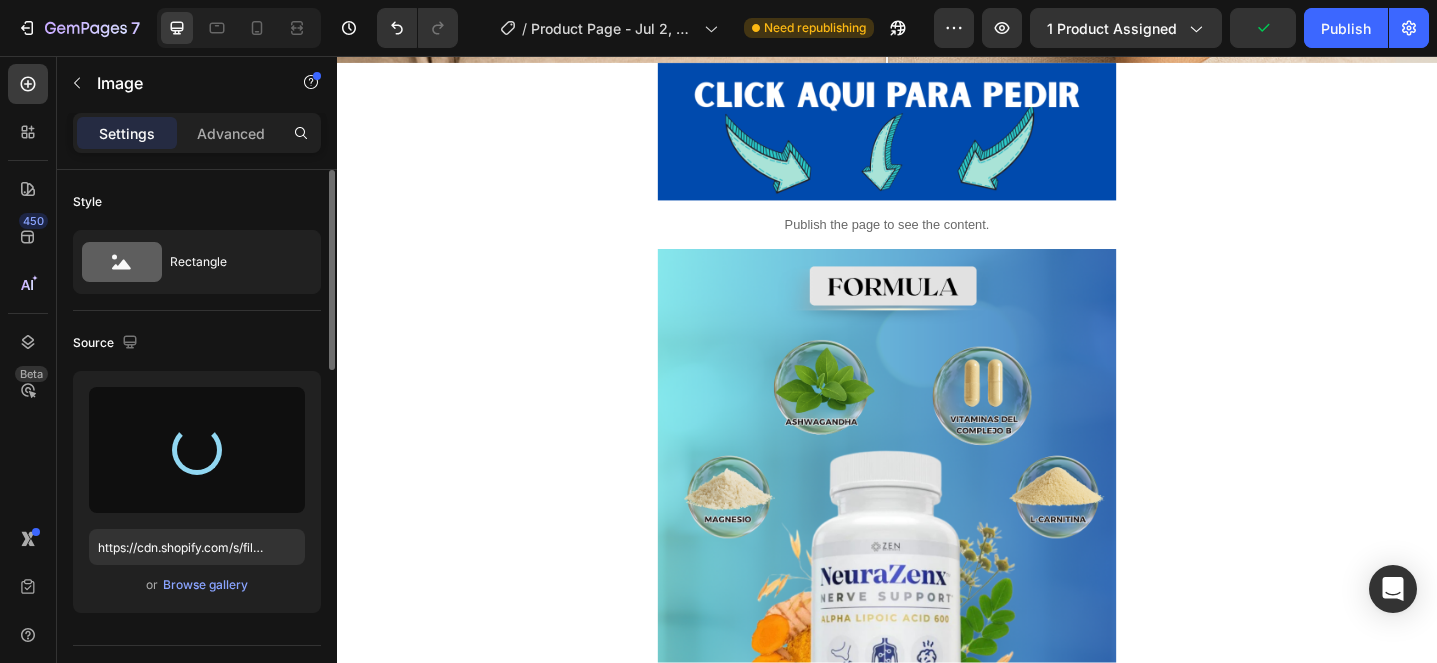 type on "https://cdn.shopify.com/s/files/1/0705/6405/3181/files/gempages_570567145499395296-c01b7242-38ca-404b-b9be-8d07e1e2c278.jpg" 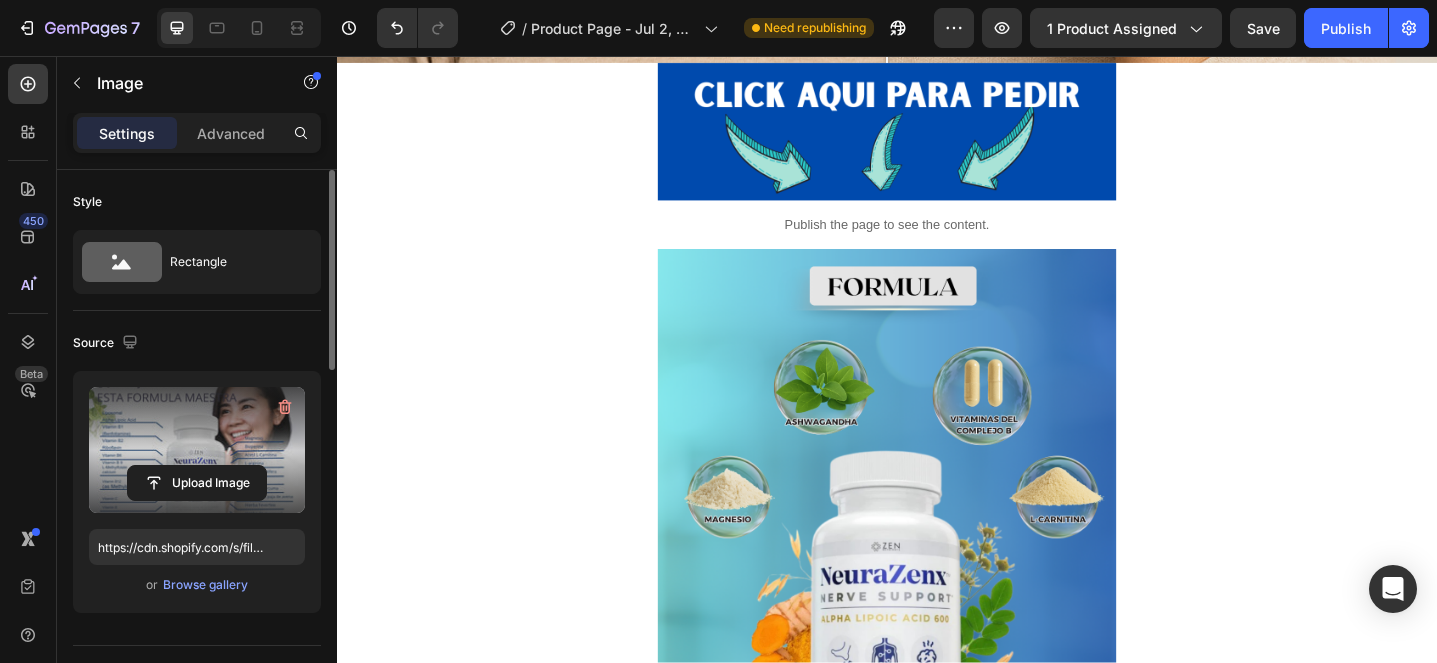 click at bounding box center [937, -664] 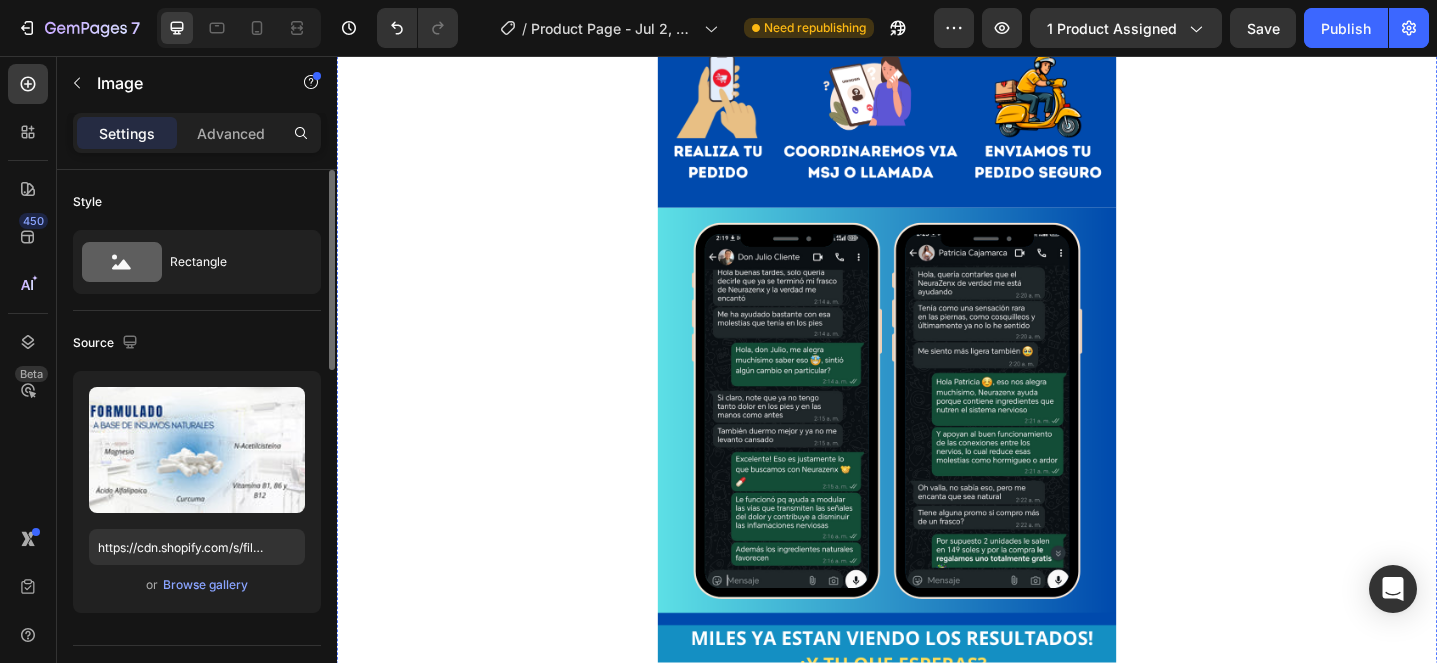 scroll, scrollTop: 3641, scrollLeft: 0, axis: vertical 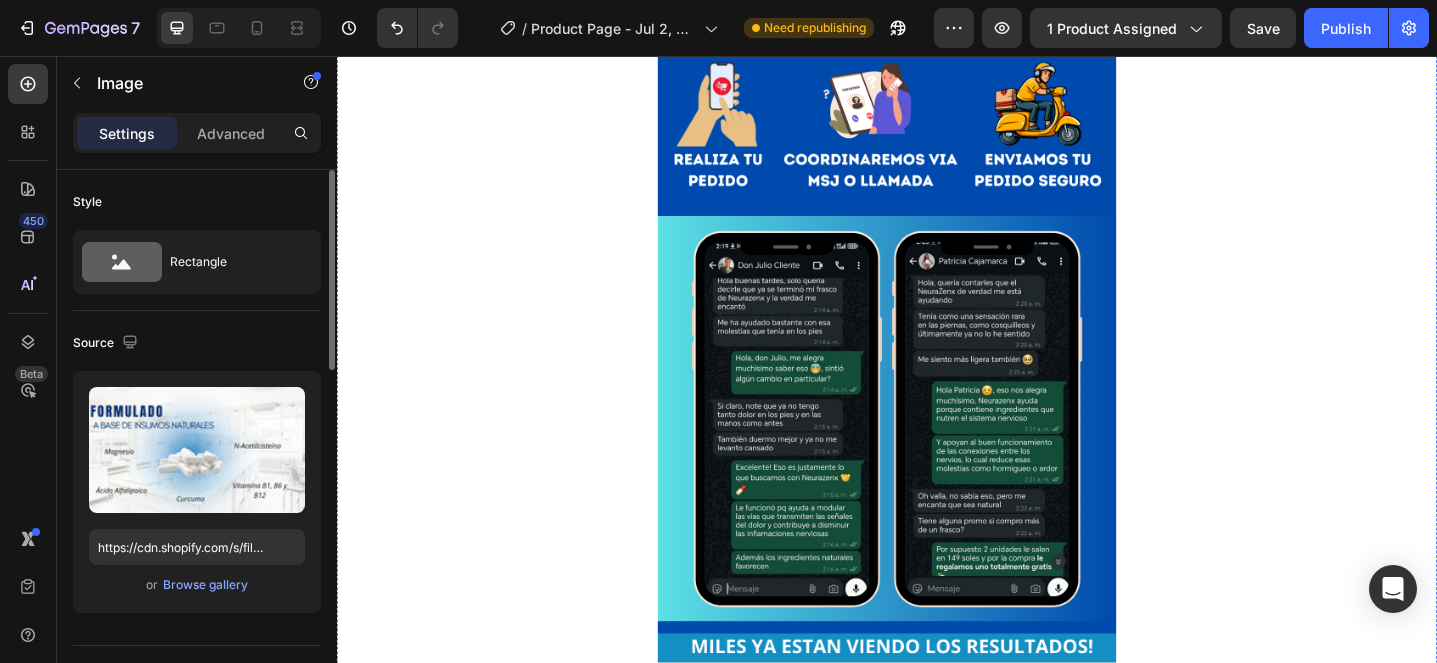 click at bounding box center (937, -2248) 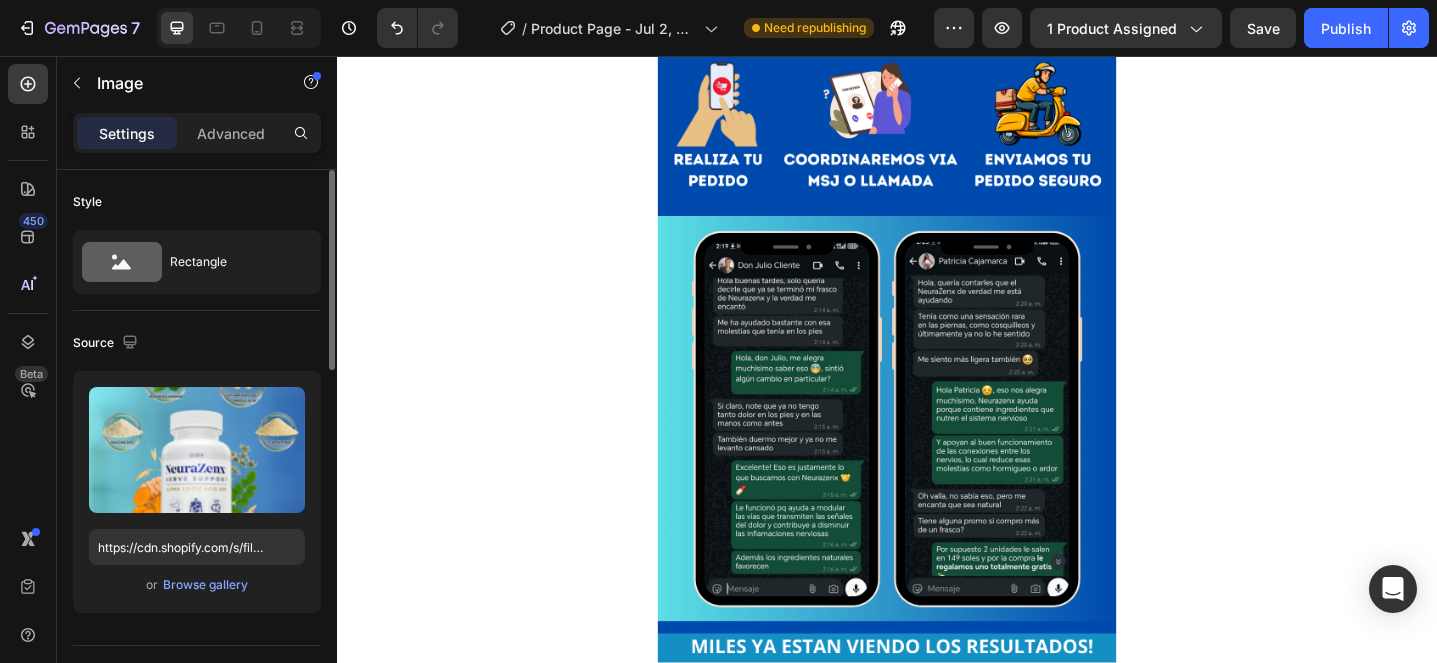 click 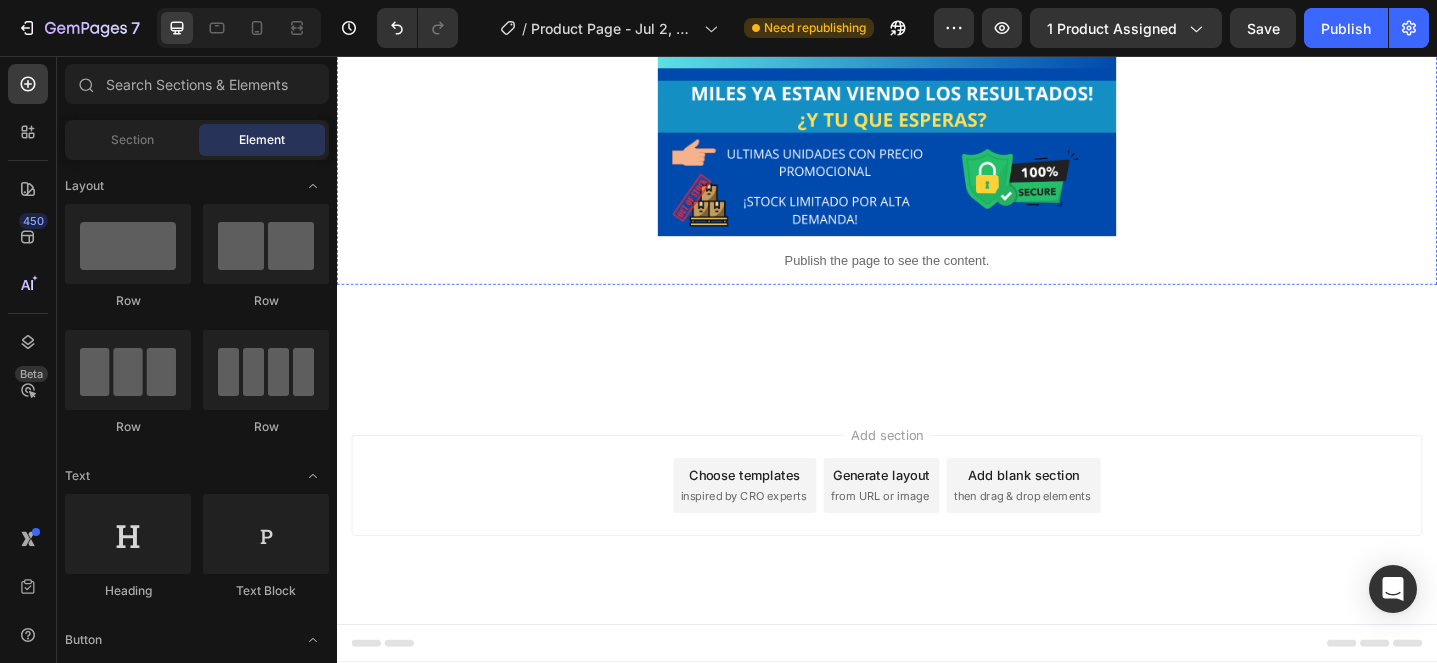 scroll, scrollTop: 4274, scrollLeft: 0, axis: vertical 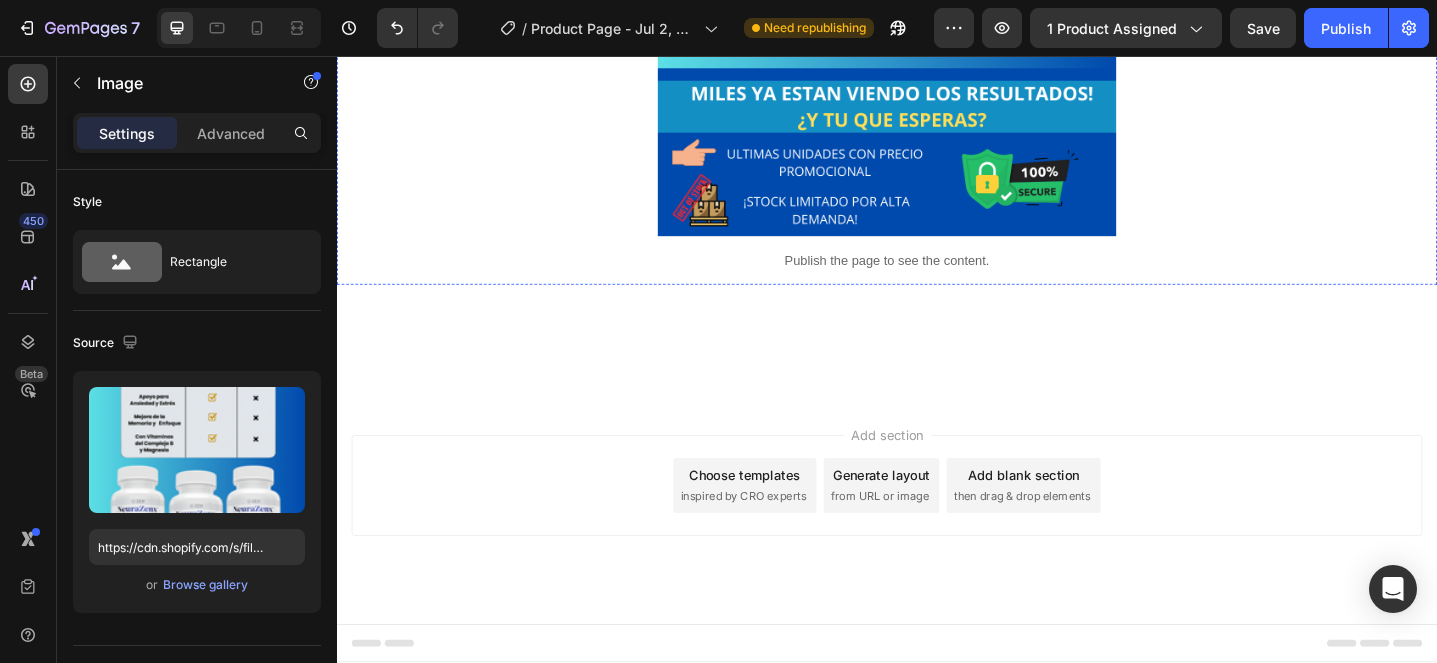 click at bounding box center (937, -2173) 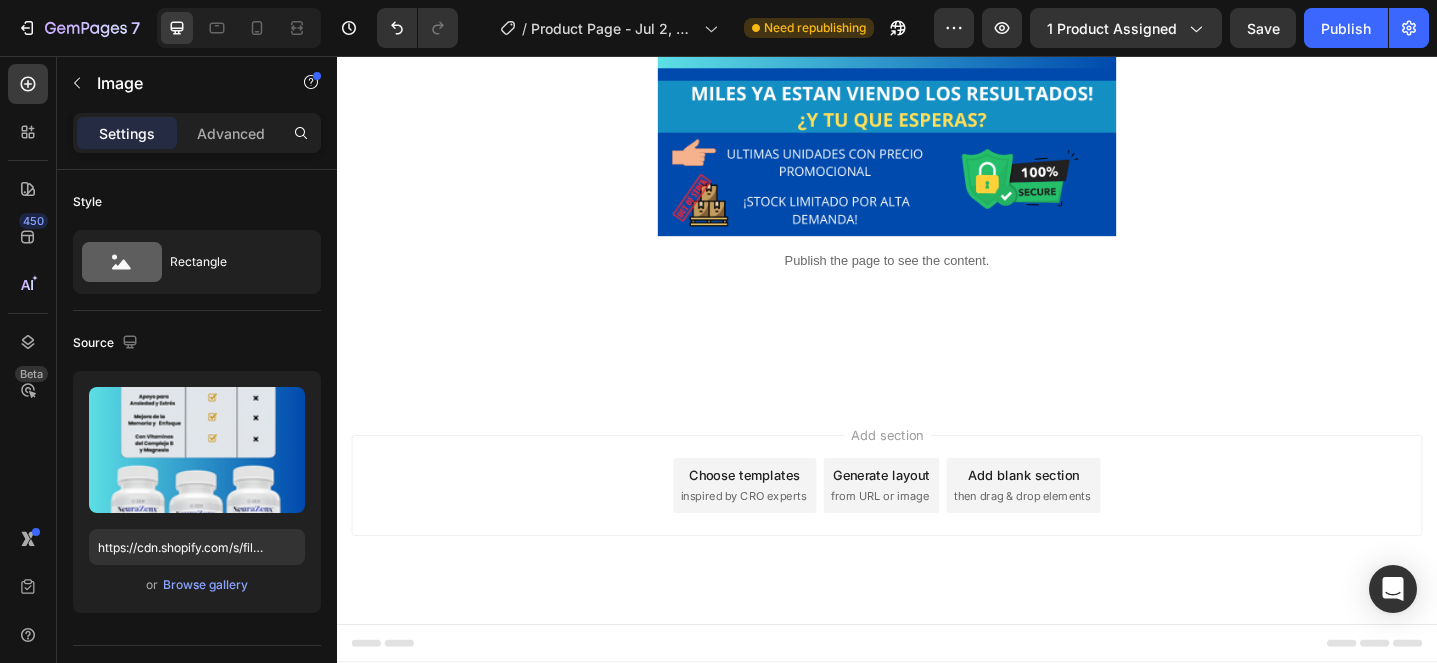 click 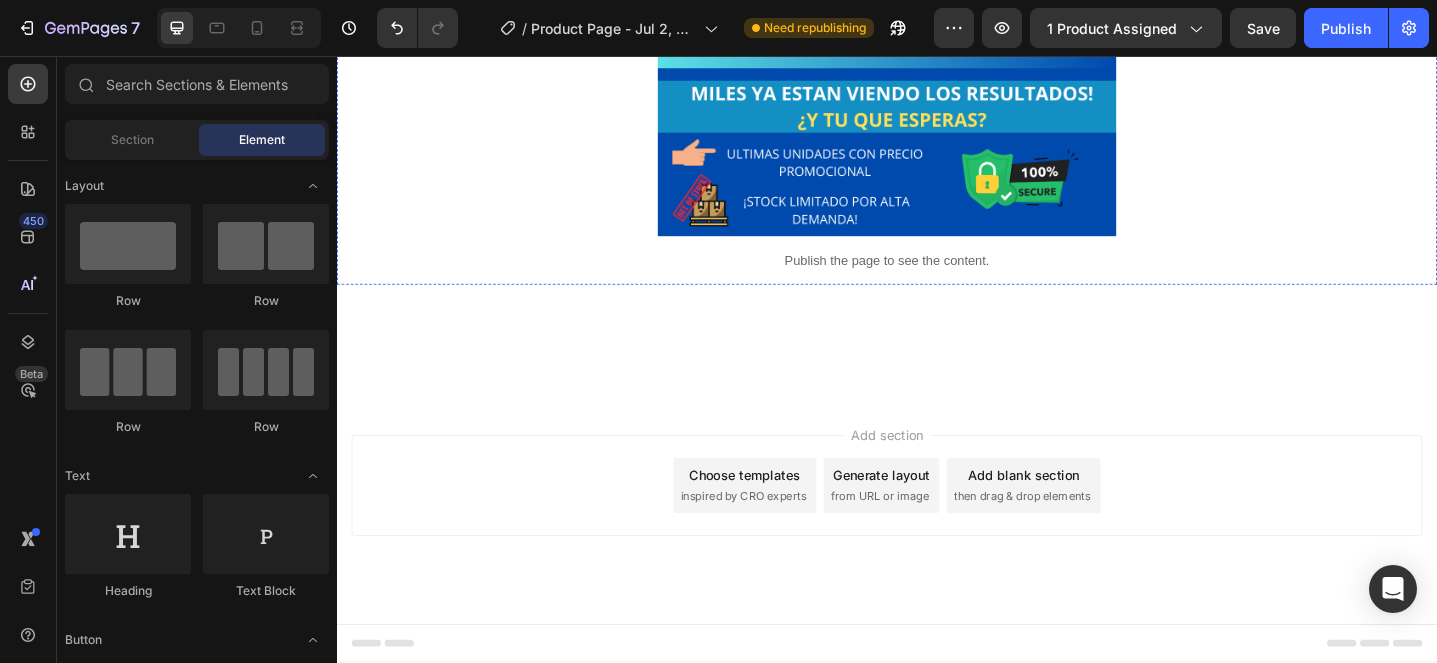 scroll, scrollTop: 4327, scrollLeft: 0, axis: vertical 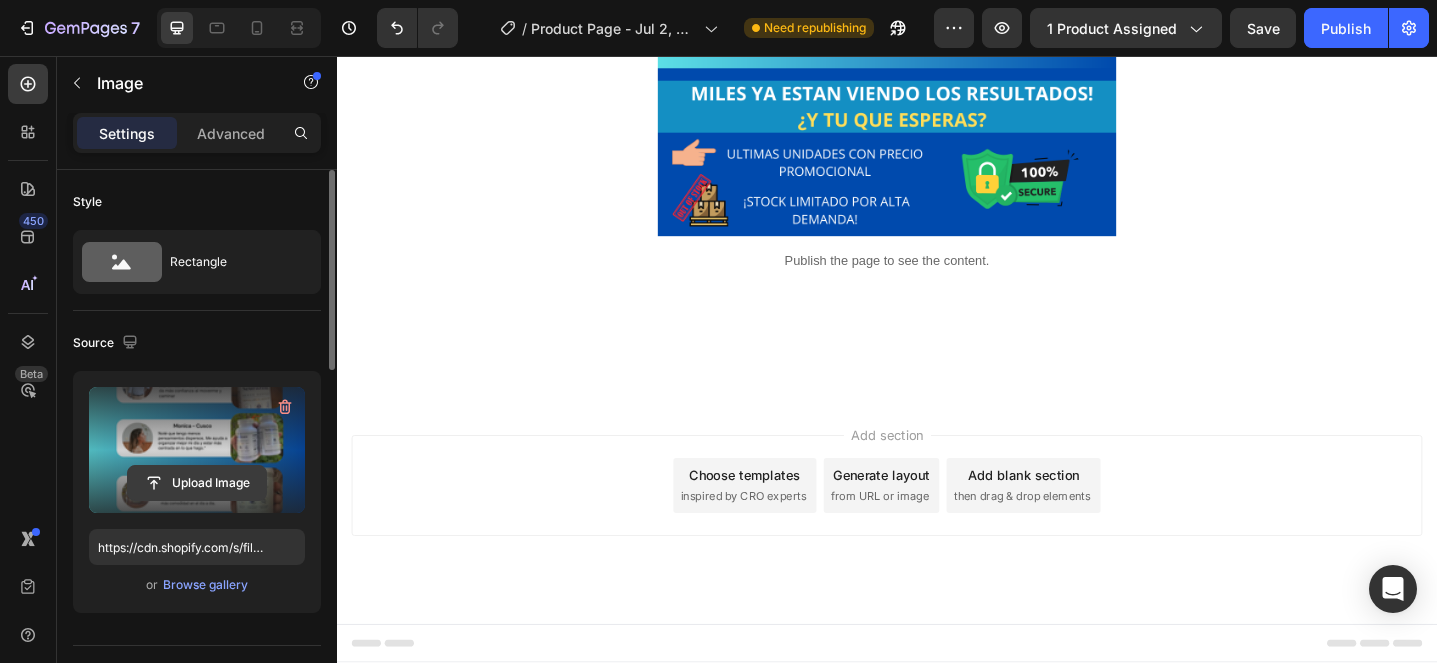 click 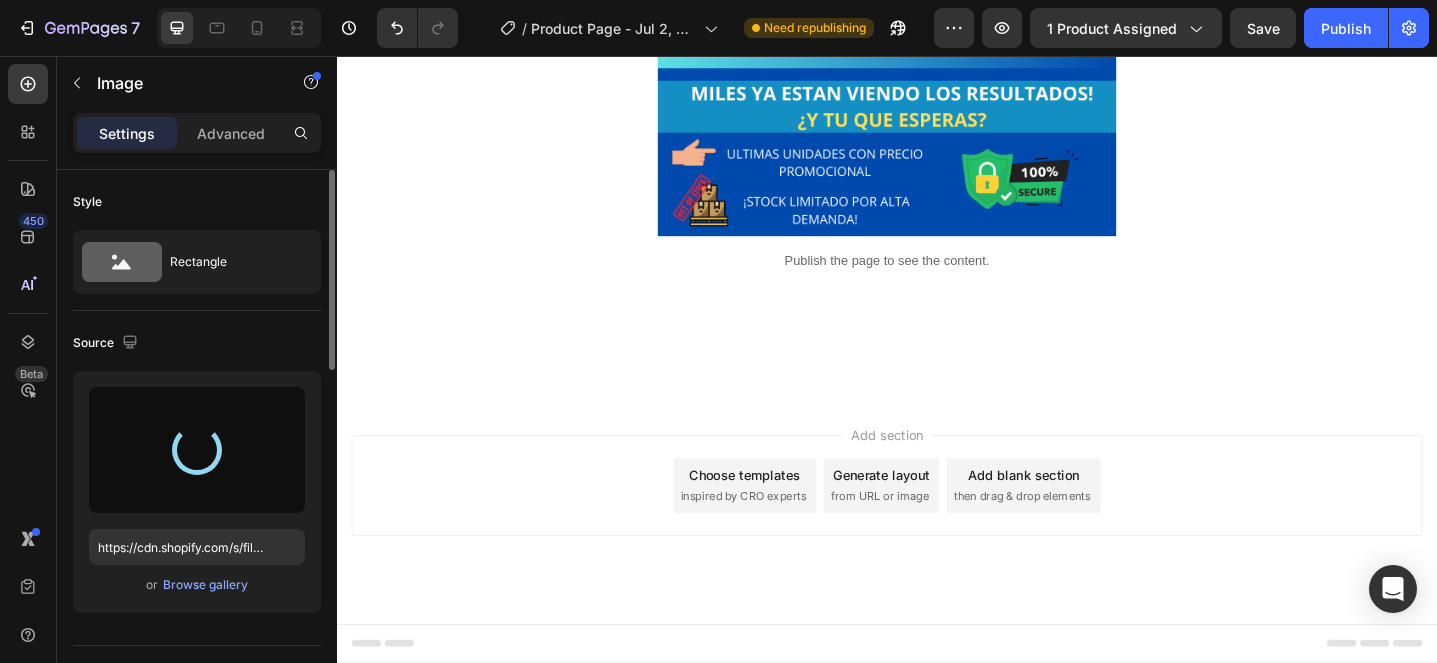 type on "https://cdn.shopify.com/s/files/1/0705/6405/3181/files/gempages_570567145499395296-a07daac8-4dd2-4259-b59d-d83ef6d5860a.png" 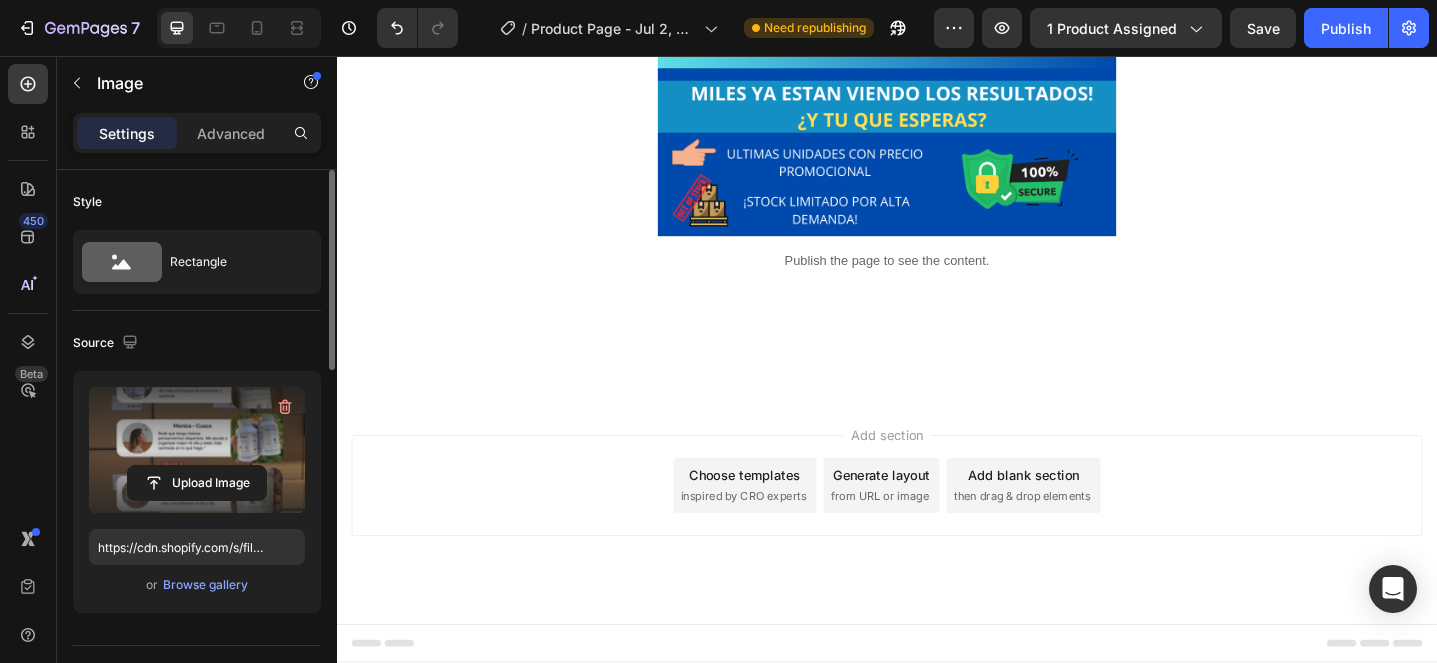 scroll, scrollTop: 5602, scrollLeft: 0, axis: vertical 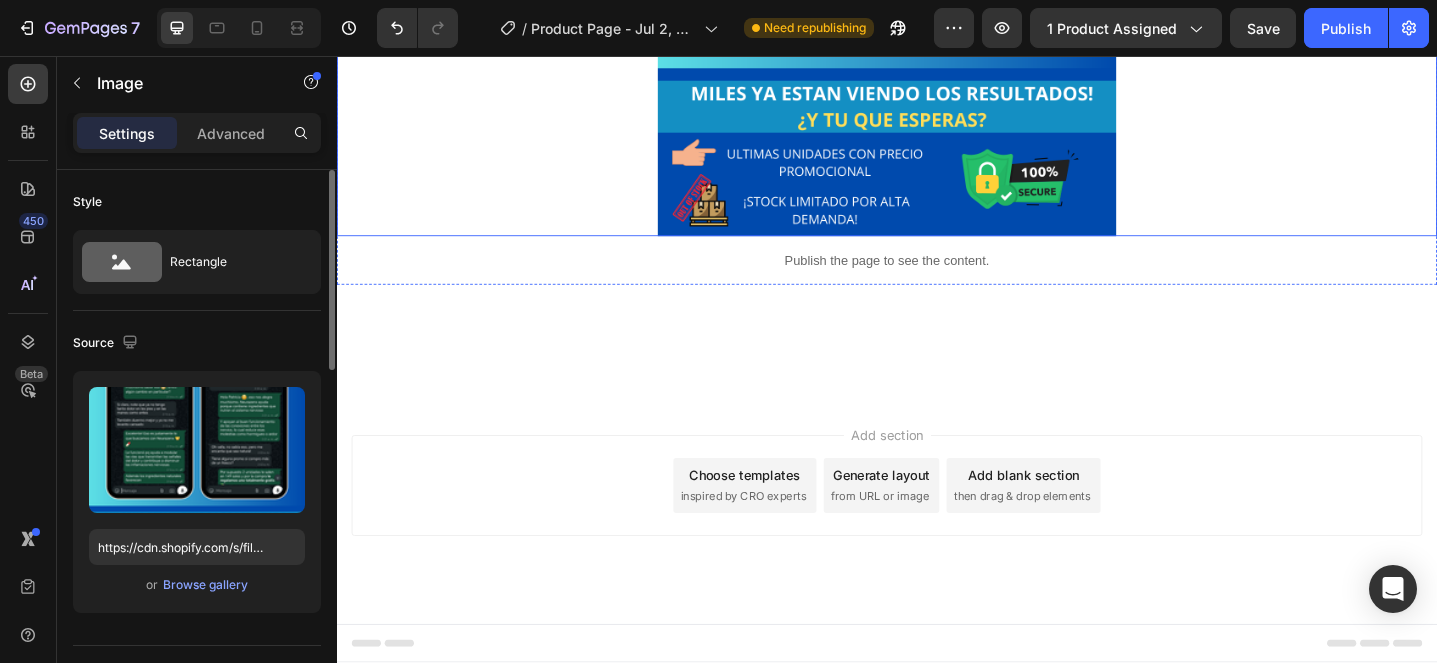 click at bounding box center [937, -60] 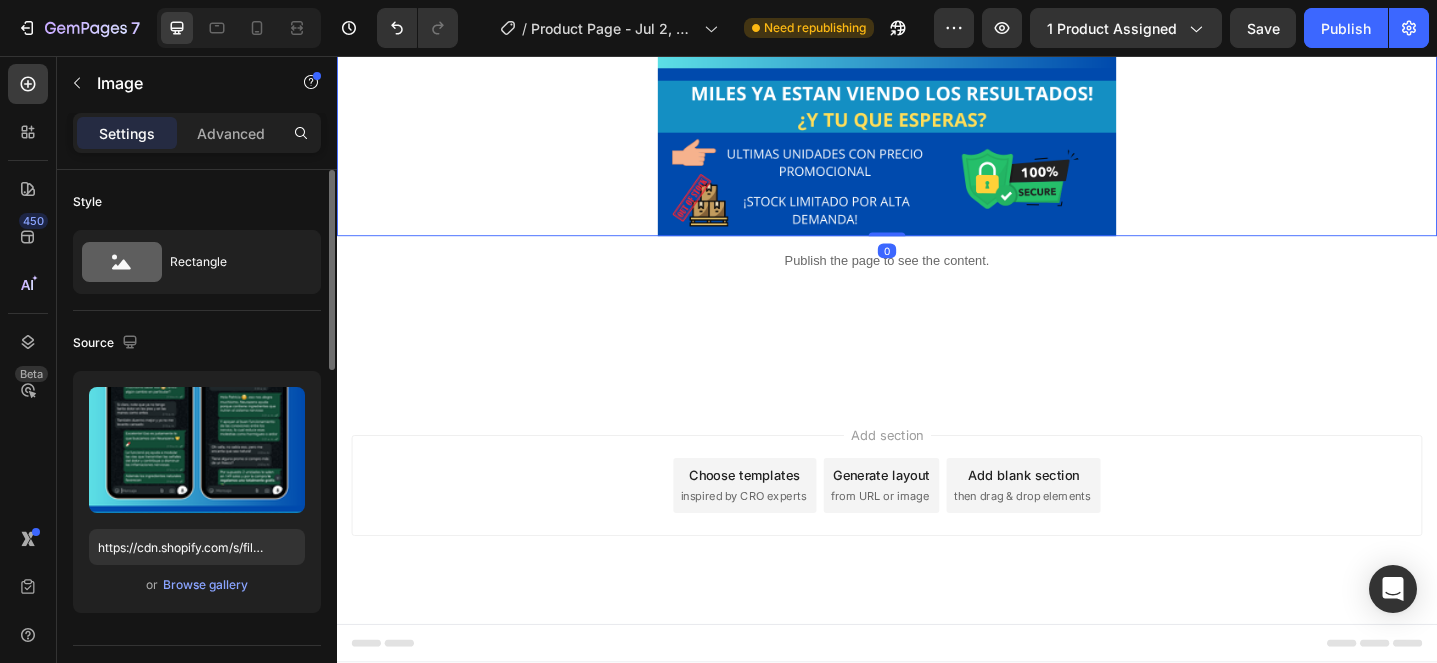 click at bounding box center [470, -391] 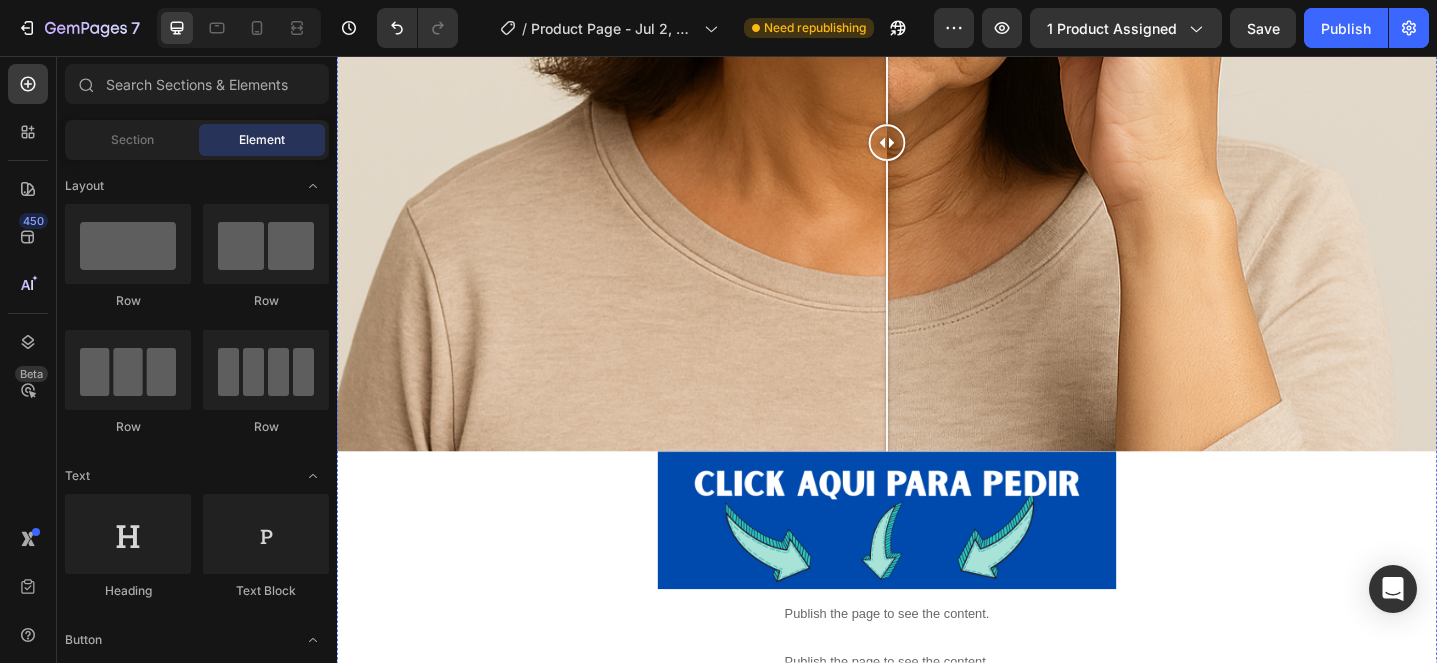 scroll, scrollTop: 379, scrollLeft: 0, axis: vertical 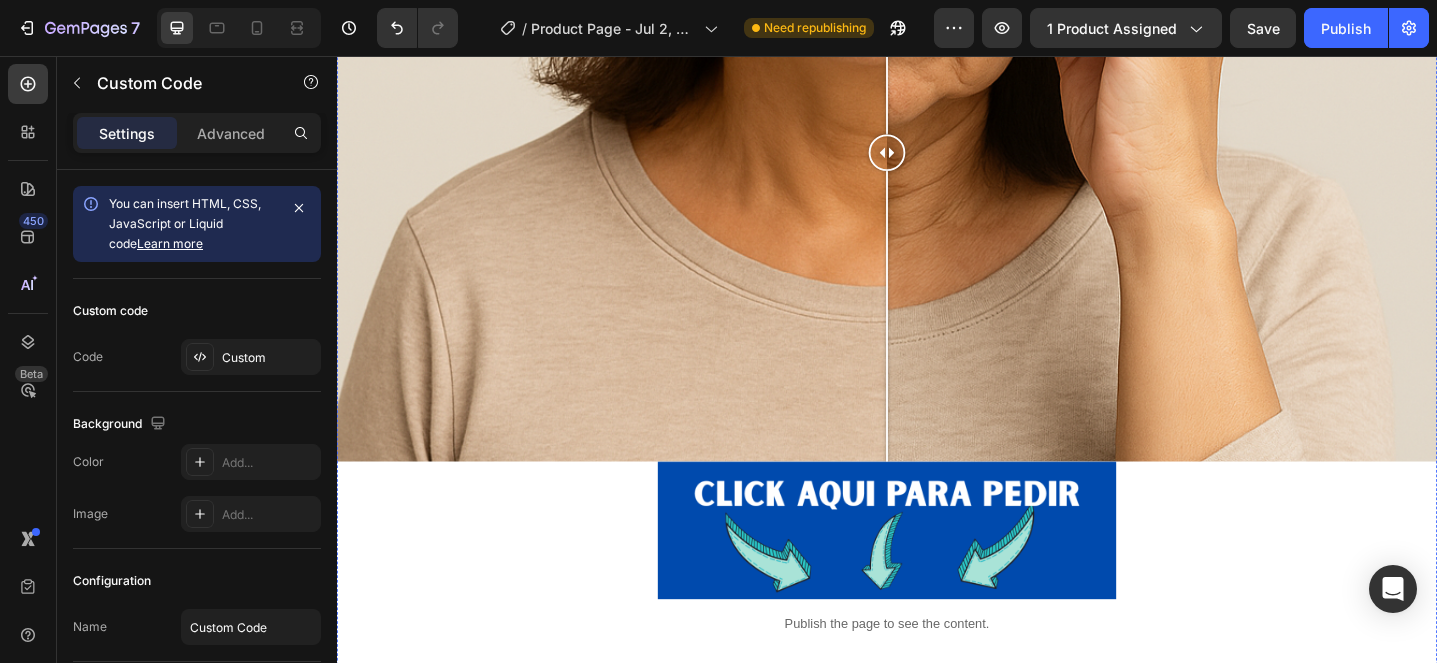 click on "Publish the page to see the content." at bounding box center [937, -256] 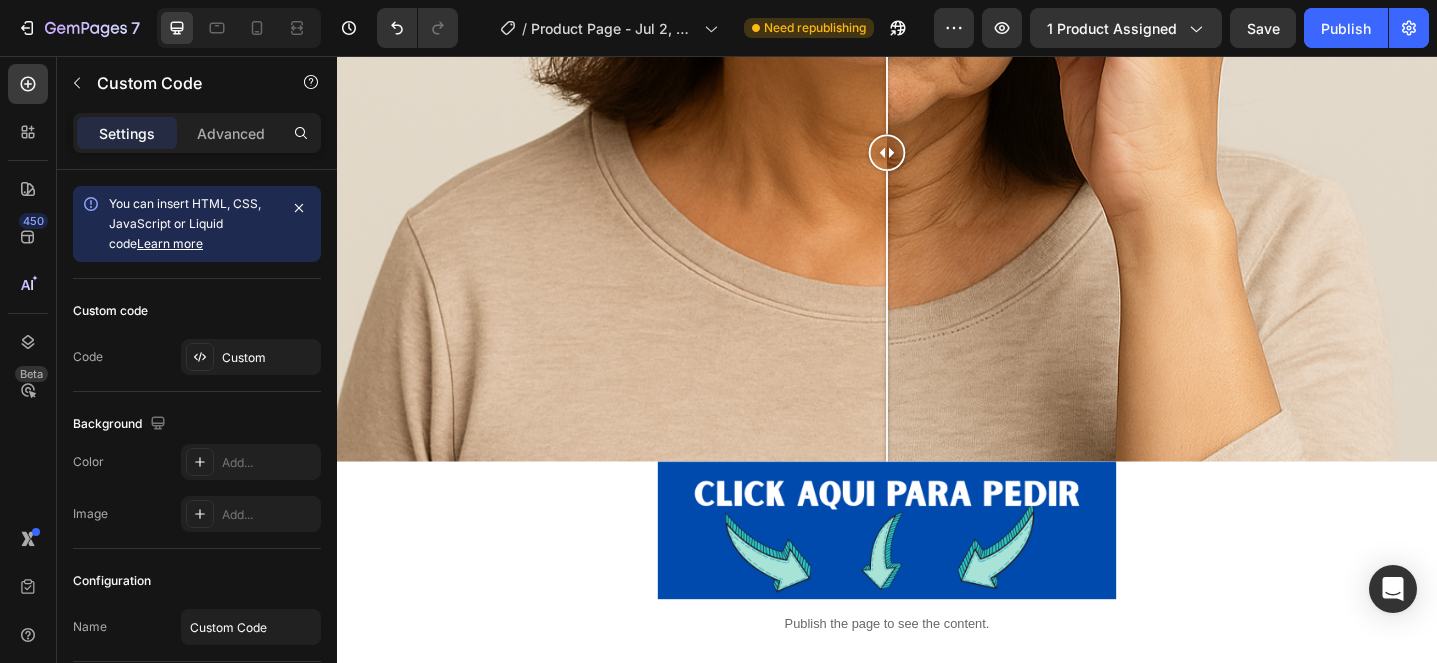click 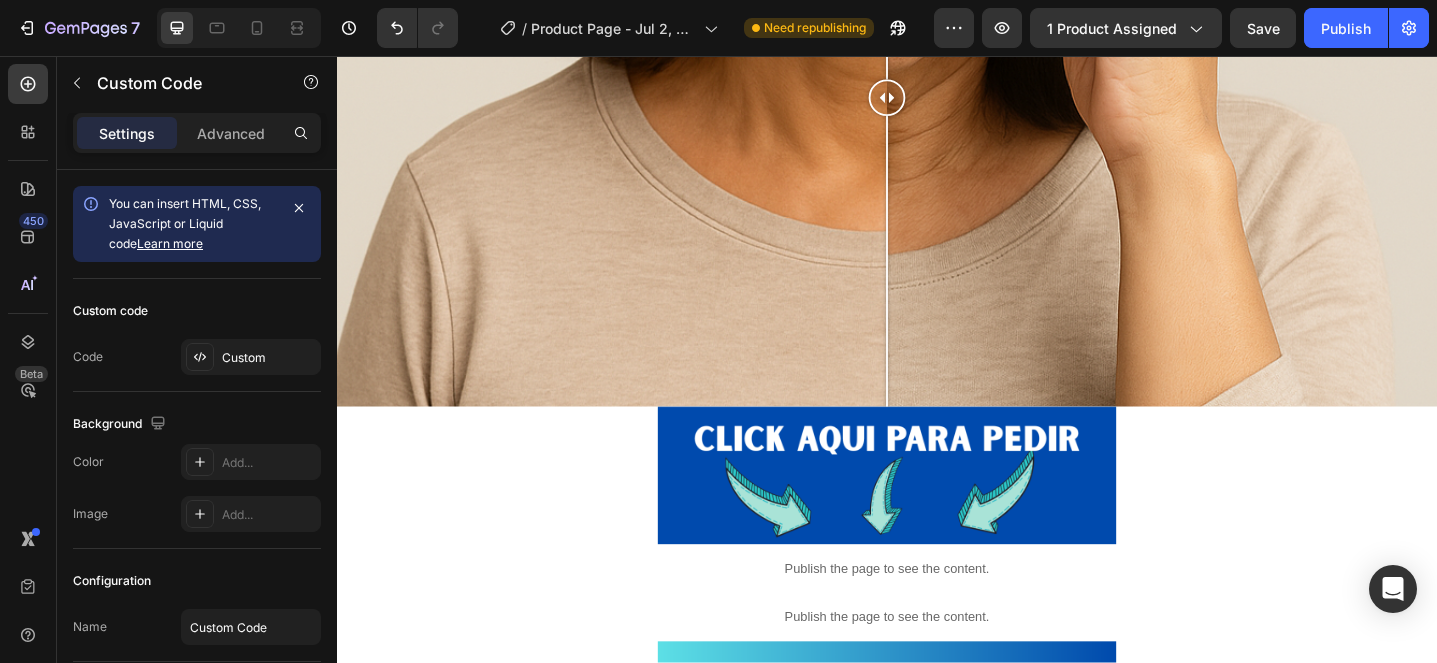 scroll, scrollTop: 498, scrollLeft: 0, axis: vertical 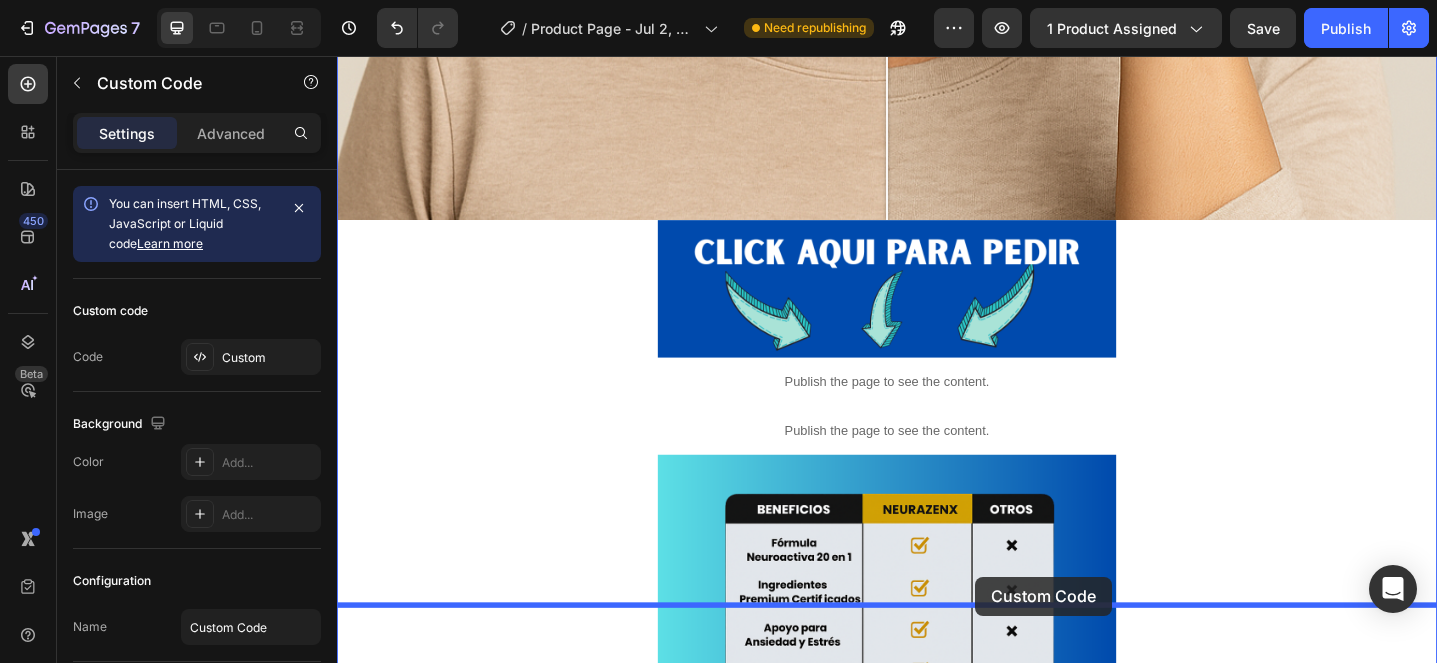 drag, startPoint x: 1012, startPoint y: 201, endPoint x: 1032, endPoint y: 616, distance: 415.48166 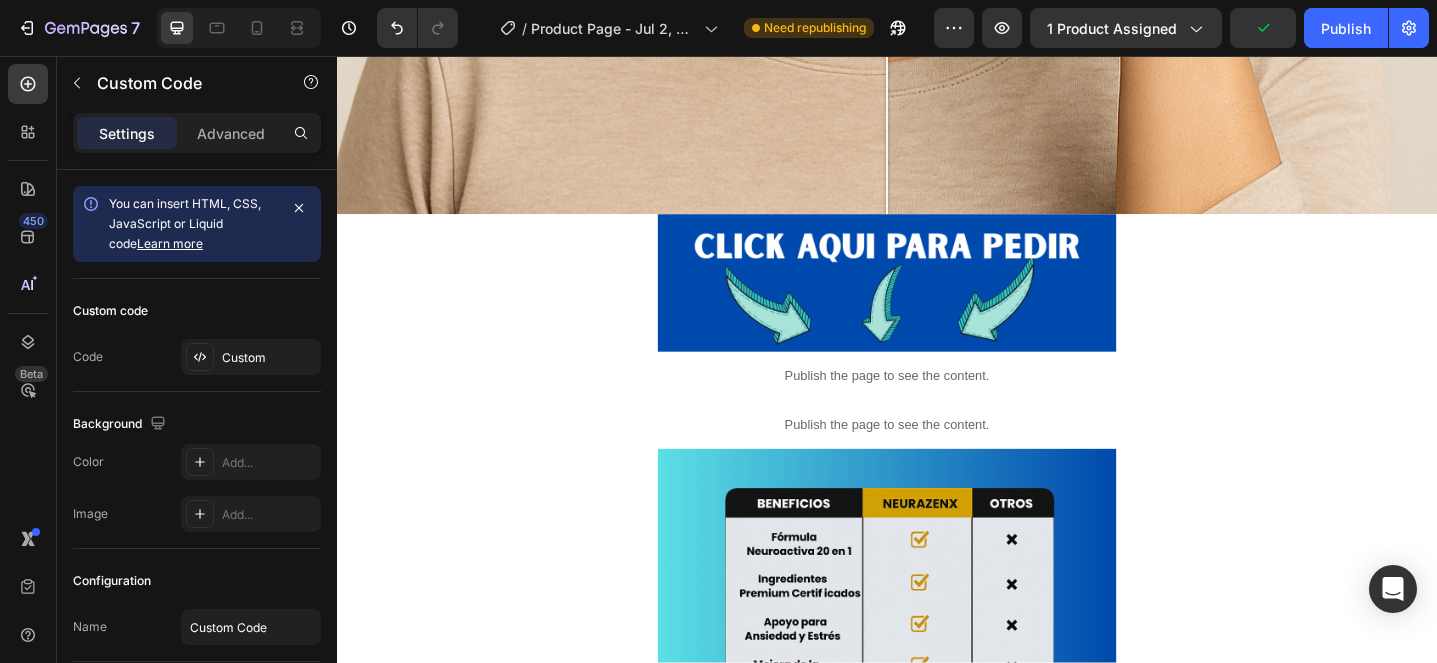 scroll, scrollTop: 694, scrollLeft: 0, axis: vertical 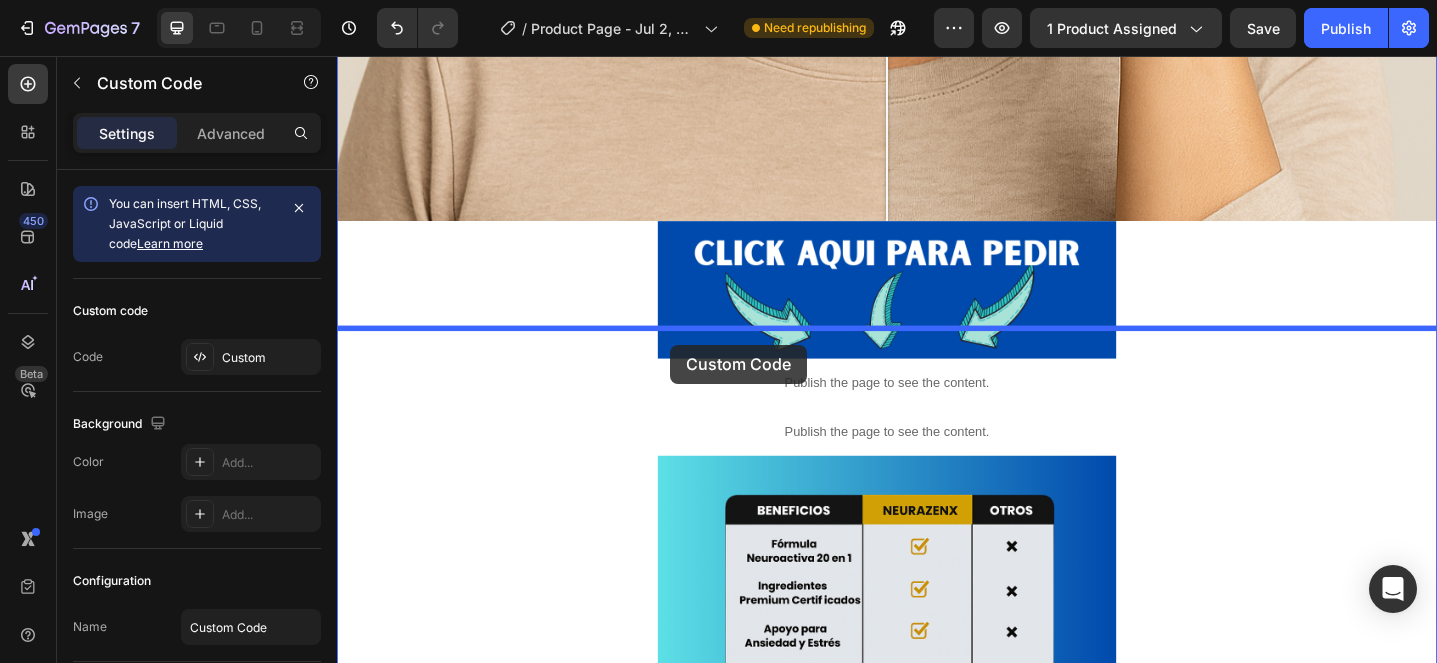 drag, startPoint x: 680, startPoint y: 627, endPoint x: 695, endPoint y: 370, distance: 257.43738 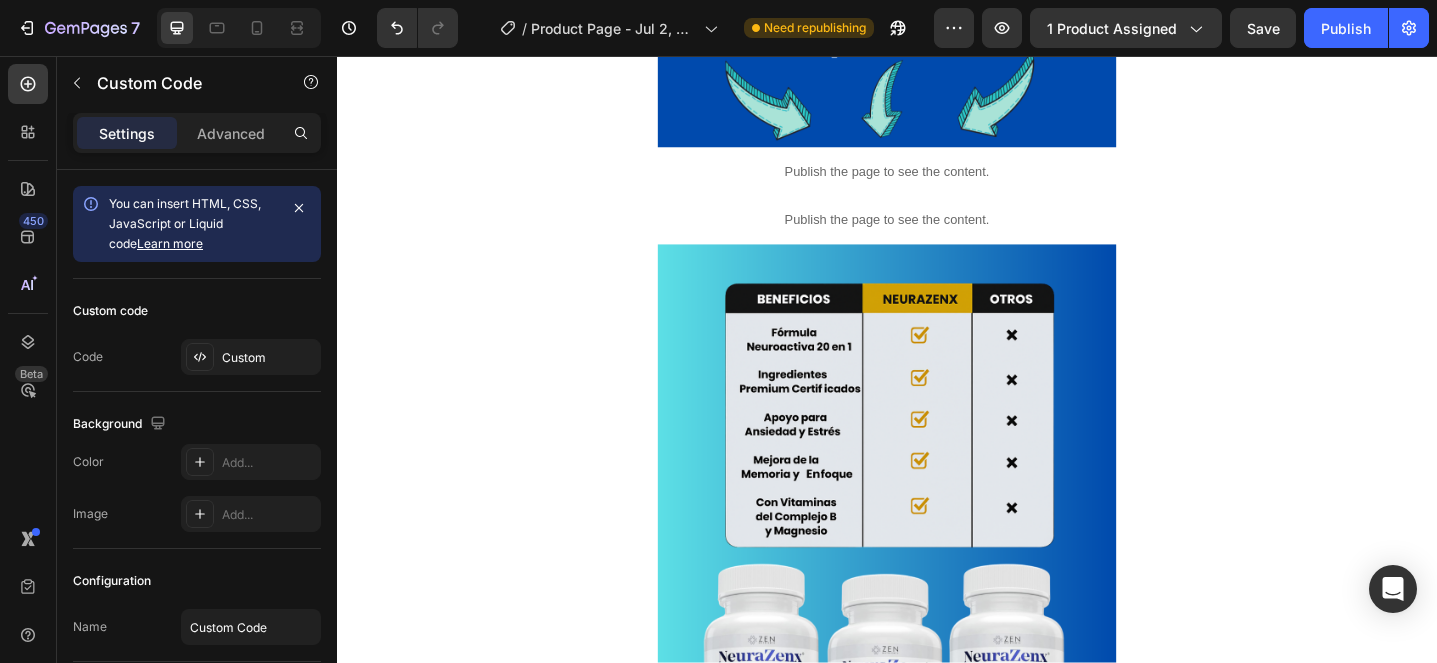 scroll, scrollTop: 906, scrollLeft: 0, axis: vertical 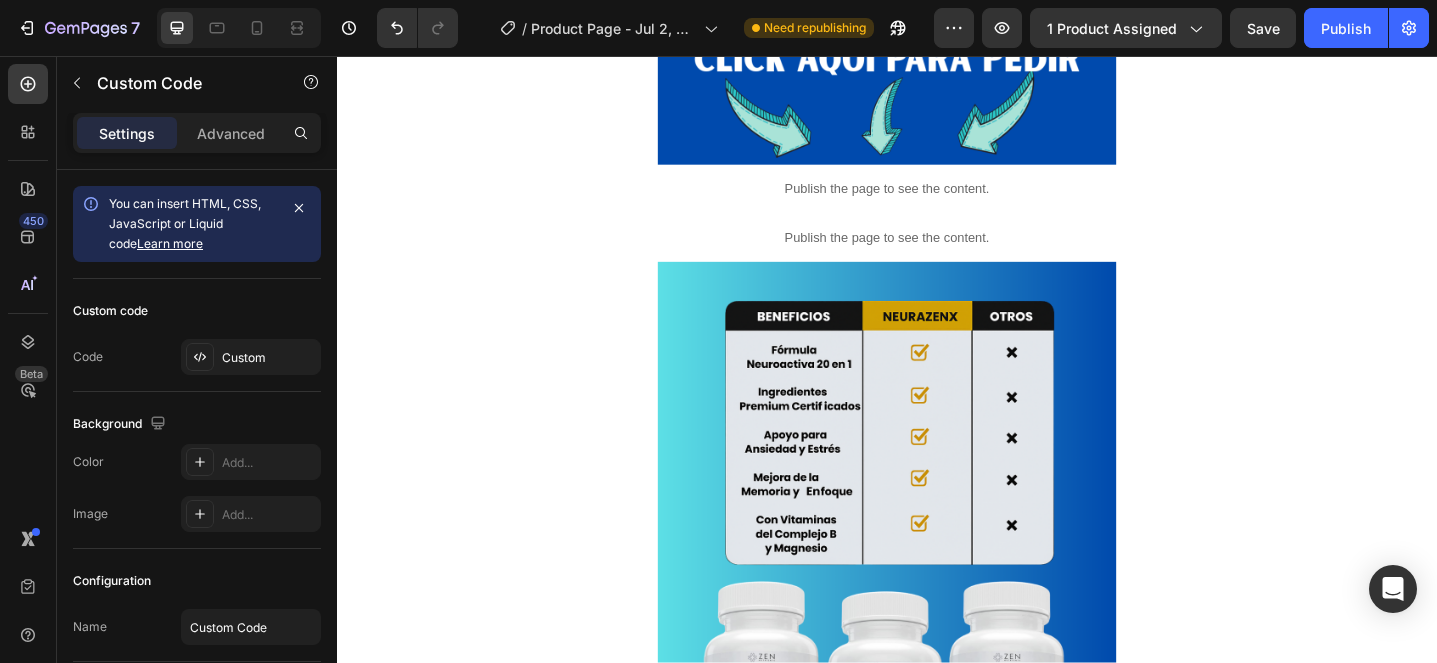 click 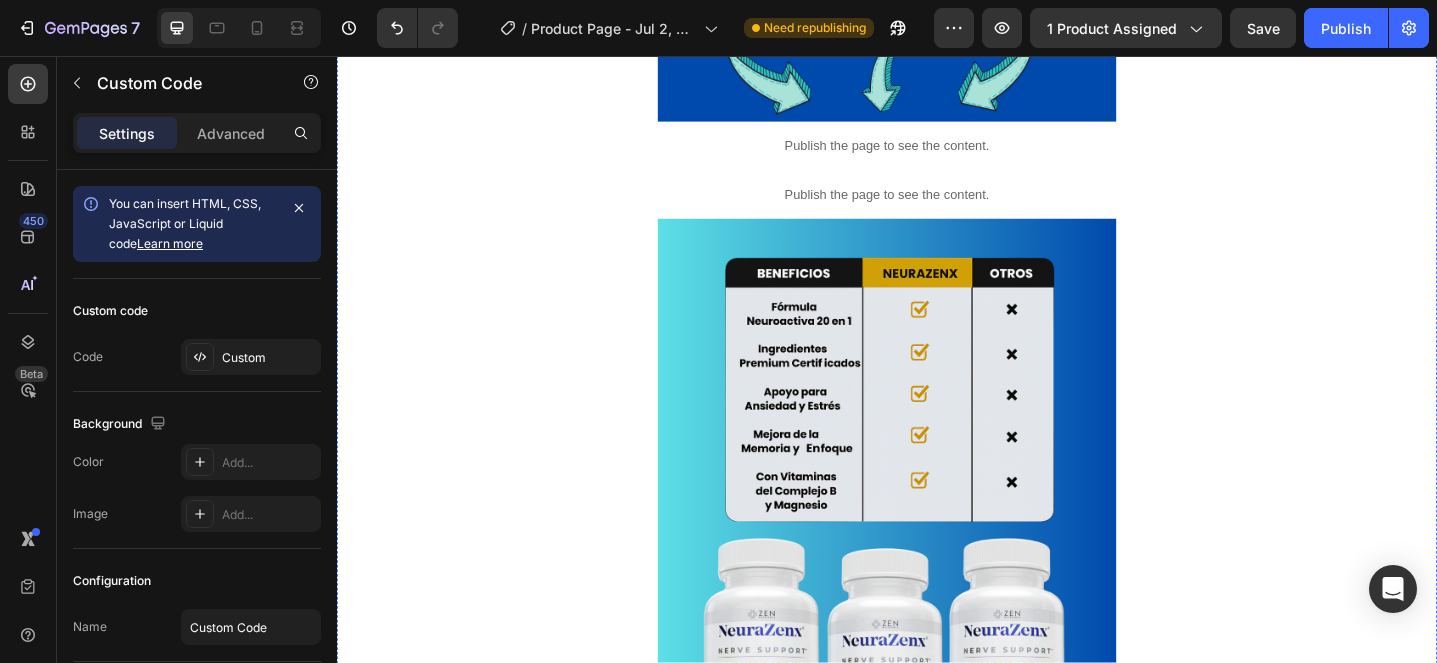 scroll, scrollTop: 1010, scrollLeft: 0, axis: vertical 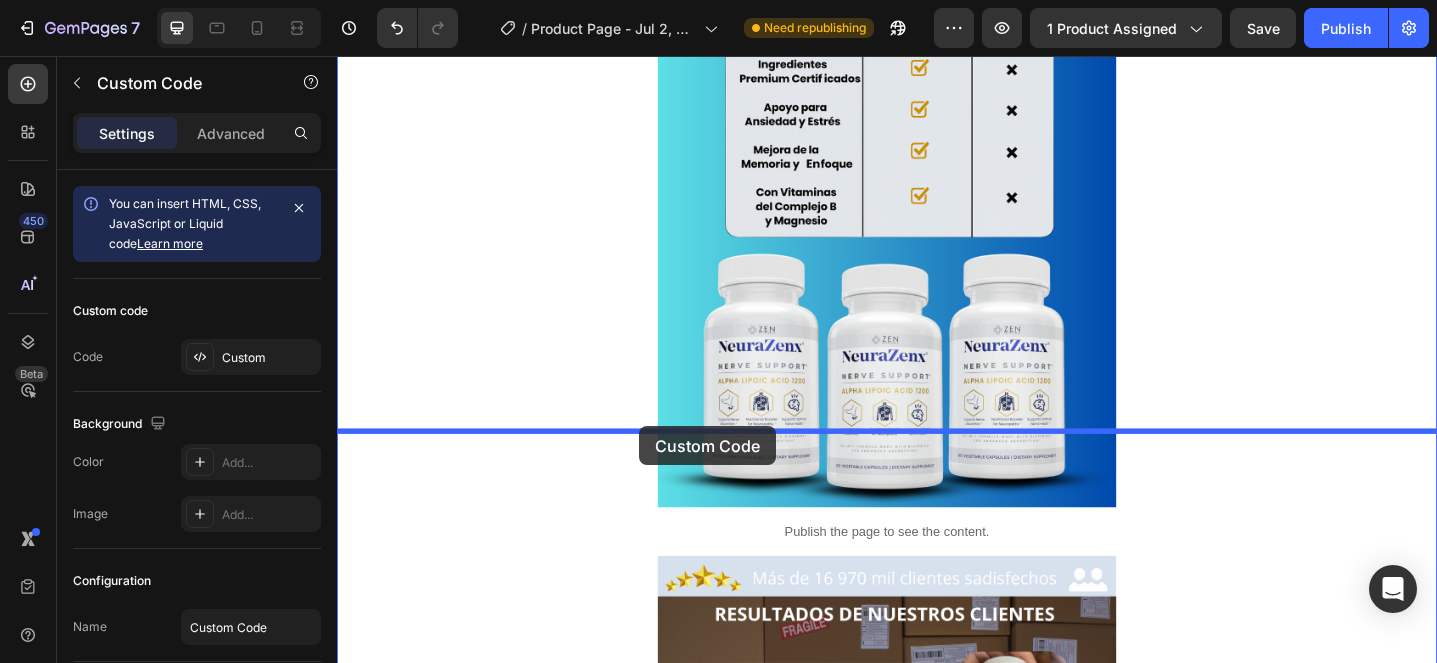 drag, startPoint x: 592, startPoint y: 130, endPoint x: 666, endPoint y: 460, distance: 338.19522 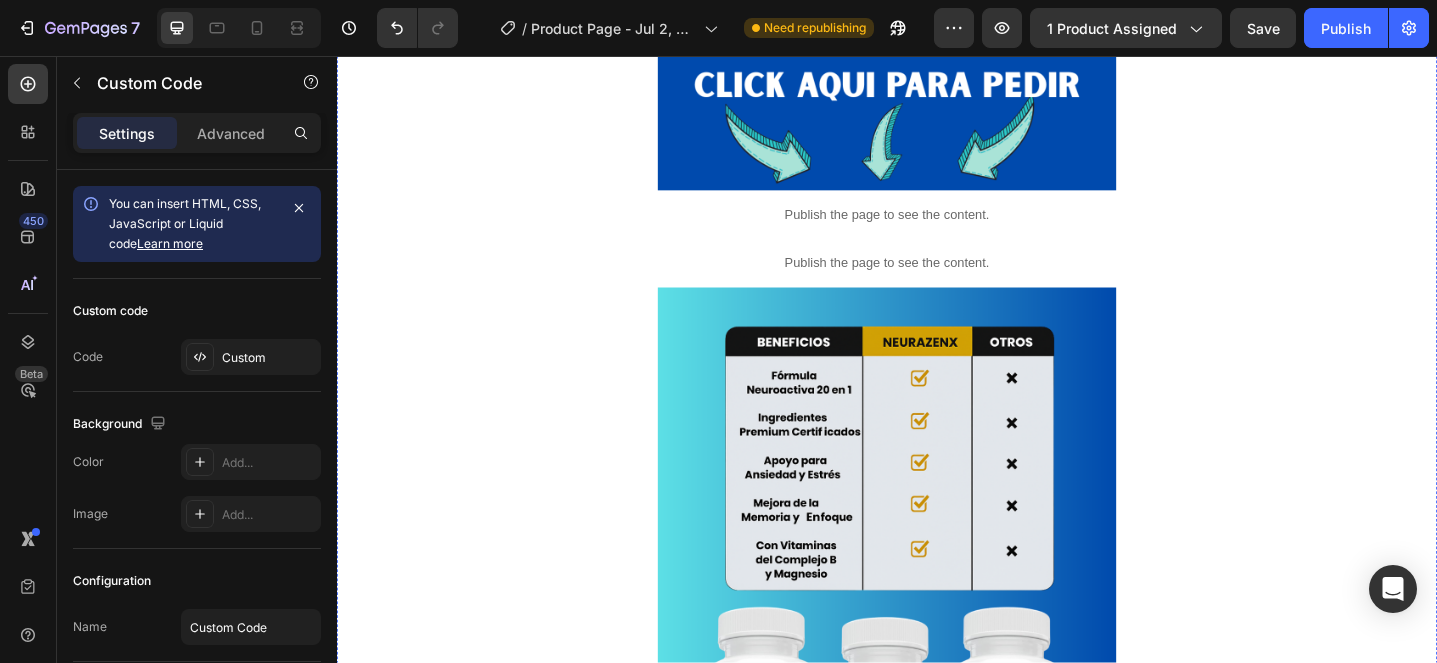 scroll, scrollTop: 940, scrollLeft: 0, axis: vertical 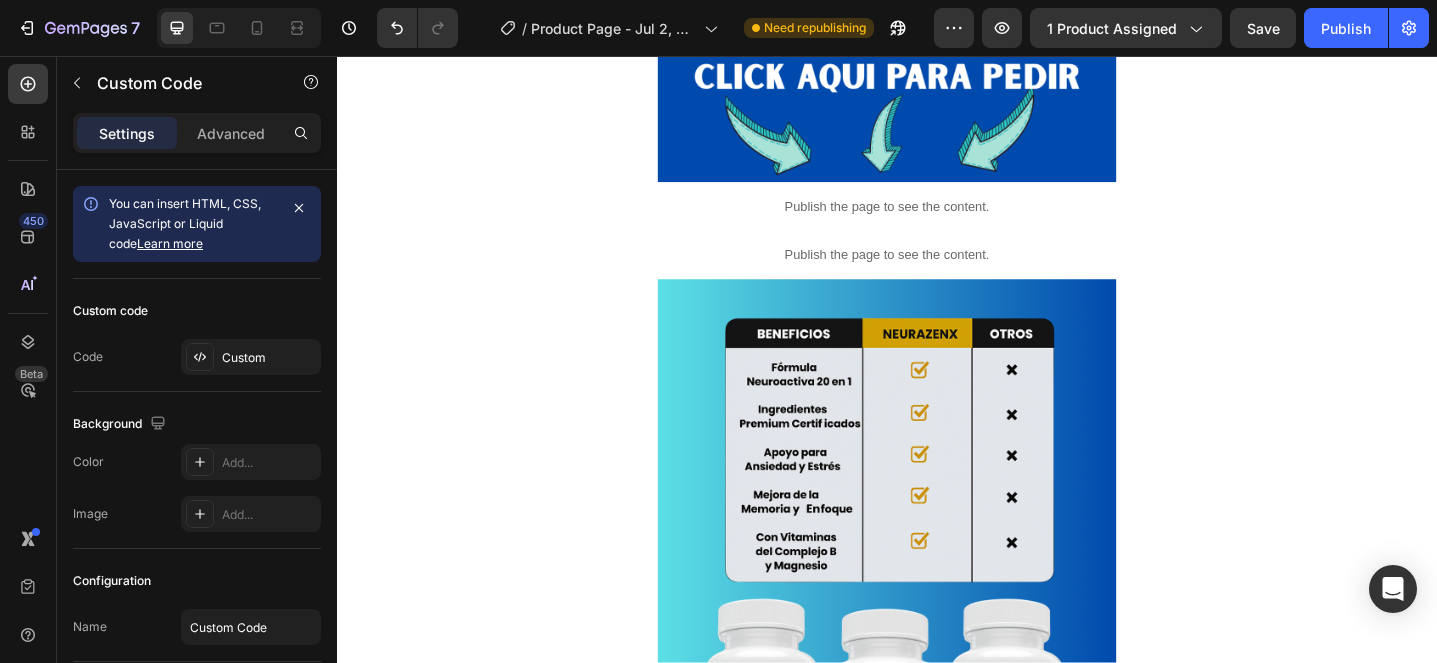 click at bounding box center [937, -737] 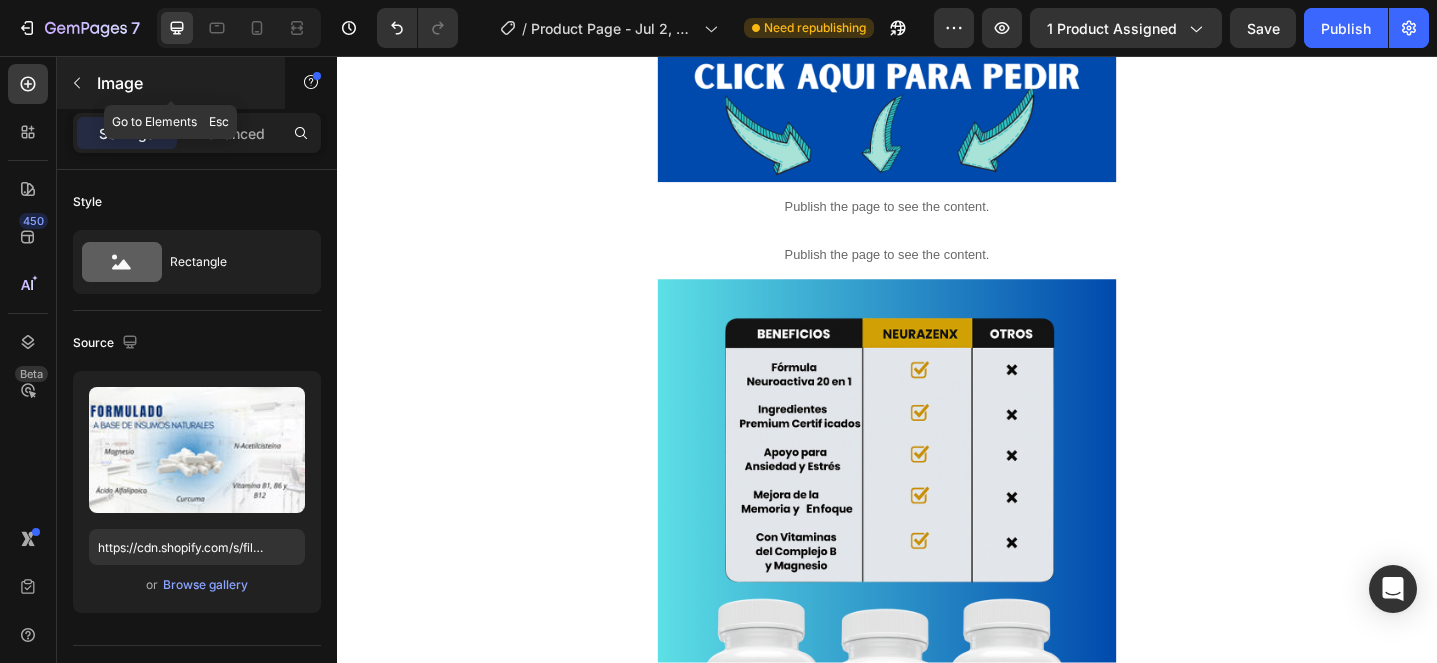 click at bounding box center (77, 83) 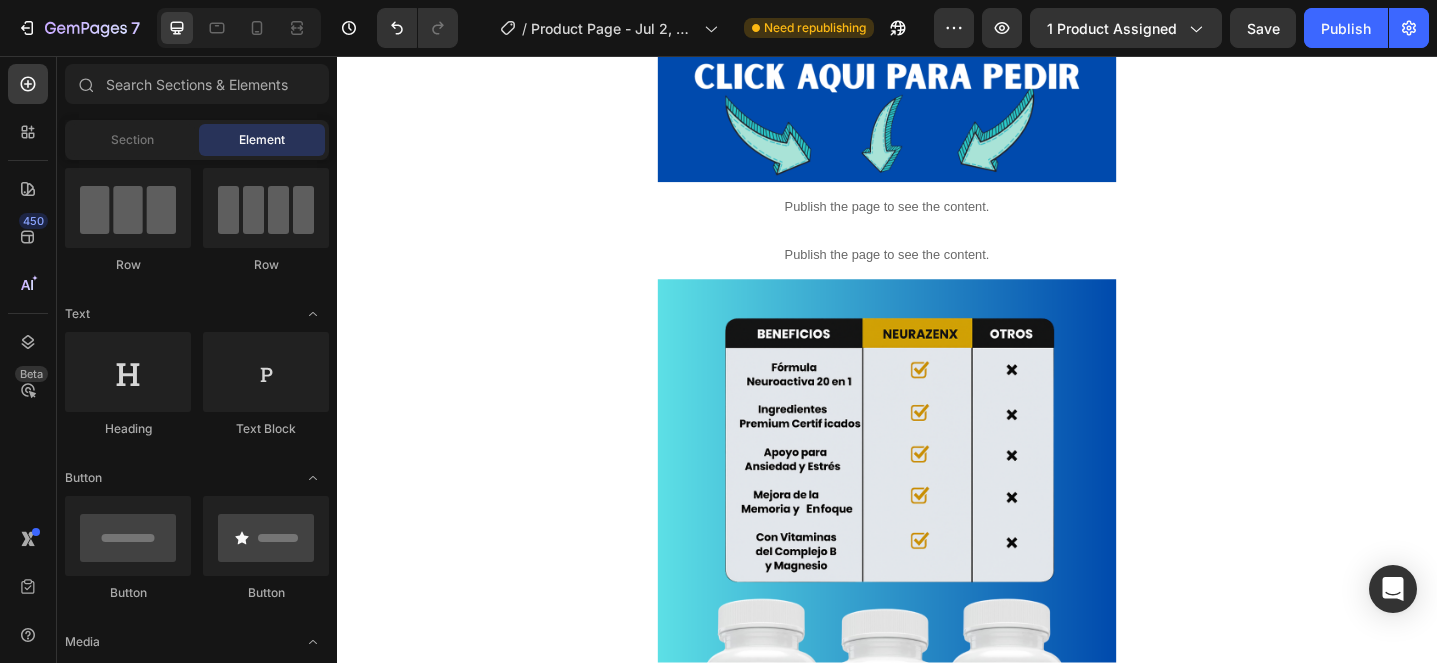 scroll, scrollTop: 181, scrollLeft: 0, axis: vertical 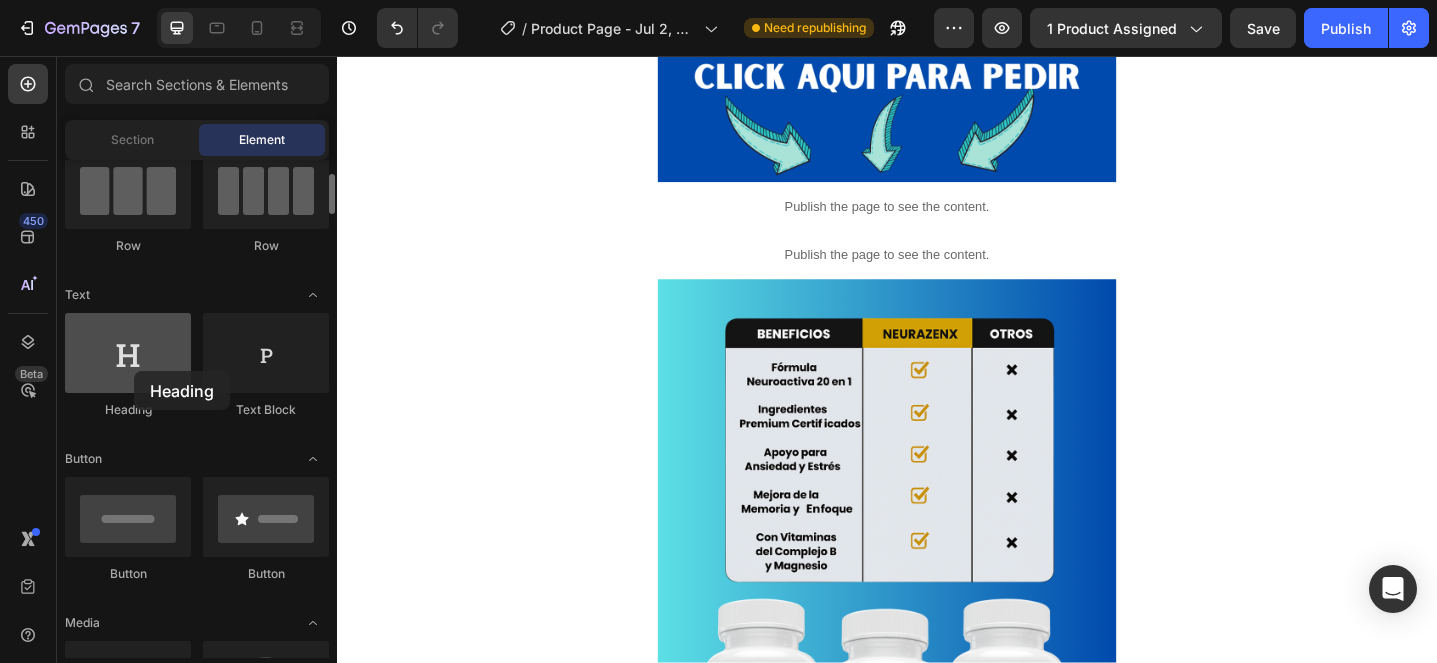 click at bounding box center (128, 353) 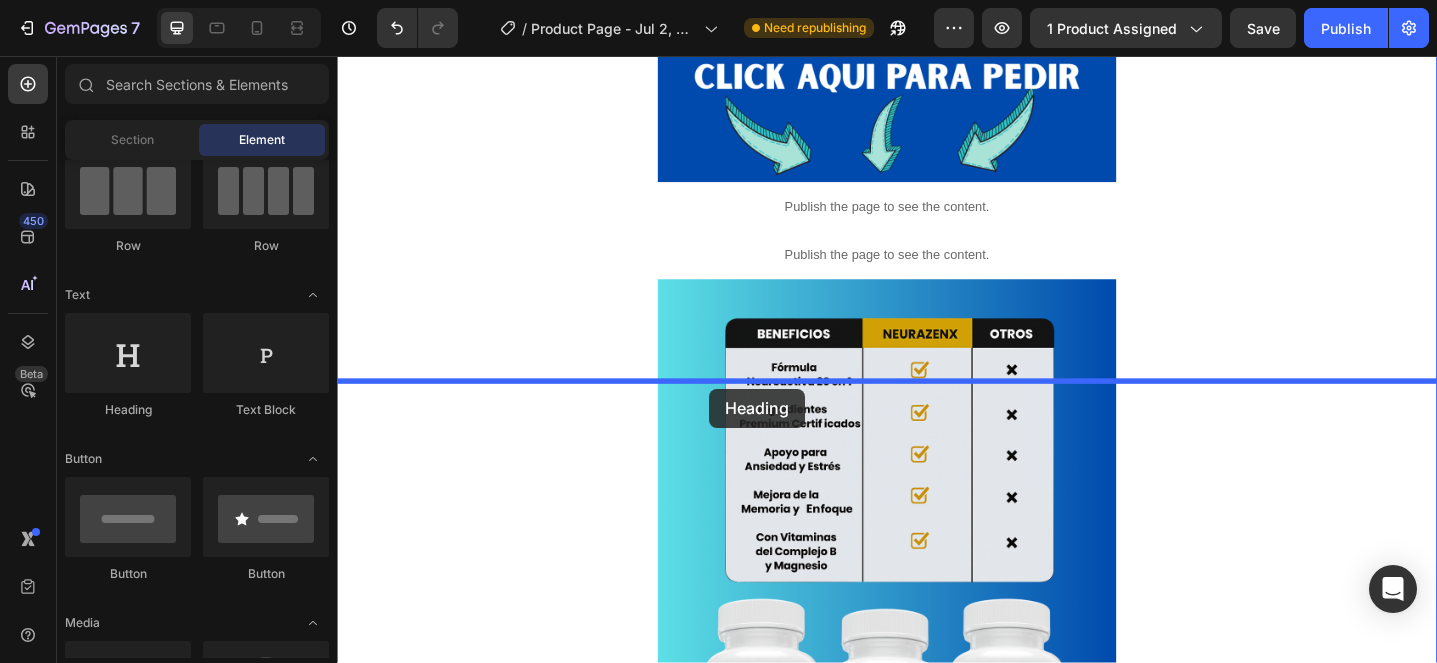 drag, startPoint x: 471, startPoint y: 428, endPoint x: 743, endPoint y: 419, distance: 272.14886 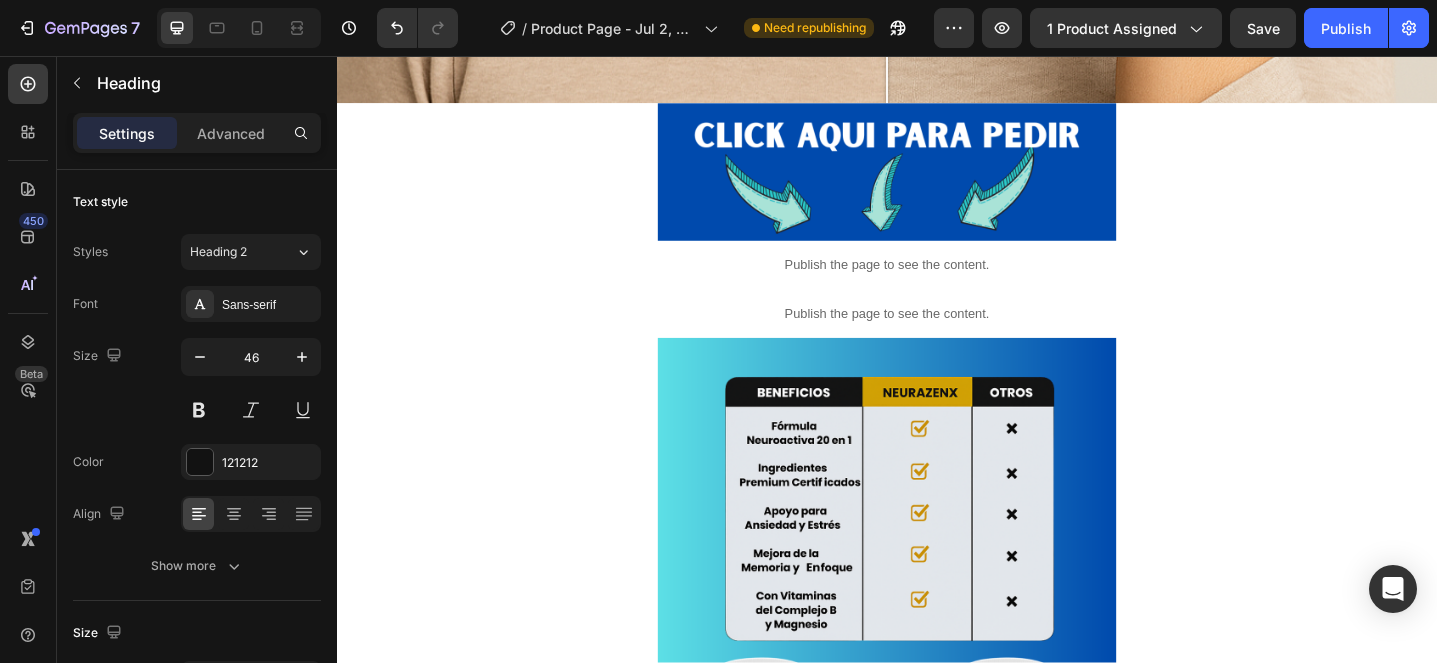 click on "Your heading text goes here" at bounding box center (937, -705) 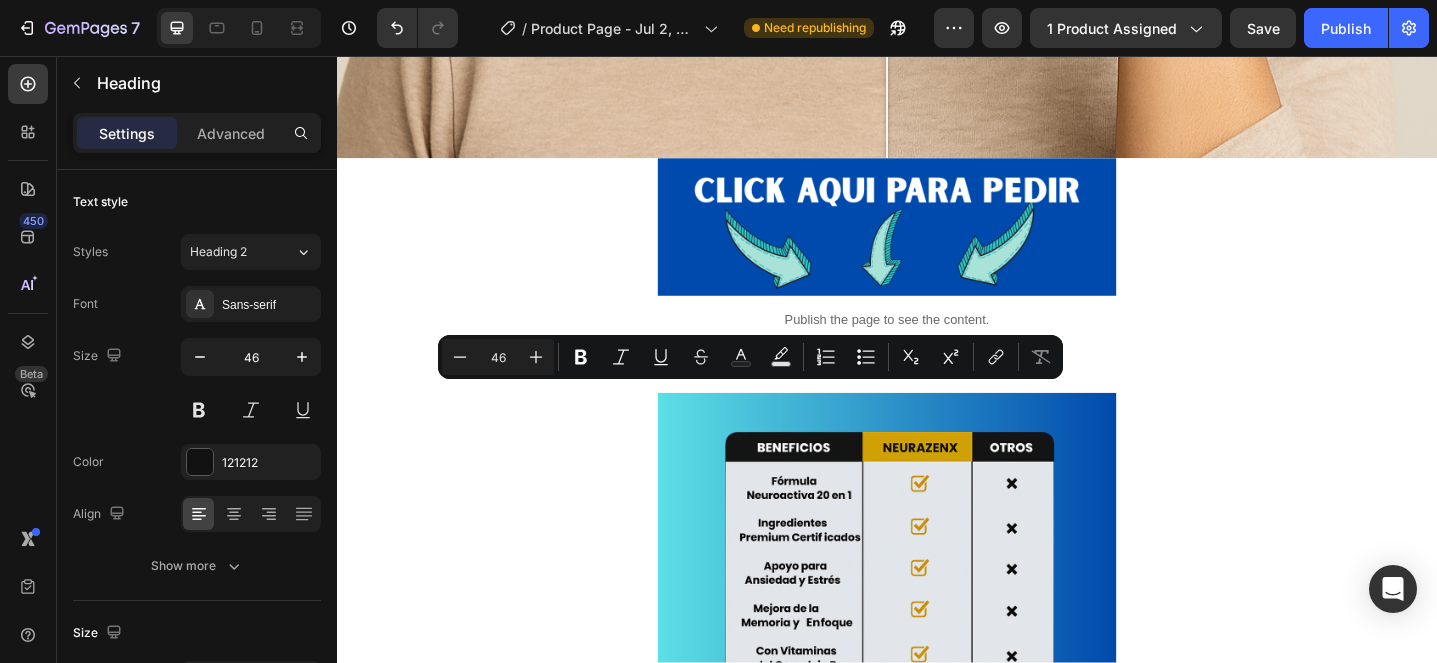 drag, startPoint x: 1168, startPoint y: 487, endPoint x: 335, endPoint y: 428, distance: 835.0868 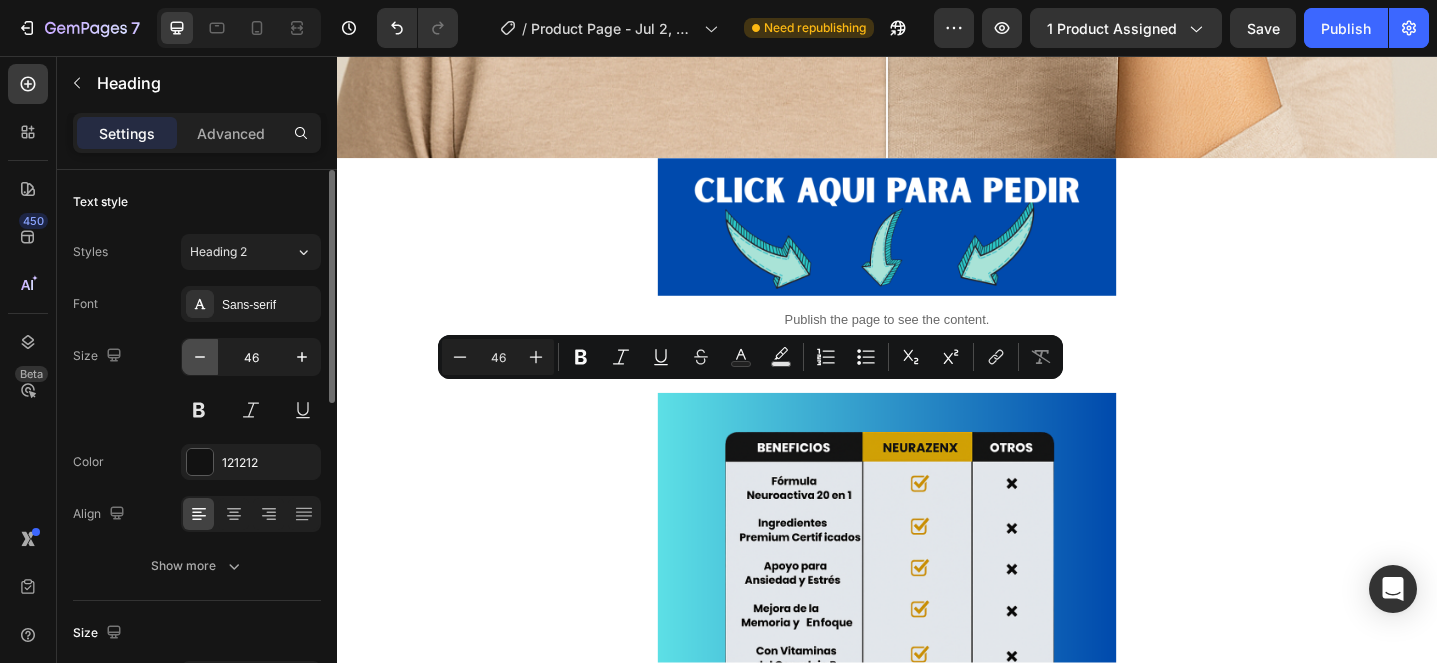 click 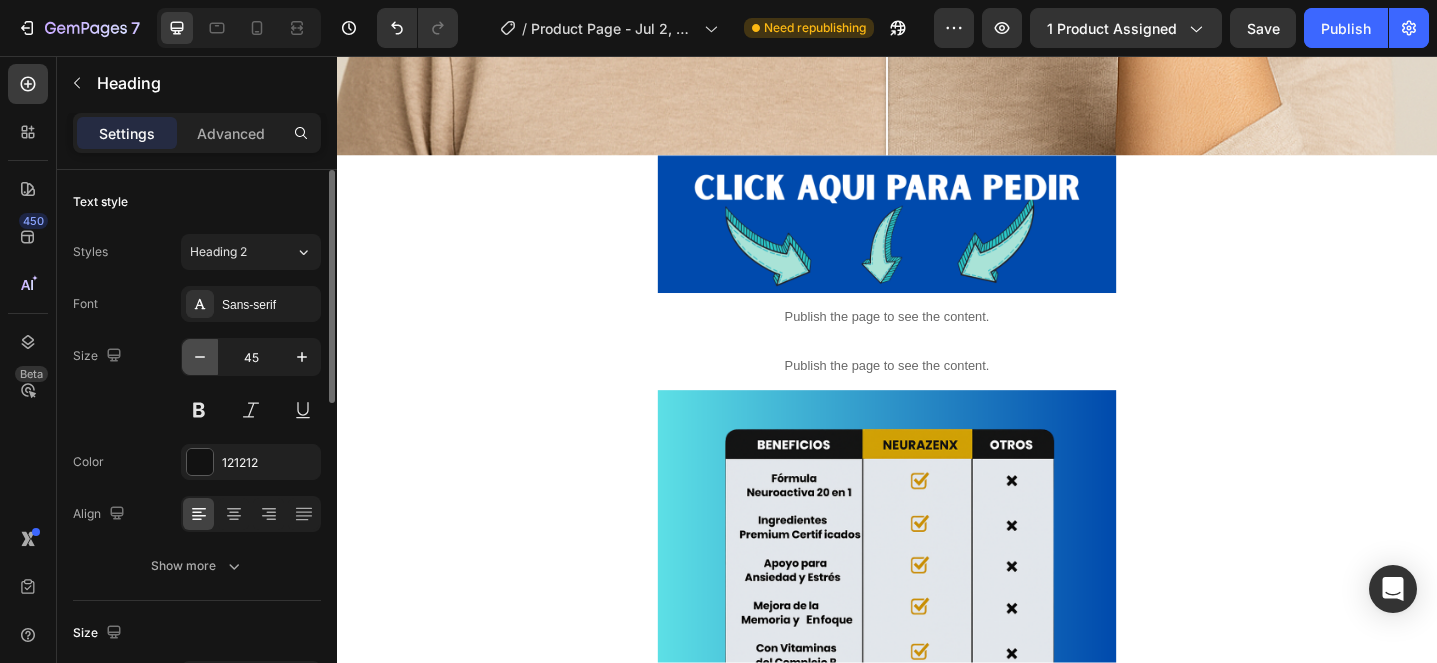 click 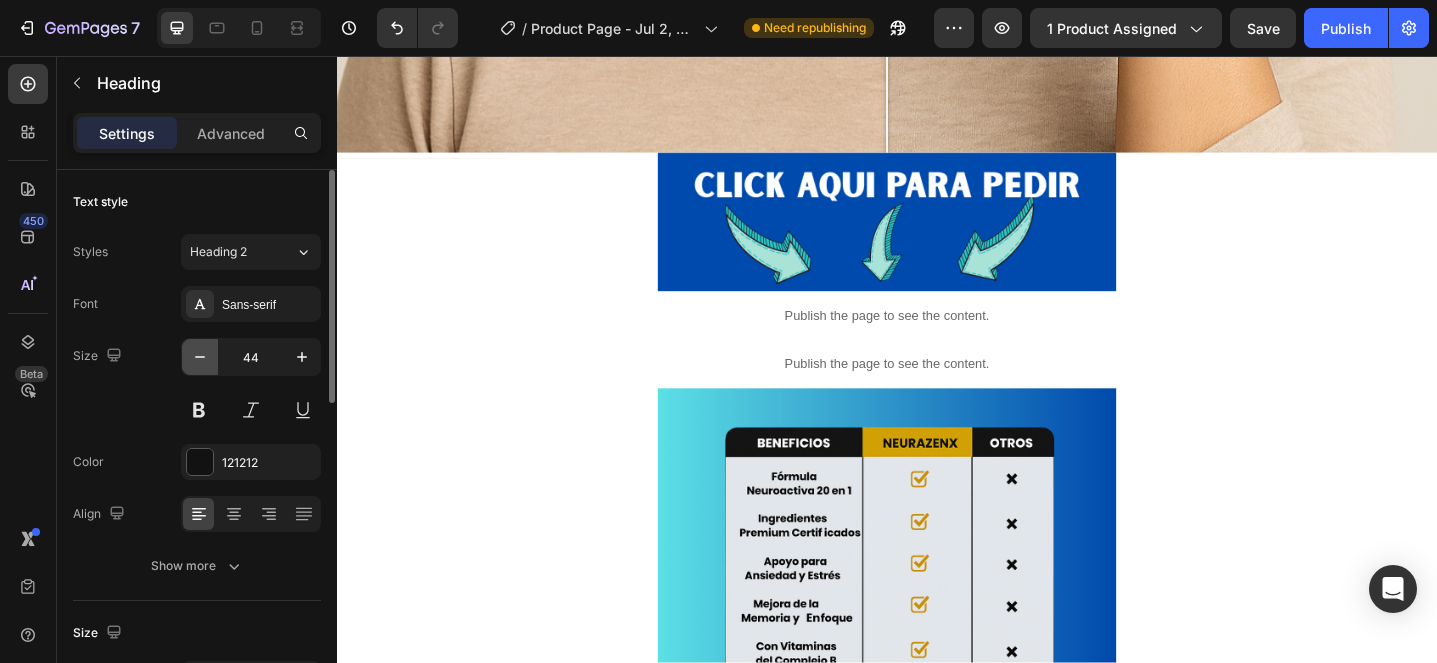 click 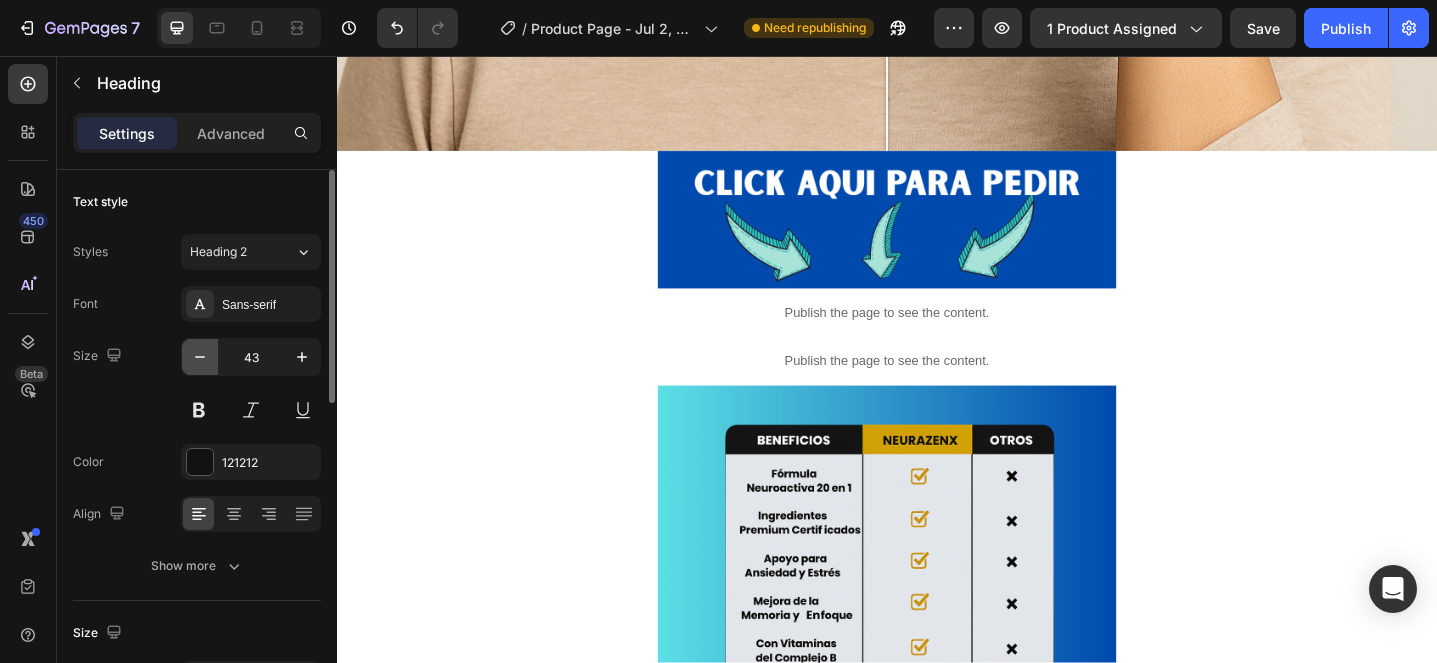click 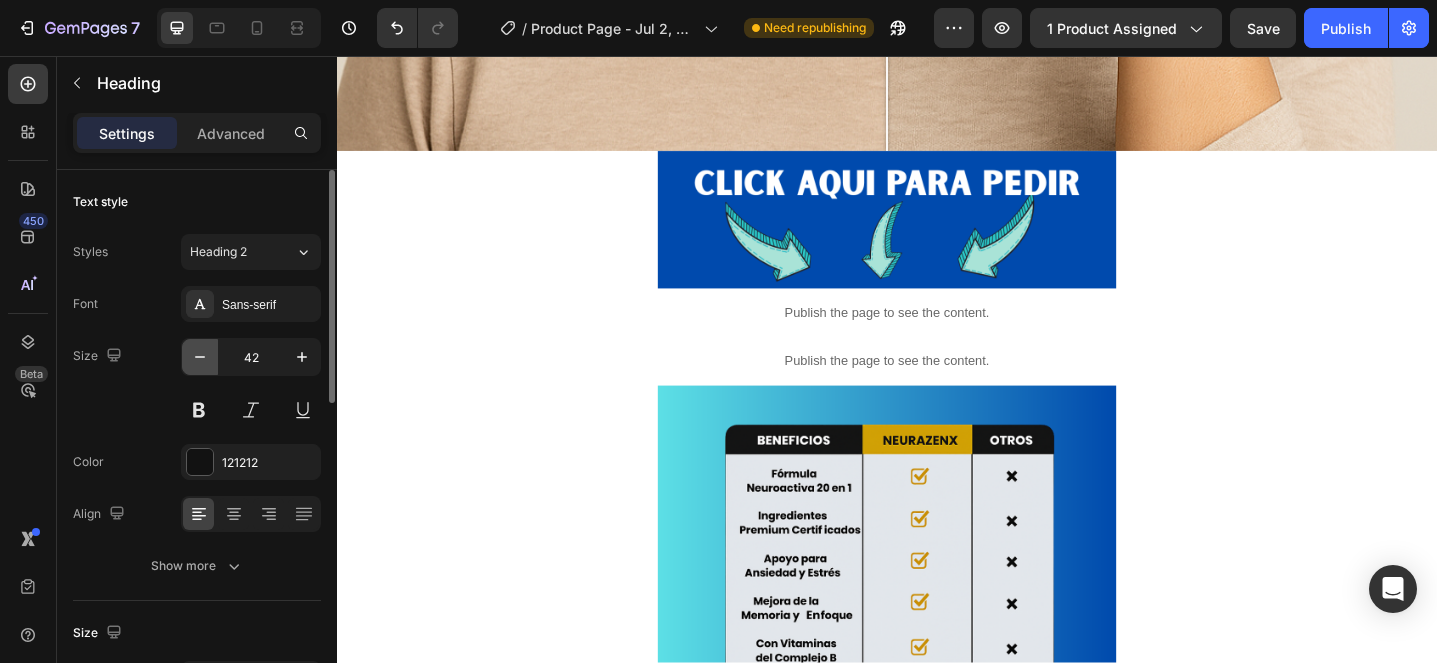 click 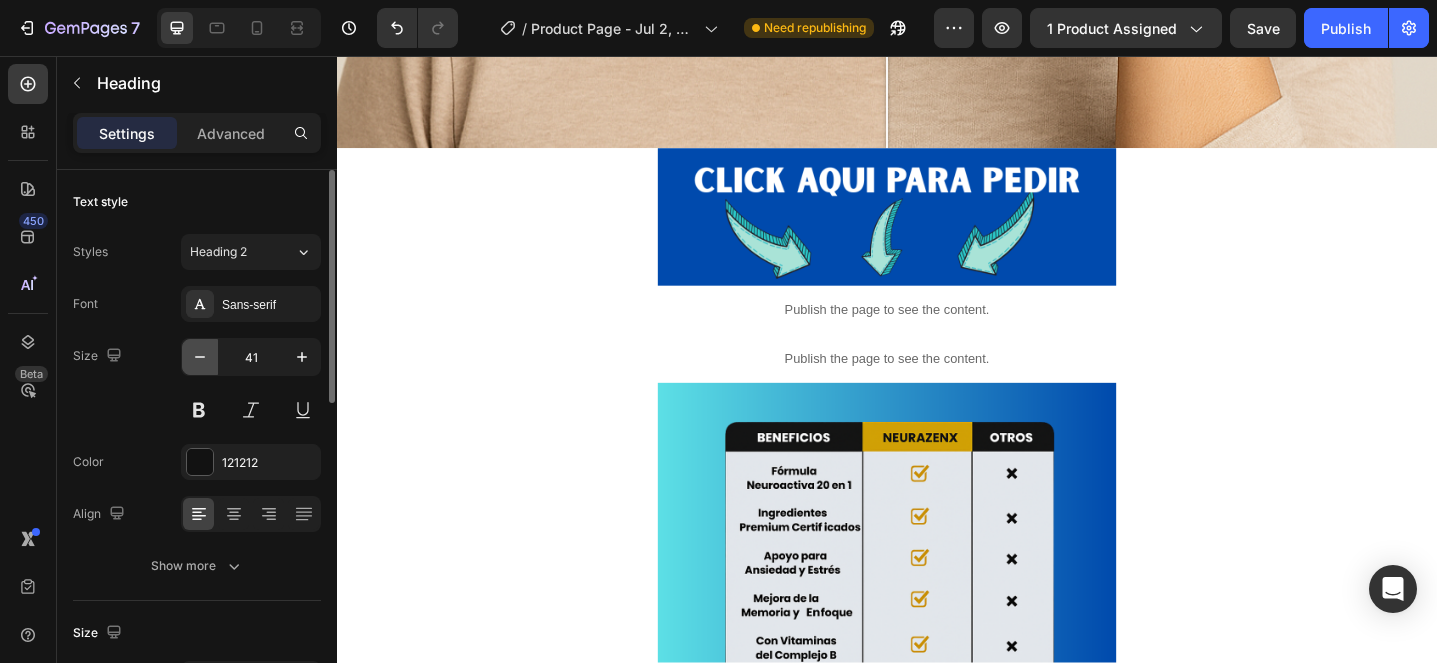 click 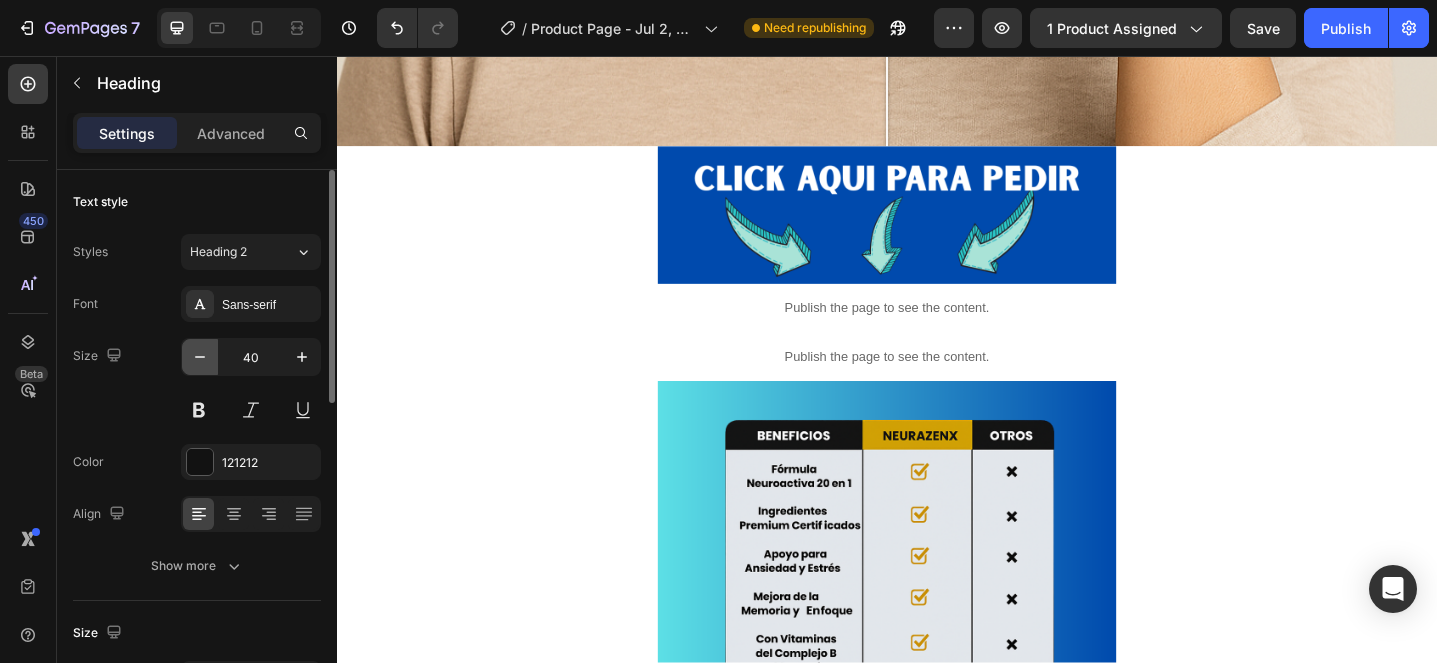 click 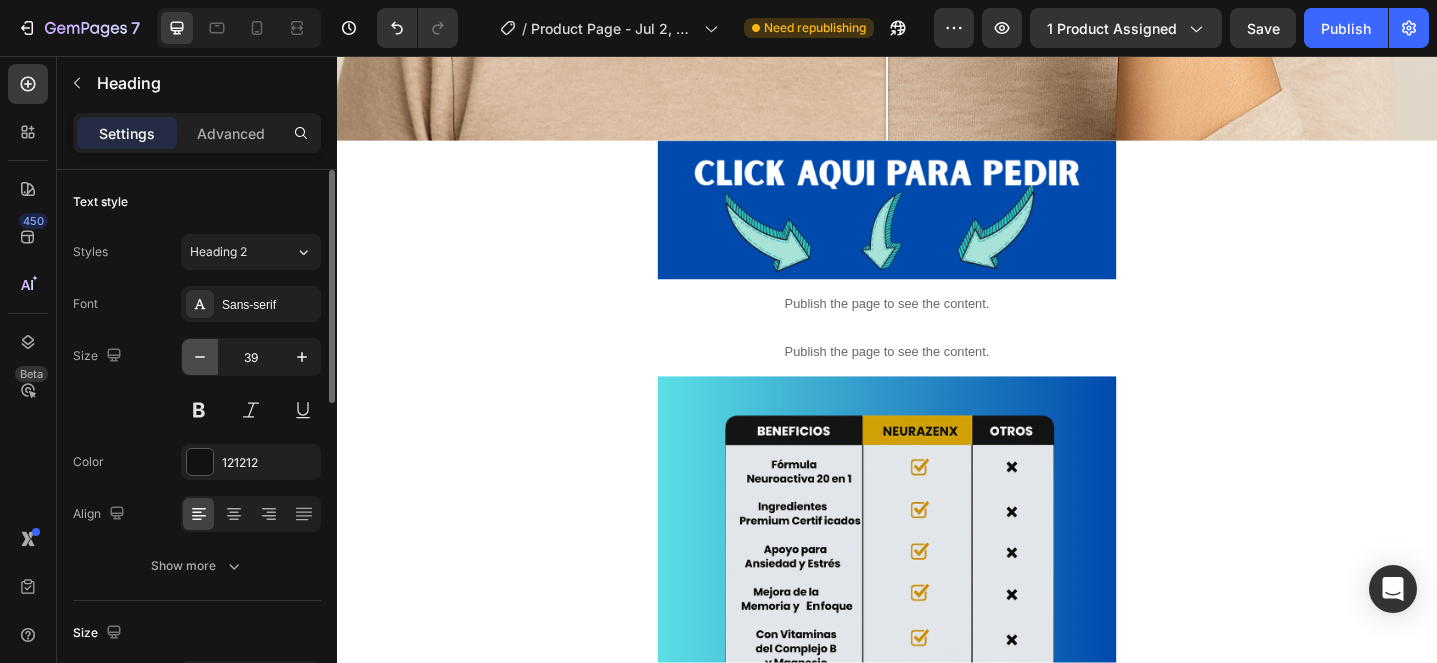 click 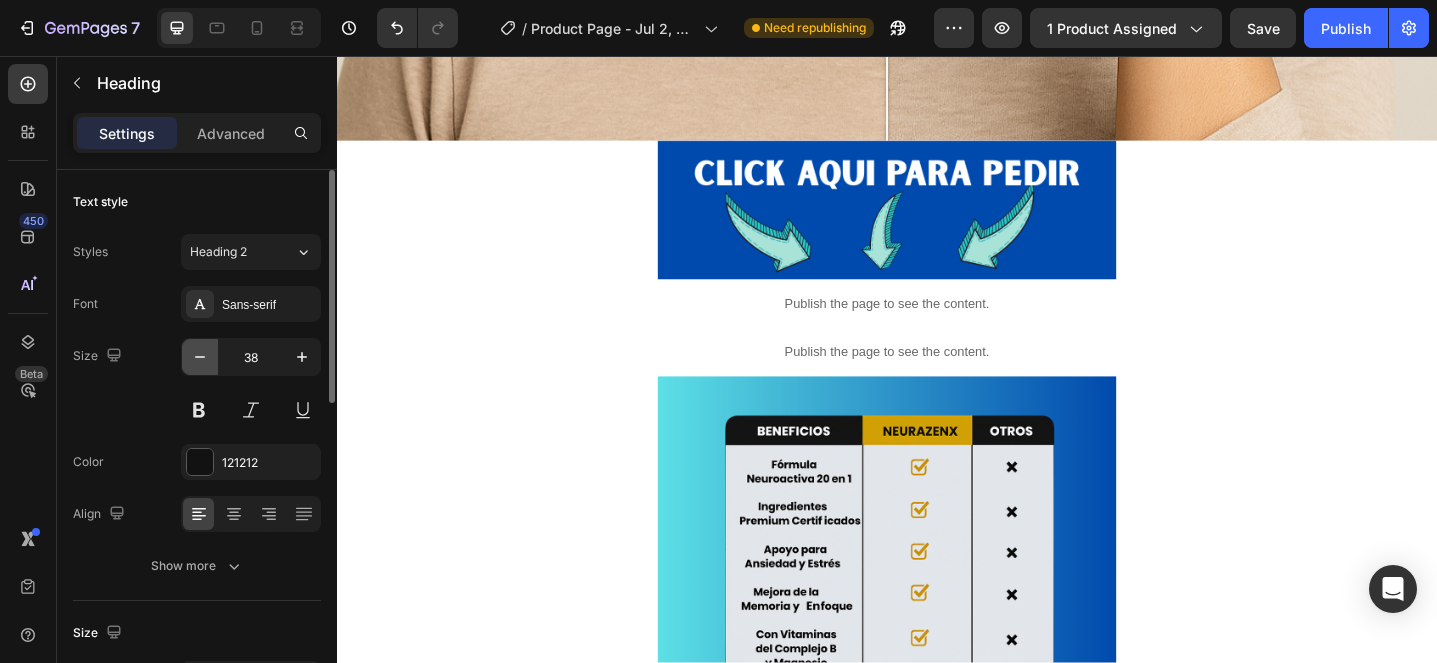 click 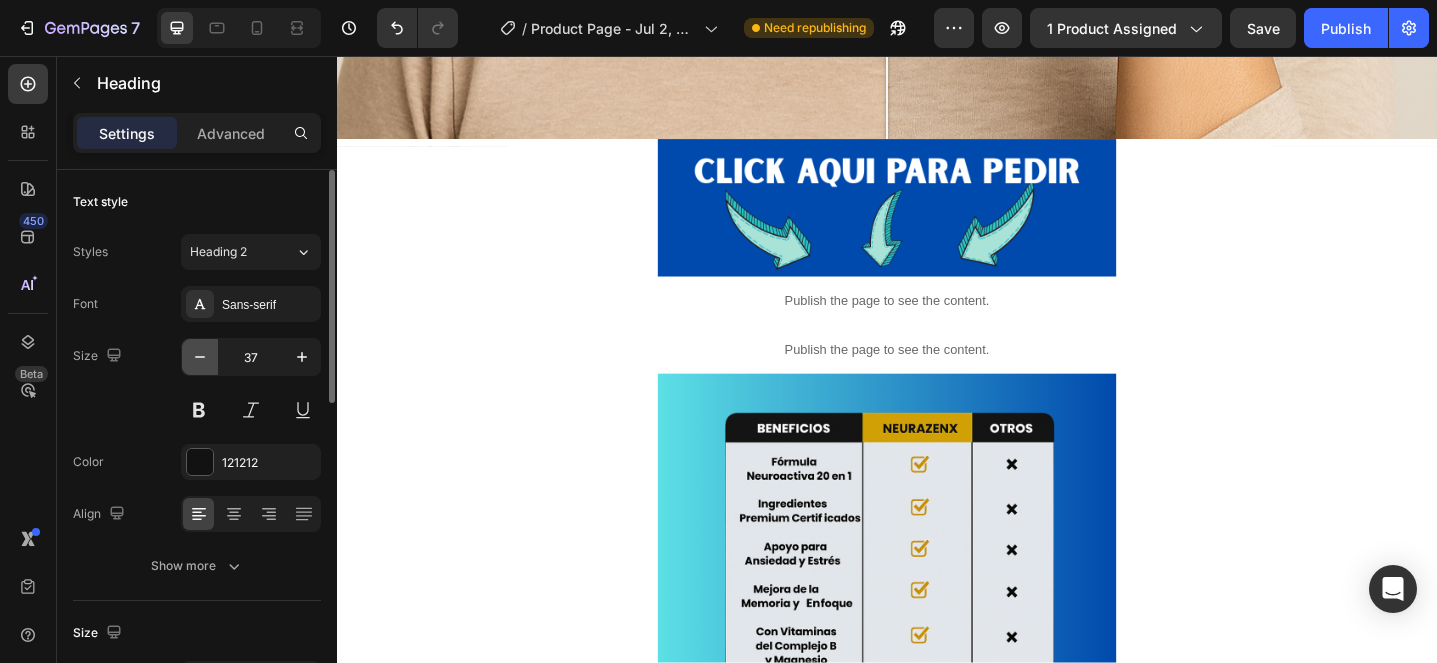 click 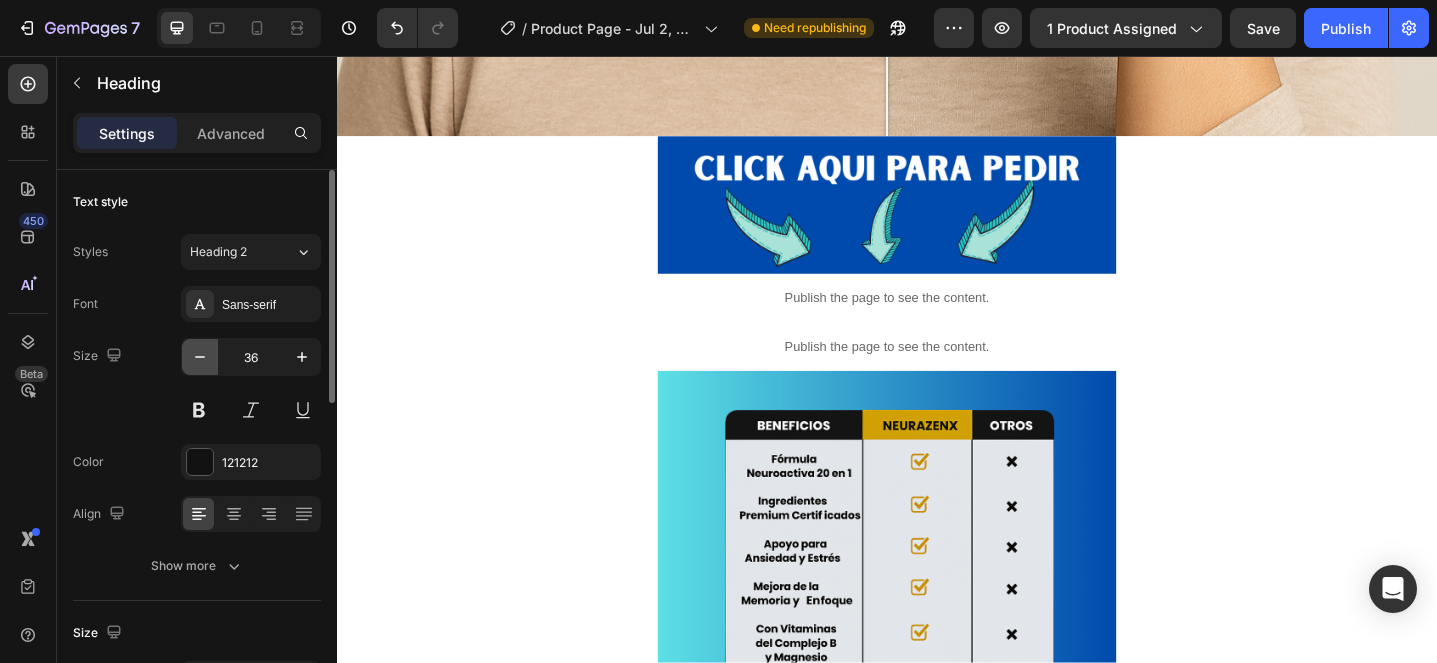 click 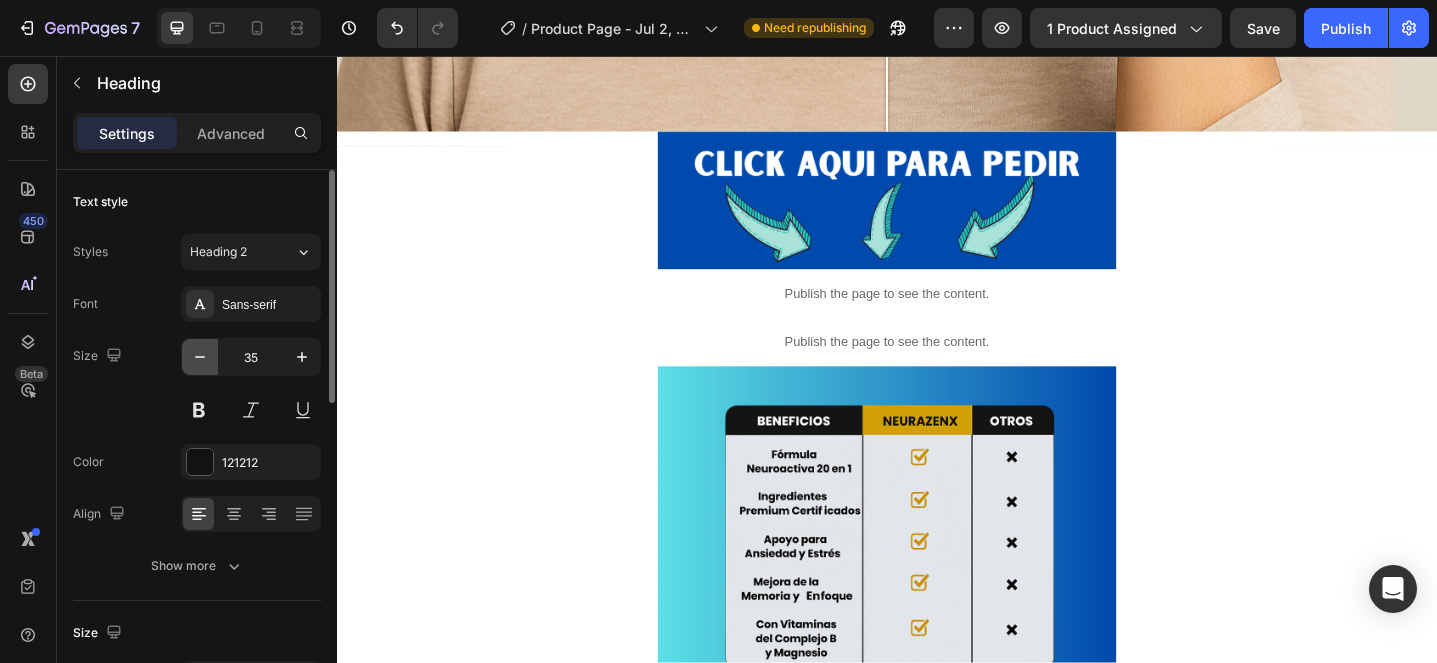 click 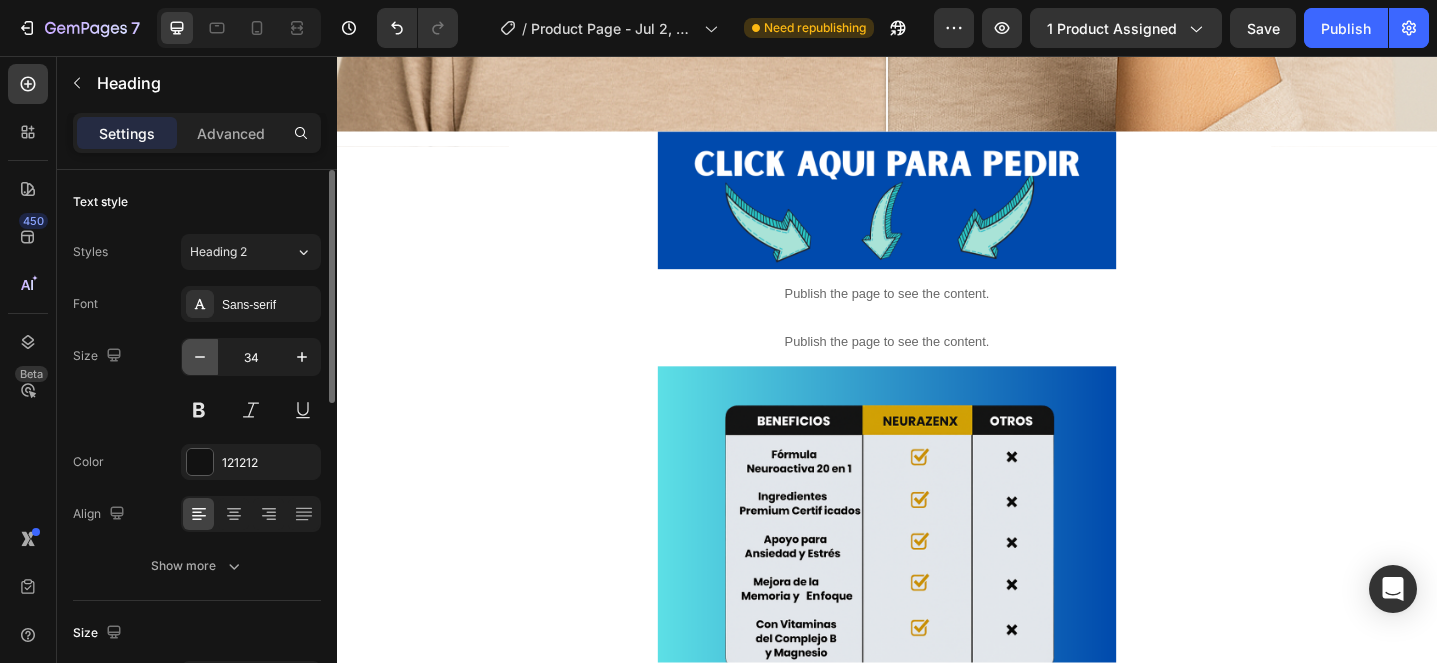 click 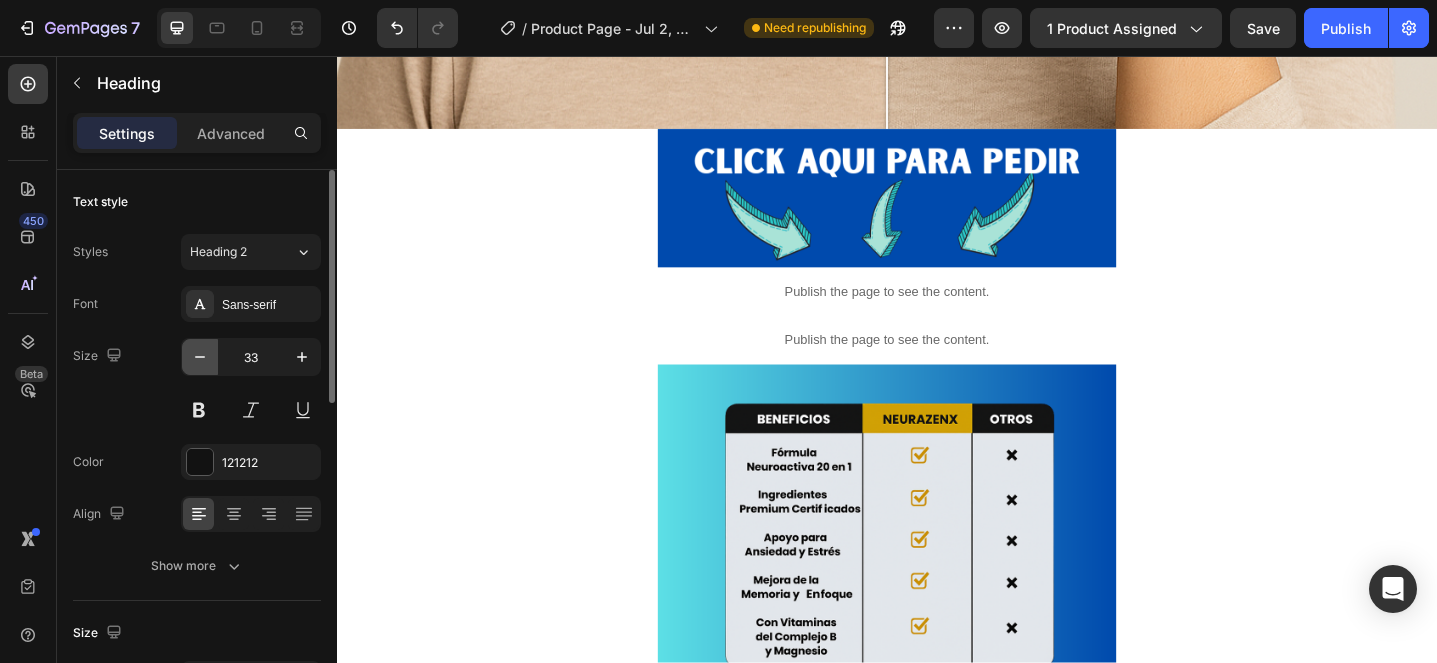click 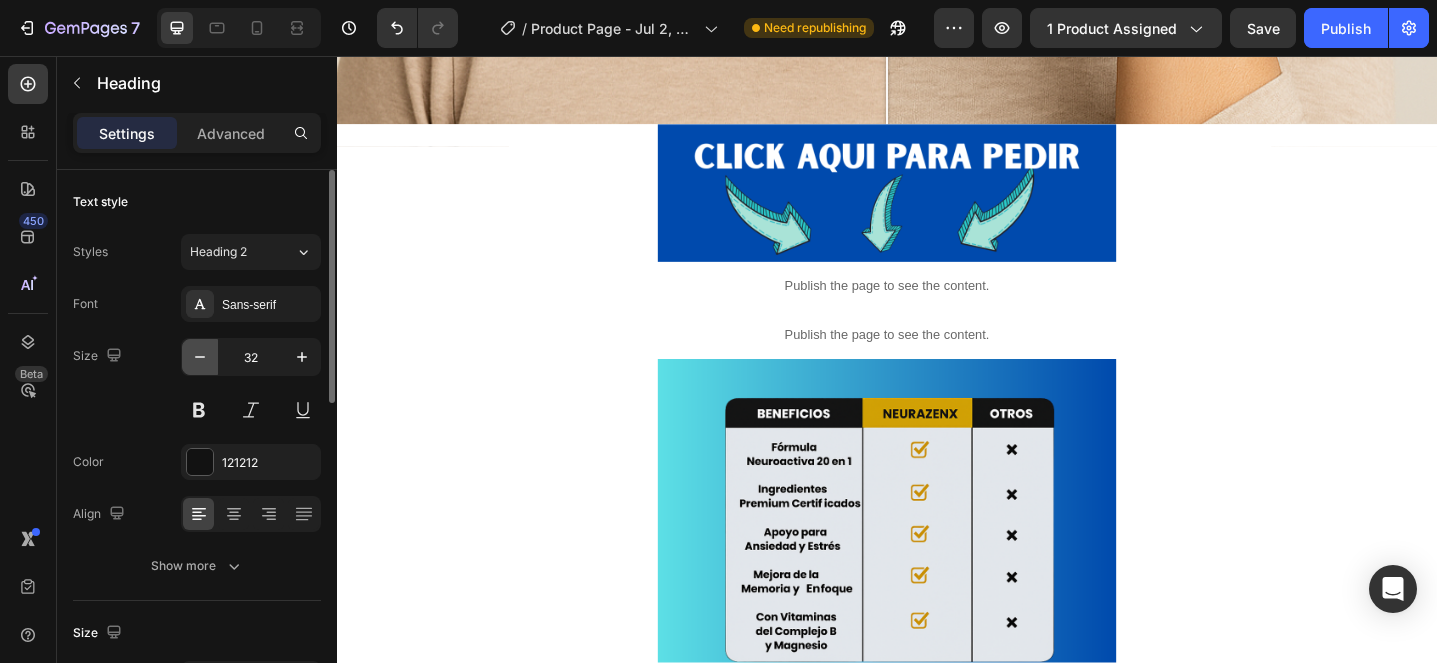 click 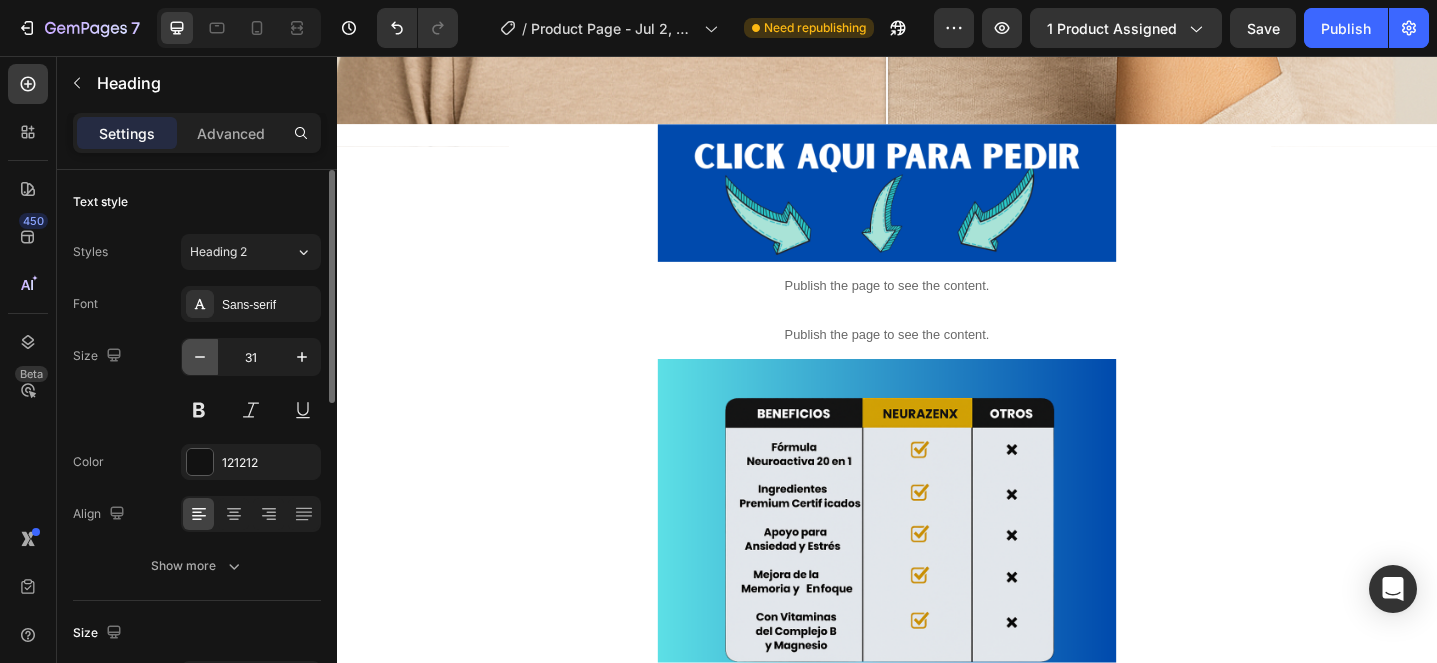 click 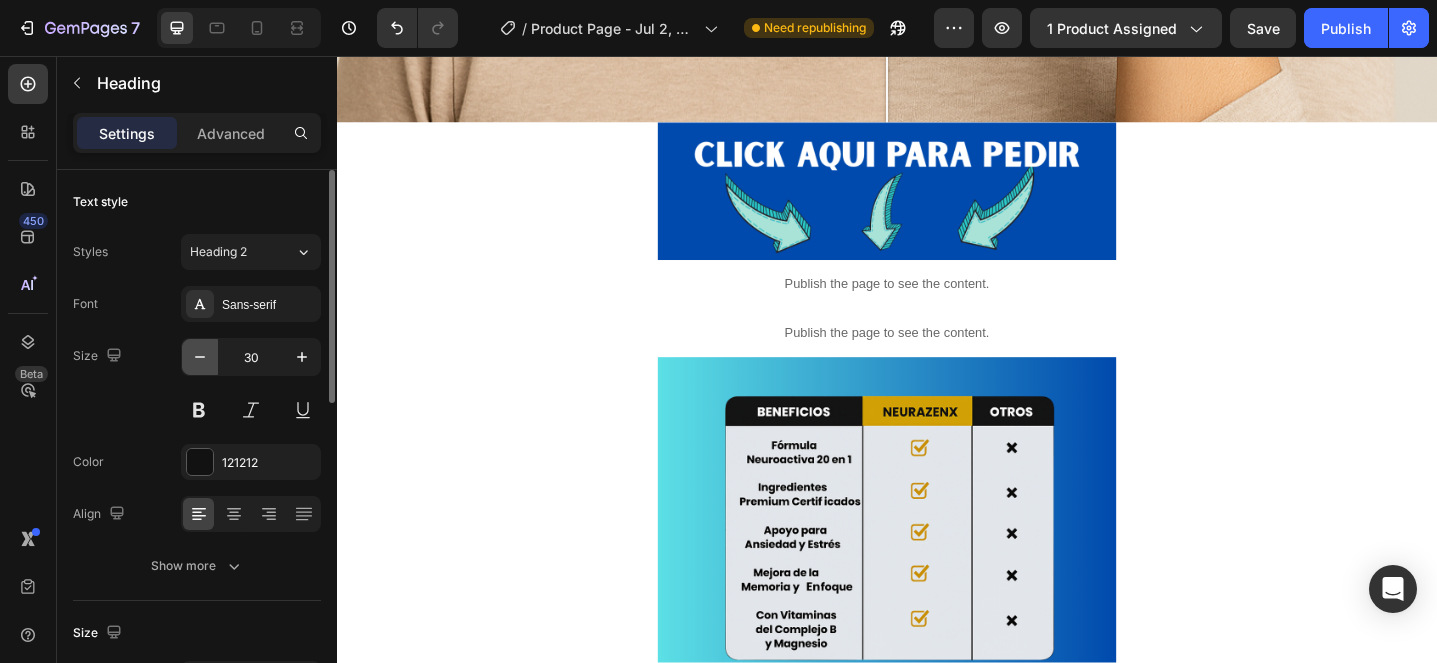 click 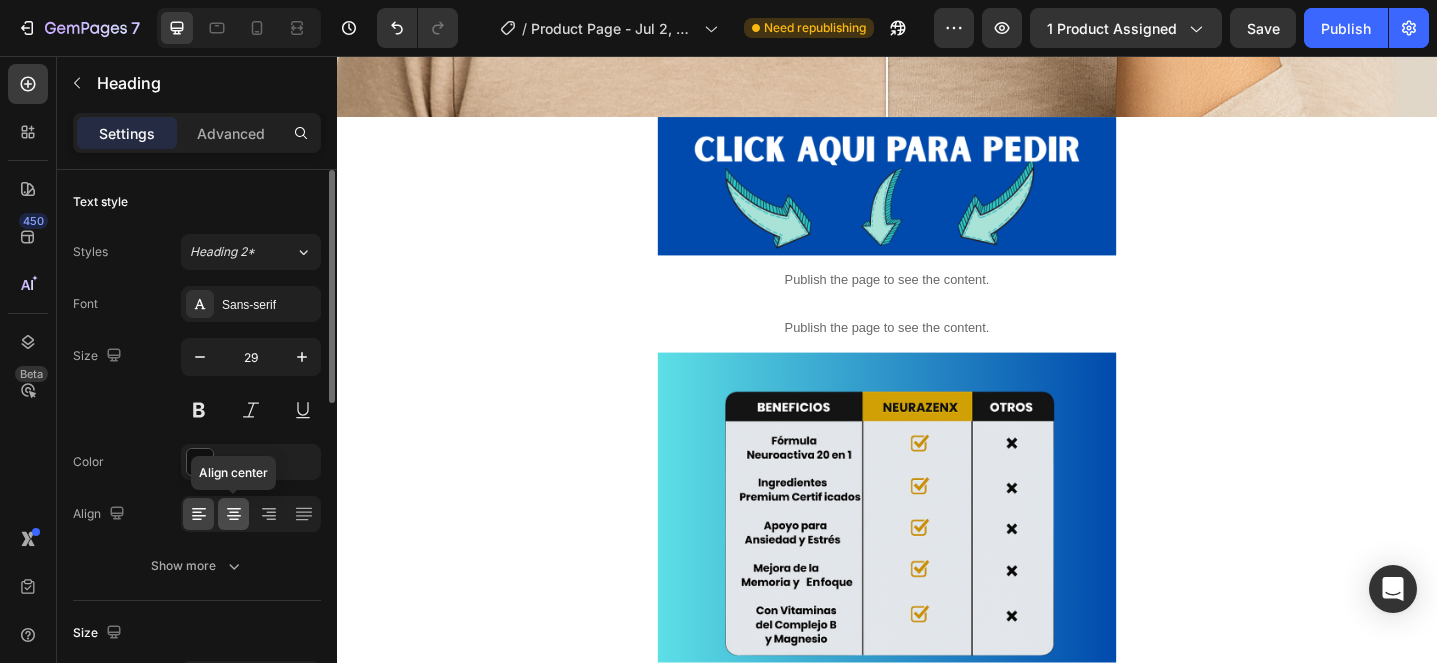 click 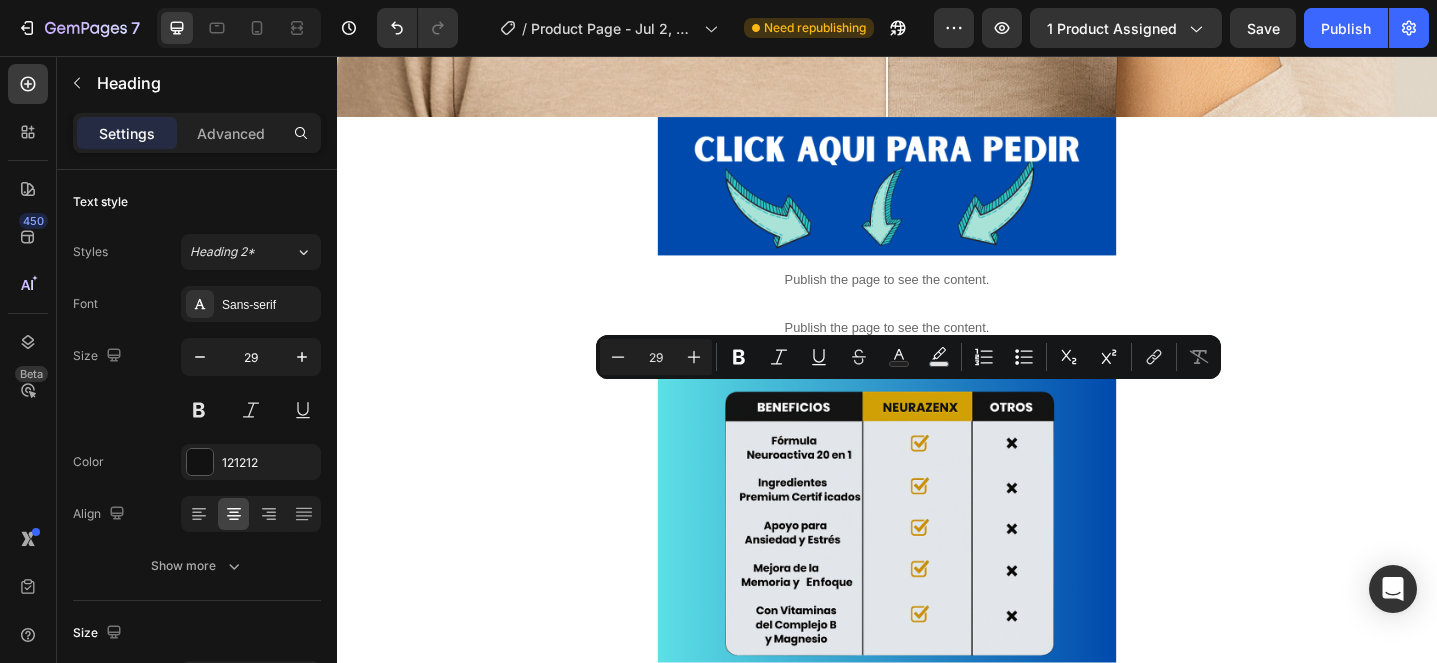 drag, startPoint x: 679, startPoint y: 428, endPoint x: 1197, endPoint y: 420, distance: 518.06177 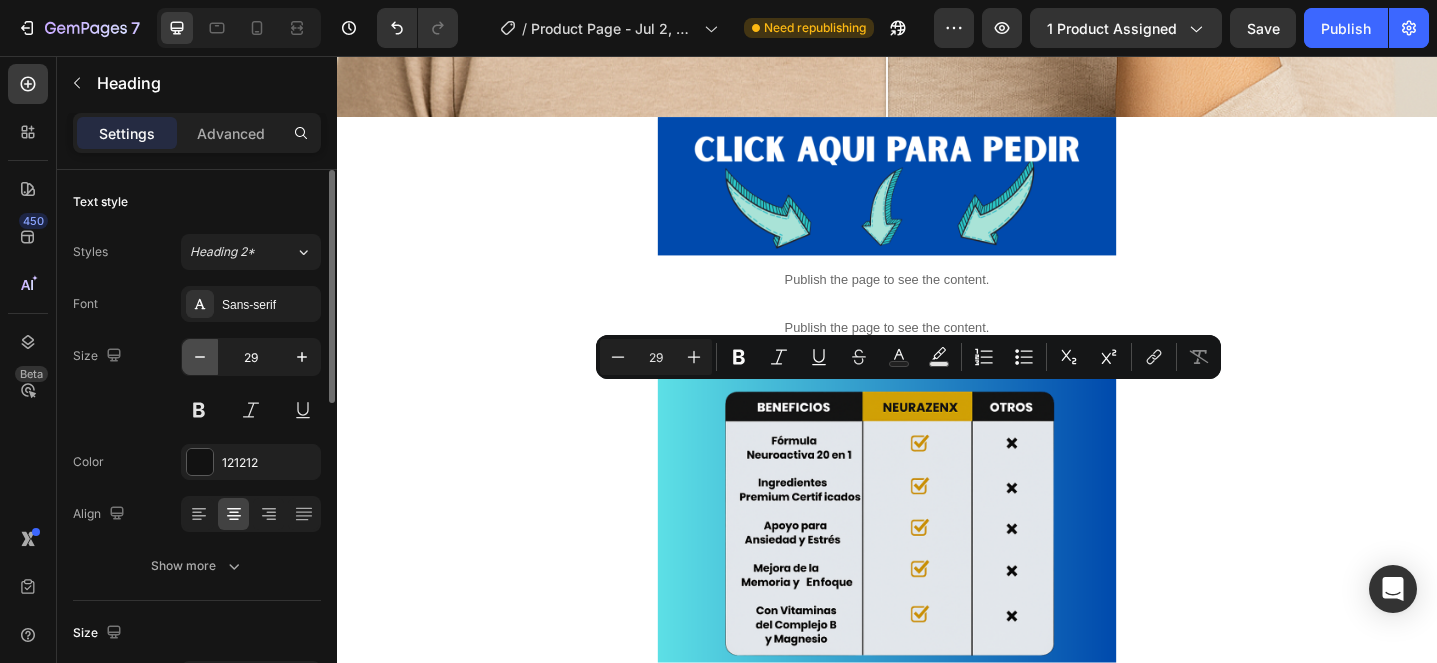 click at bounding box center [200, 357] 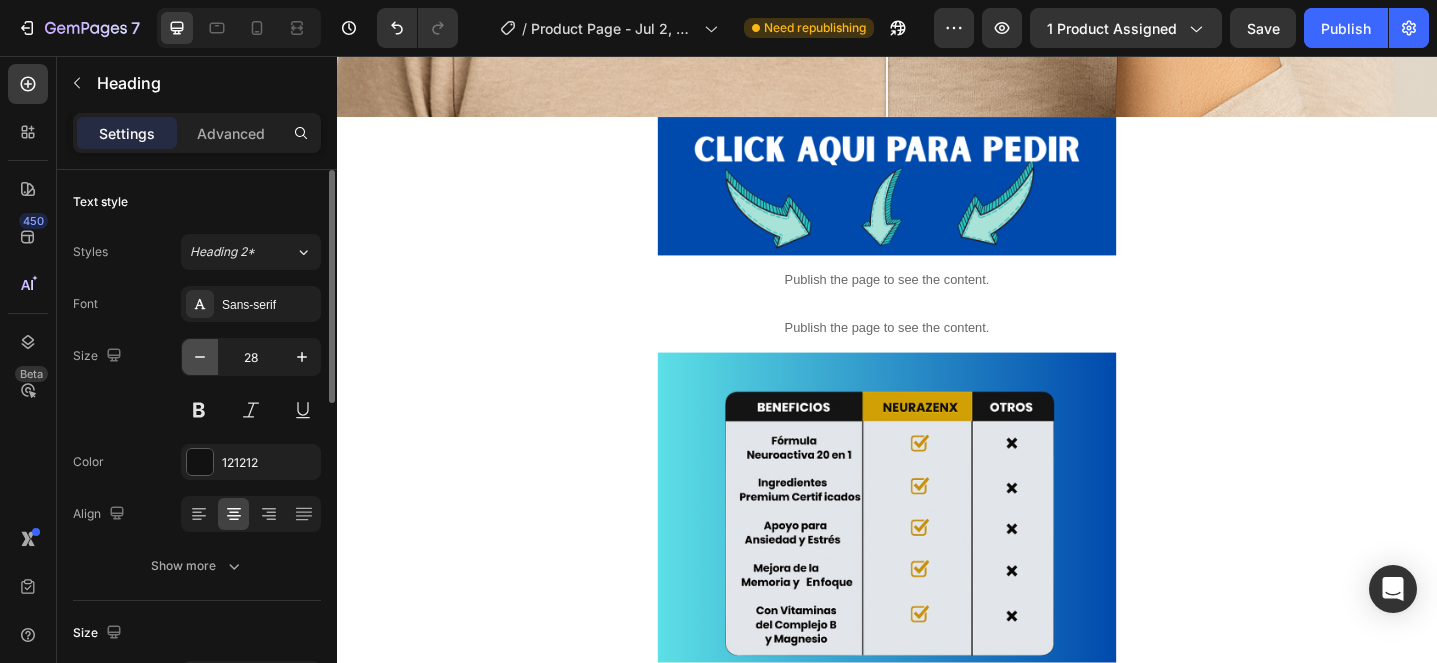 click at bounding box center (200, 357) 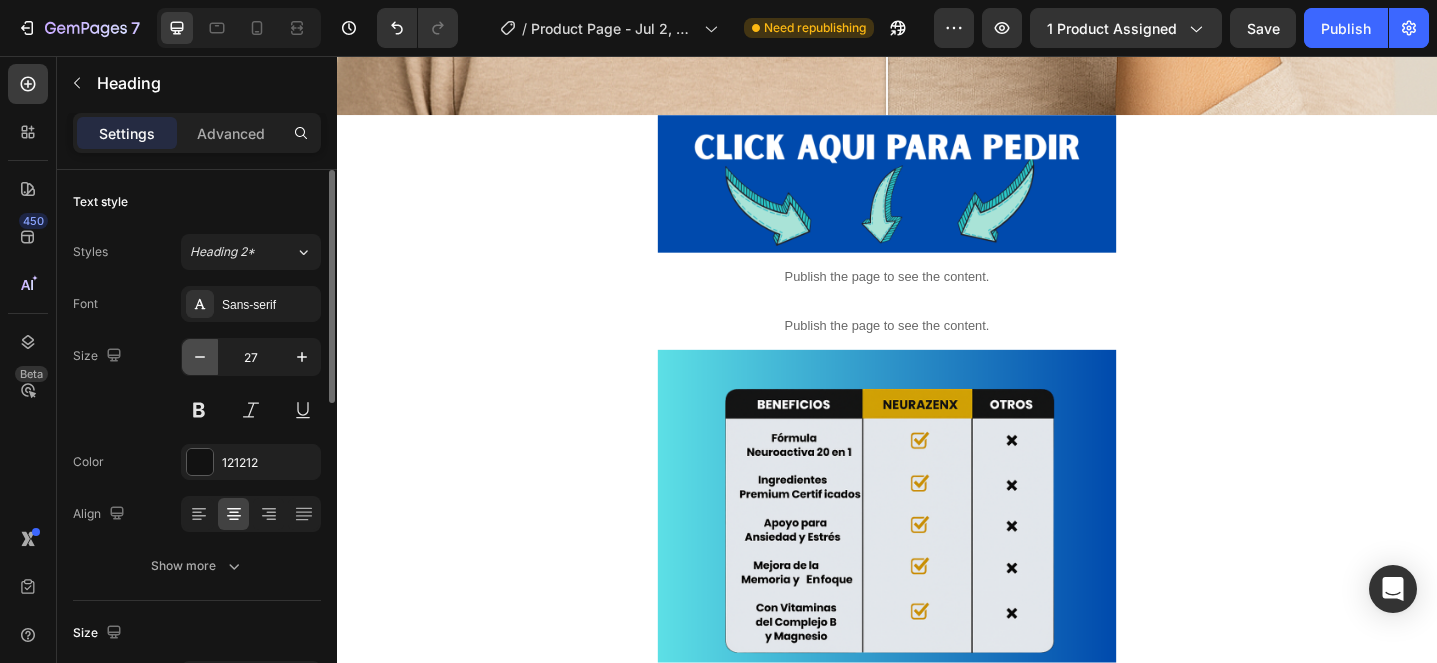 click at bounding box center (200, 357) 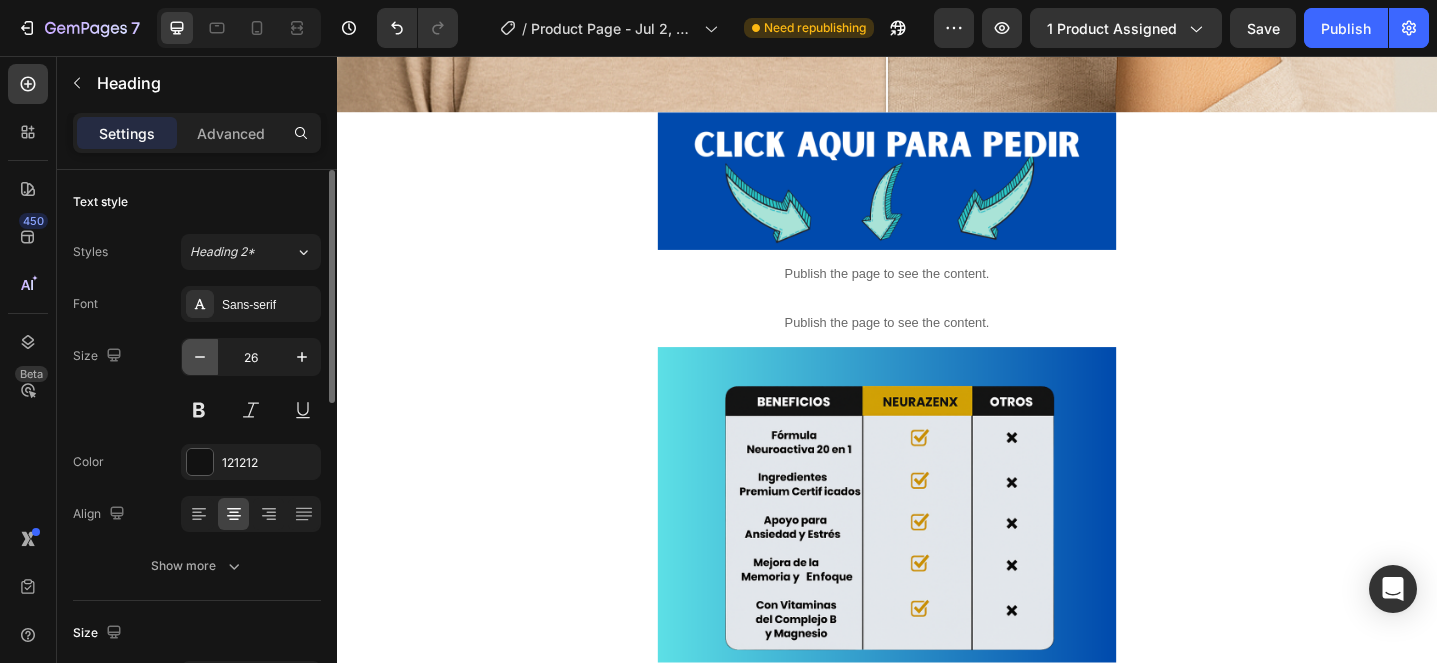 click at bounding box center (200, 357) 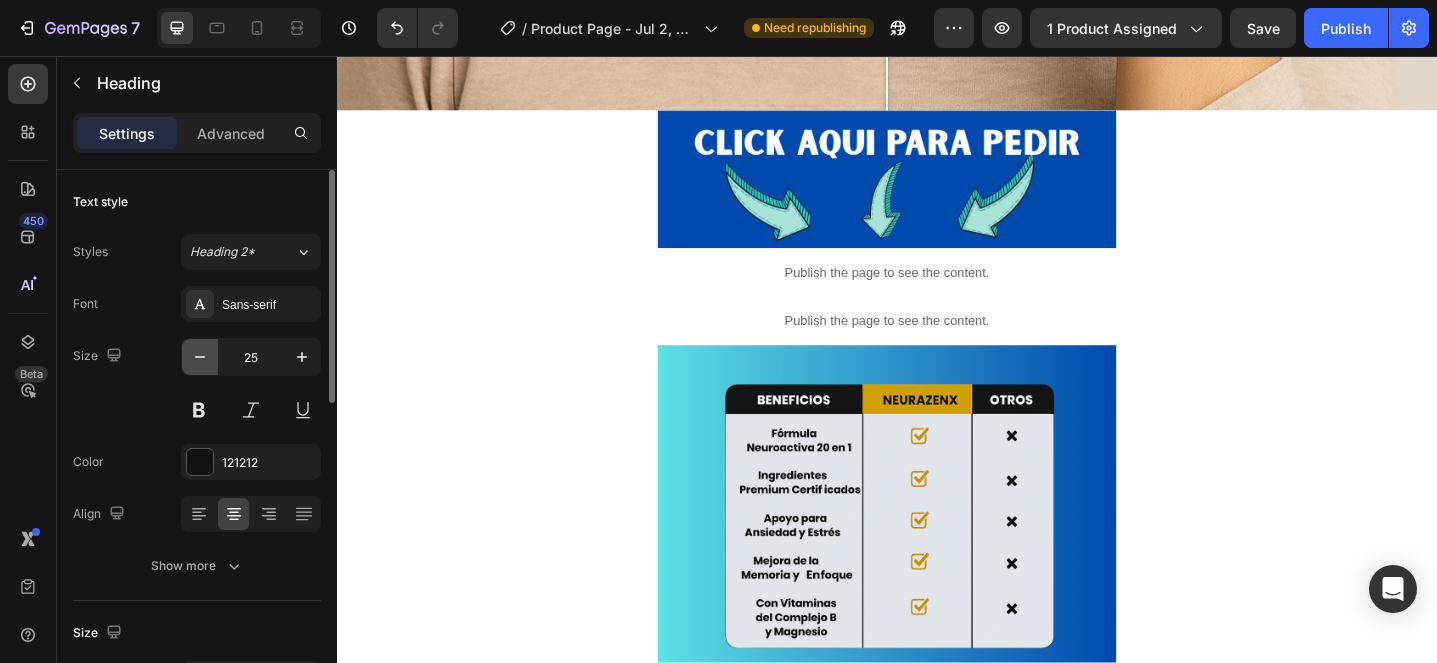 click at bounding box center [200, 357] 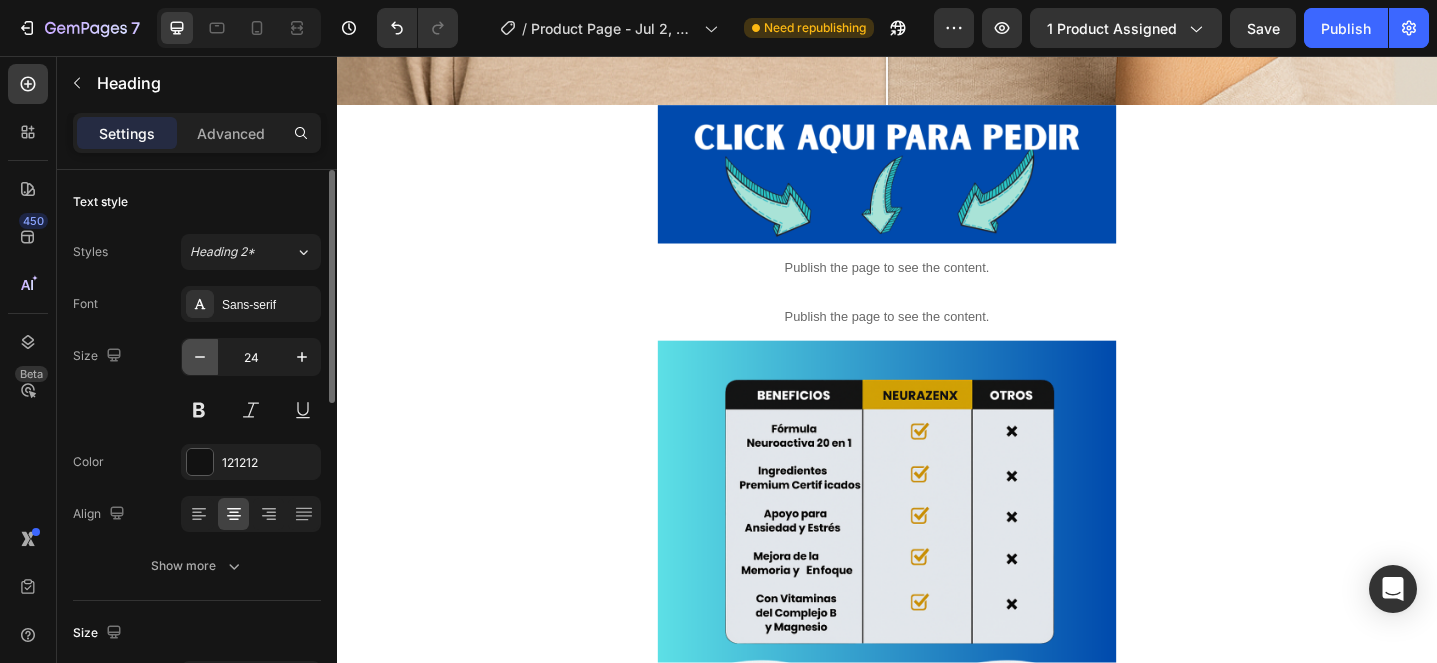 click 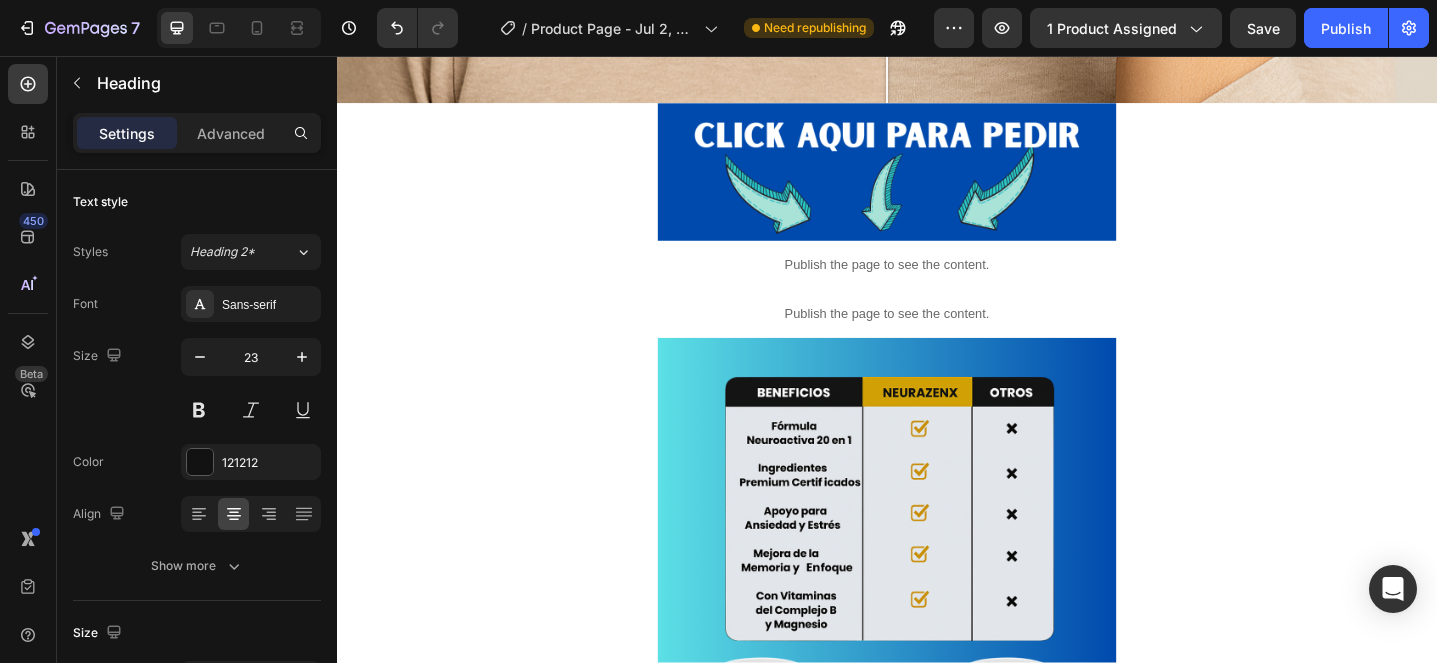 click on "OBTEN EL TRATAMIENTO COMPLETO  TE REGALAMOS UN FRASCO GRATIS" at bounding box center [937, -705] 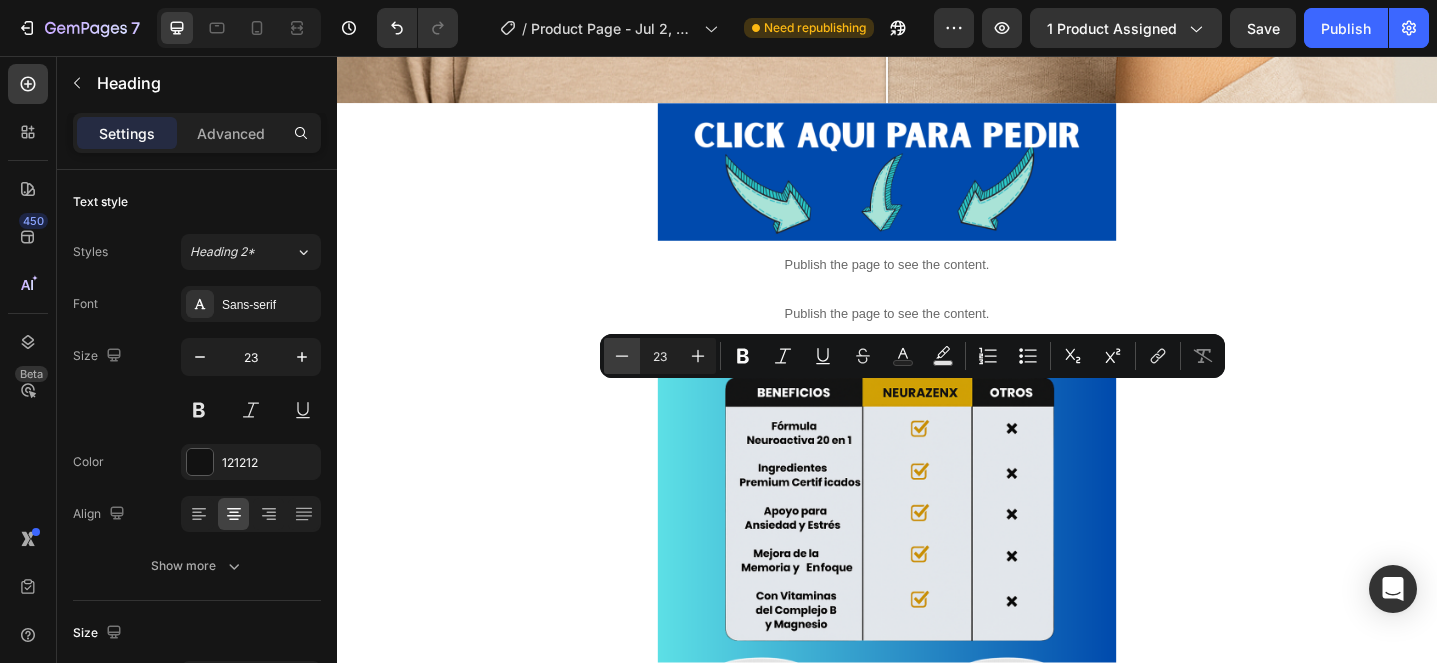 click 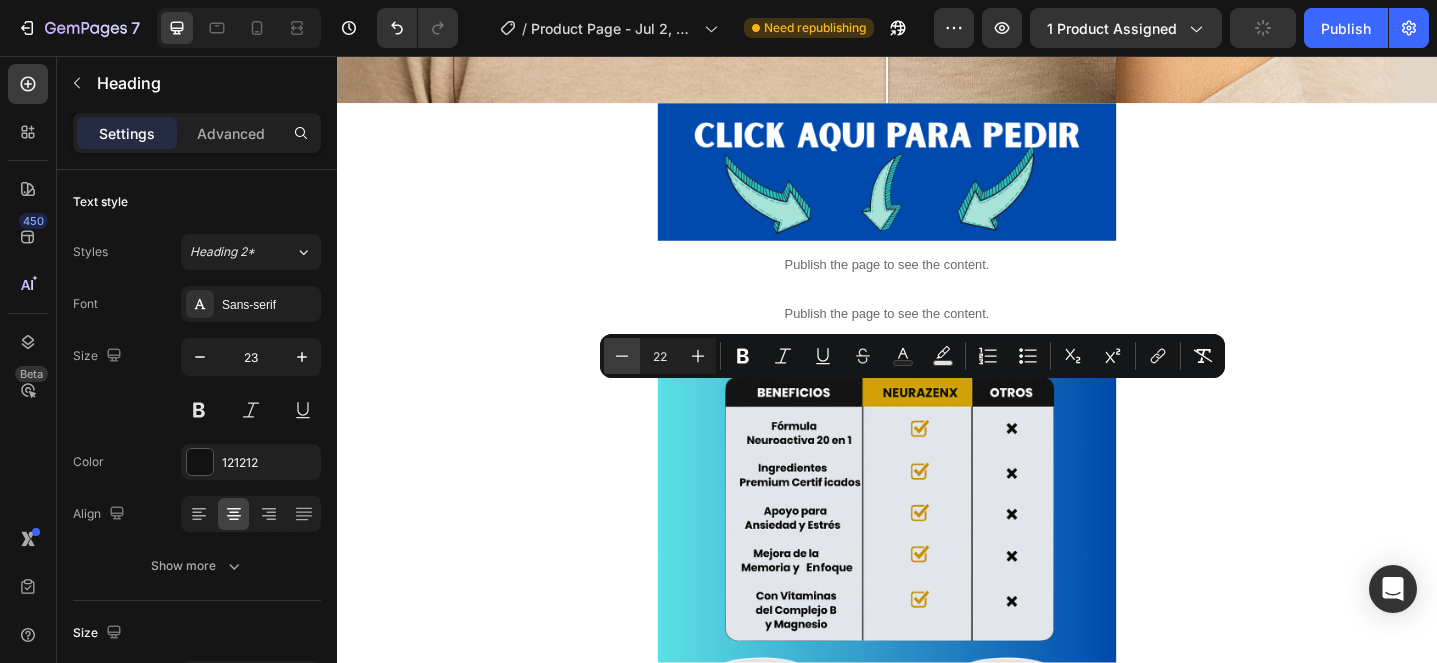 click 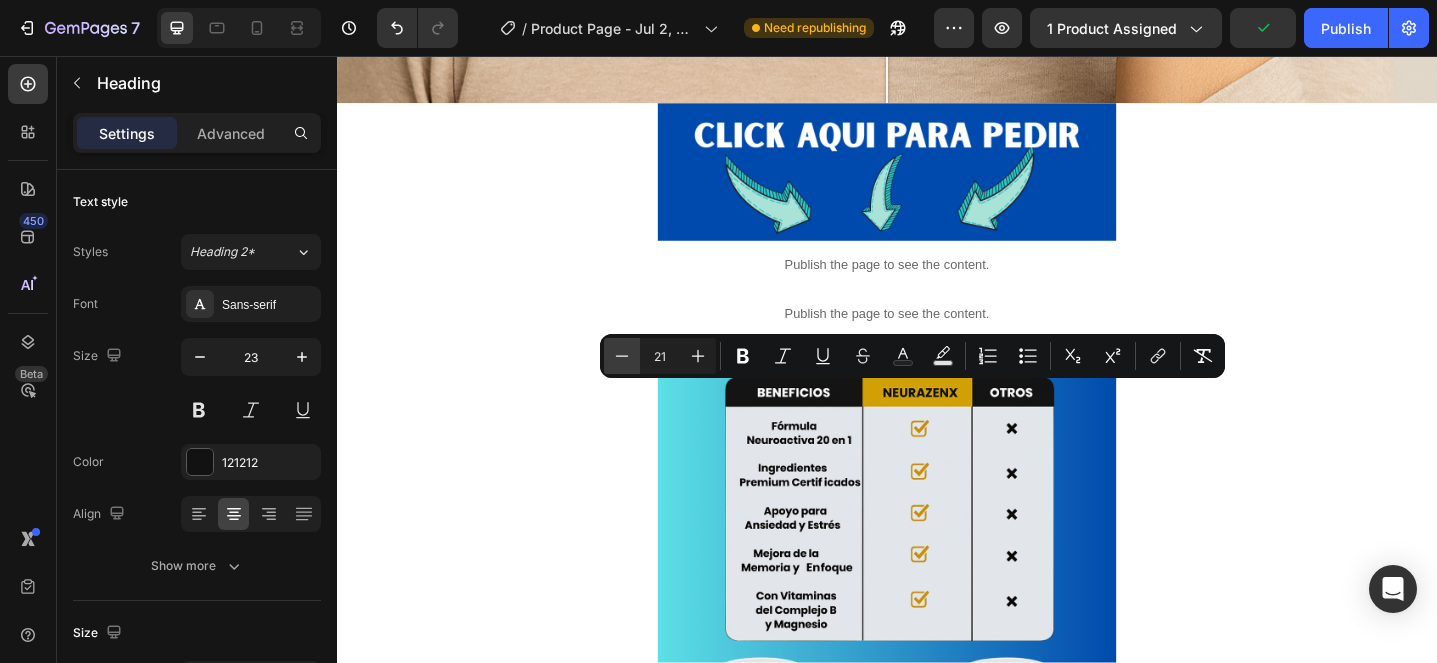 click 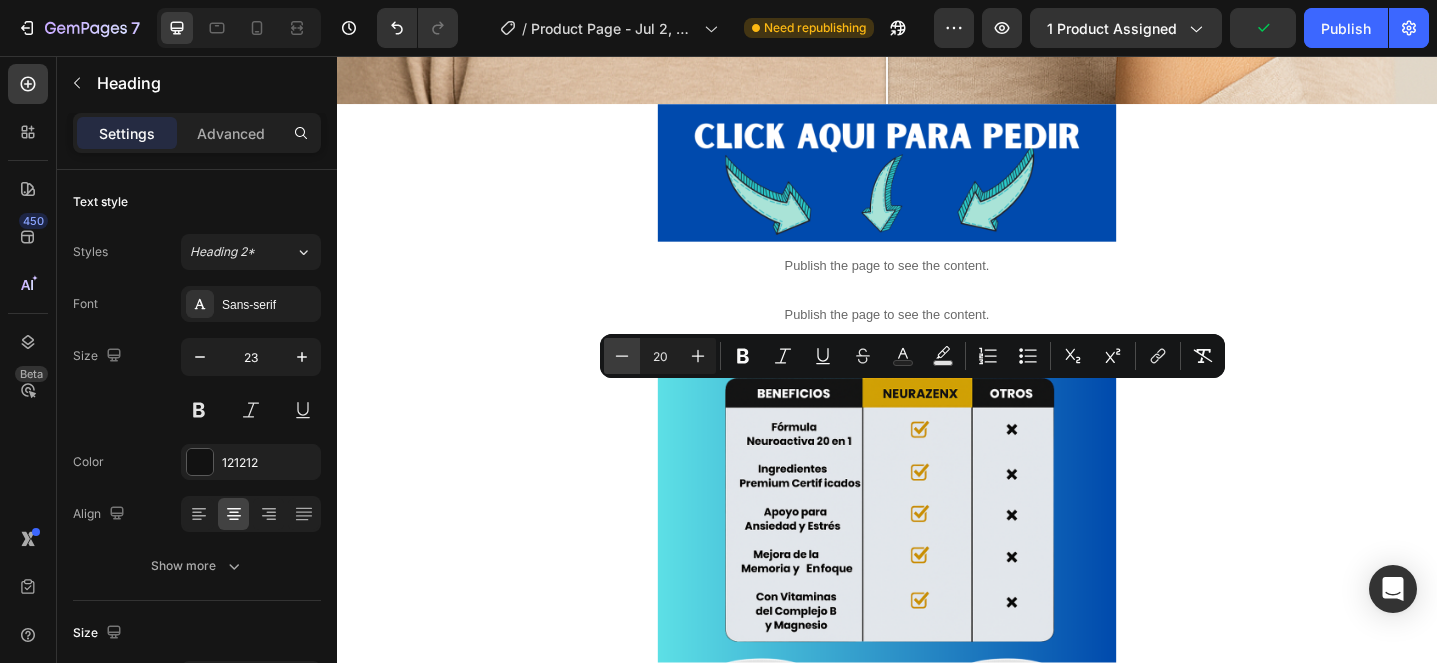 click 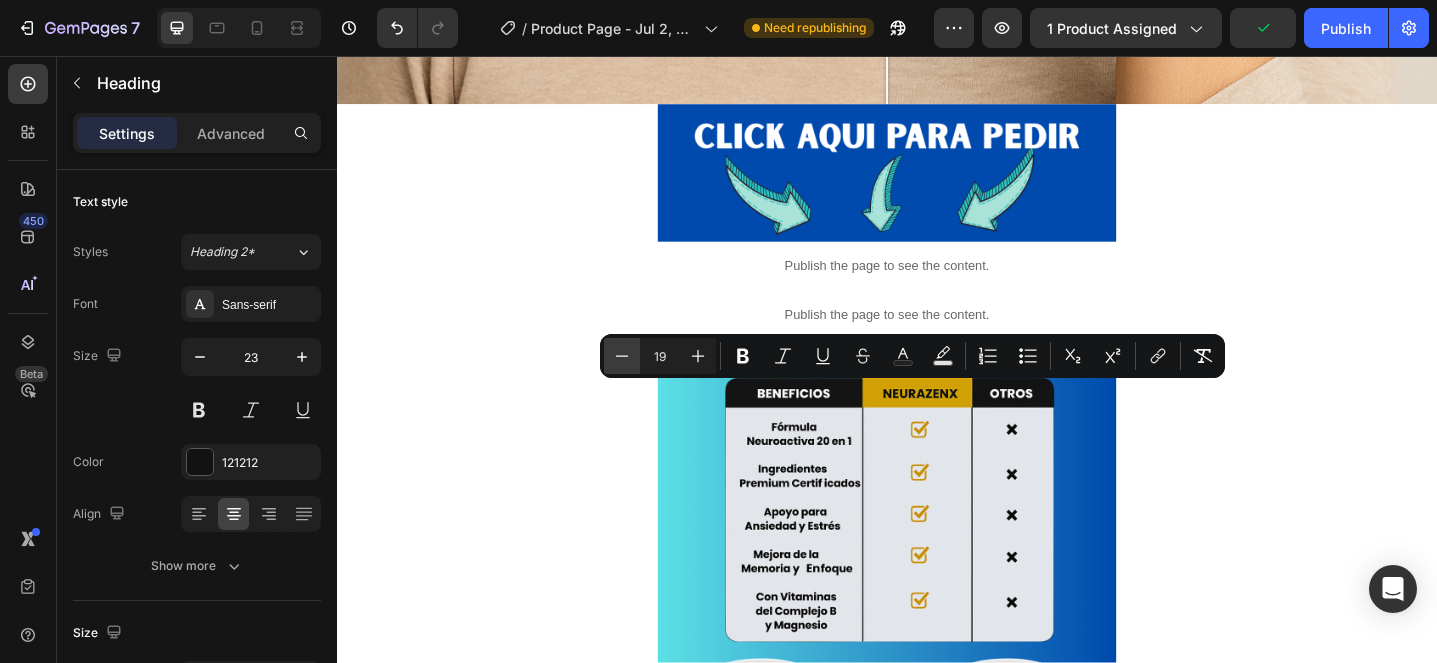 click 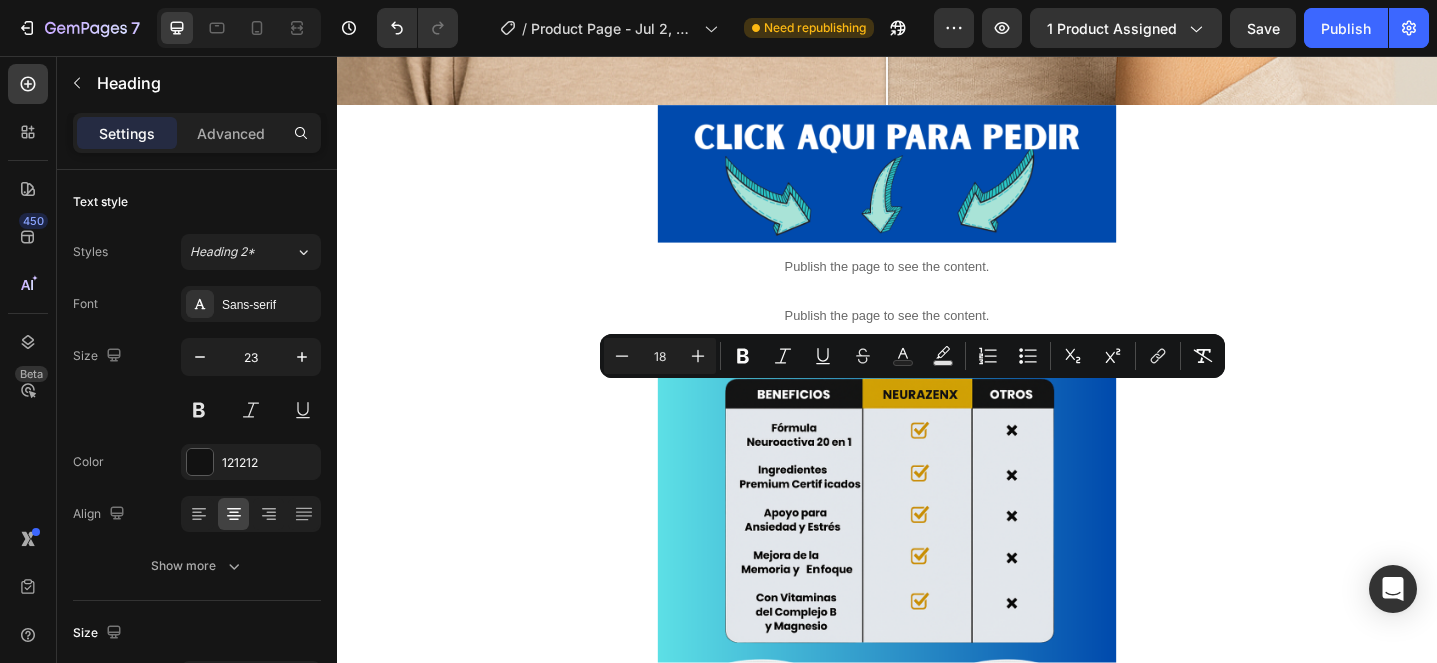 type on "23" 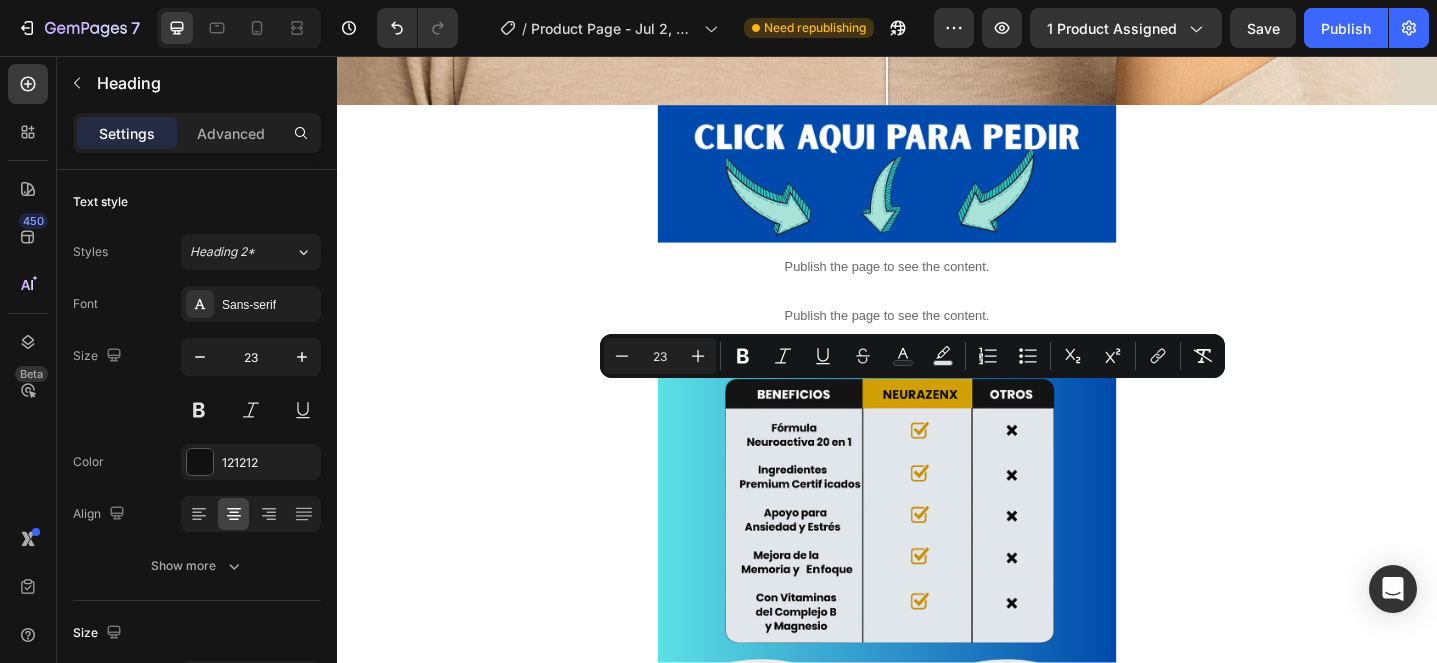 click on "OBTEN EL TRATAMIENTO COMPLETO  TE REGALAMOS UN FRASCO GRATIS" at bounding box center (937, -704) 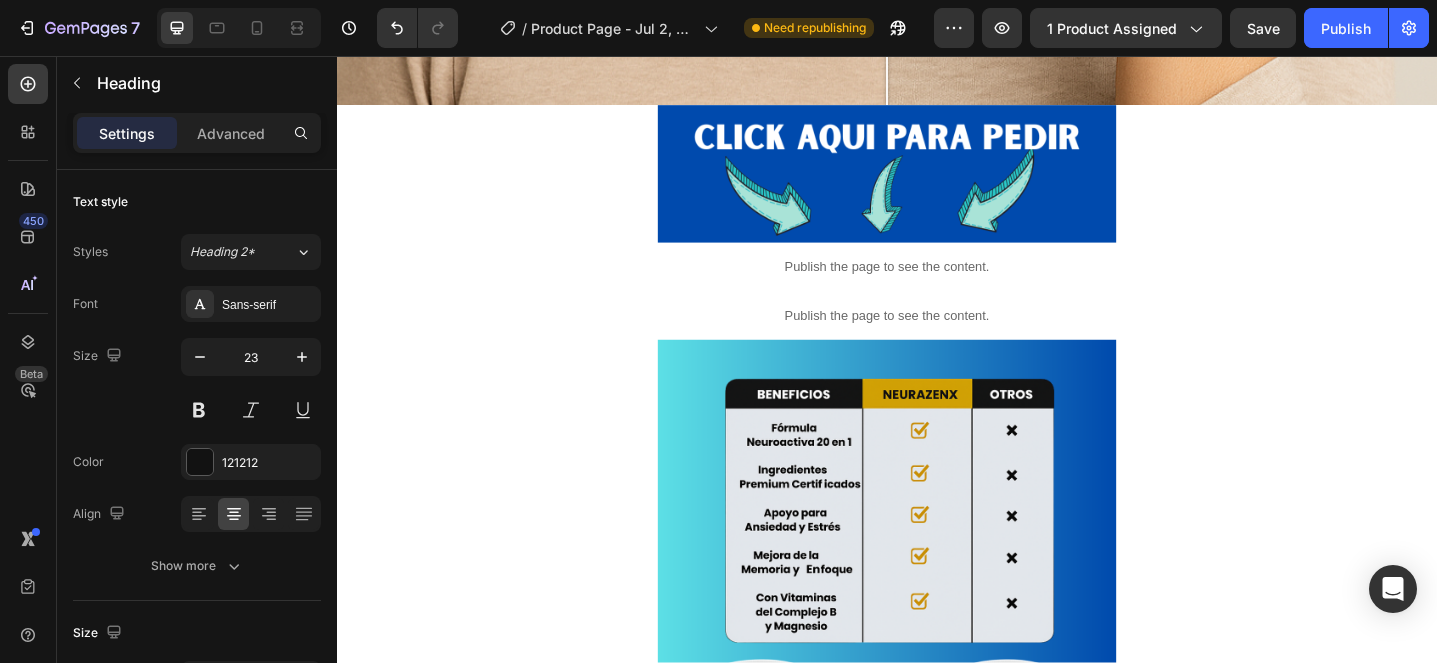 click on "OBTEN EL TRATAMIENTO COMPLETO  TE REGALAMOS UN FRASCO GRATIS" at bounding box center (937, -704) 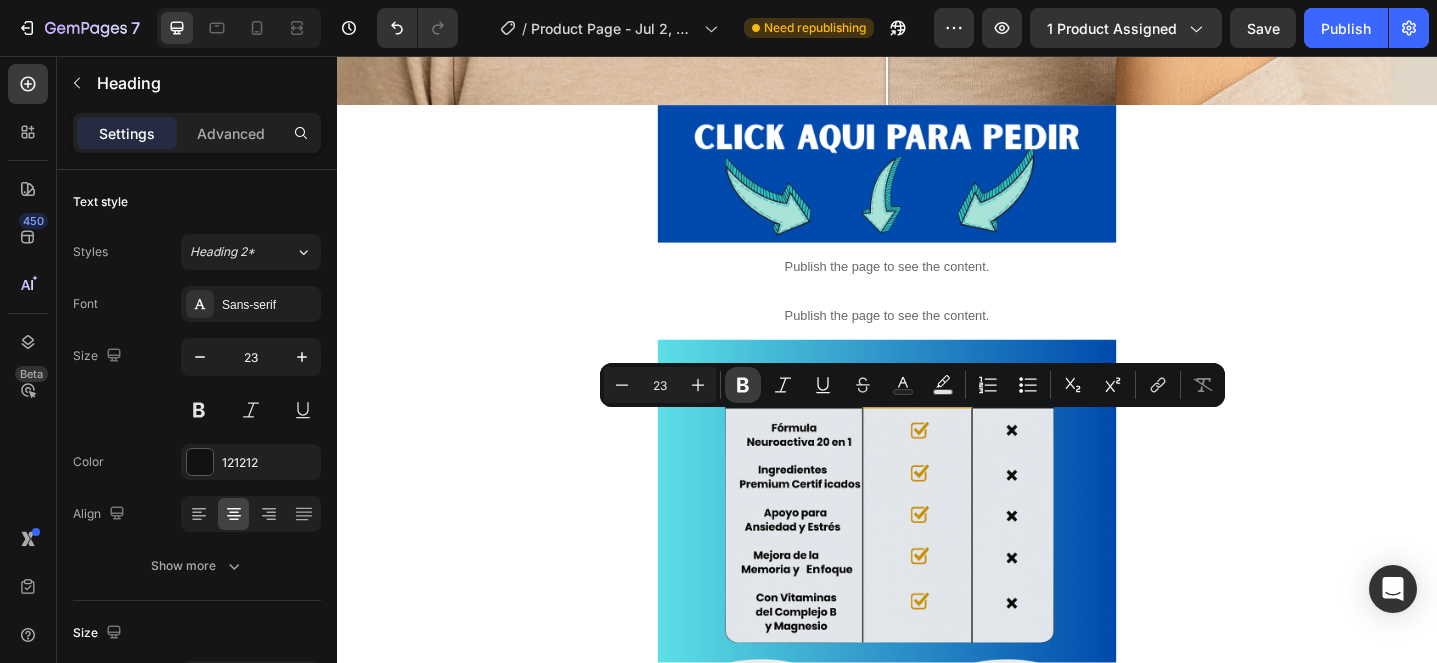 click 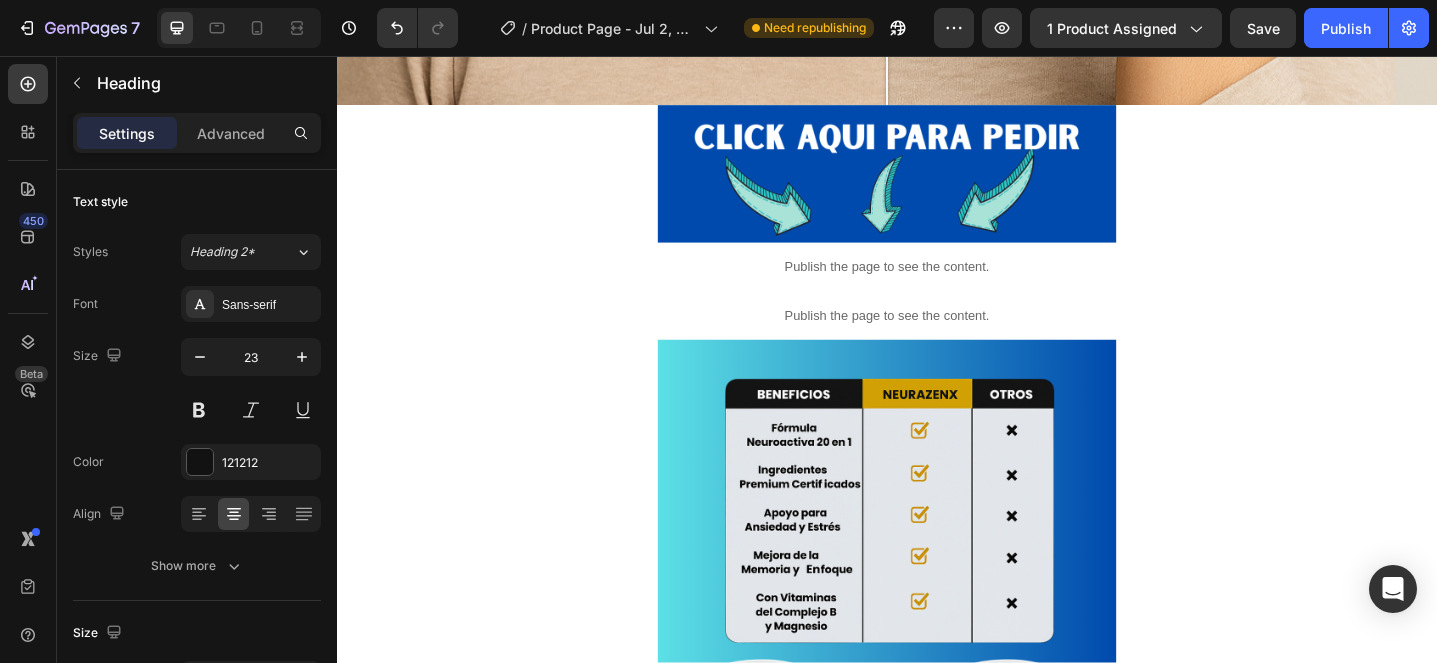 click on "OBTEN EL TRATAMIENTO COMPLETO" at bounding box center (937, -719) 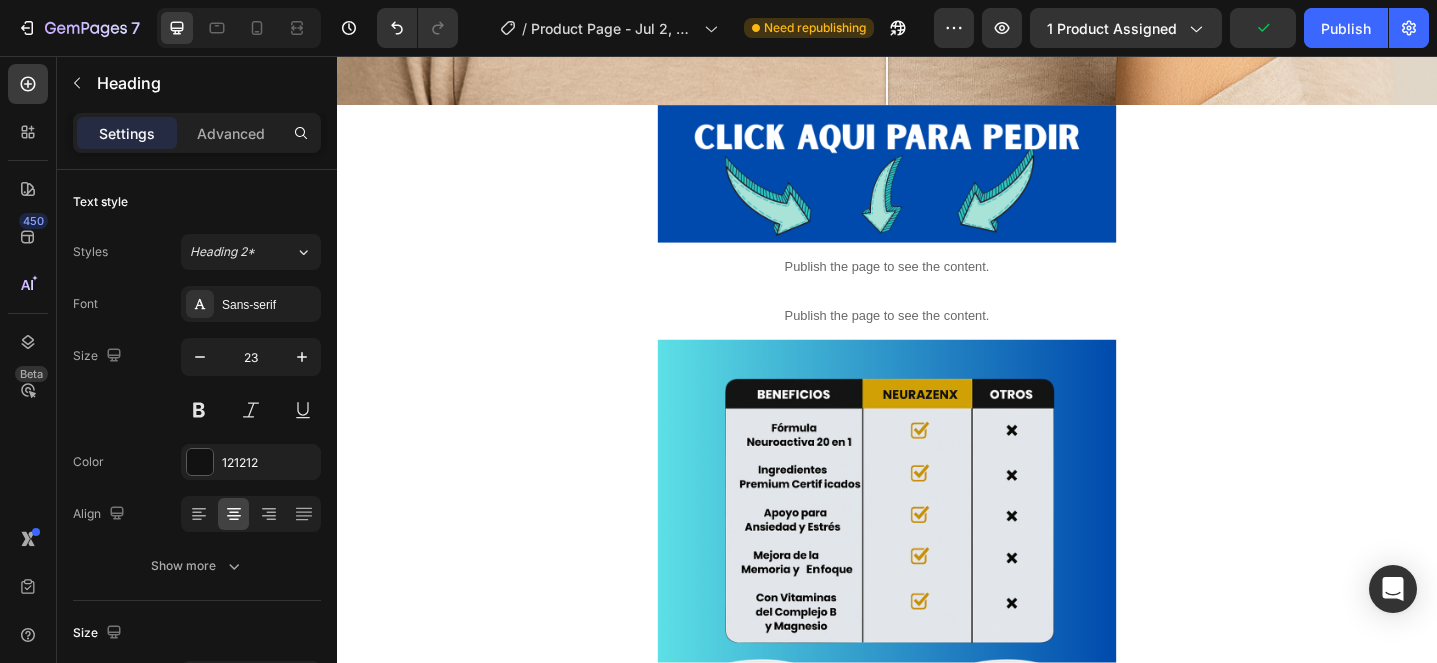 click on "TE REGALAMOS UN FRASCO GRATIS" at bounding box center (937, -689) 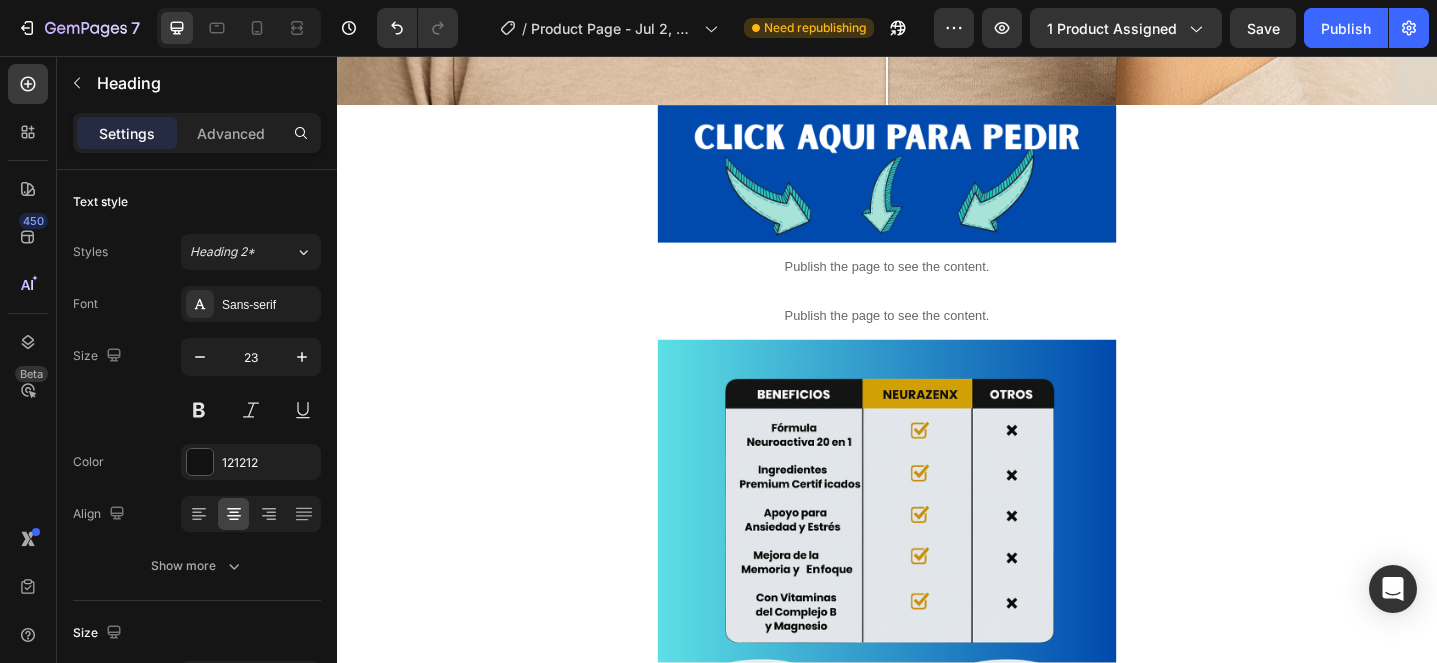 click on "OBTEN EL TRATAMIENTO COMPLETO" at bounding box center (937, -719) 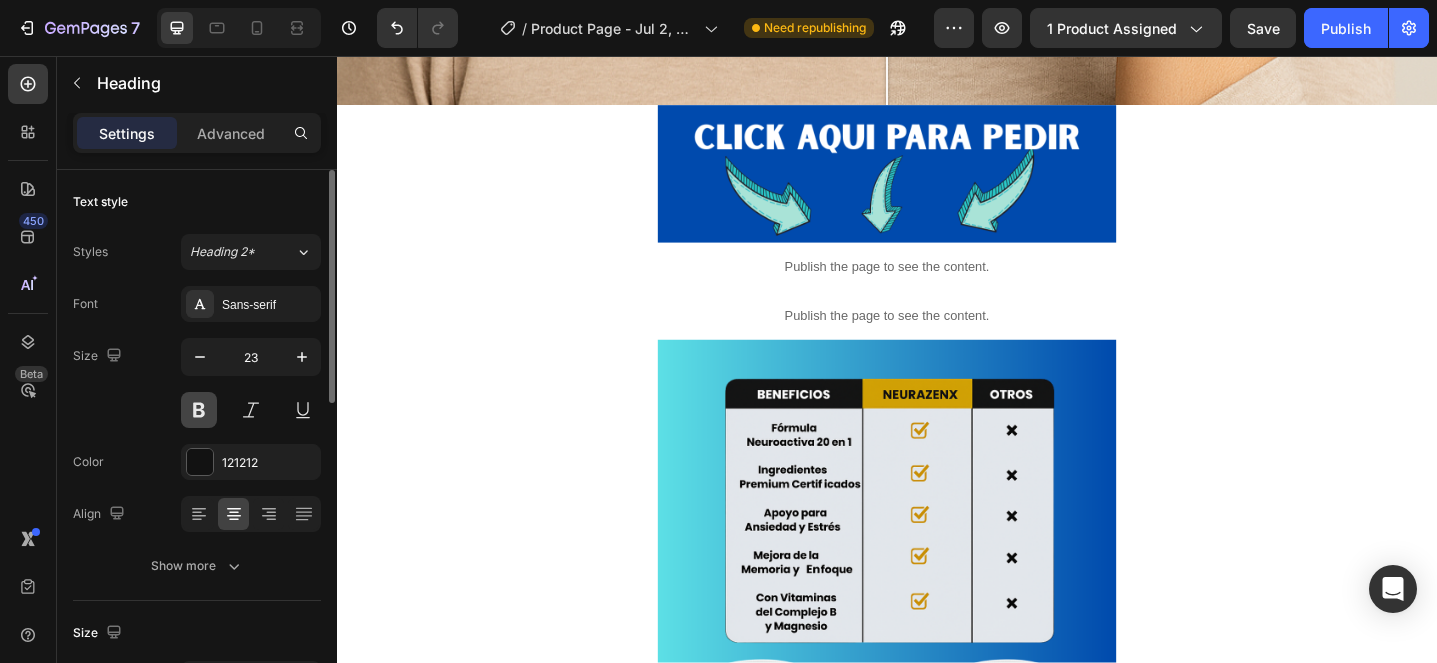 click at bounding box center (199, 410) 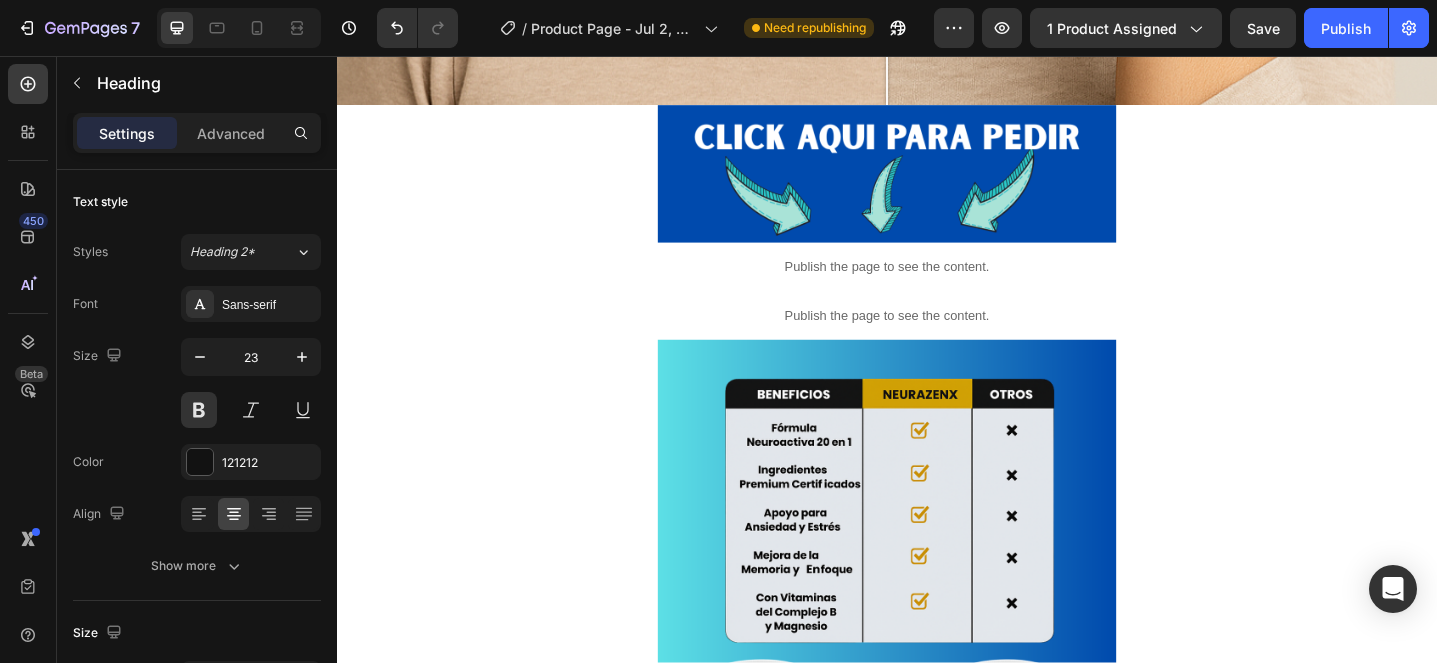 click on "TE REGALAMOS UN FRASCO GRATIS" at bounding box center (937, -689) 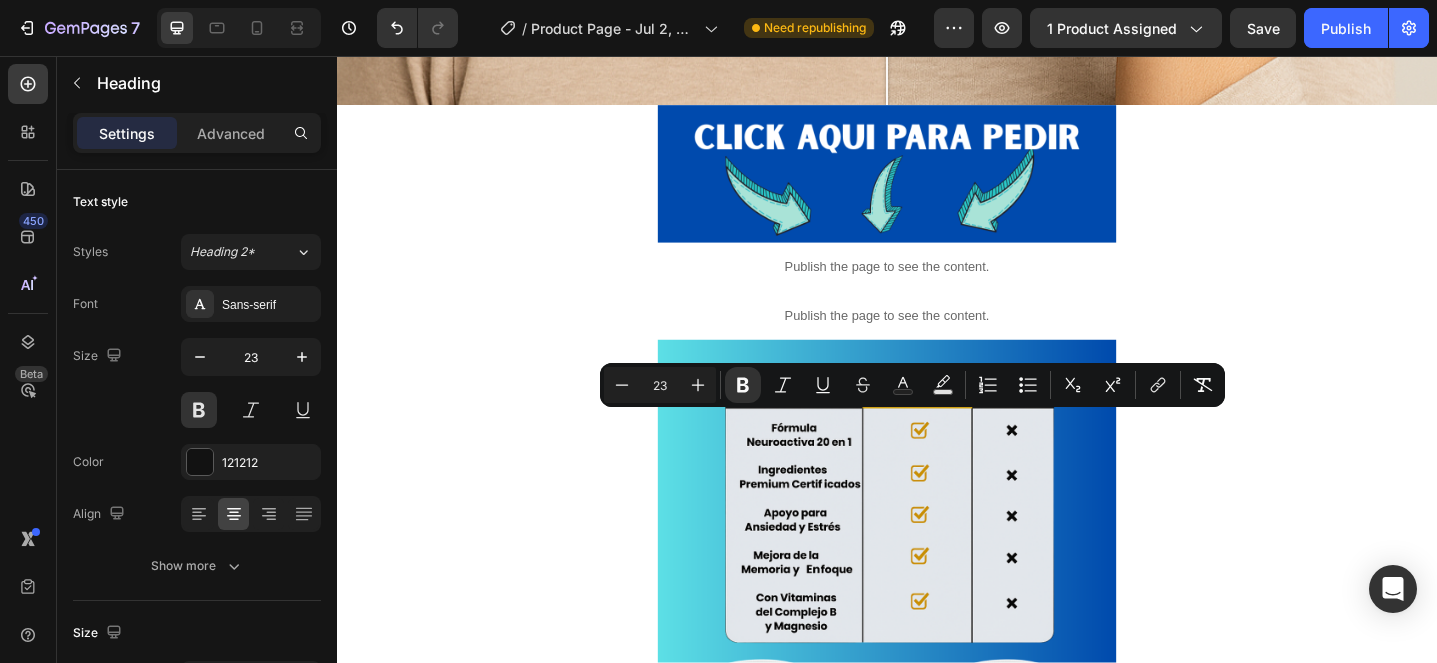 click on "TE REGALAMOS UN FRASCO GRATIS" at bounding box center (937, -689) 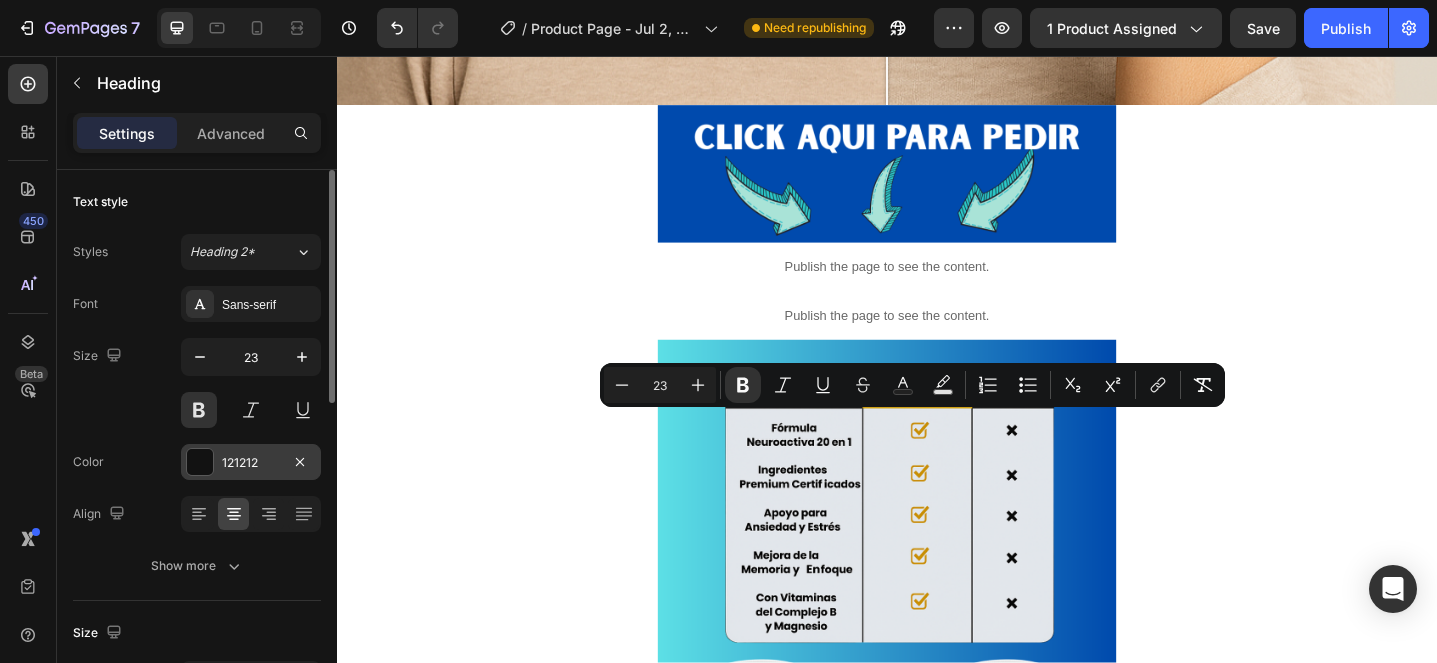 click at bounding box center [200, 462] 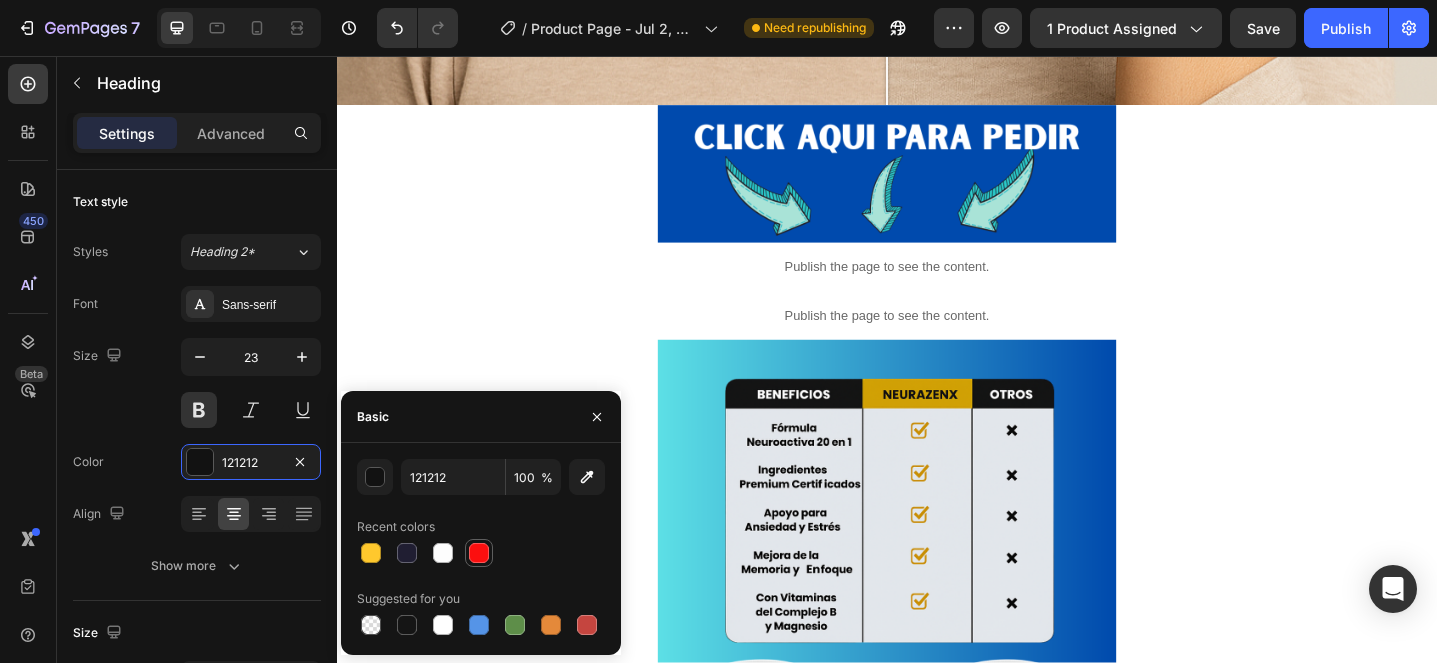 click at bounding box center (479, 553) 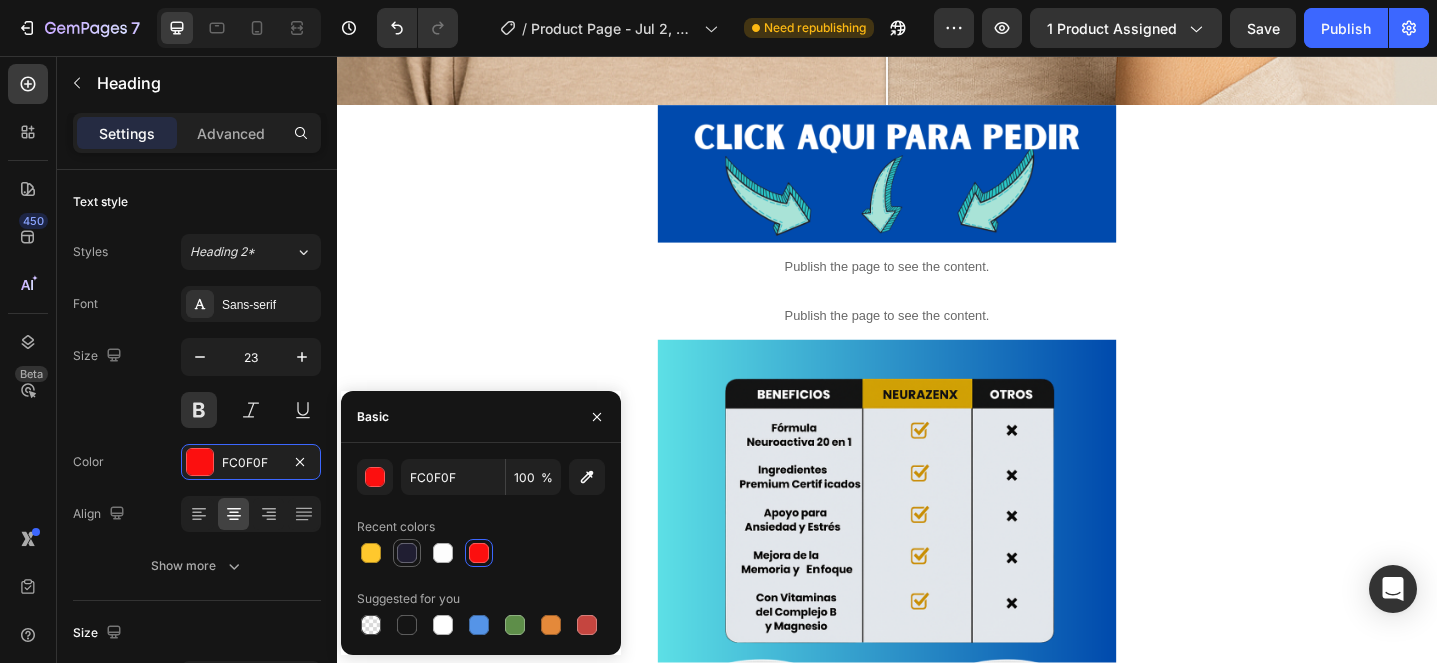 click at bounding box center (407, 553) 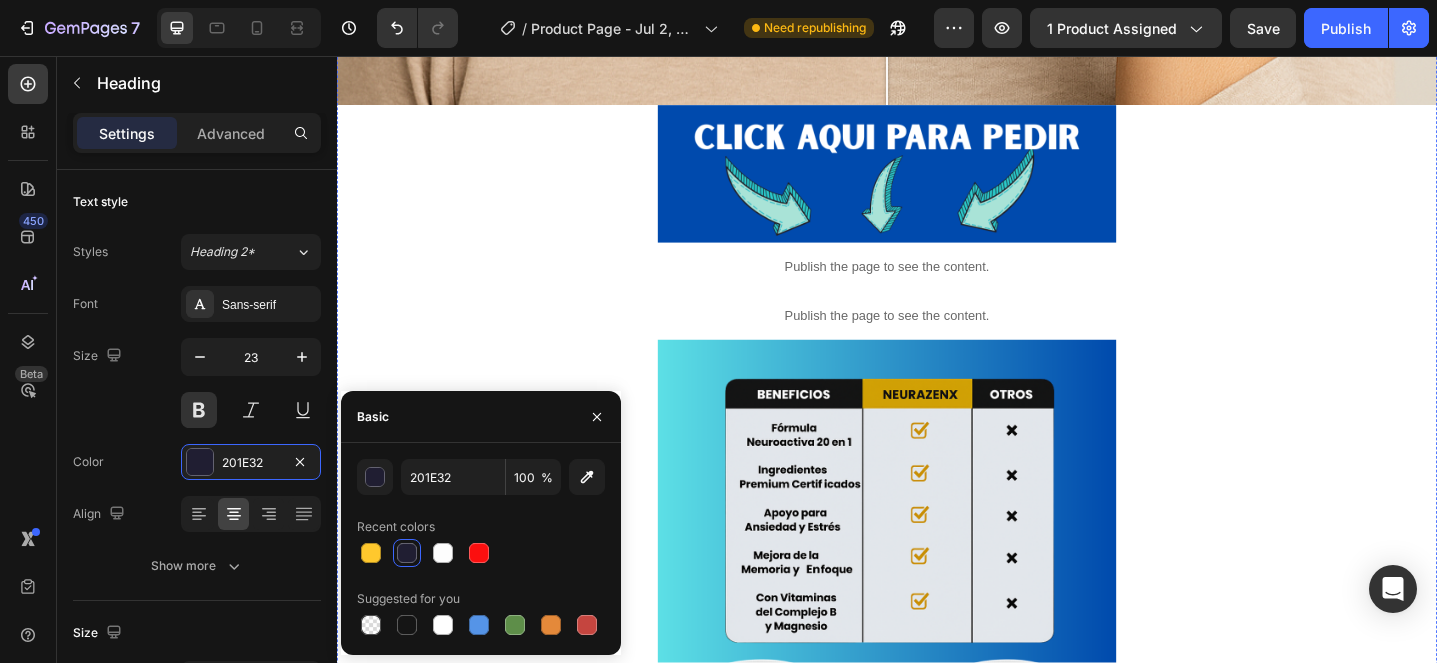click at bounding box center [937, -737] 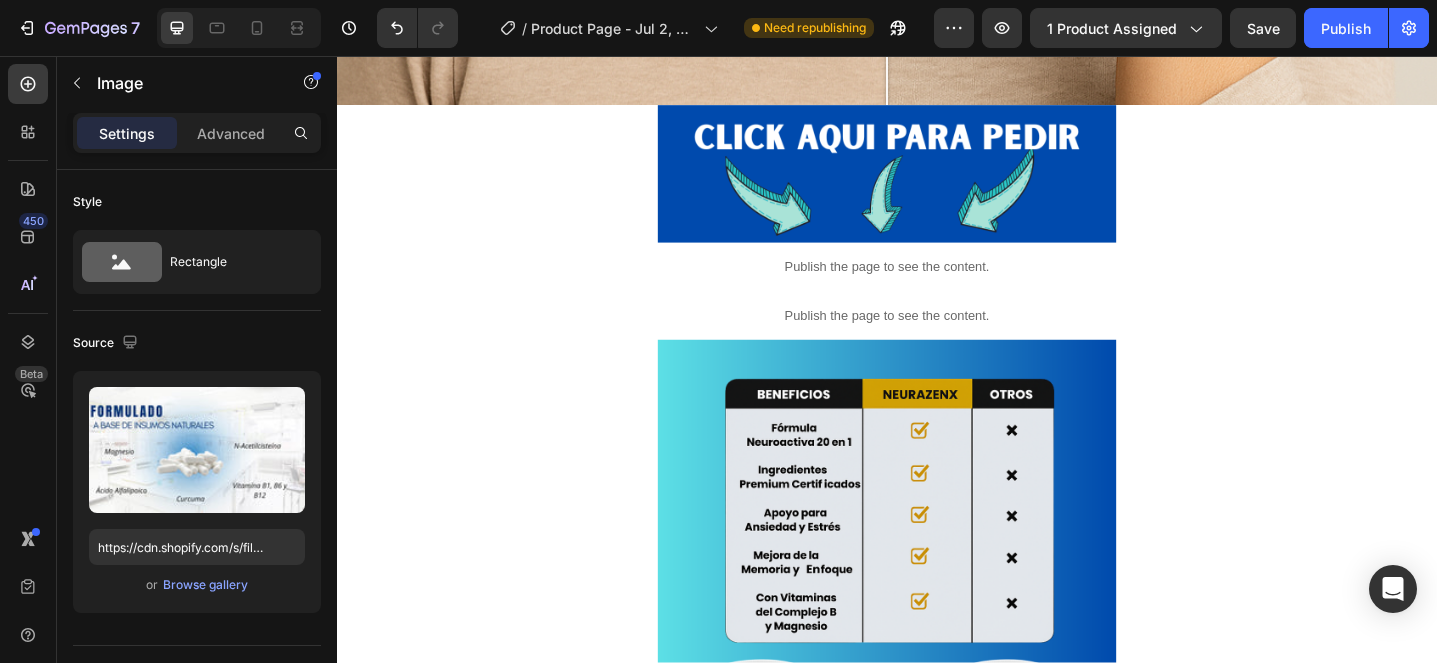 click at bounding box center (937, -671) 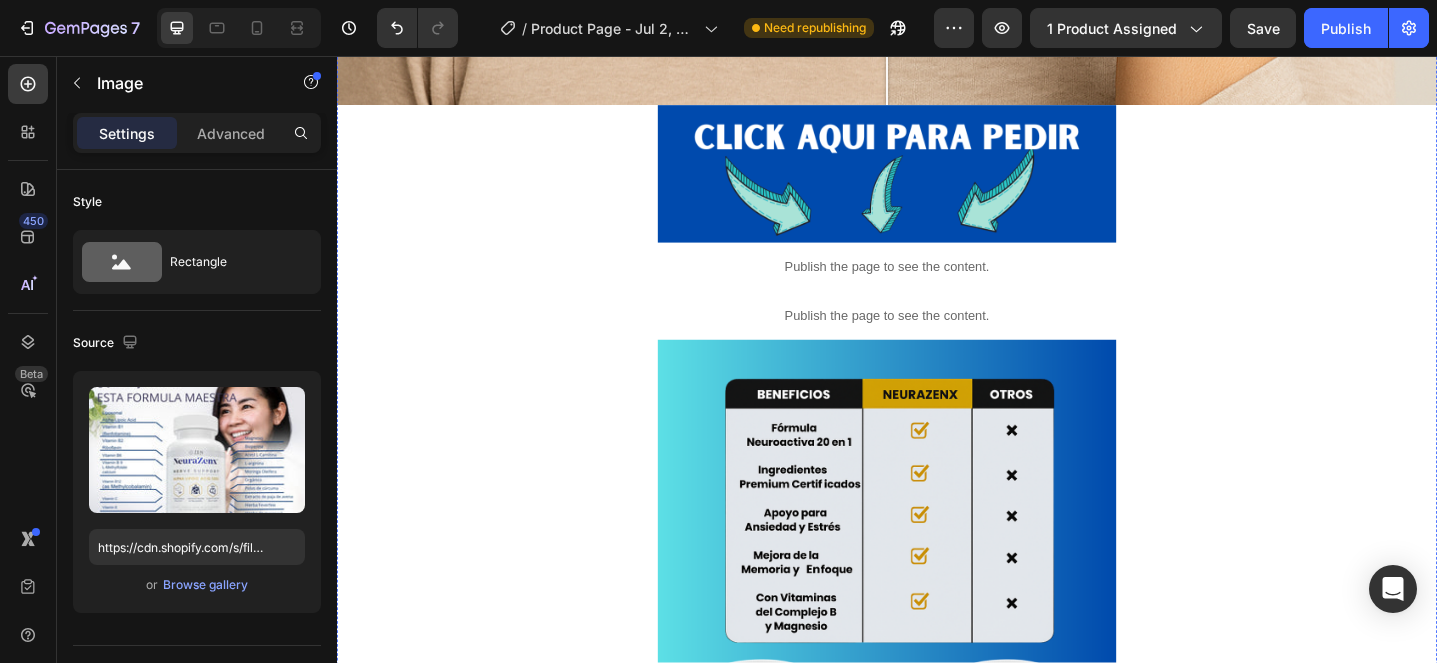 click on "TE REGALAMOS UN FRASCO GRATIS" at bounding box center (937, -689) 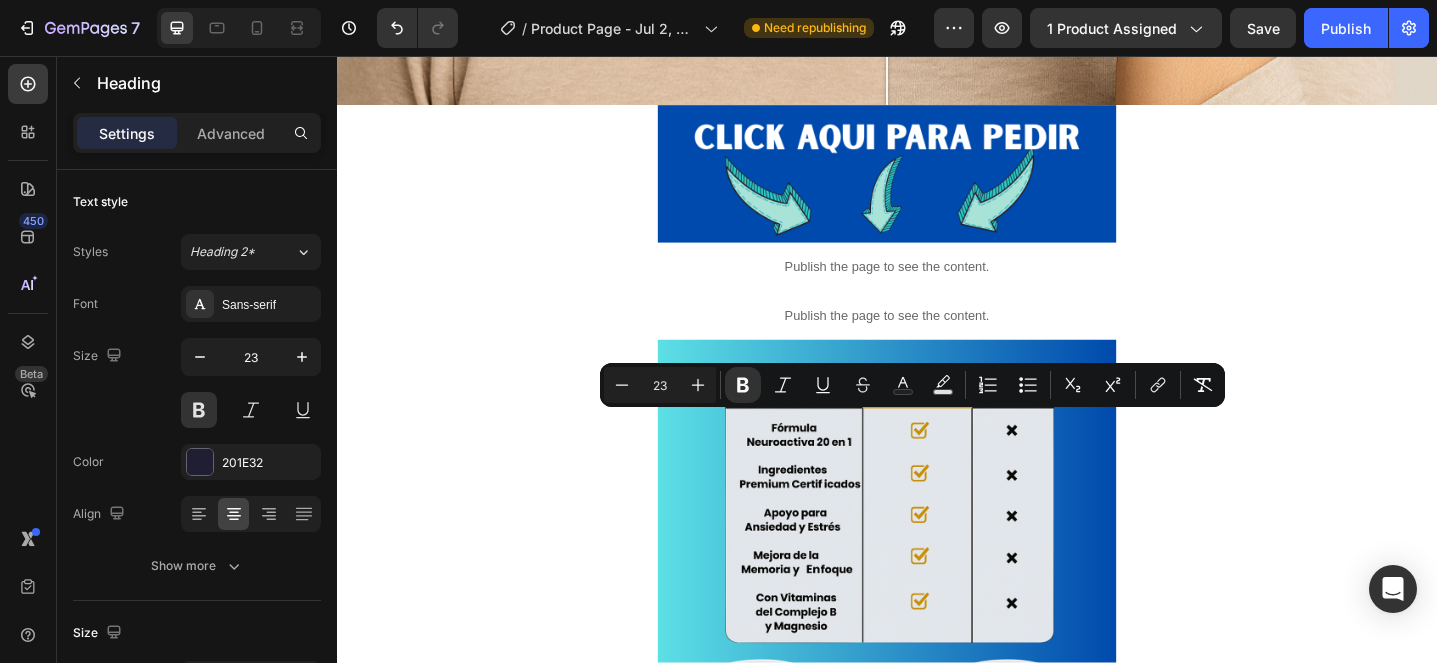 drag, startPoint x: 1163, startPoint y: 456, endPoint x: 723, endPoint y: 455, distance: 440.00113 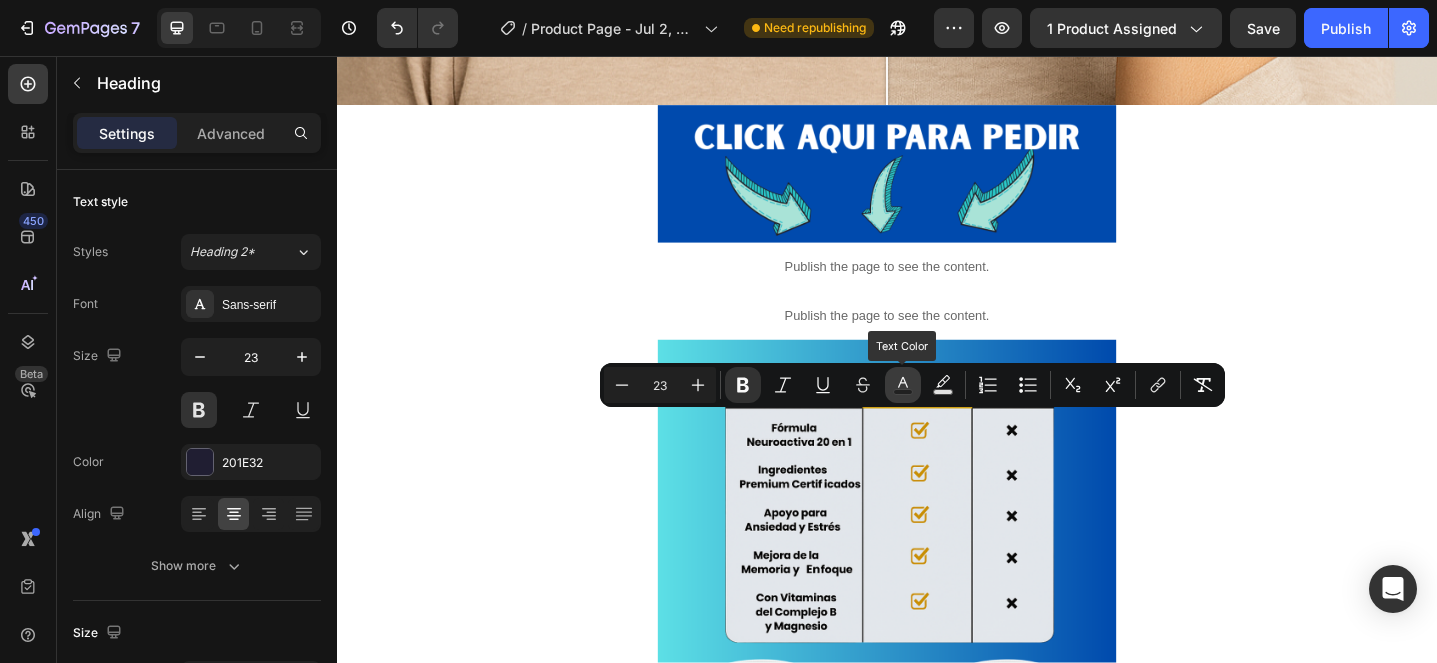 click 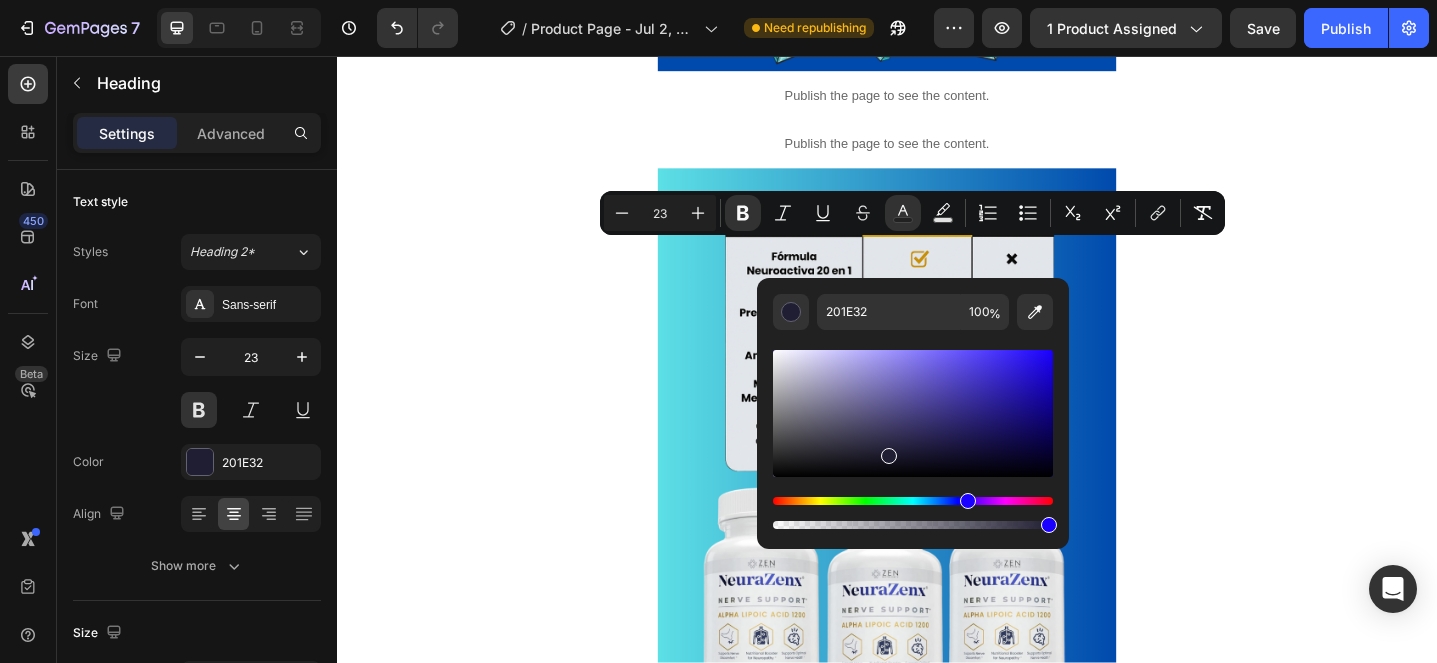 scroll, scrollTop: 1128, scrollLeft: 0, axis: vertical 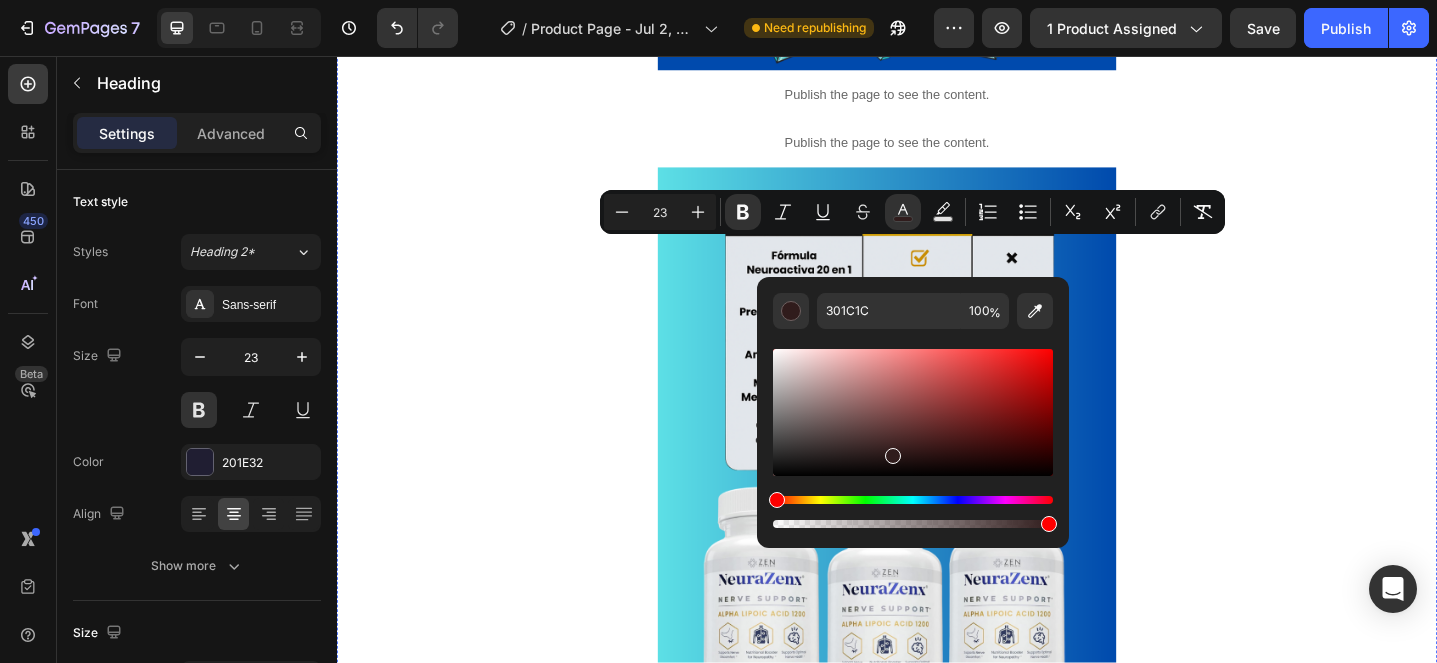 drag, startPoint x: 1302, startPoint y: 562, endPoint x: 721, endPoint y: 536, distance: 581.5815 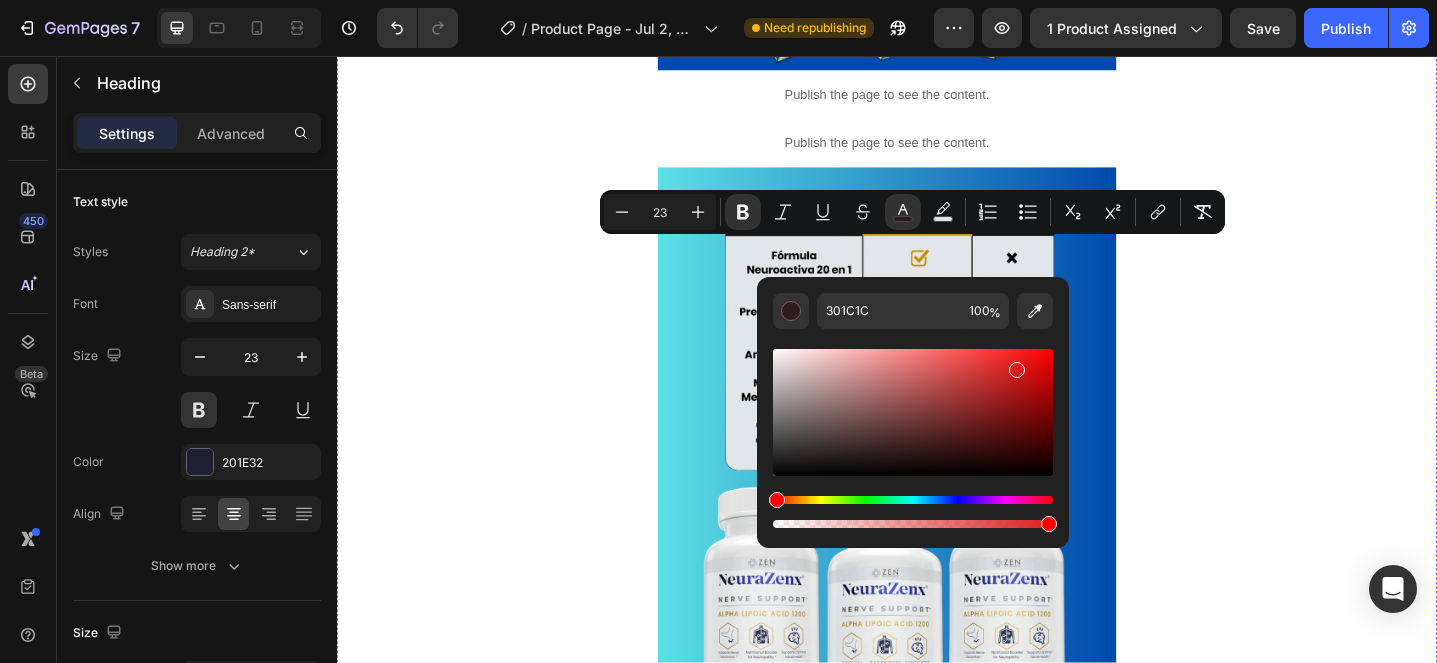 type on "FF0000" 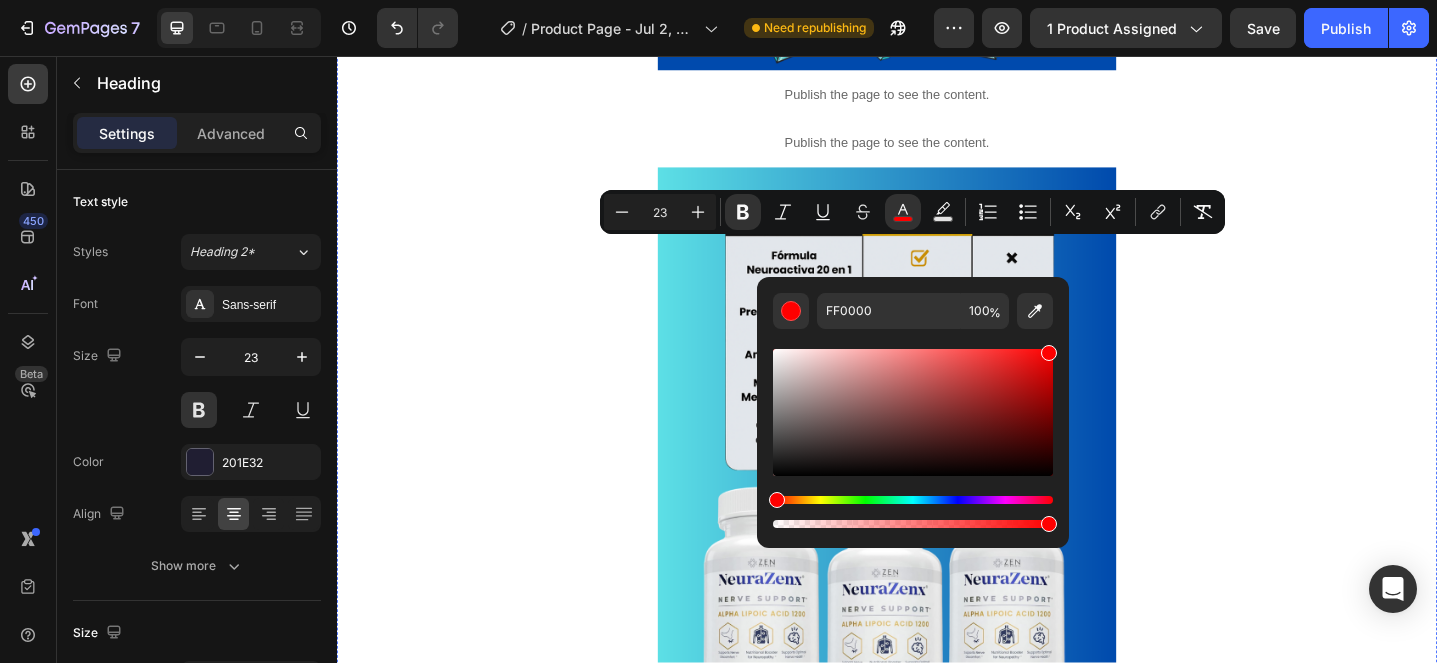drag, startPoint x: 1228, startPoint y: 510, endPoint x: 1182, endPoint y: 332, distance: 183.84776 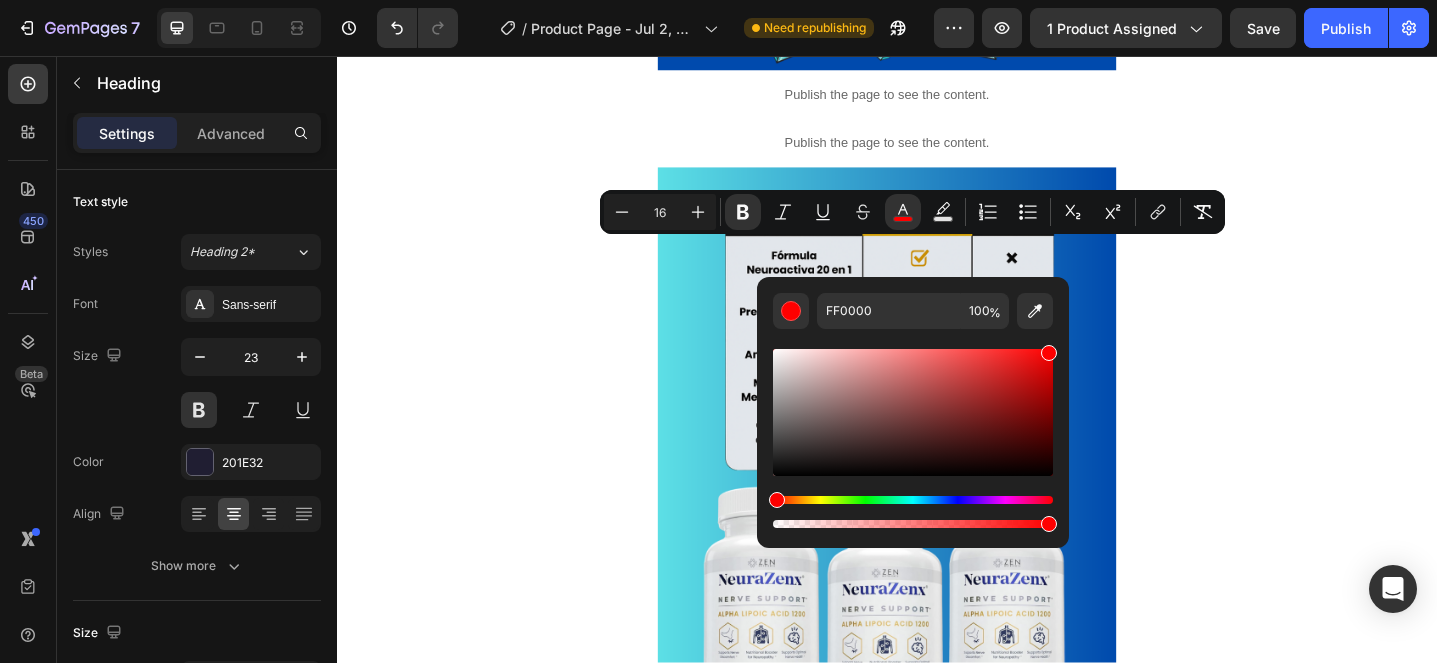 click at bounding box center [937, -859] 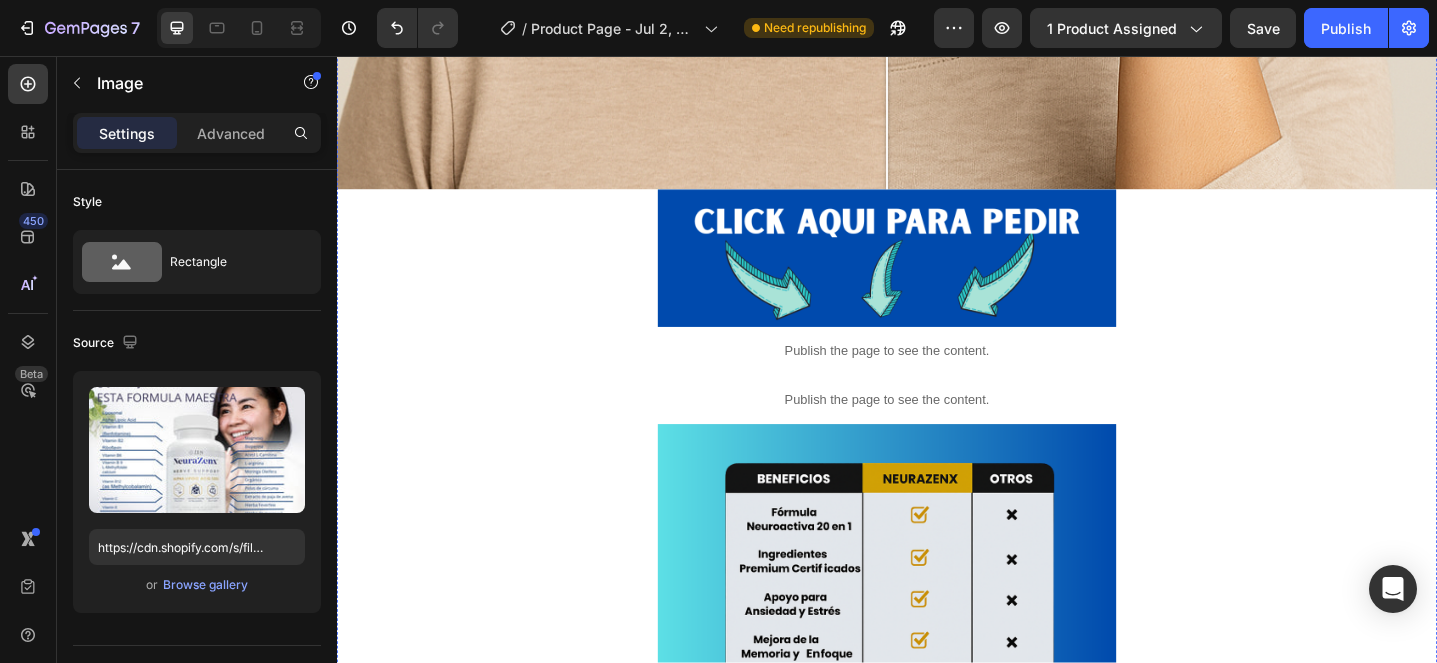 scroll, scrollTop: 849, scrollLeft: 0, axis: vertical 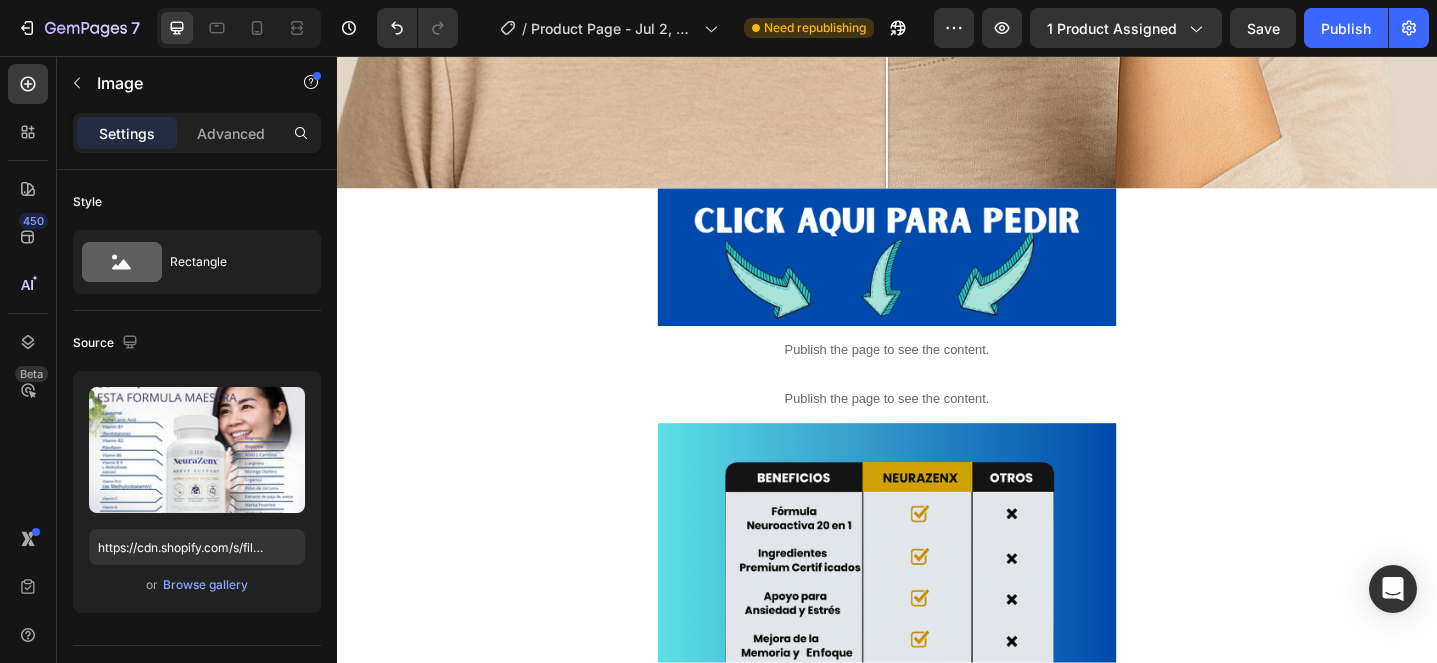click on "Publish the page to see the content." at bounding box center [937, -673] 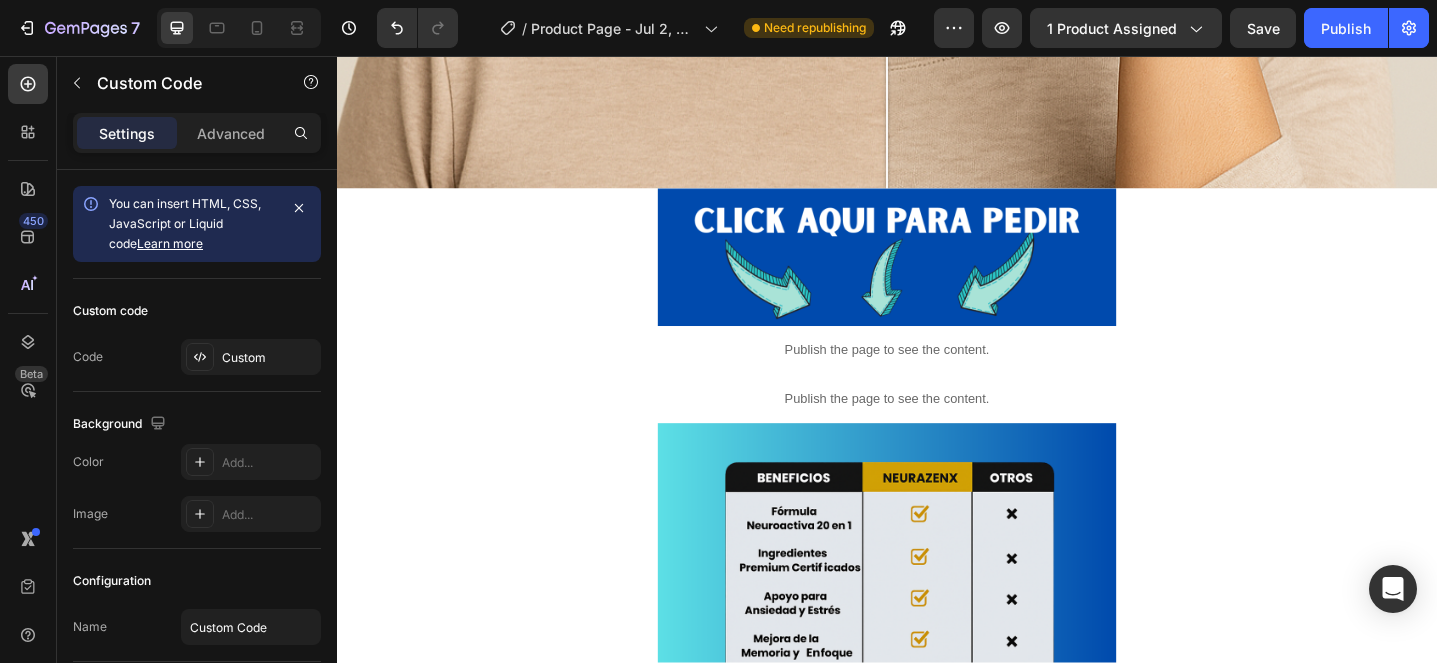 click 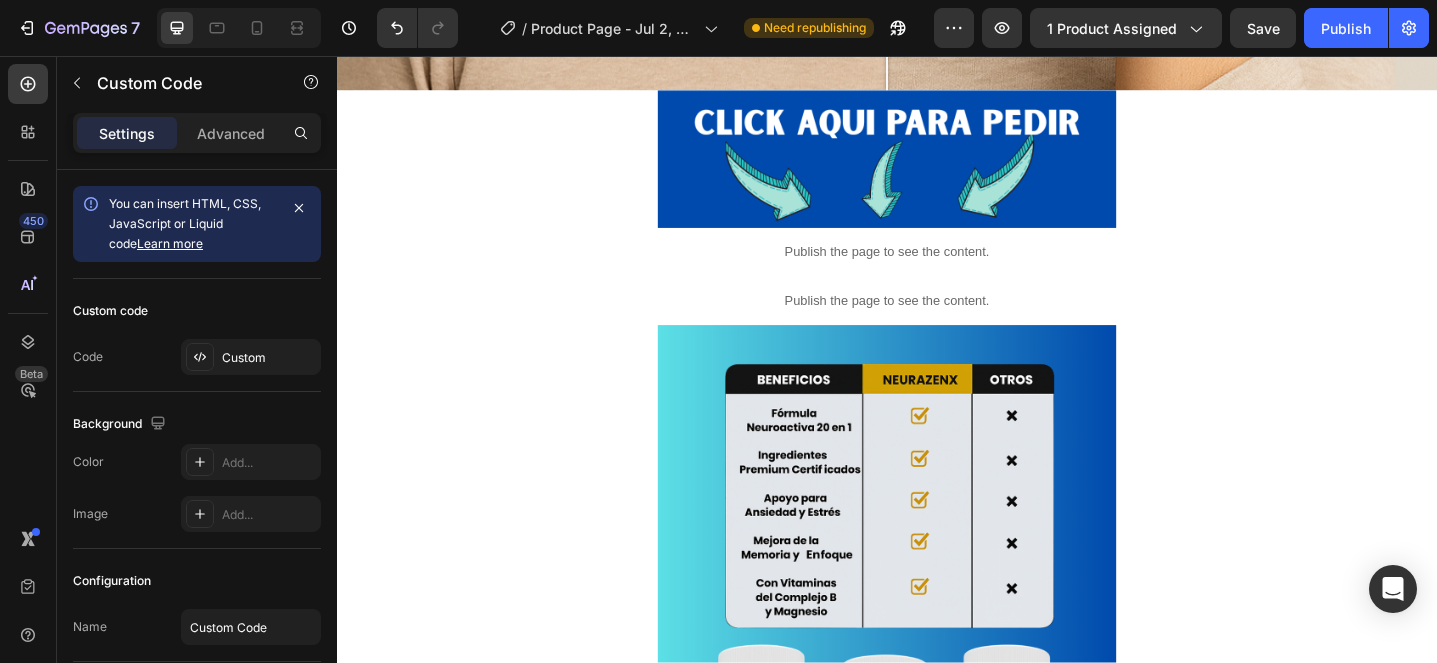 scroll, scrollTop: 1011, scrollLeft: 0, axis: vertical 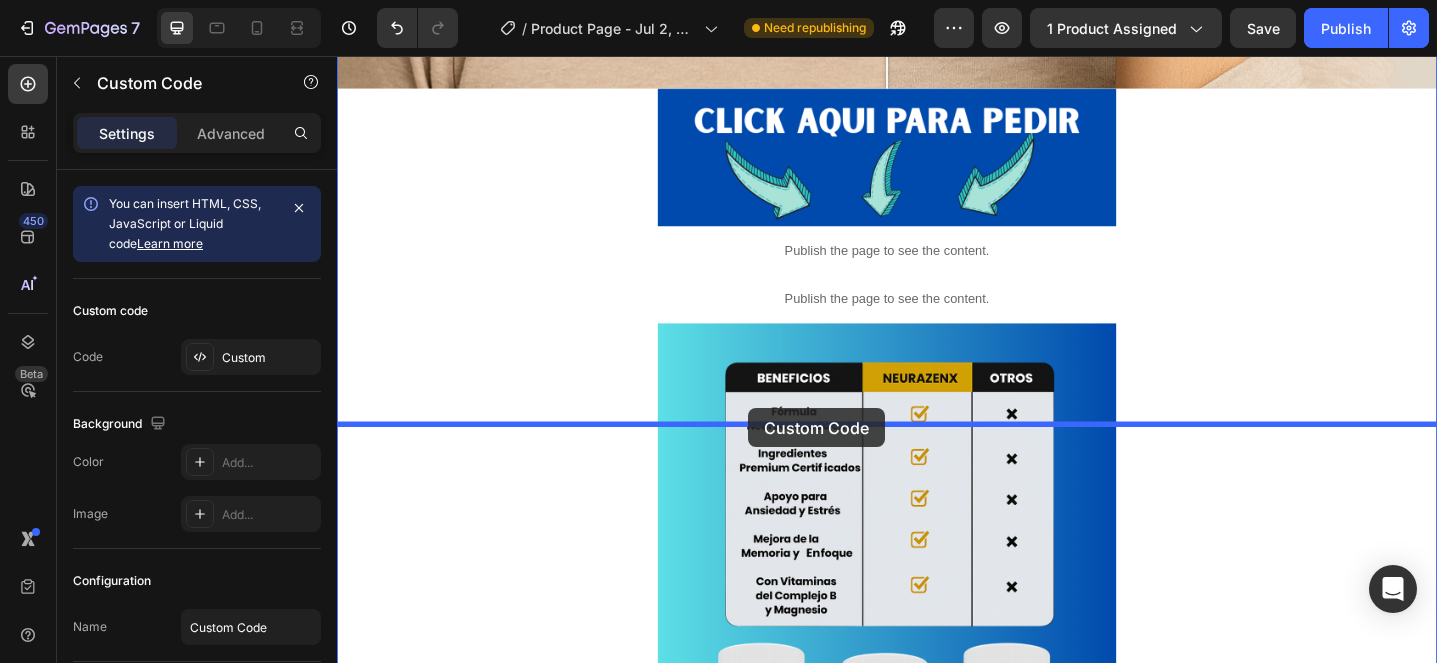 drag, startPoint x: 776, startPoint y: 118, endPoint x: 785, endPoint y: 440, distance: 322.12576 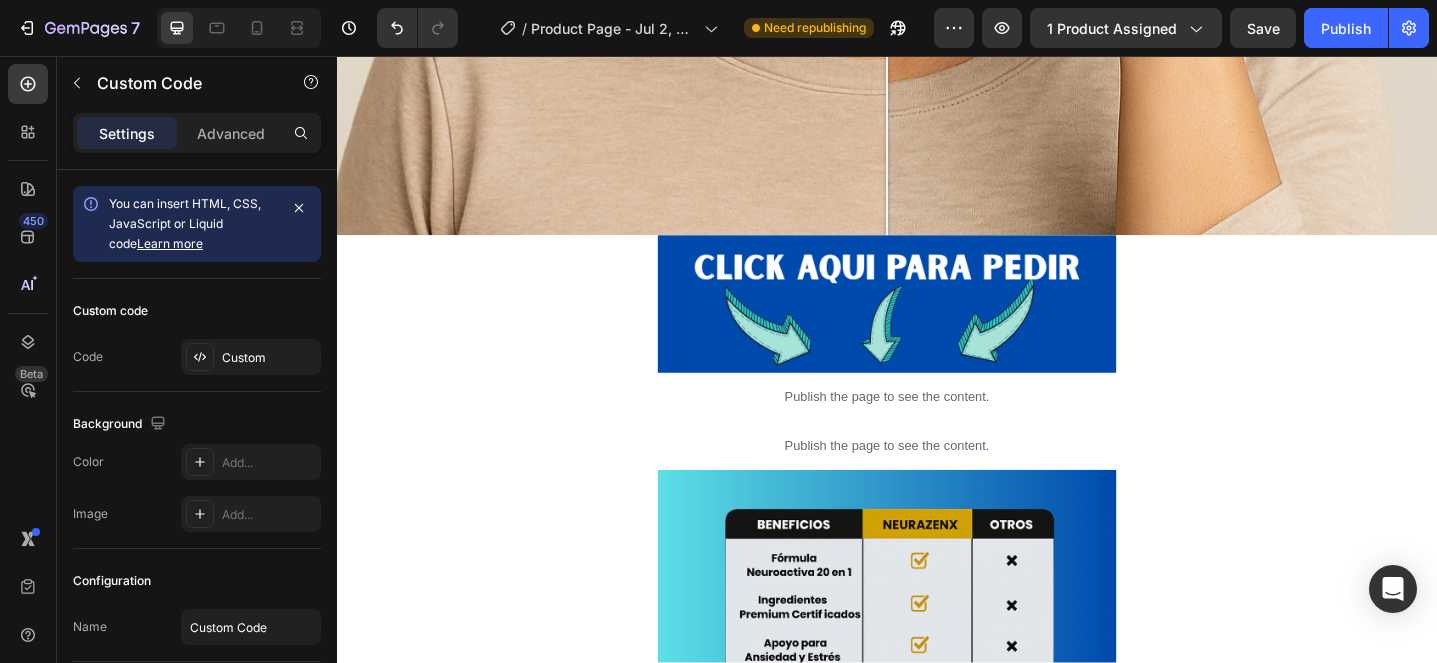scroll, scrollTop: 854, scrollLeft: 0, axis: vertical 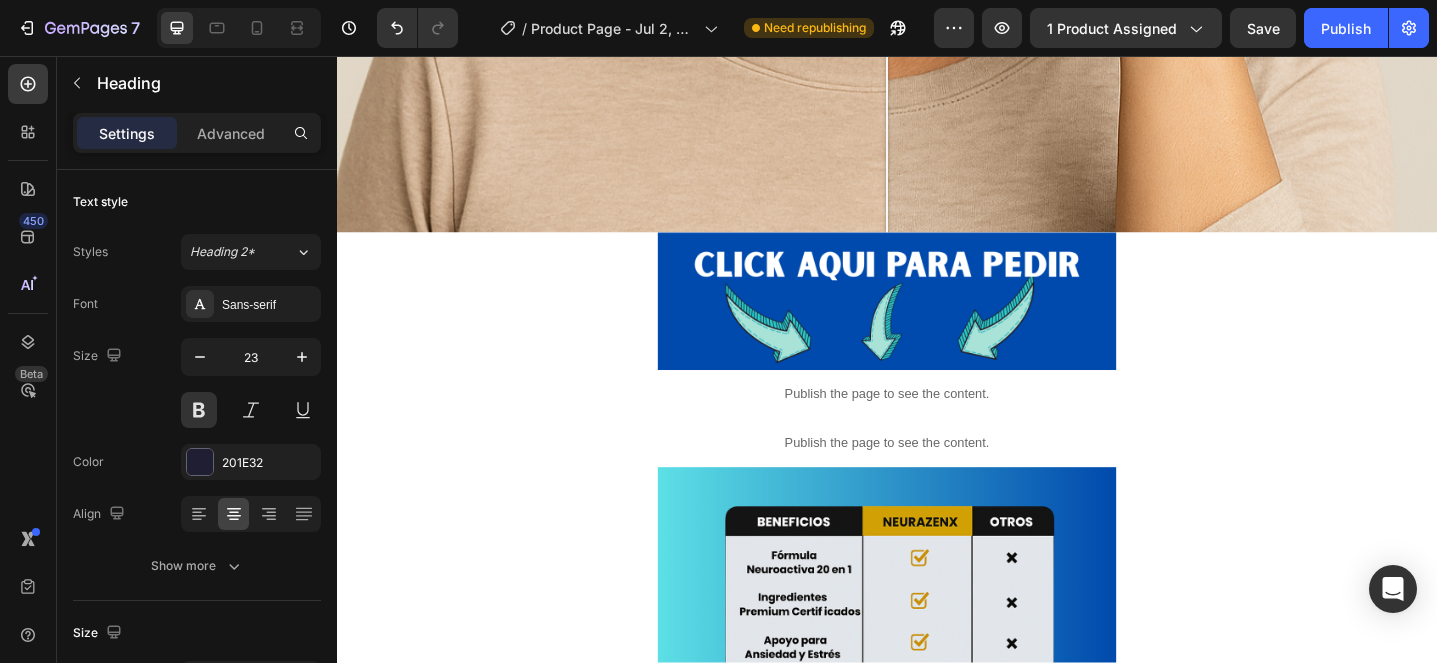 click on "⁠⁠⁠⁠⁠⁠⁠ OBTEN EL TRATAMIENTO COMPLETO  TE REGALAMOS UN FRASCO GRATIS" at bounding box center (937, -618) 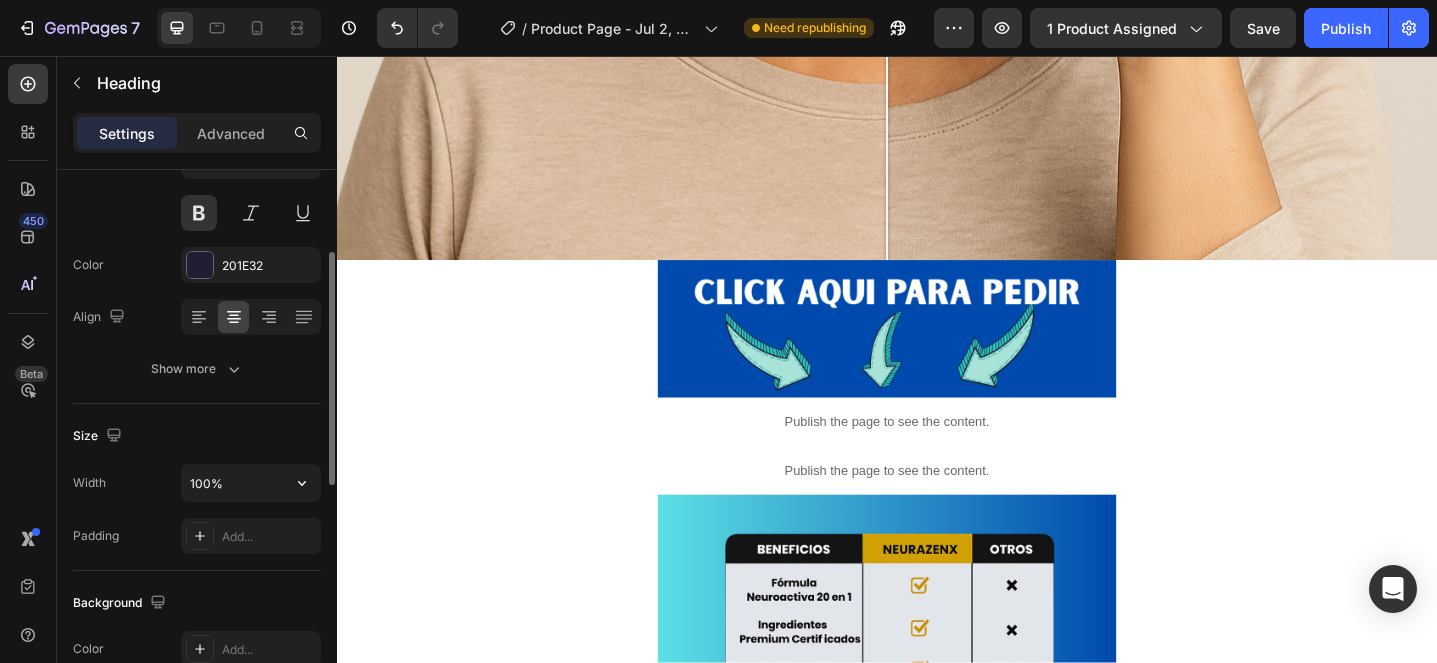 scroll, scrollTop: 195, scrollLeft: 0, axis: vertical 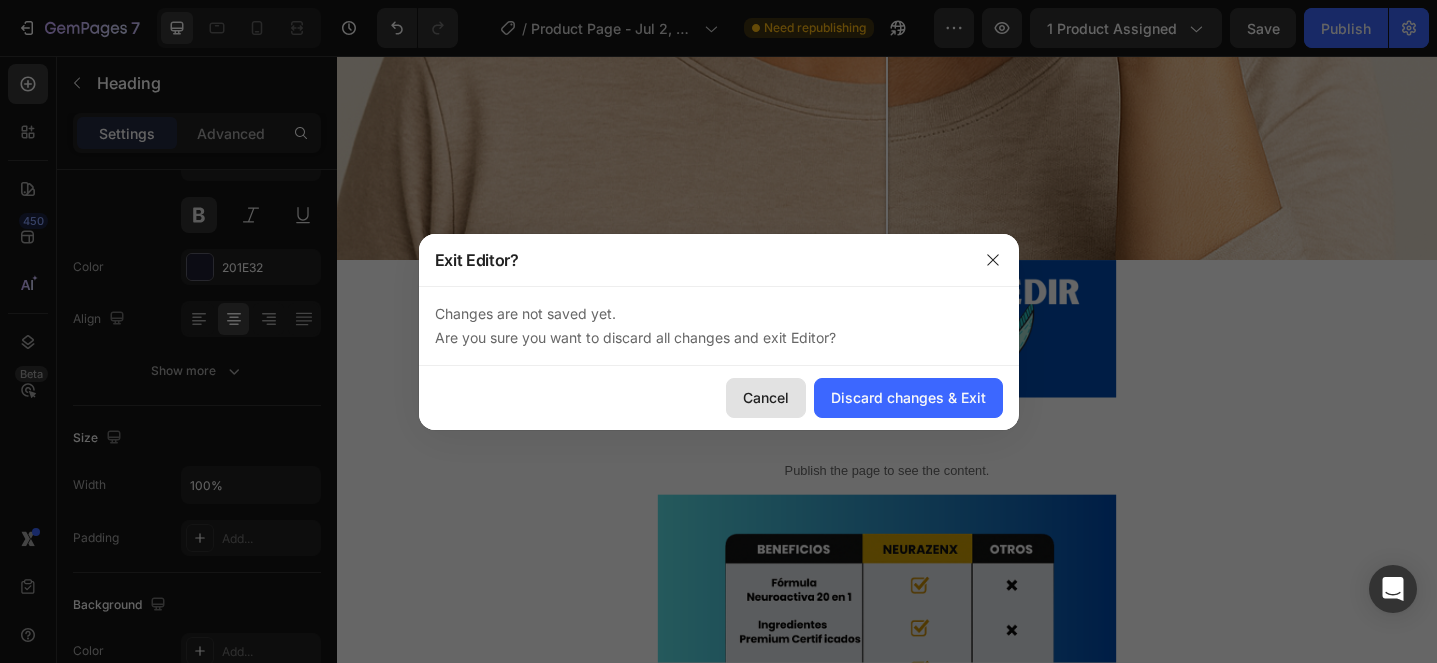 click on "Cancel" at bounding box center (766, 397) 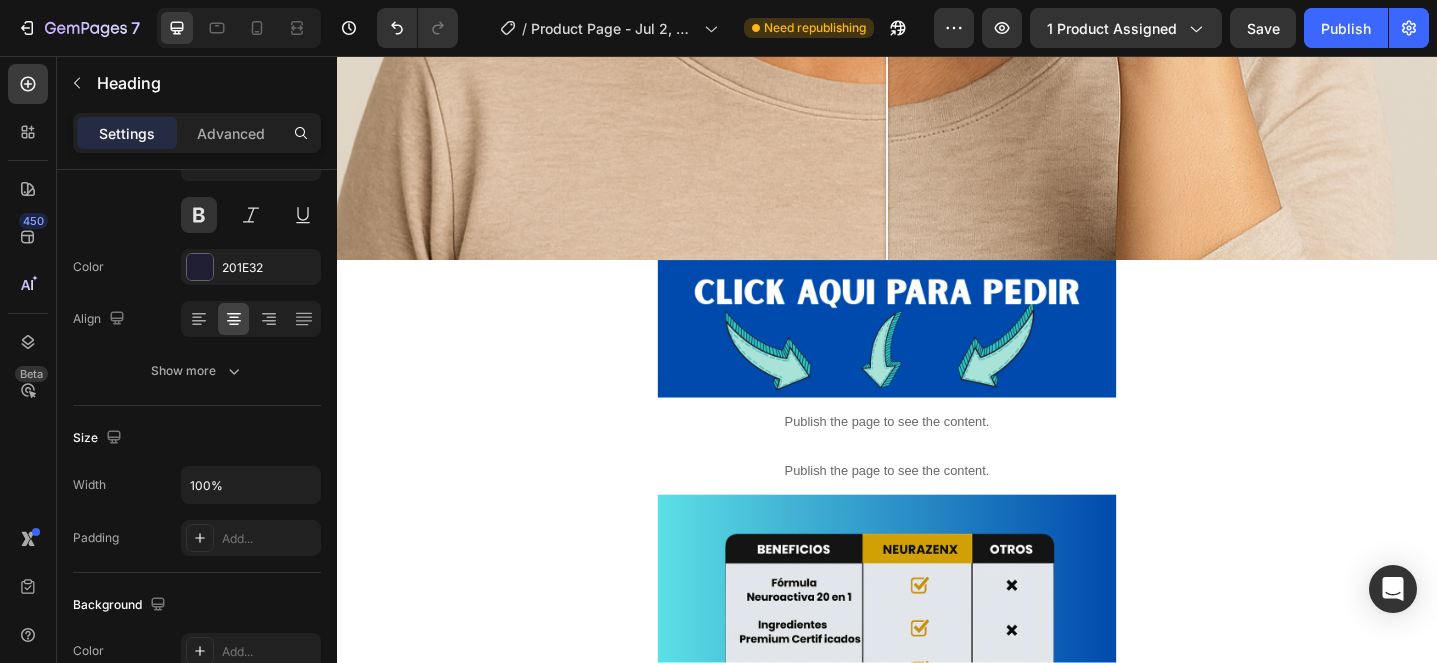 click on "OBTEN EL TRATAMIENTO COMPLETO  TE REGALAMOS UN FRASCO GRATIS" at bounding box center (937, -603) 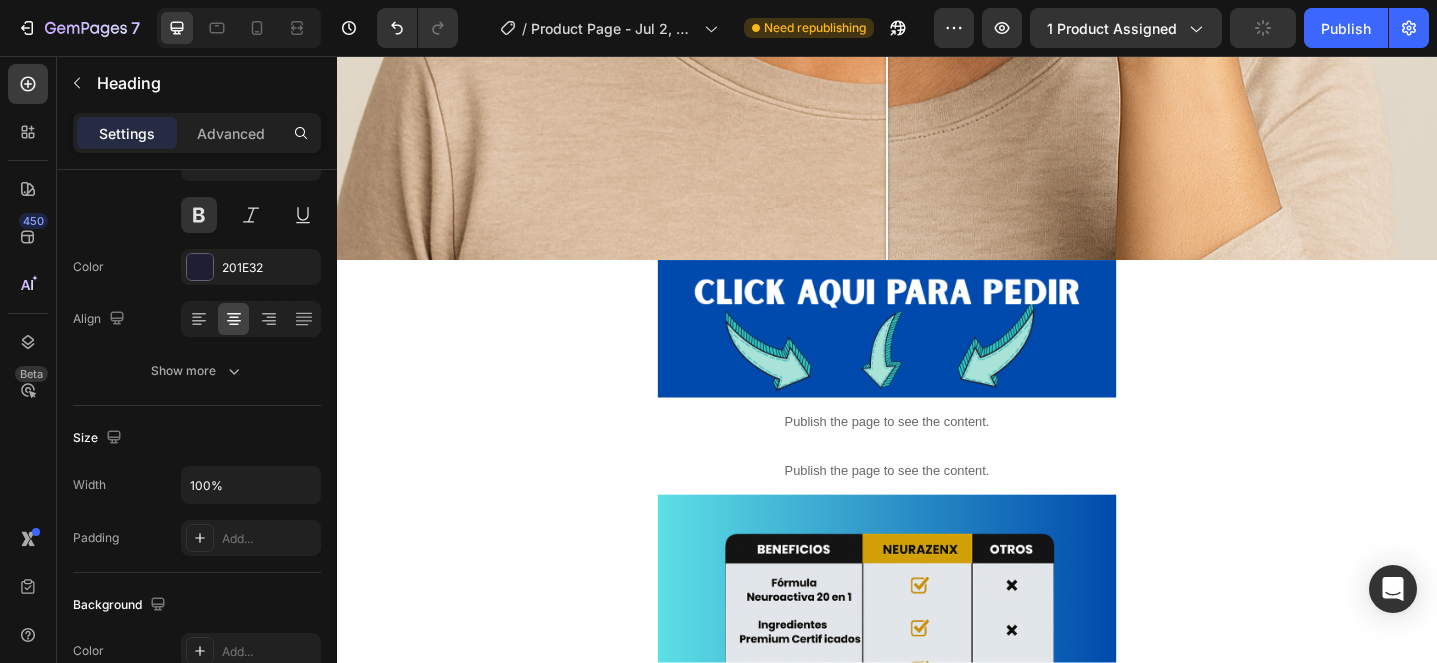 click on "OBTEN EL TRATAMIENTO COMPLETO  TE REGALAMOS UN FRASCO GRATIS (Haz click abajo)" at bounding box center [937, -603] 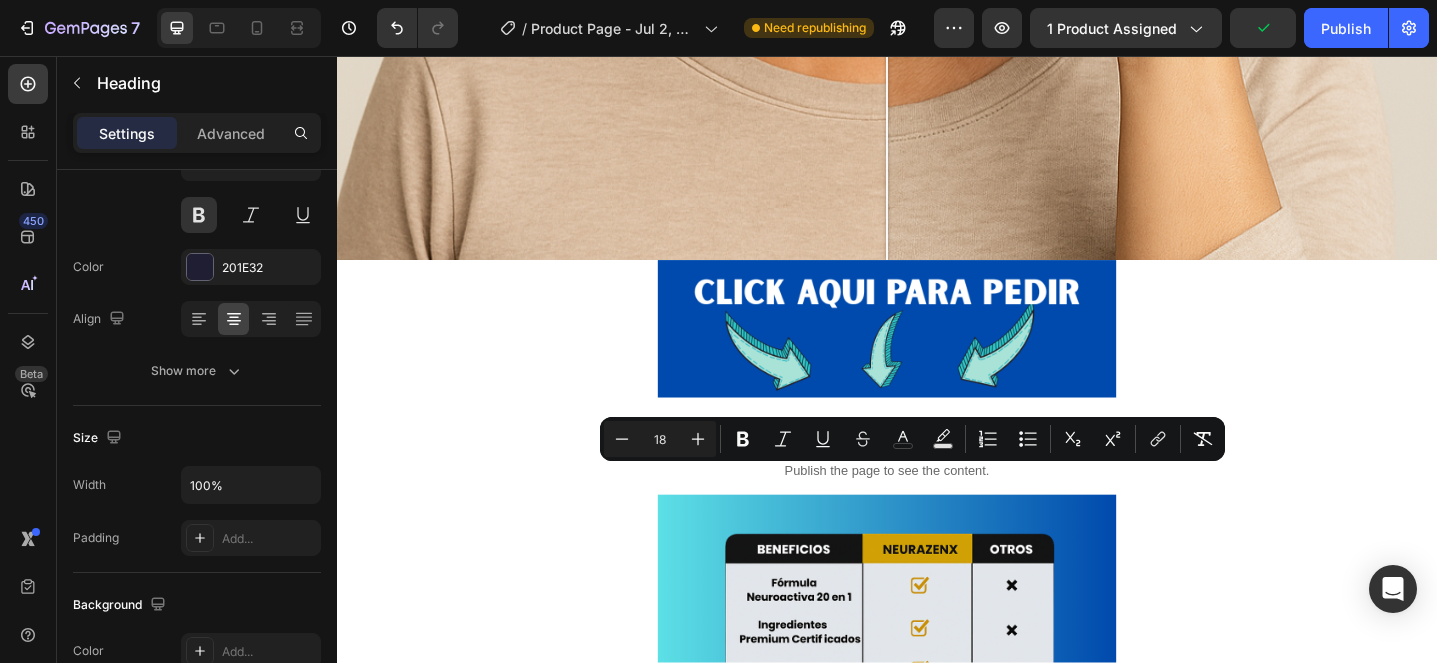 type on "23" 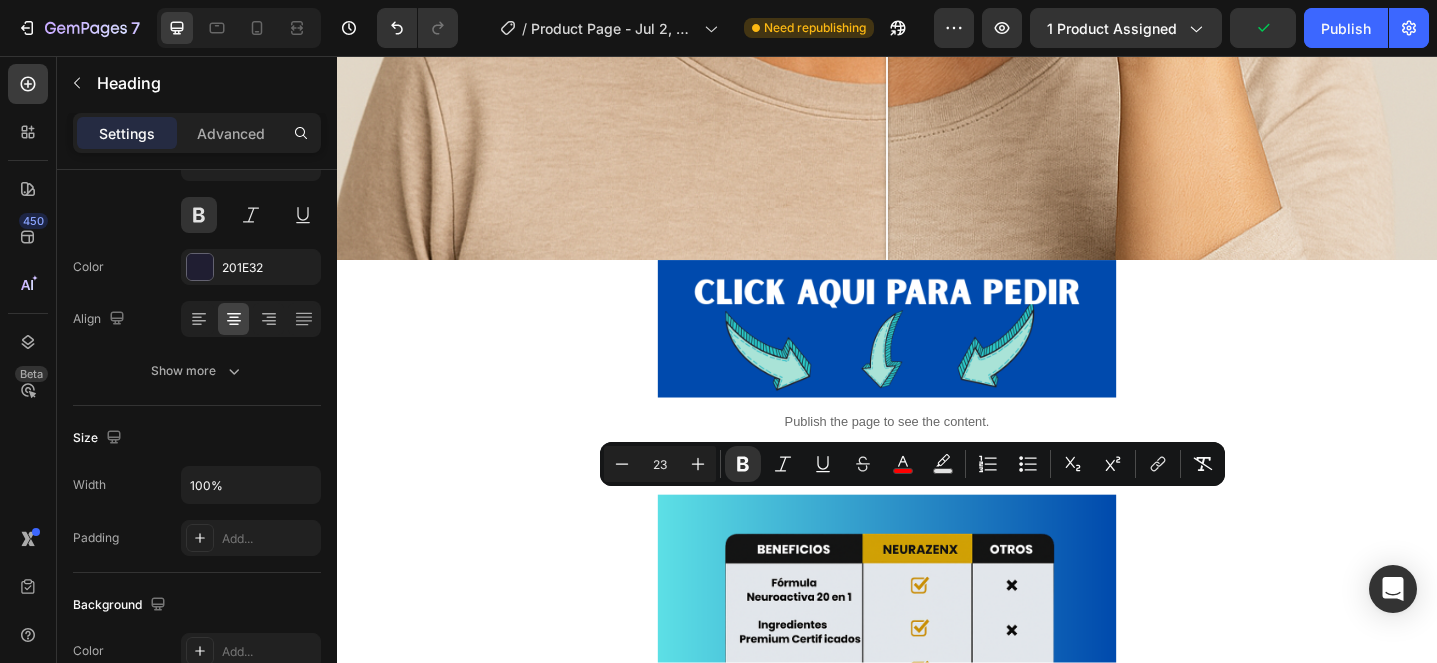 drag, startPoint x: 1154, startPoint y: 551, endPoint x: 712, endPoint y: 533, distance: 442.36636 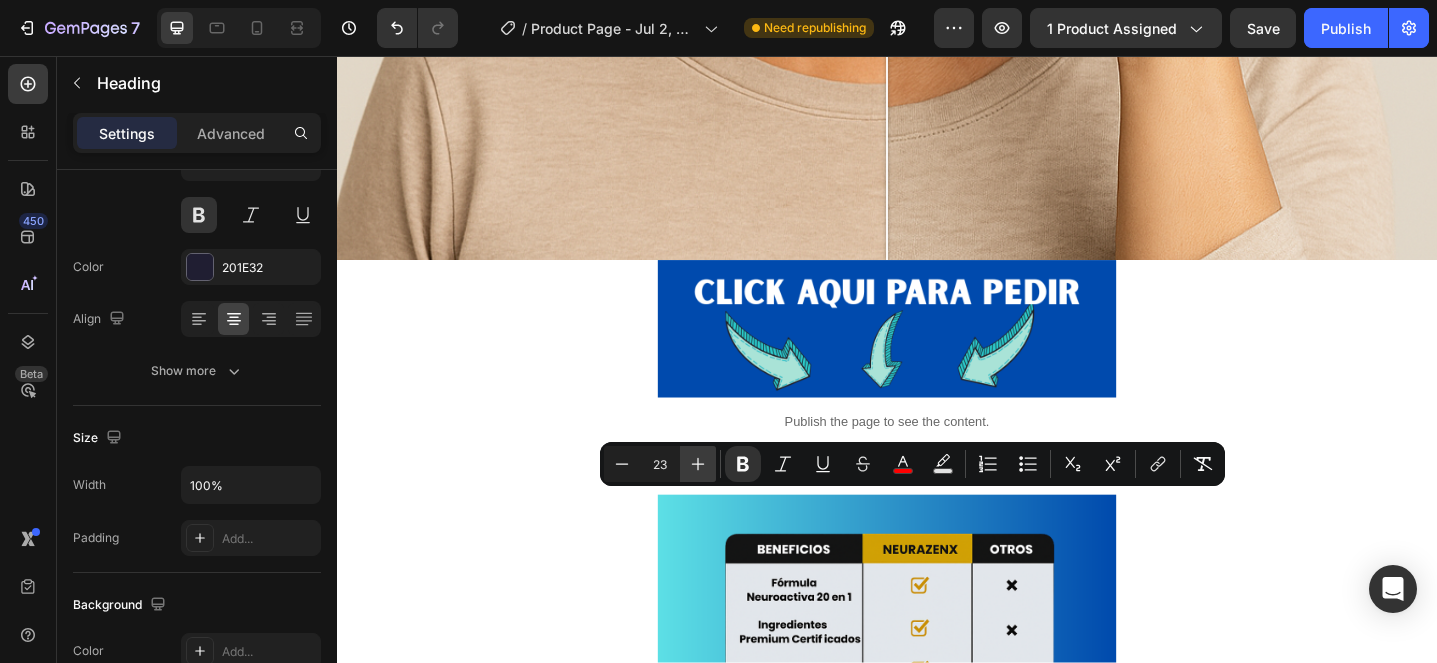 click 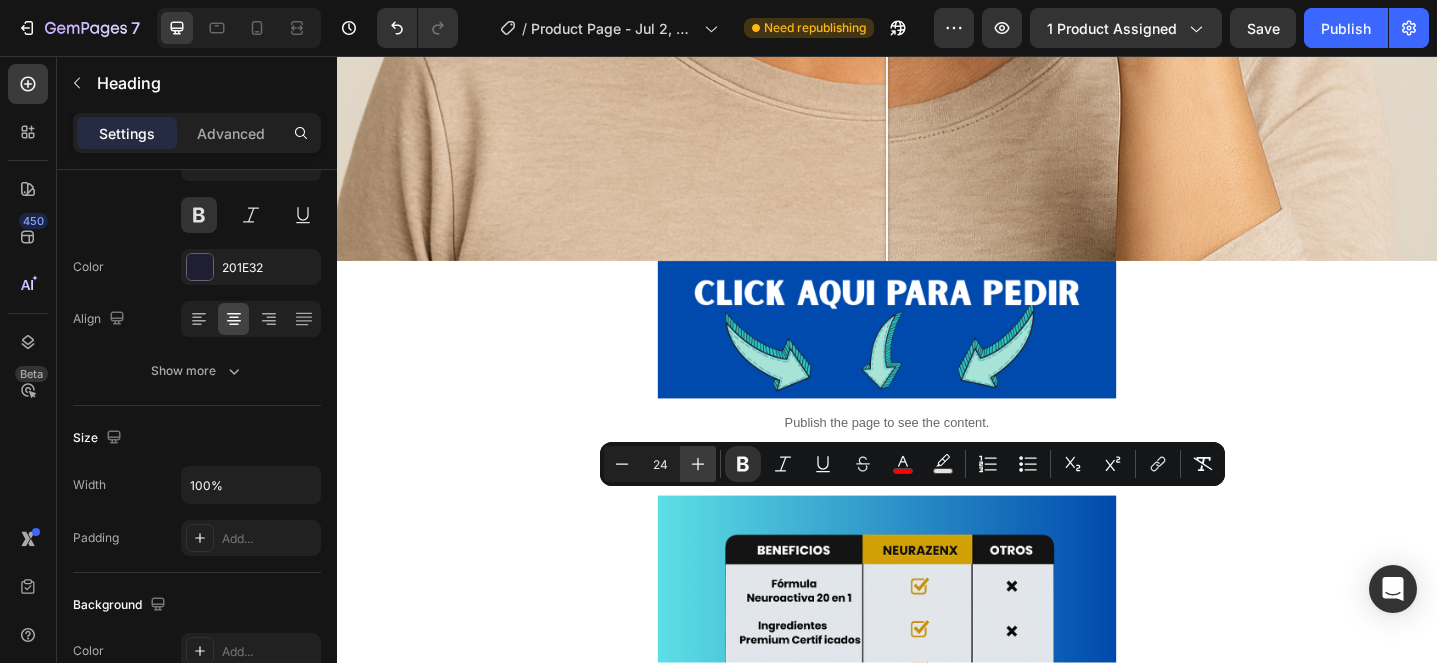 click 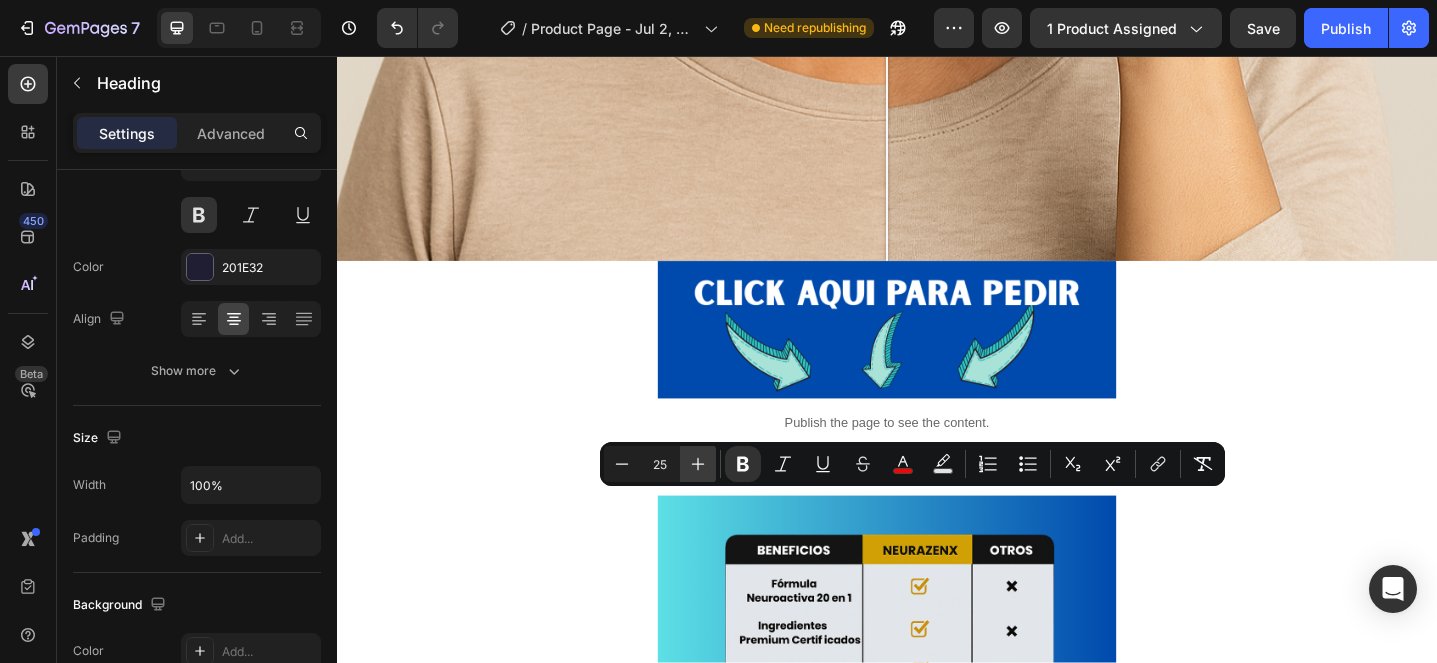 click 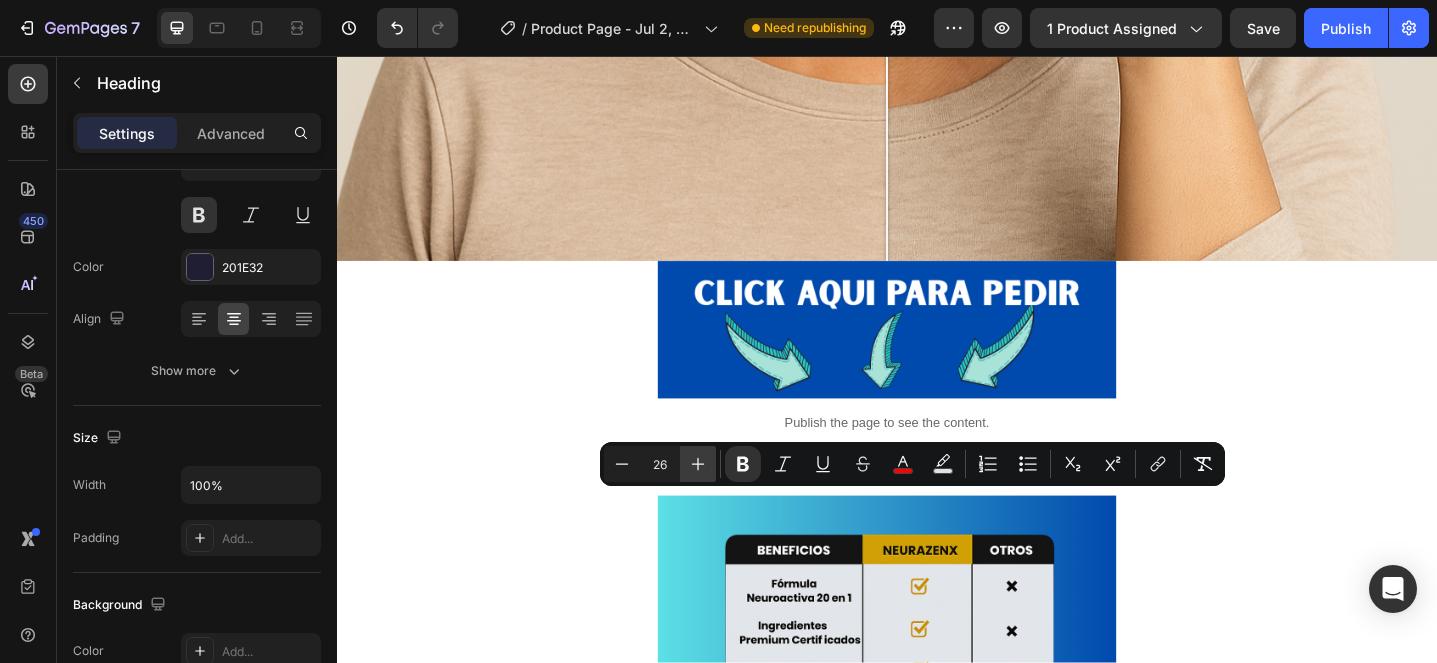 click 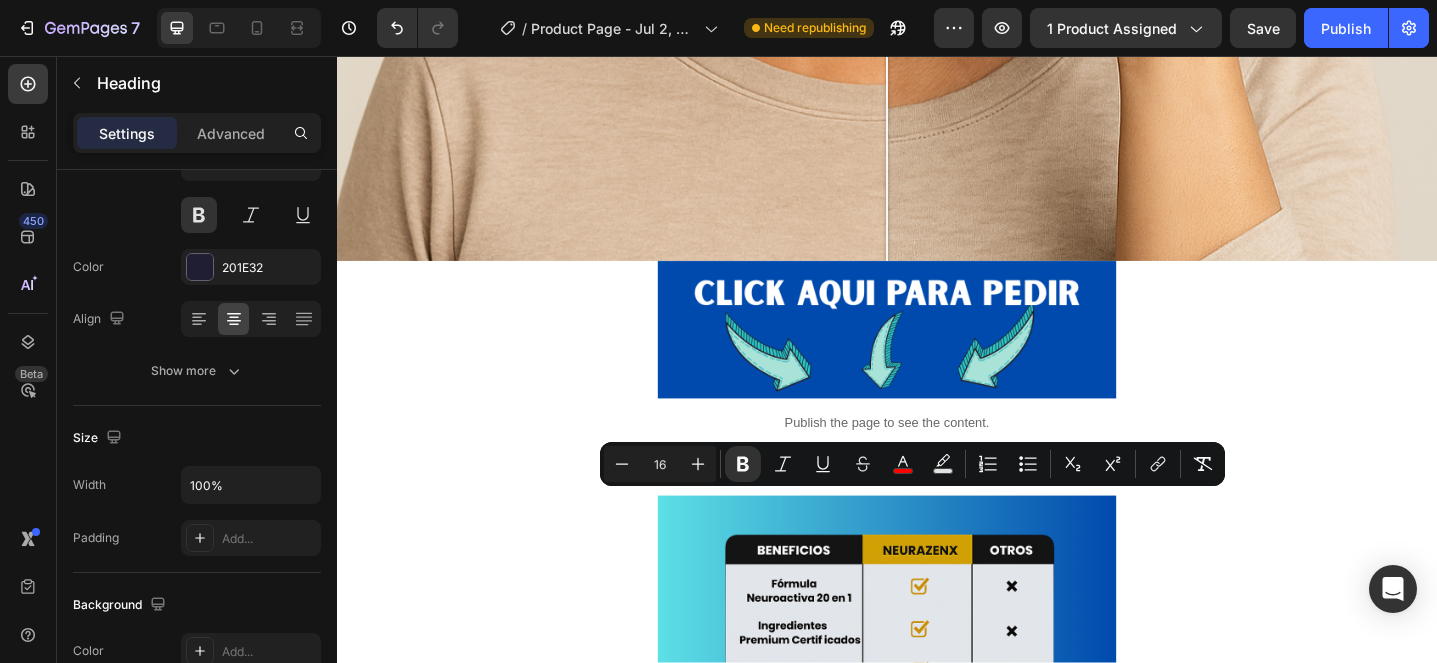 click at bounding box center [937, -651] 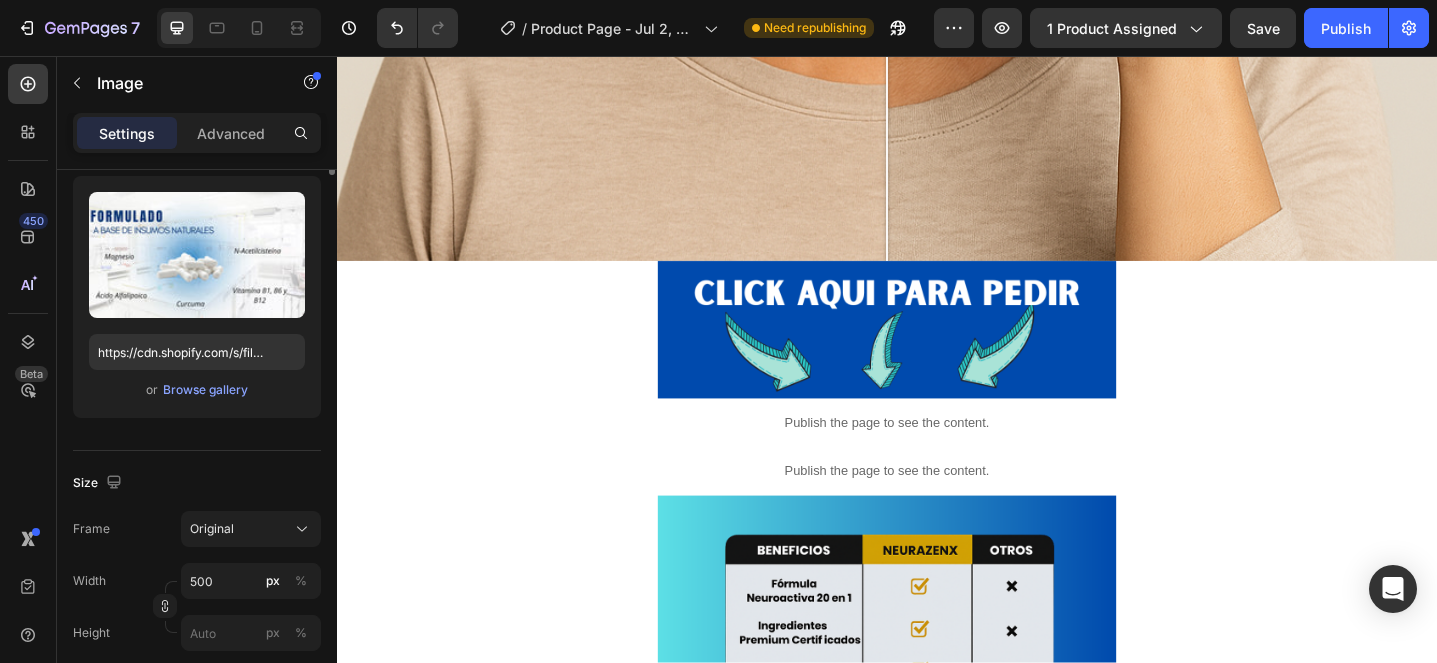 scroll, scrollTop: 0, scrollLeft: 0, axis: both 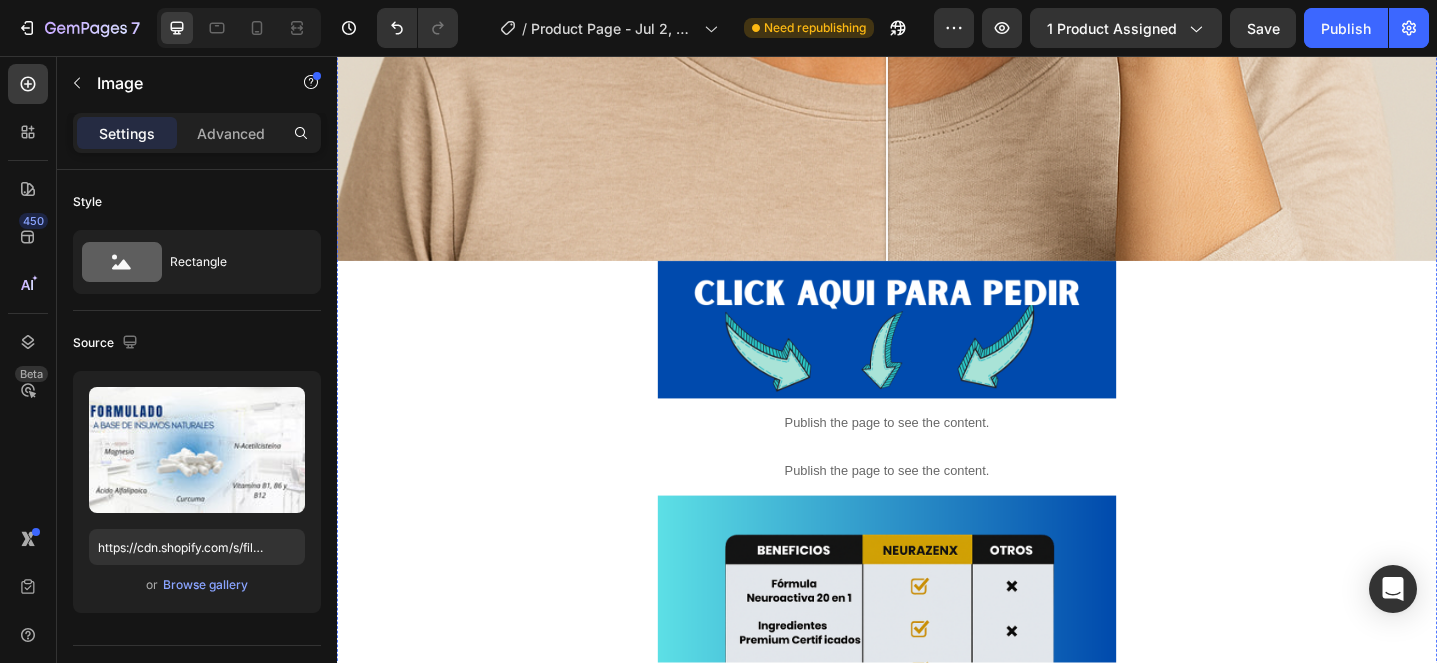 click on "⁠⁠⁠⁠⁠⁠⁠ OBTEN EL TRATAMIENTO COMPLETO  TE REGALAMOS UN FRASCO GRATIS (Haz click abajo)" at bounding box center [937, -603] 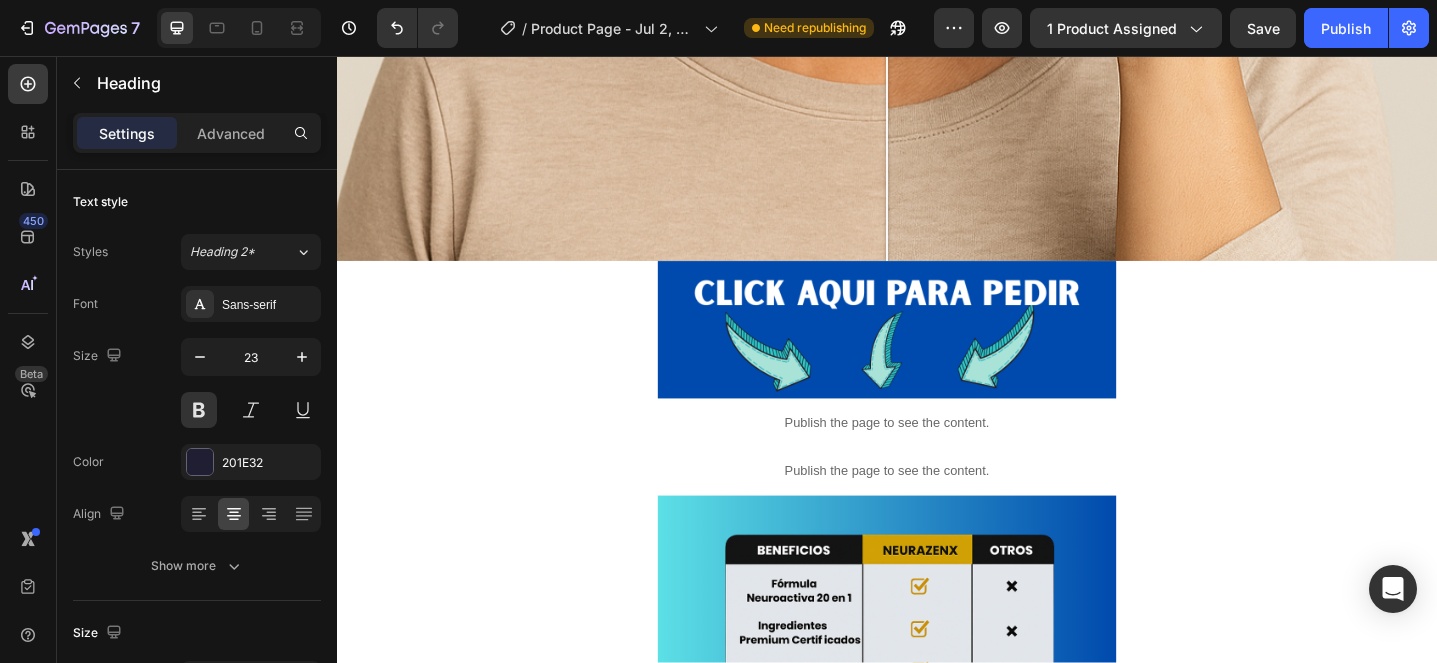 click on "OBTEN EL TRATAMIENTO COMPLETO  TE REGALAMOS UN FRASCO GRATIS ⬇(Haz click abajo)" at bounding box center (937, -603) 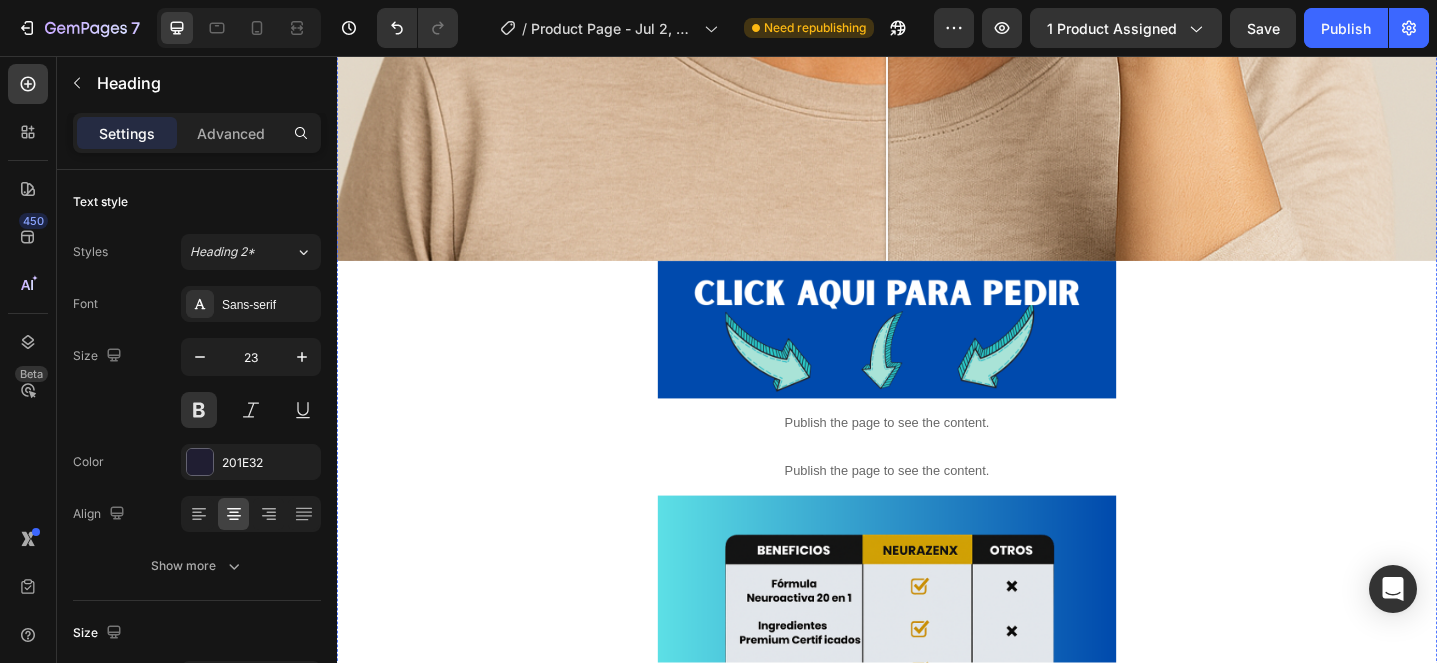 click at bounding box center (937, -651) 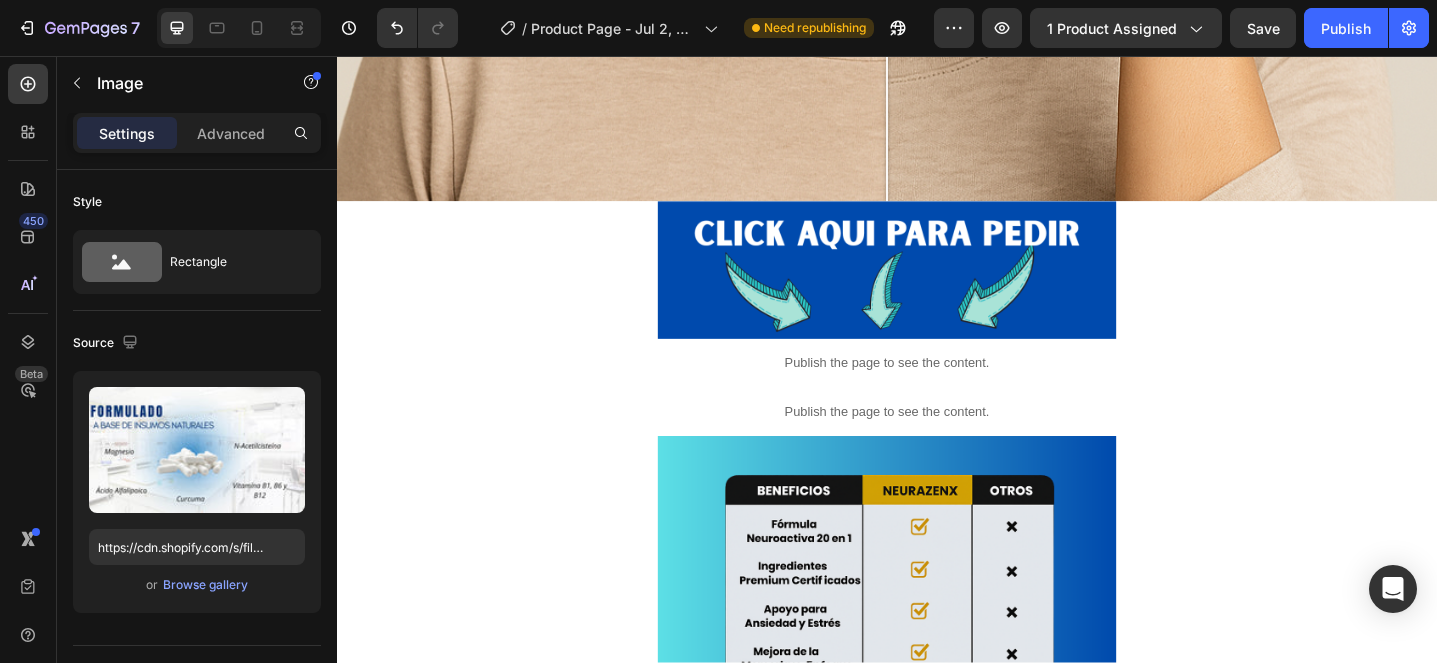 scroll, scrollTop: 920, scrollLeft: 0, axis: vertical 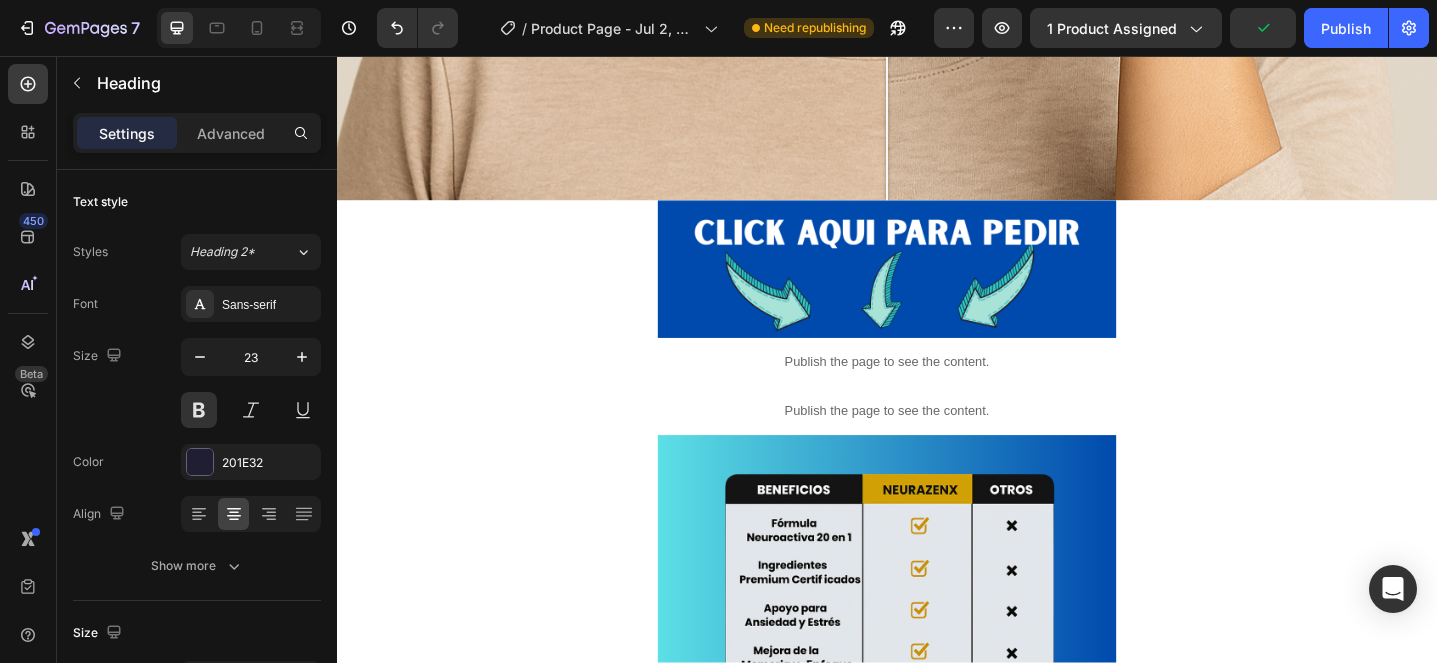 click on "TE REGALAMOS UN FRASCO GRATIS" at bounding box center [936, -669] 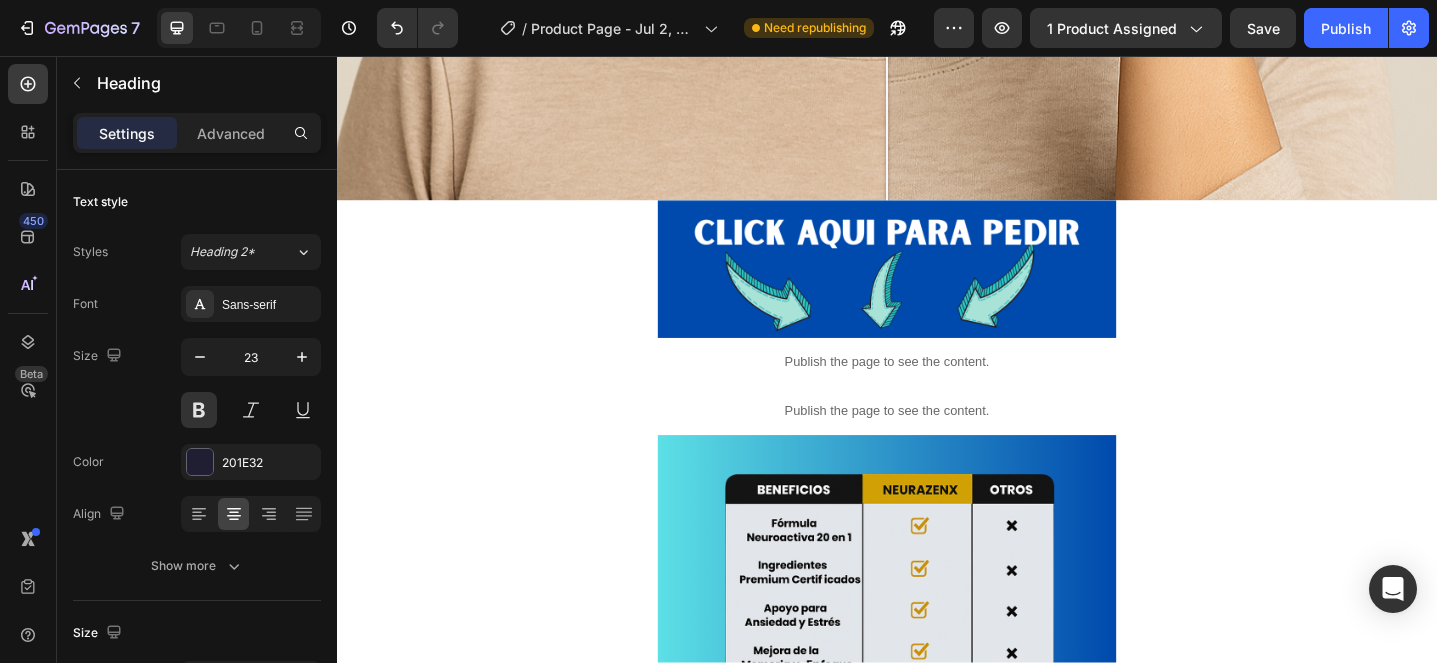 click on "TE REGALAMOS UN FRASCO GRATIS" at bounding box center [936, -669] 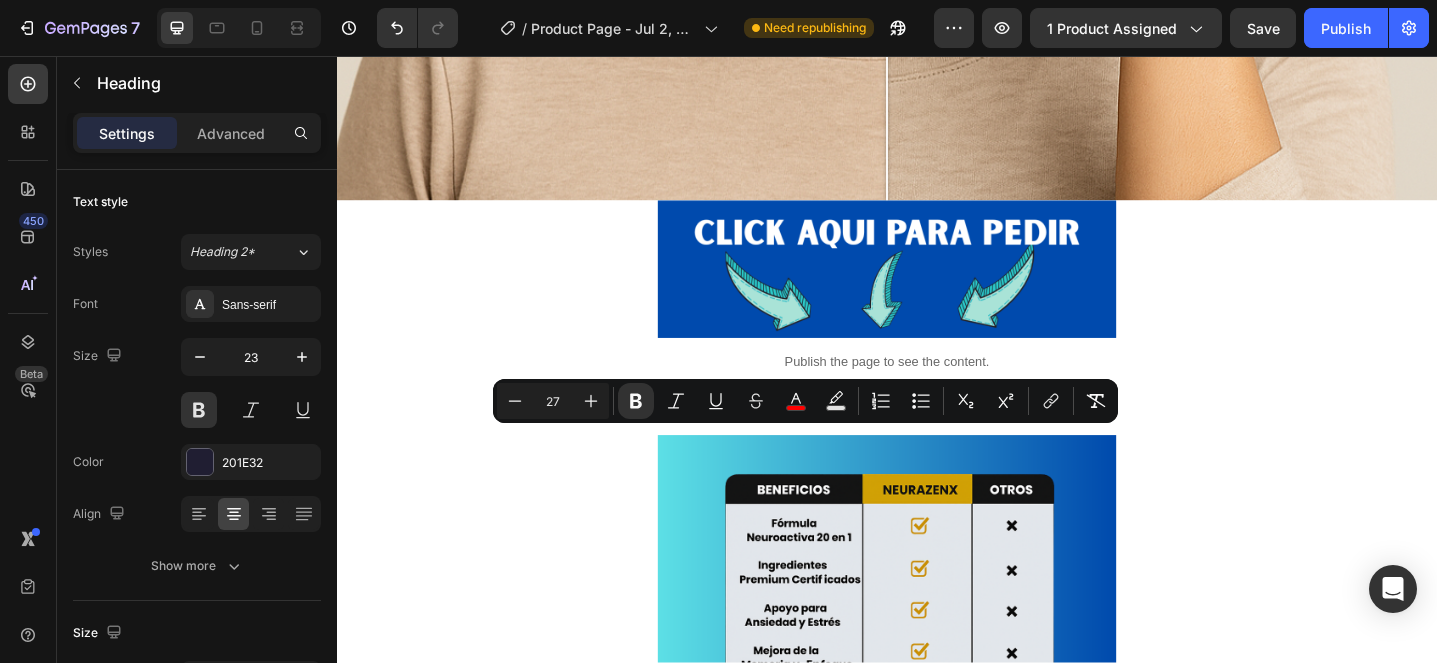 click on "TE REGALAMOS UN FRASCO GRATIS" at bounding box center [936, -669] 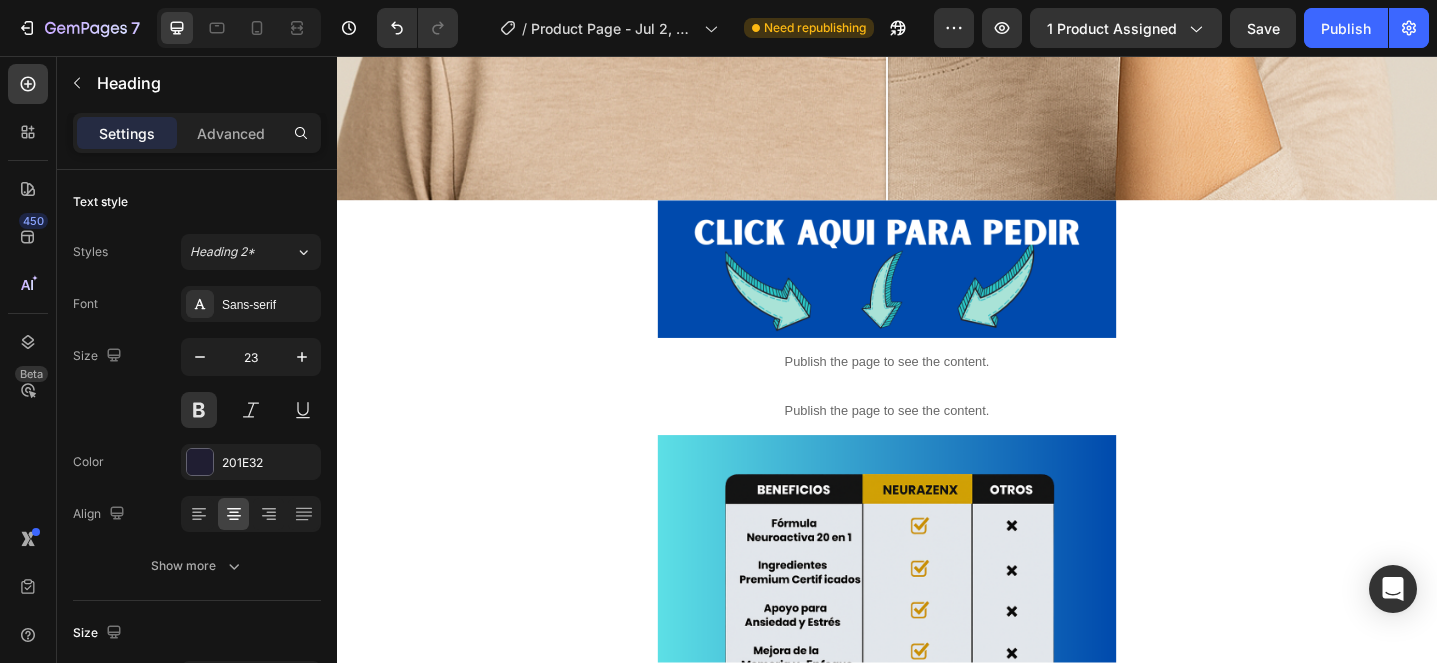 click on "OBTEN EL TRATAMIENTO COMPLETO  TE REGALAMOS UN FRASCO GRATIS ⬇(Haz click abajo)⬇" at bounding box center [937, -669] 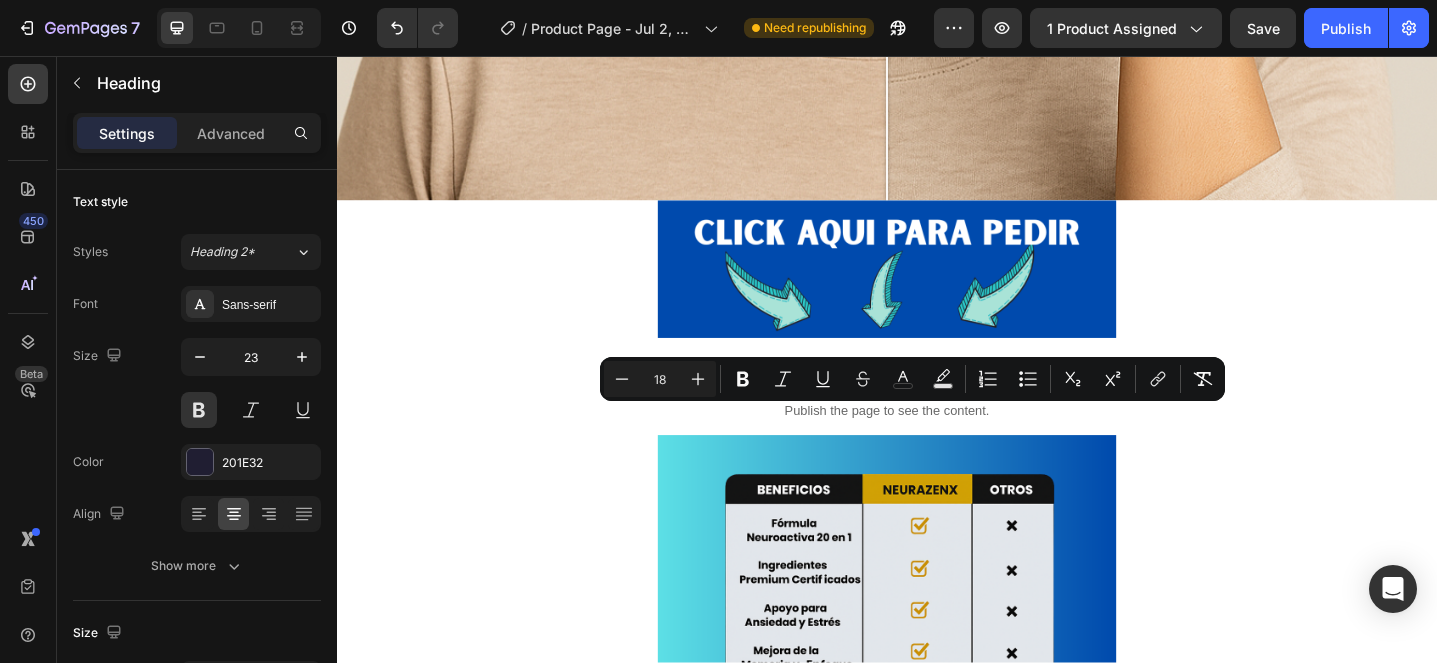 drag, startPoint x: 760, startPoint y: 448, endPoint x: 1150, endPoint y: 495, distance: 392.82184 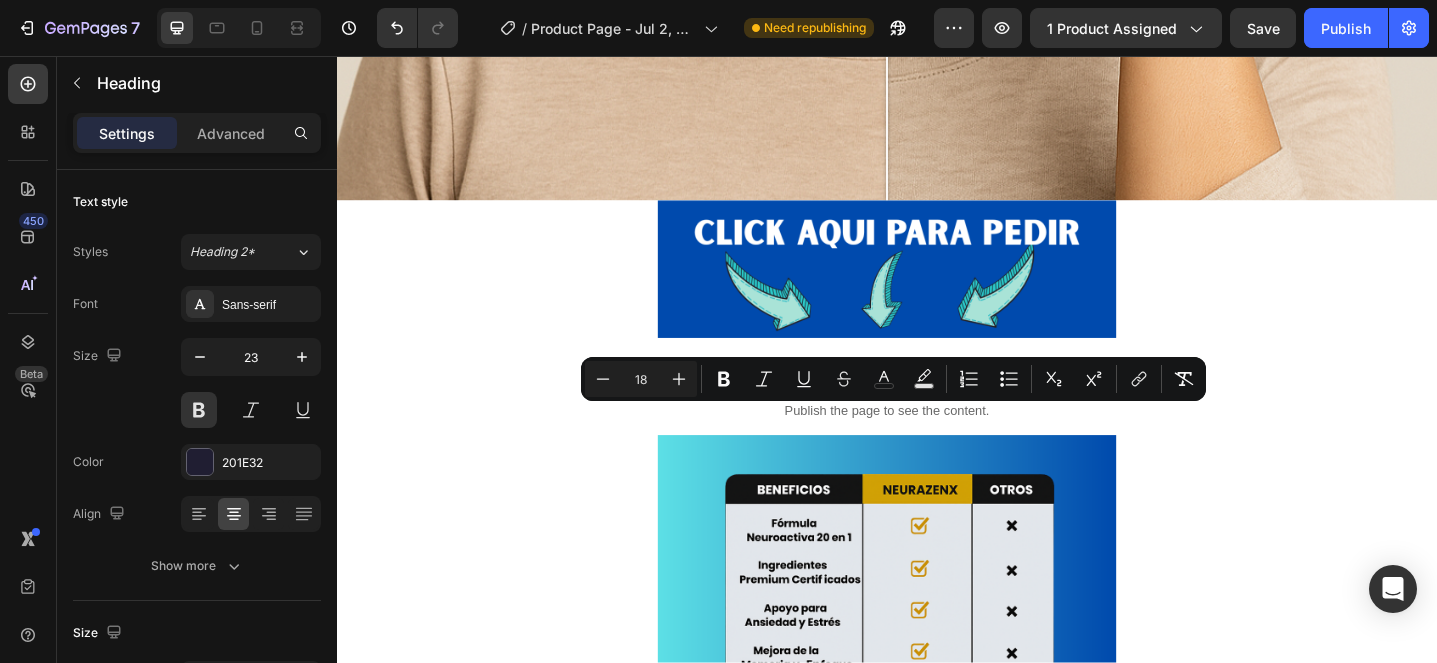 copy on "OBTEN EL TRATAMIENTO COMPLETO  TE REGALAMOS UN FRASCO GRA" 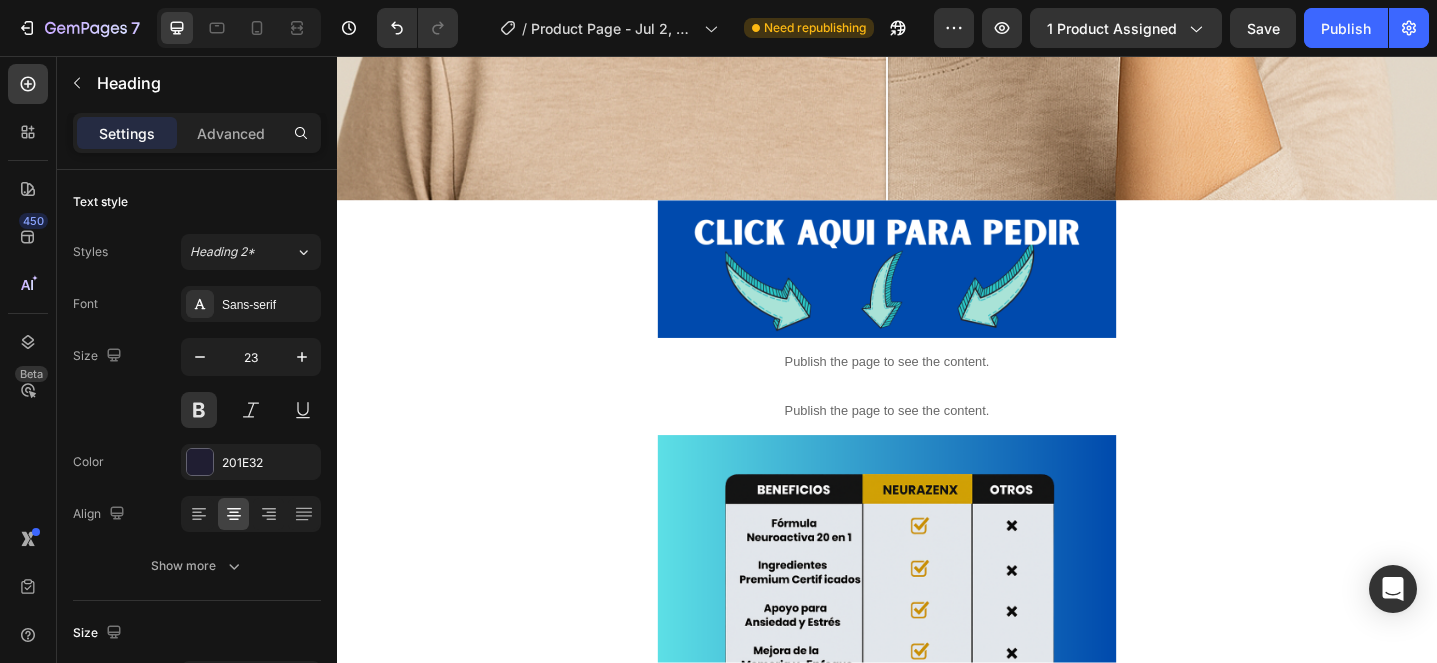 click on "OBTEN EL TRATAMIENTO COMPLETO  TE REGALAMOS UN FRASCO GRATIS ⬇(Haz click abajo)⬇" at bounding box center (937, -669) 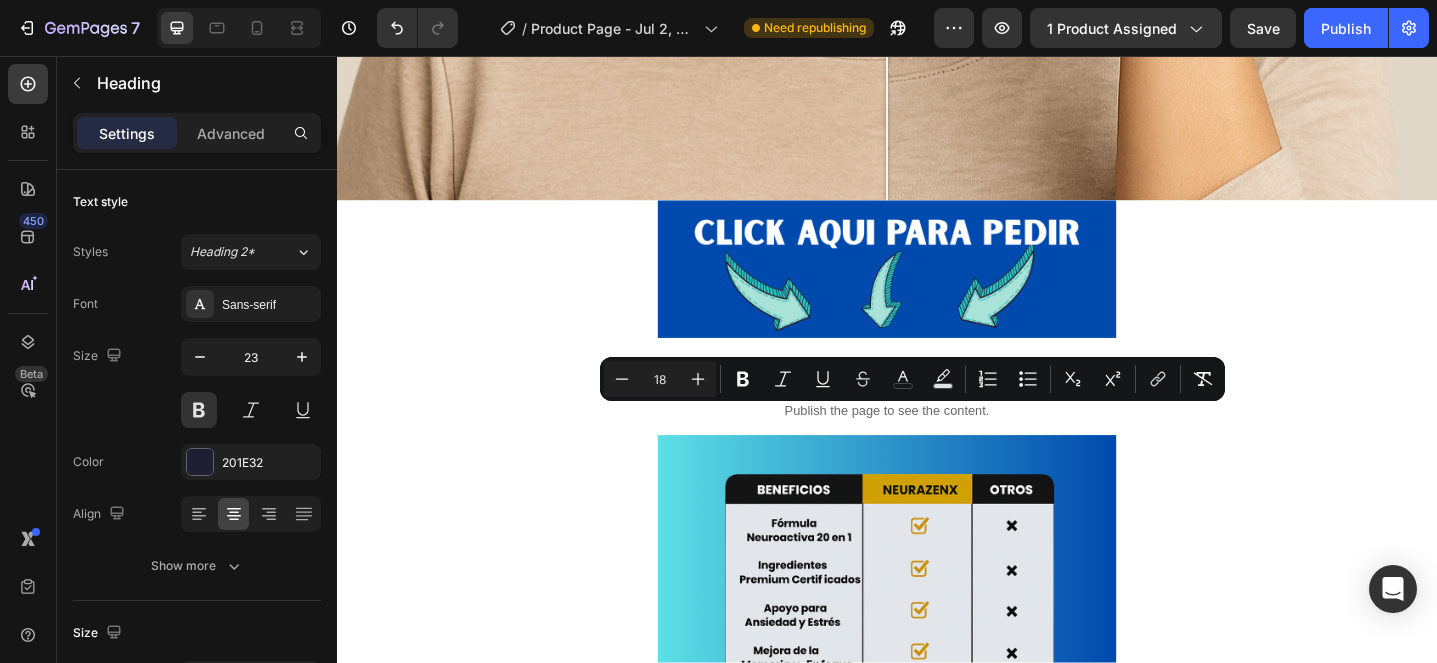 drag, startPoint x: 1196, startPoint y: 503, endPoint x: 762, endPoint y: 433, distance: 439.60892 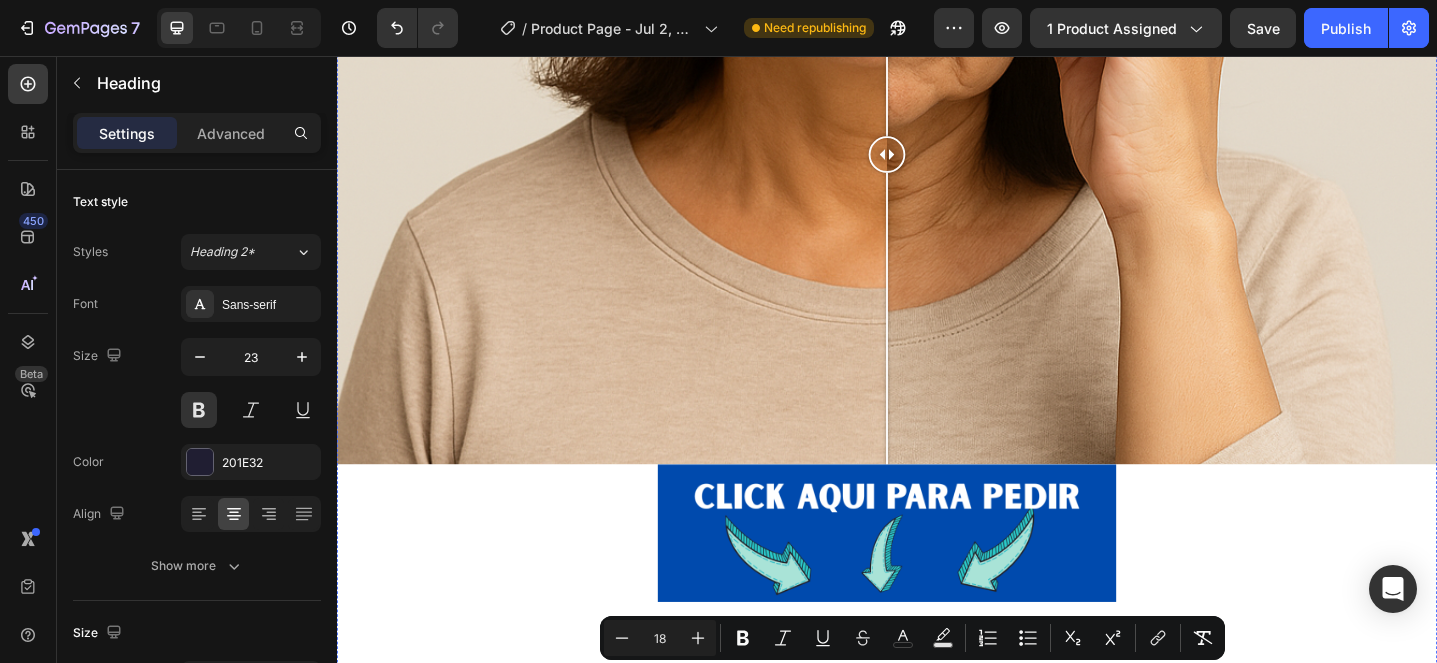 scroll, scrollTop: 637, scrollLeft: 0, axis: vertical 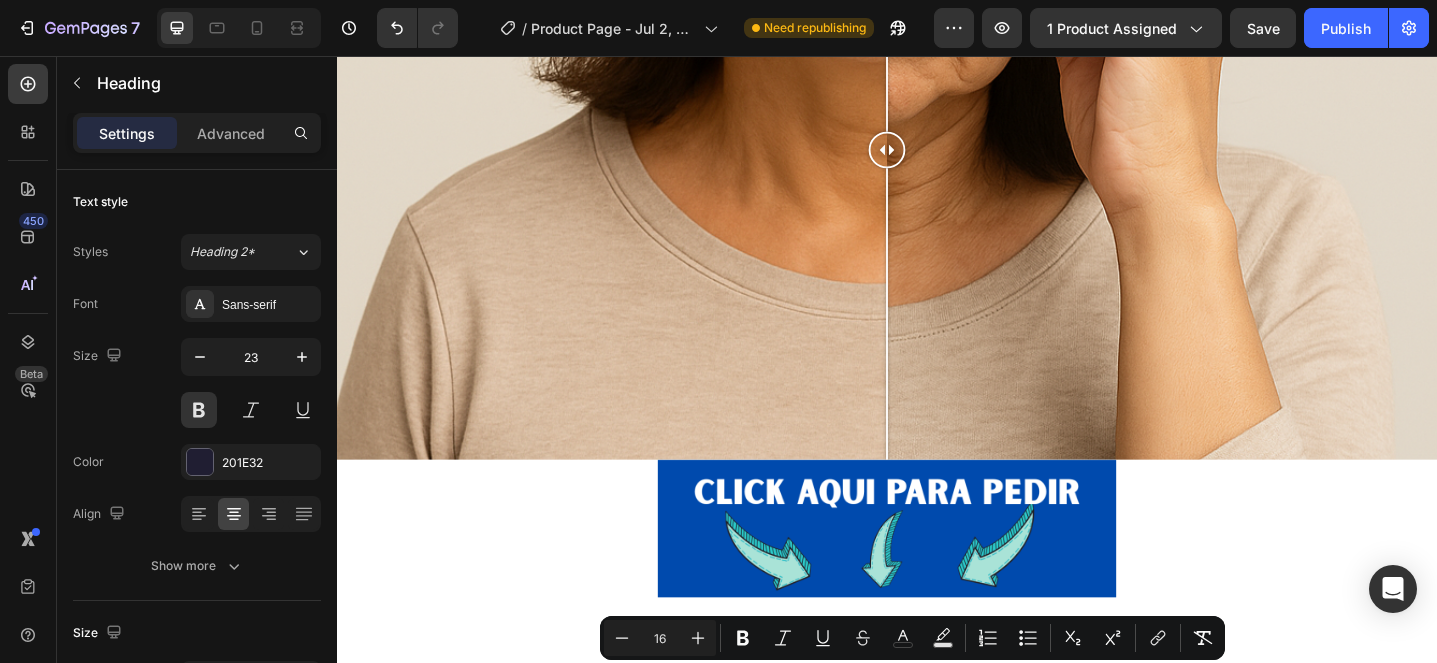 click on "Publish the page to see the content." at bounding box center (937, -461) 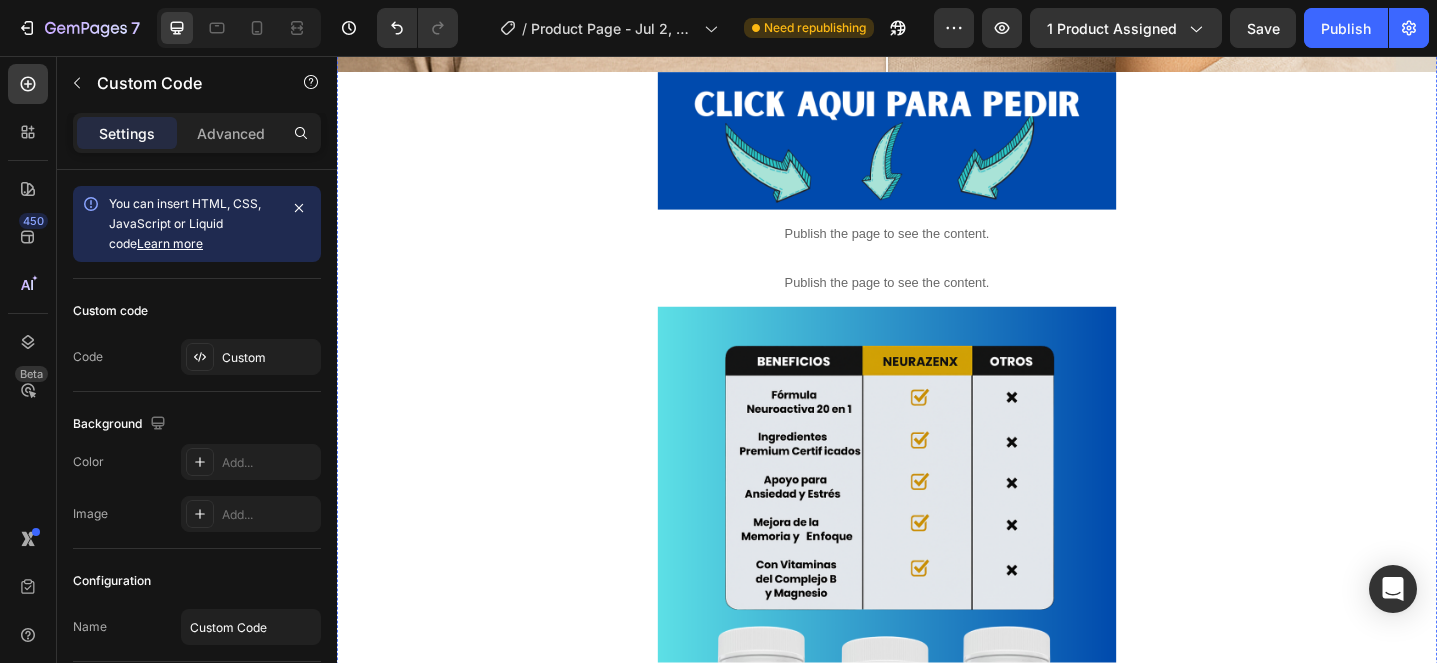 scroll, scrollTop: 1062, scrollLeft: 0, axis: vertical 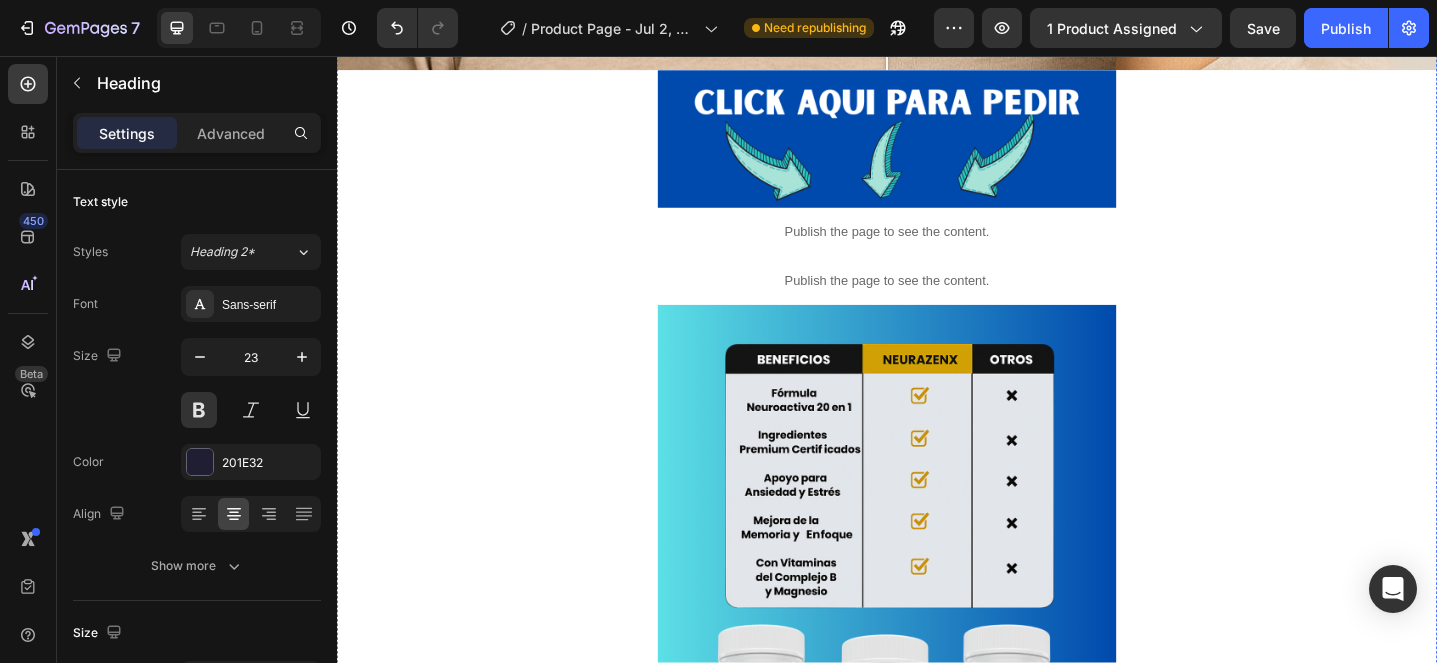 click on "⁠⁠⁠⁠⁠⁠⁠ OBTEN EL TRATAMIENTO COMPLETO  TE REGALAMOS UN FRASCO GRATIS ⬇(Haz click abajo)⬇" at bounding box center (937, -811) 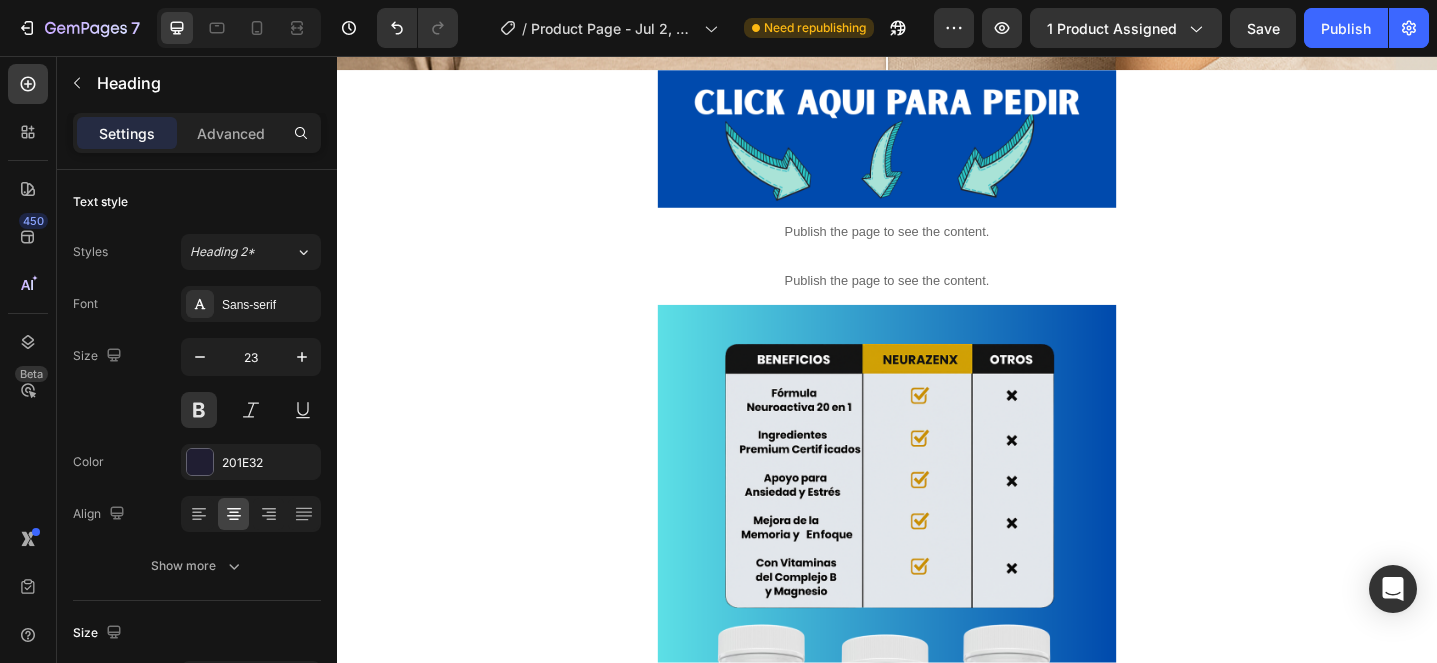 click 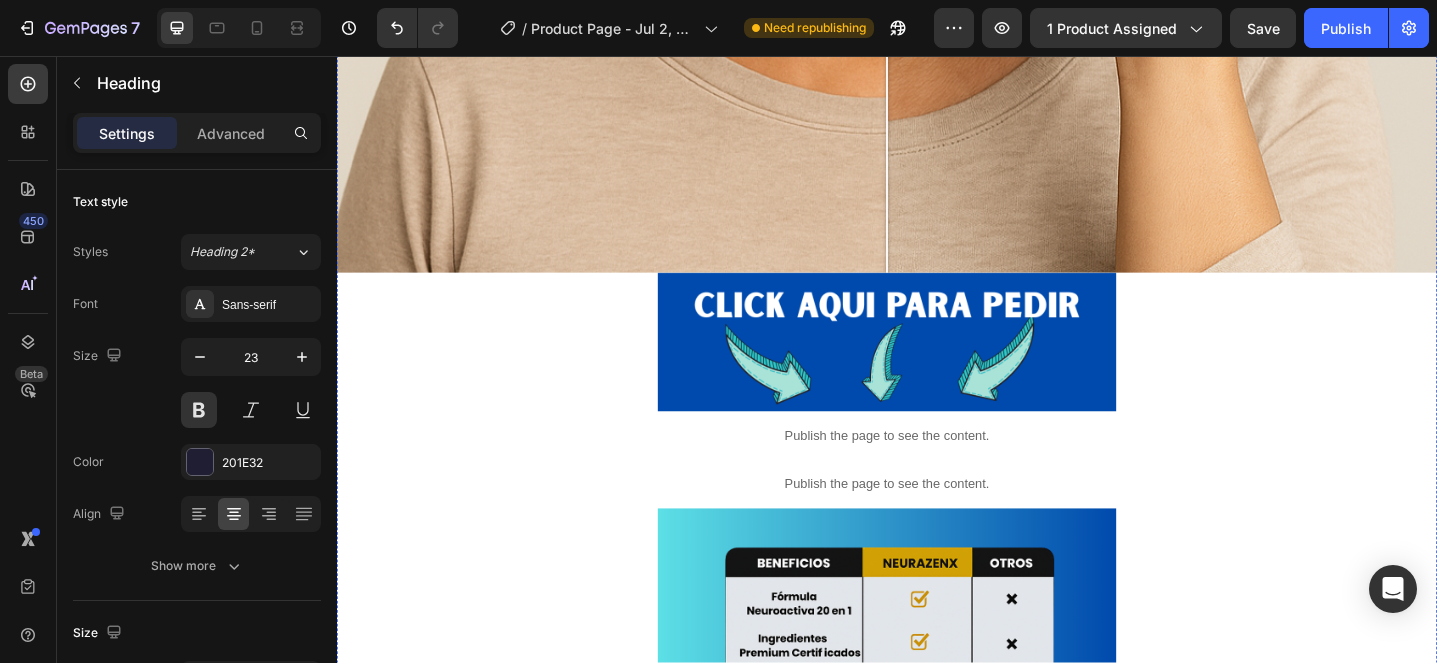 scroll, scrollTop: 921, scrollLeft: 0, axis: vertical 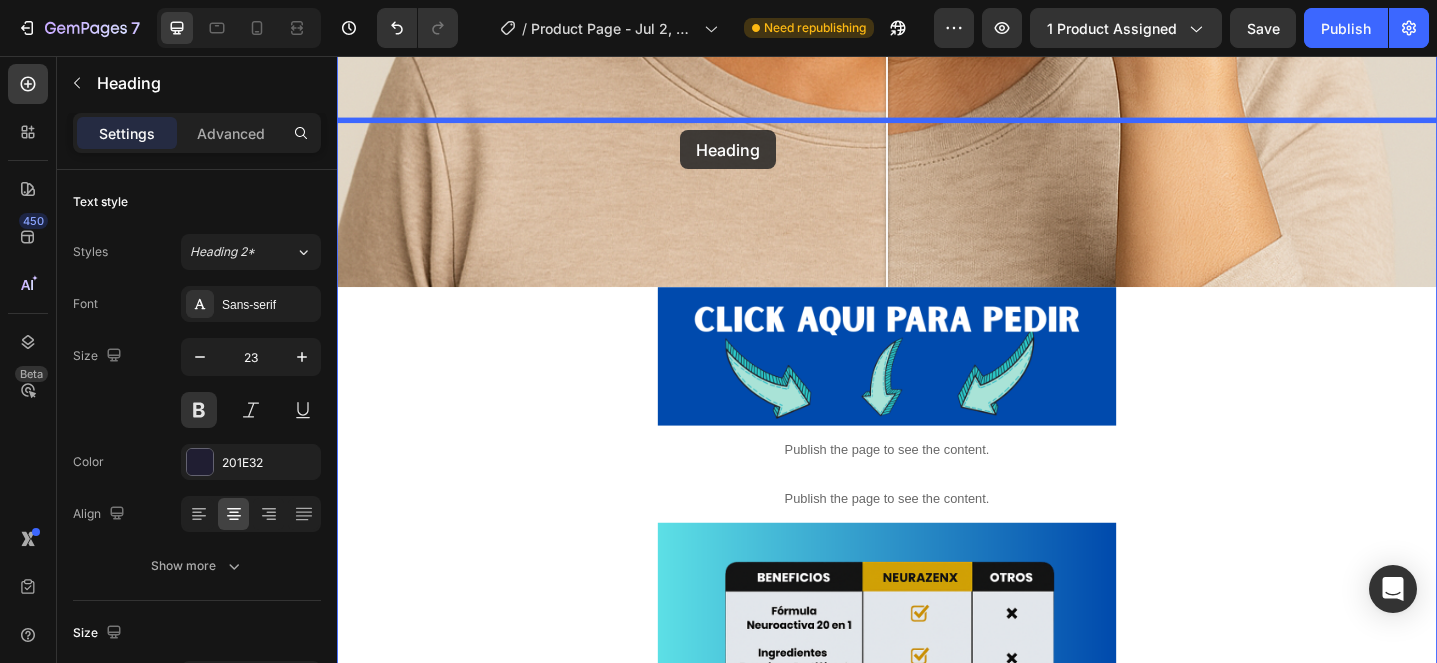 drag, startPoint x: 701, startPoint y: 495, endPoint x: 711, endPoint y: 137, distance: 358.13965 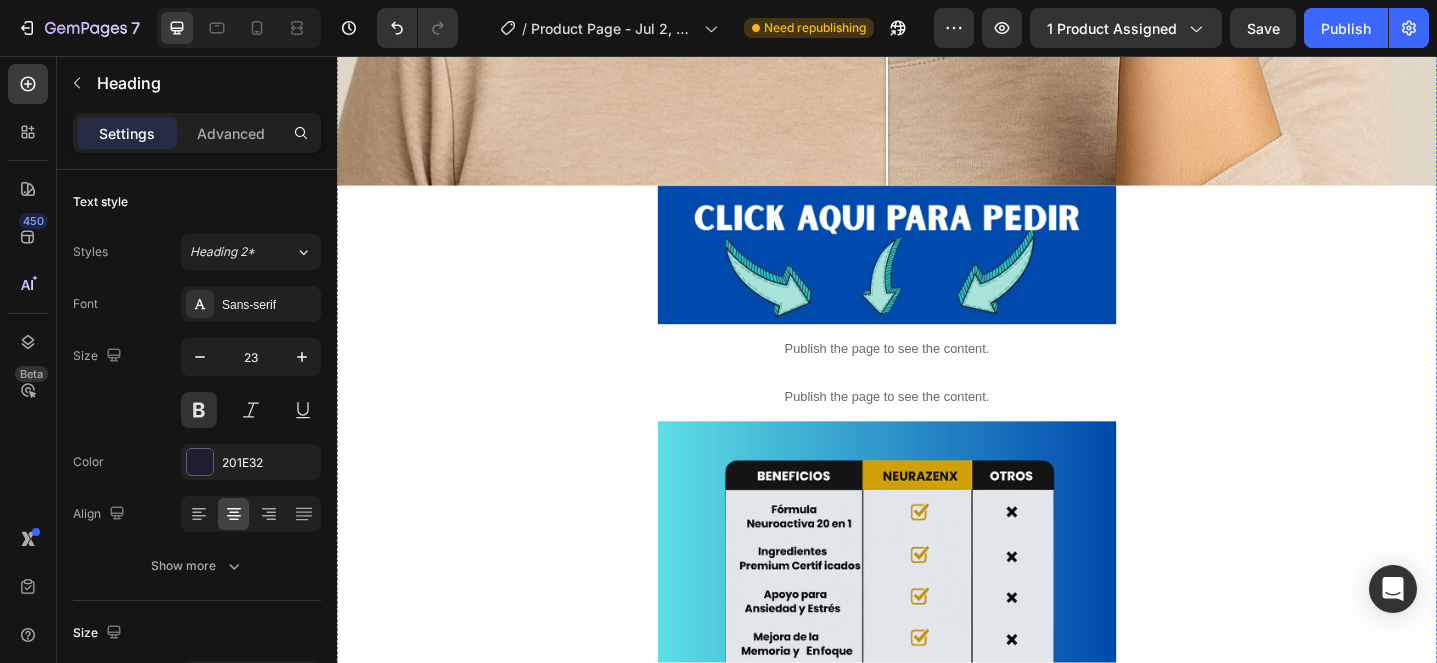 scroll, scrollTop: 1036, scrollLeft: 0, axis: vertical 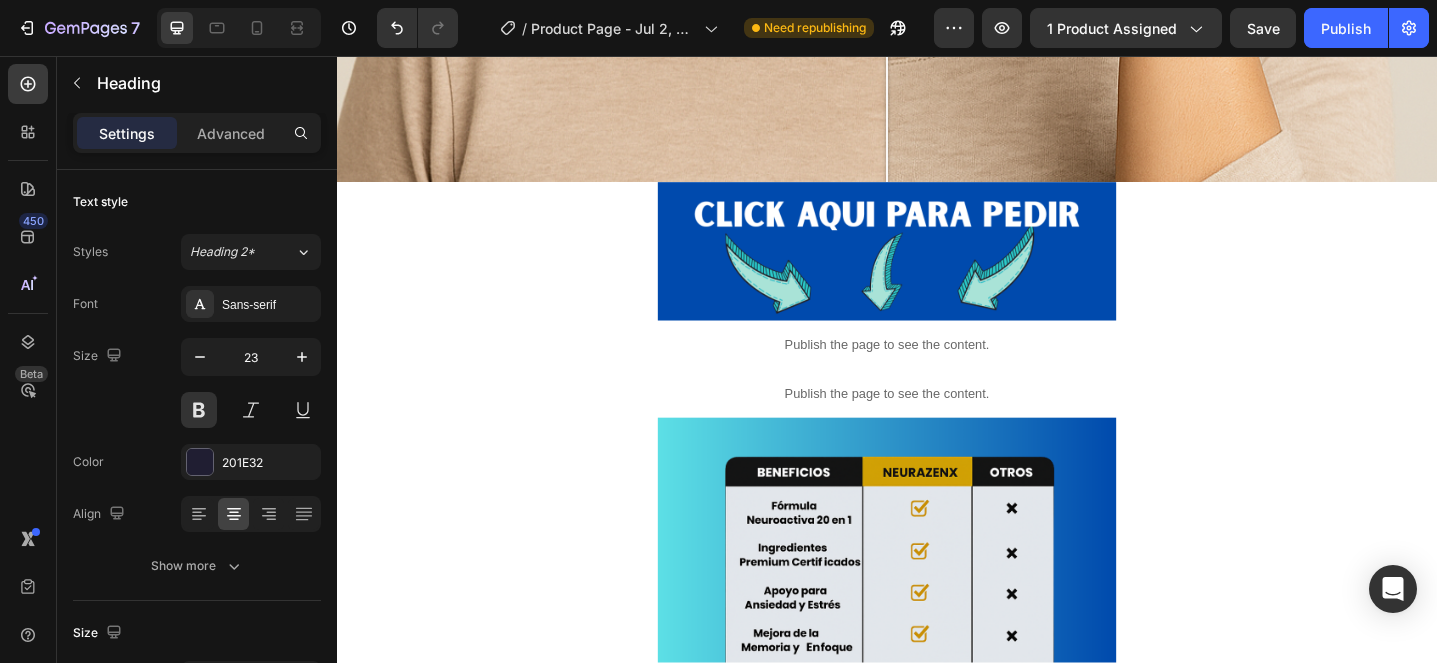 click on "TE REGALAMOS UN FRASCO GRATIS" at bounding box center (936, -688) 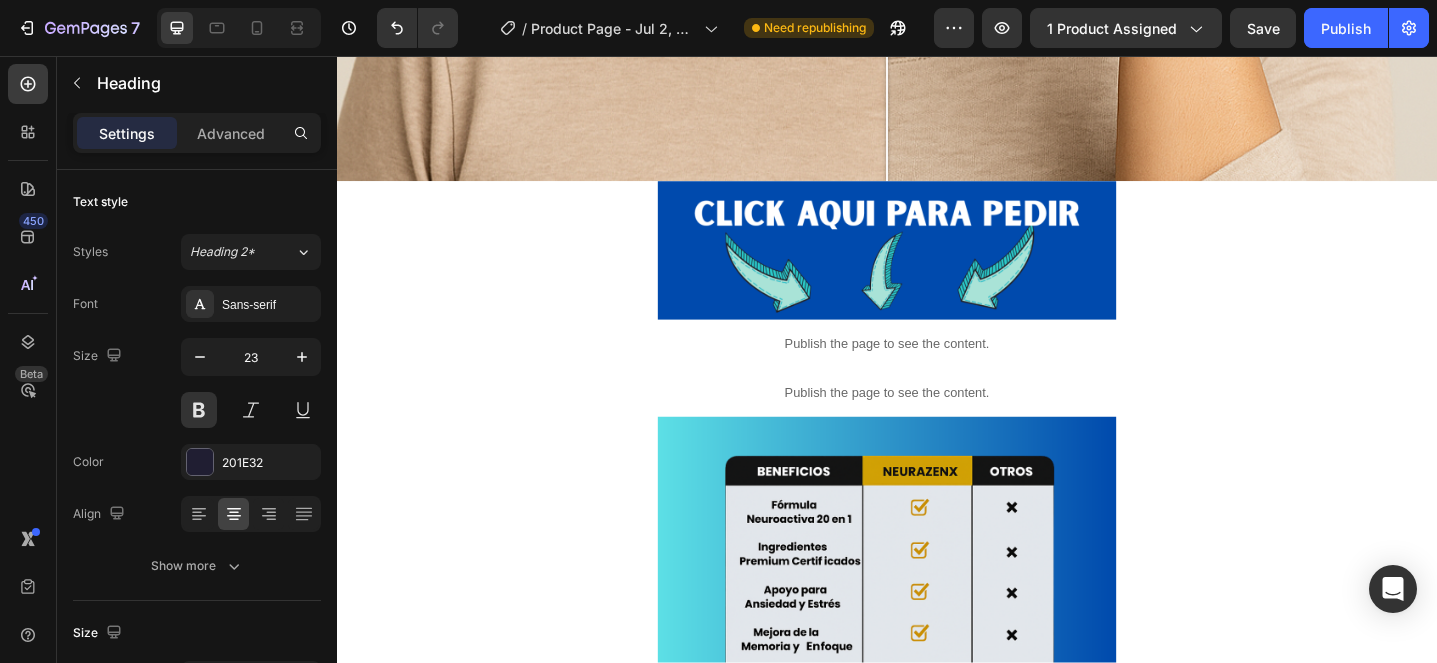 click on "OBTEN EL TRATAMIENTO COMPLETO  ENVÍOS A TODO EL PERÚ ⬇(Haz click abajo)⬇" at bounding box center (937, -688) 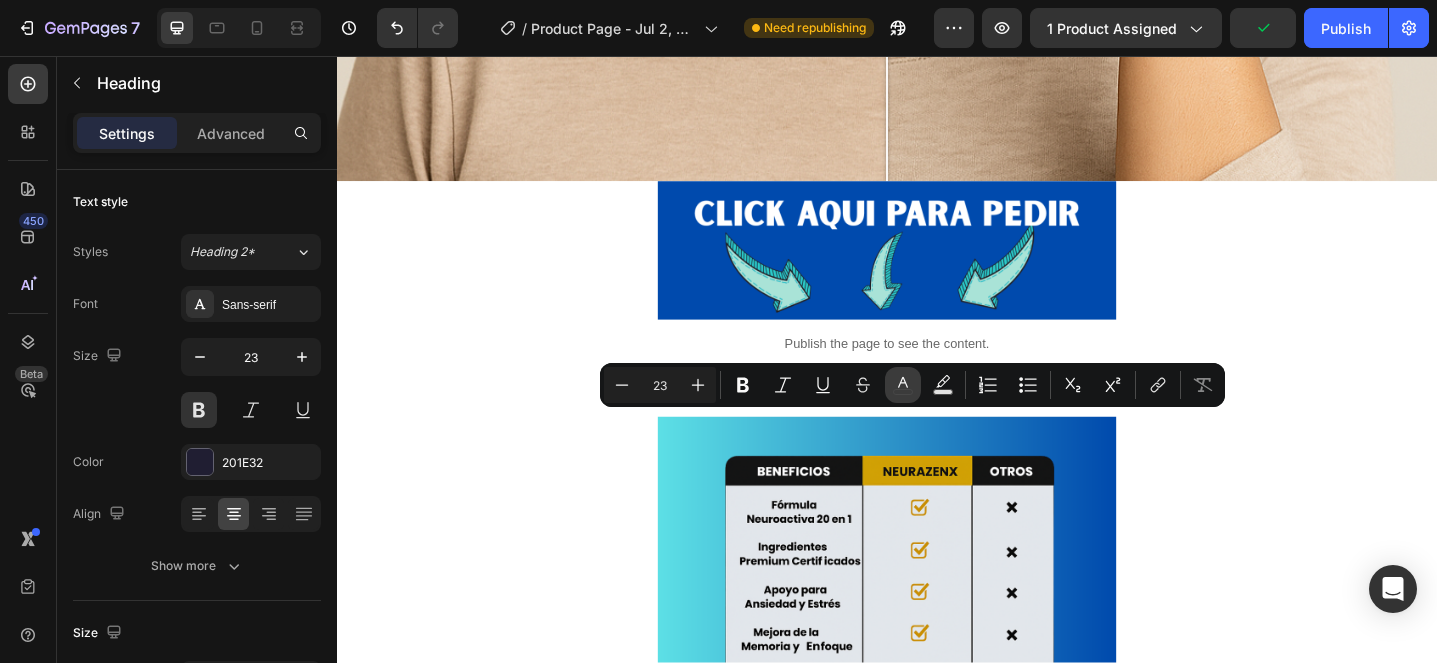 click 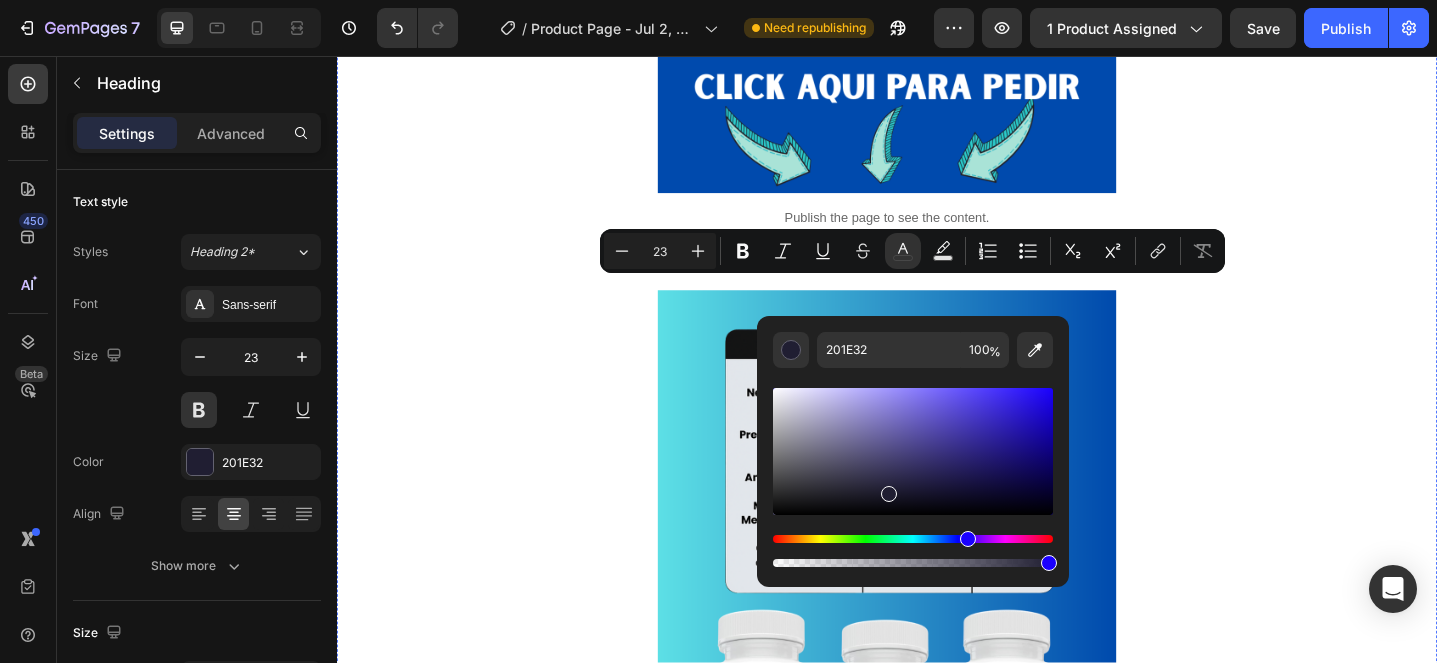 scroll, scrollTop: 1186, scrollLeft: 0, axis: vertical 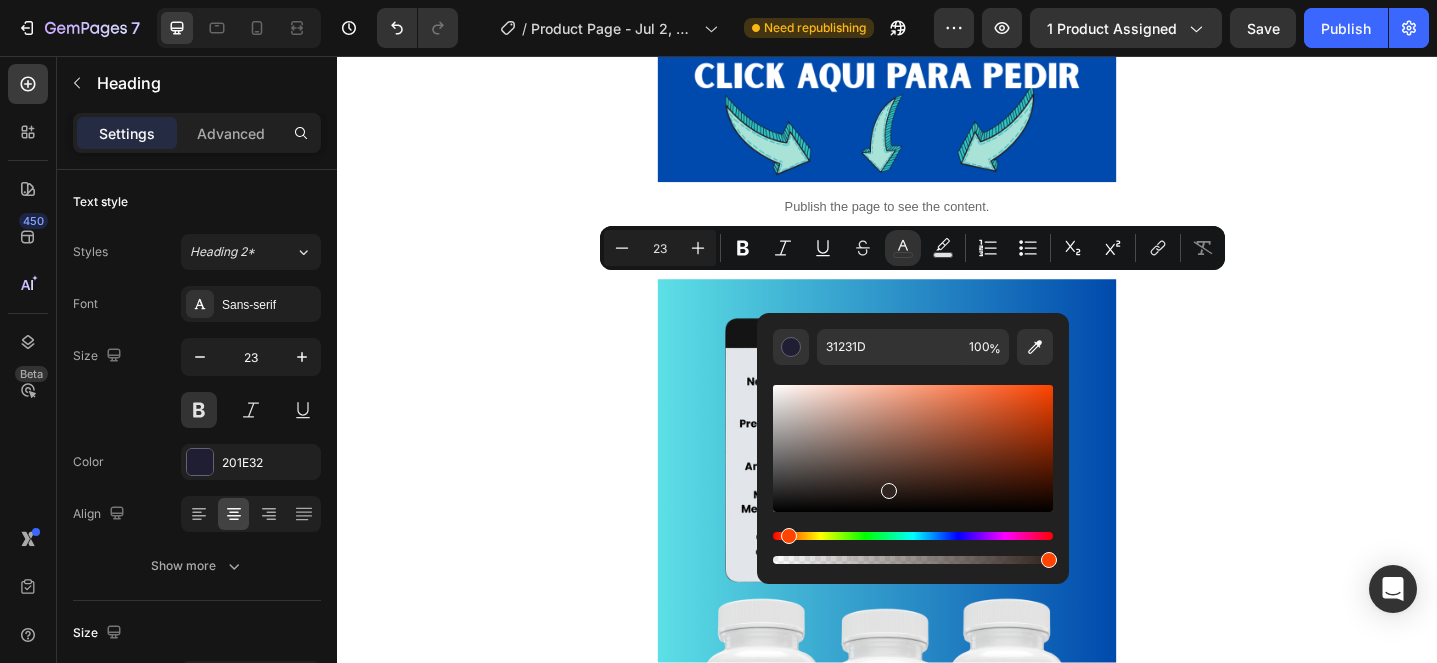 click at bounding box center (913, 536) 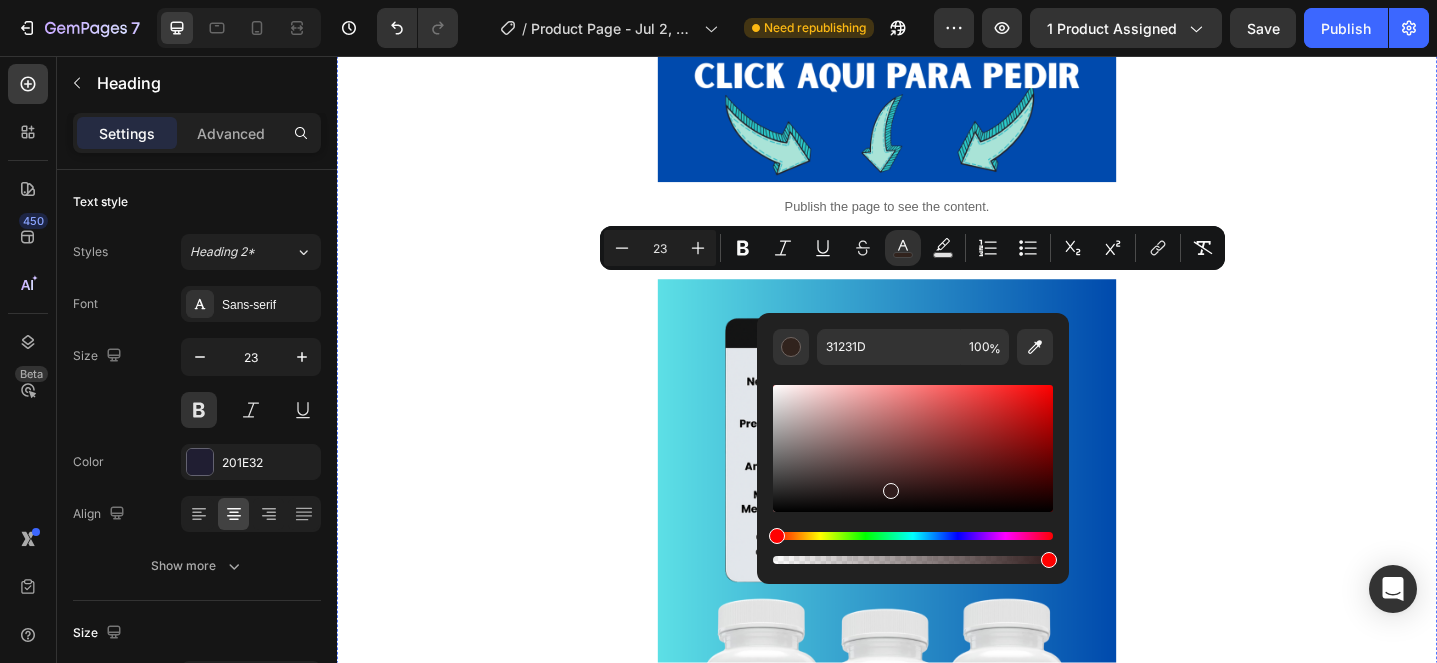 type on "301C1C" 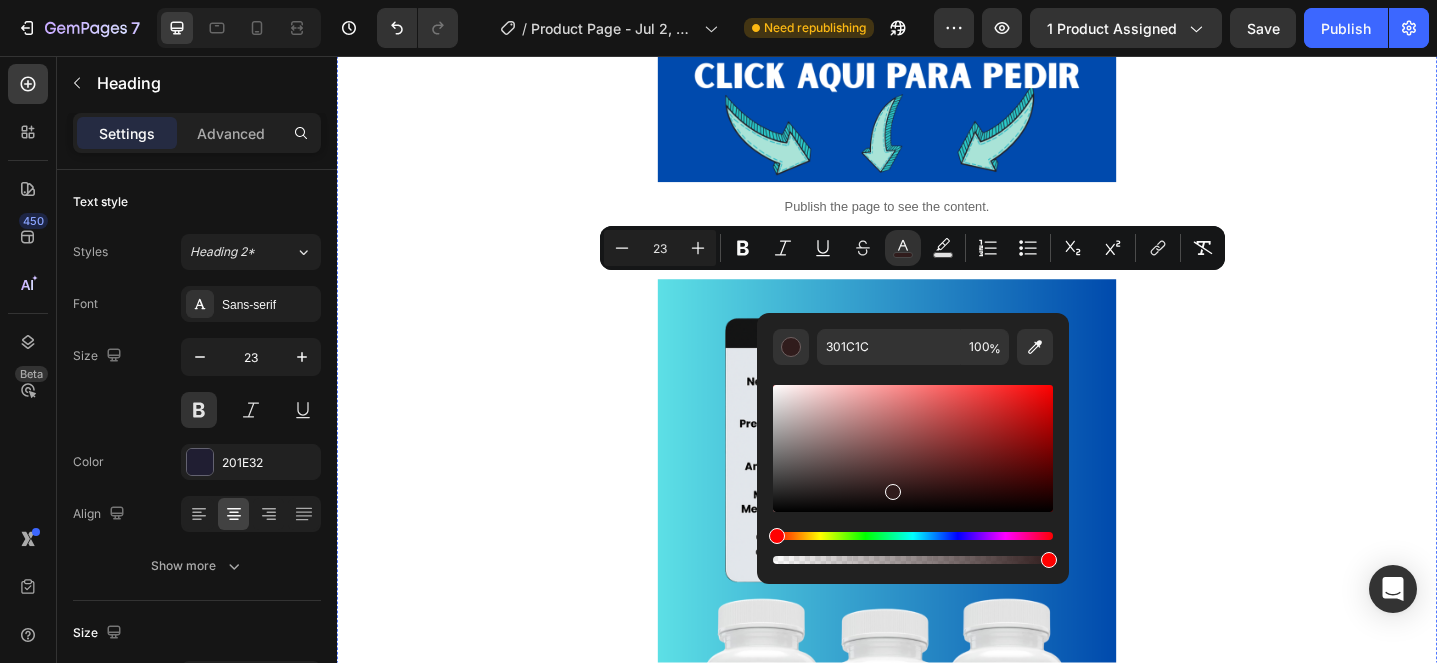 drag, startPoint x: 1122, startPoint y: 591, endPoint x: 782, endPoint y: 574, distance: 340.42474 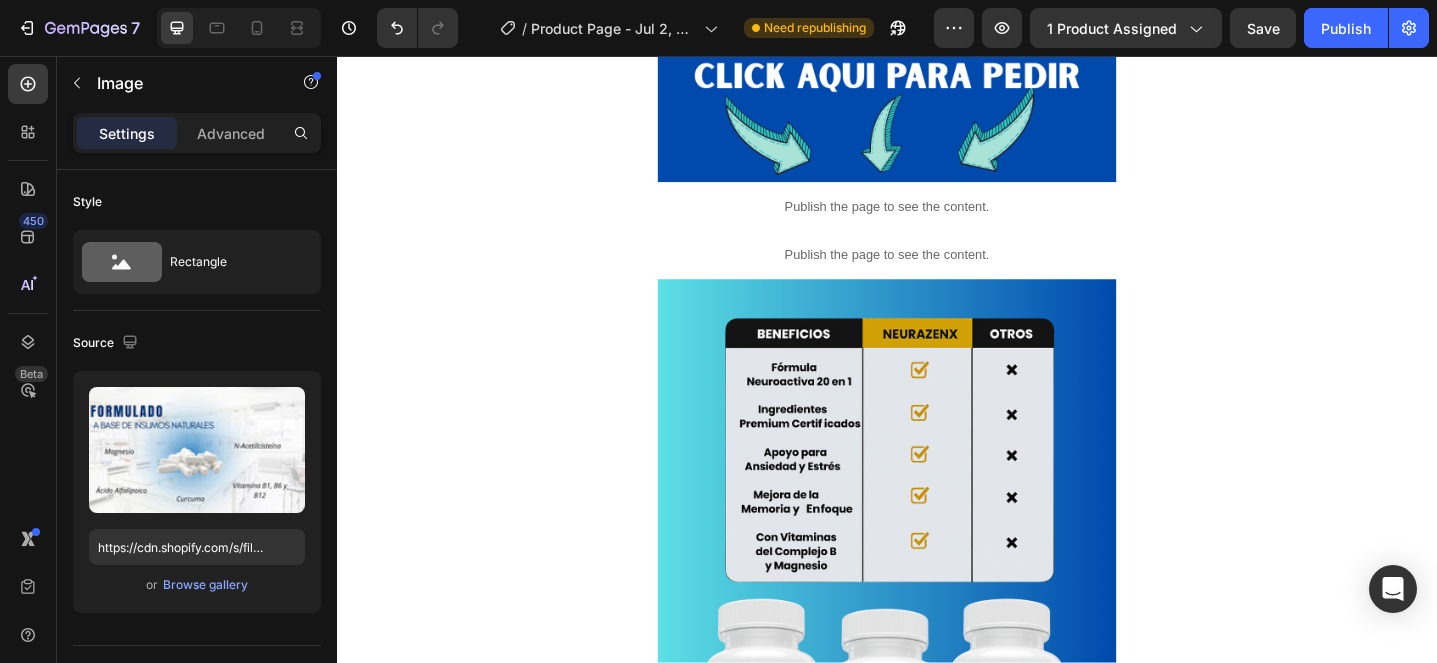 click at bounding box center (937, -886) 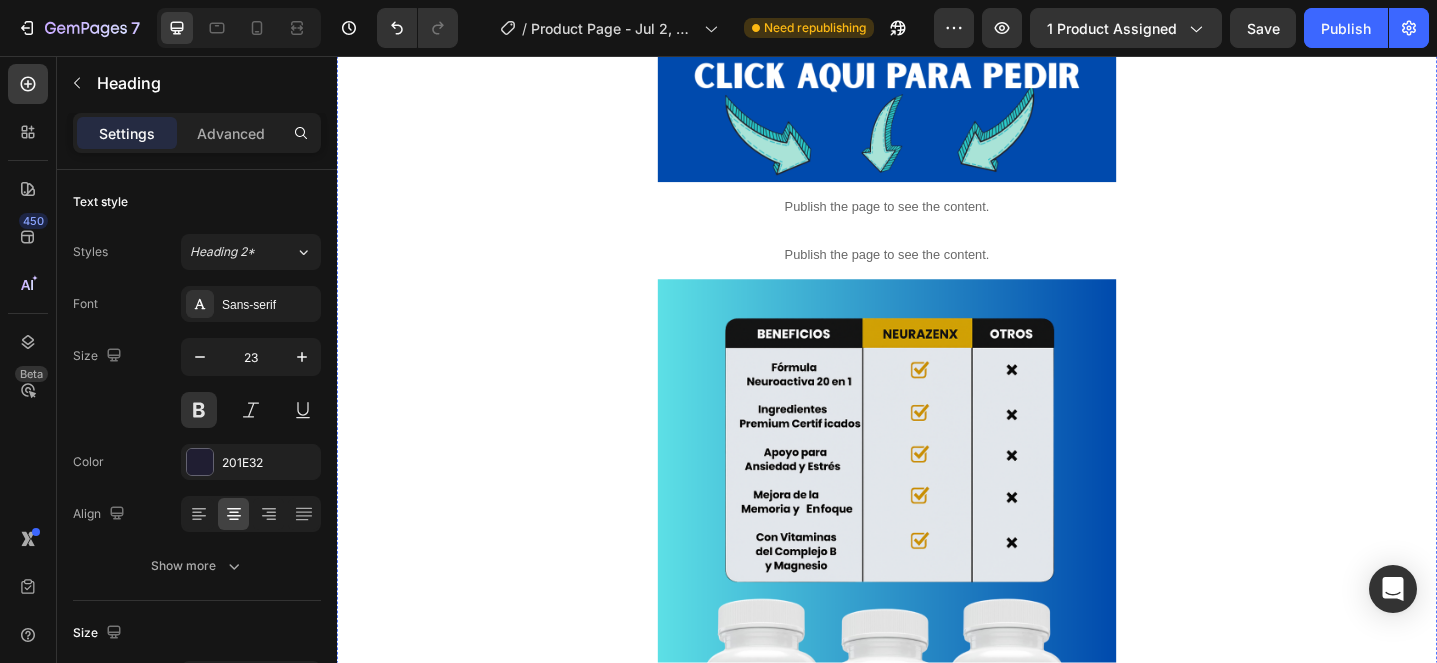 click on "ENVÍOS A TODO EL PERÚ" at bounding box center [937, -838] 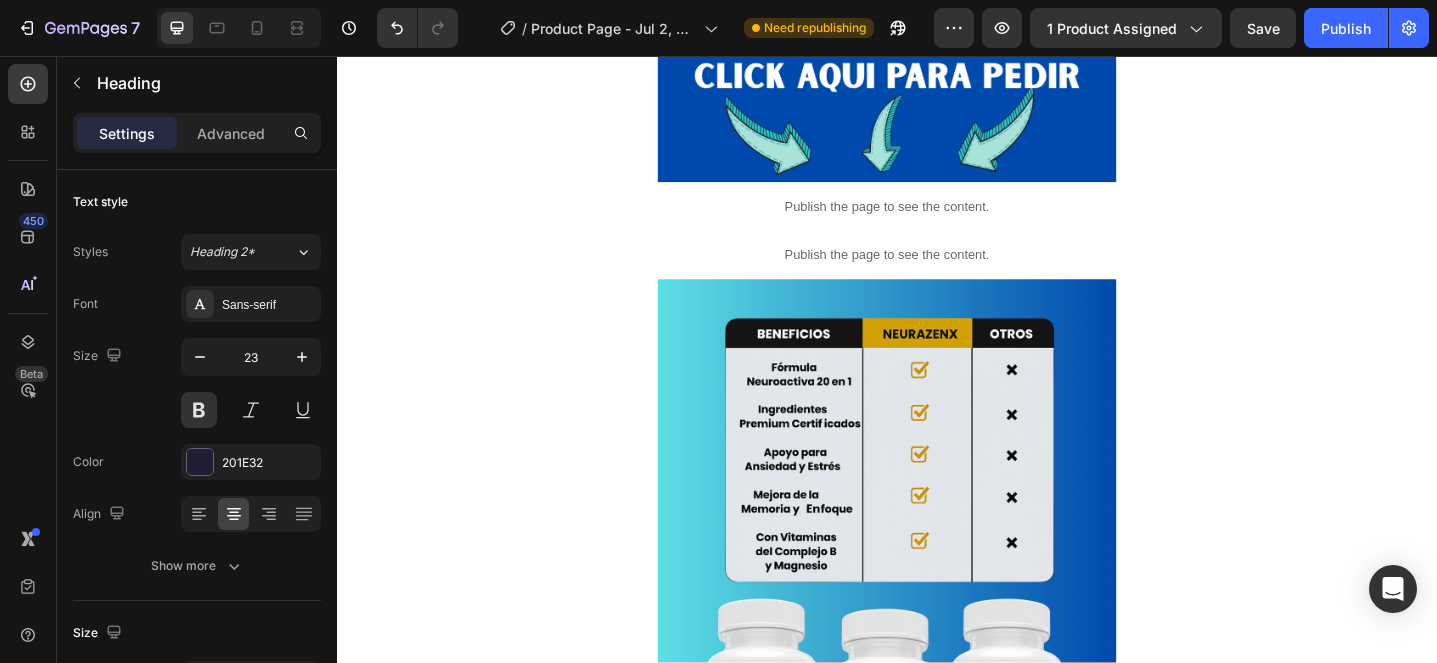 click on "ENVÍOS A TODO EL PERÚ" at bounding box center [937, -838] 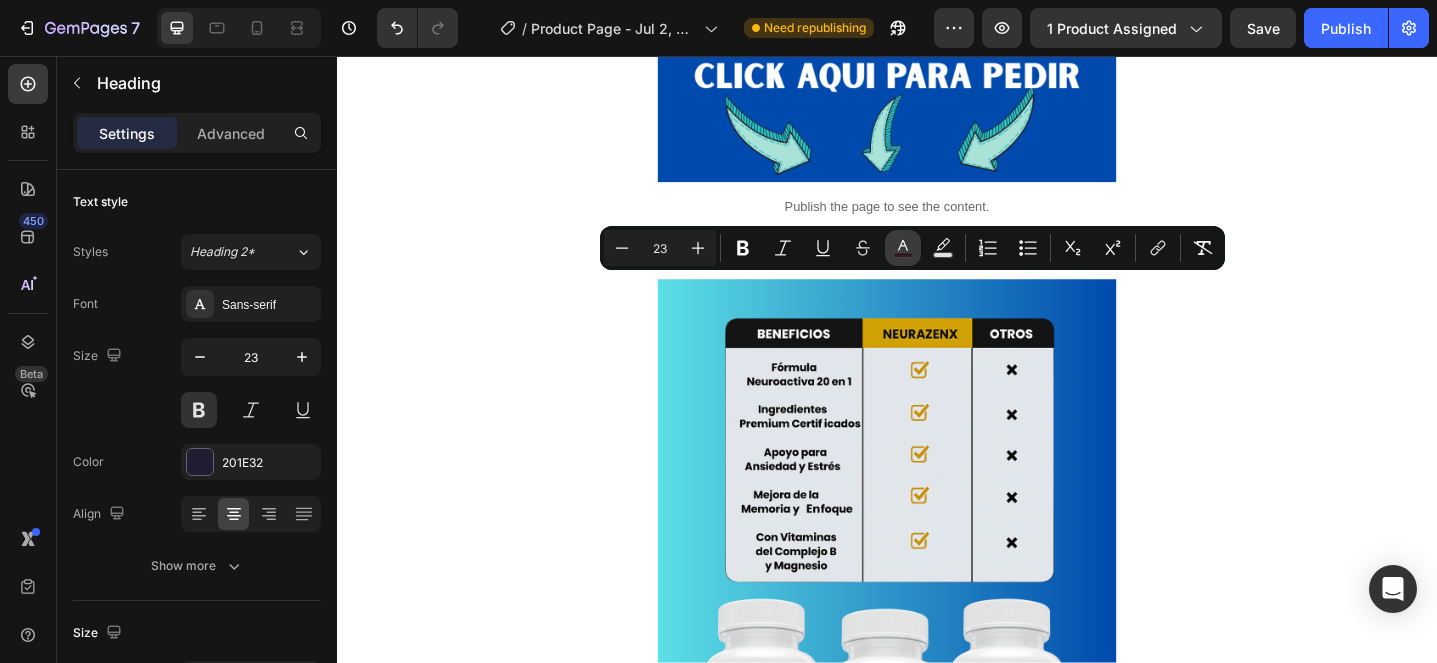 click 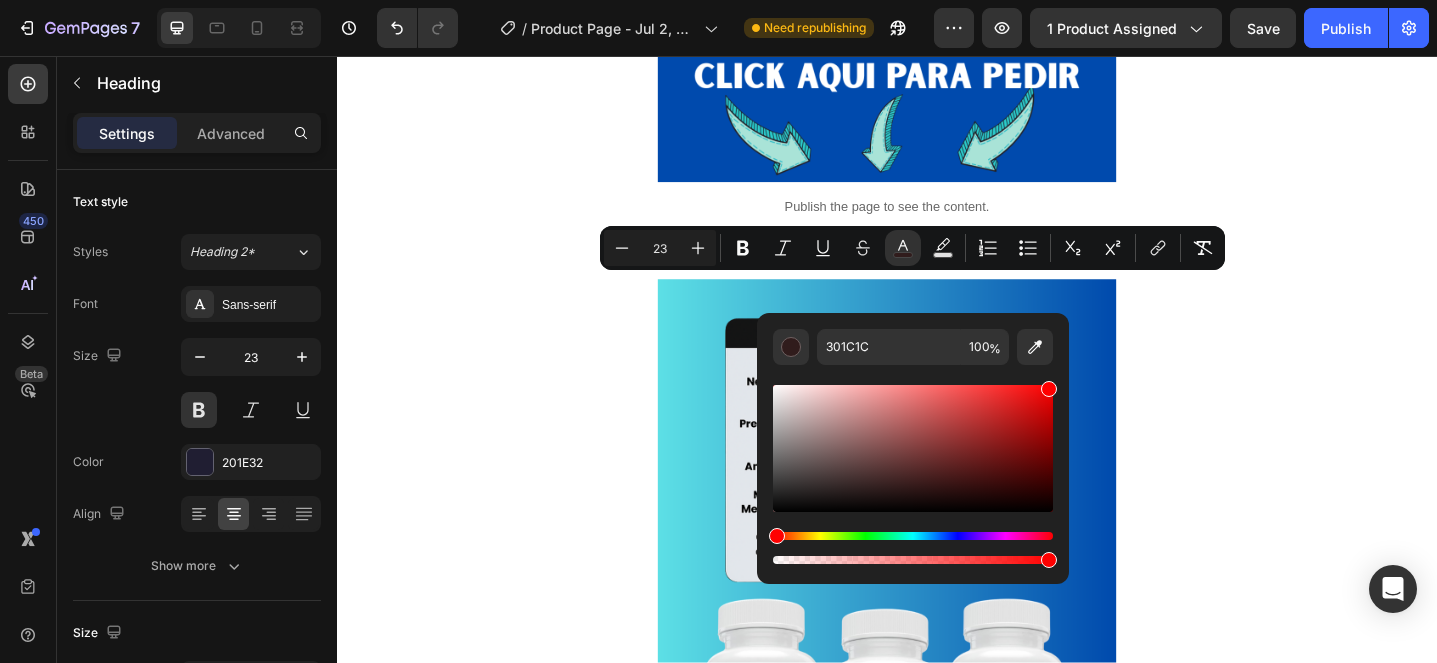 type on "FF0000" 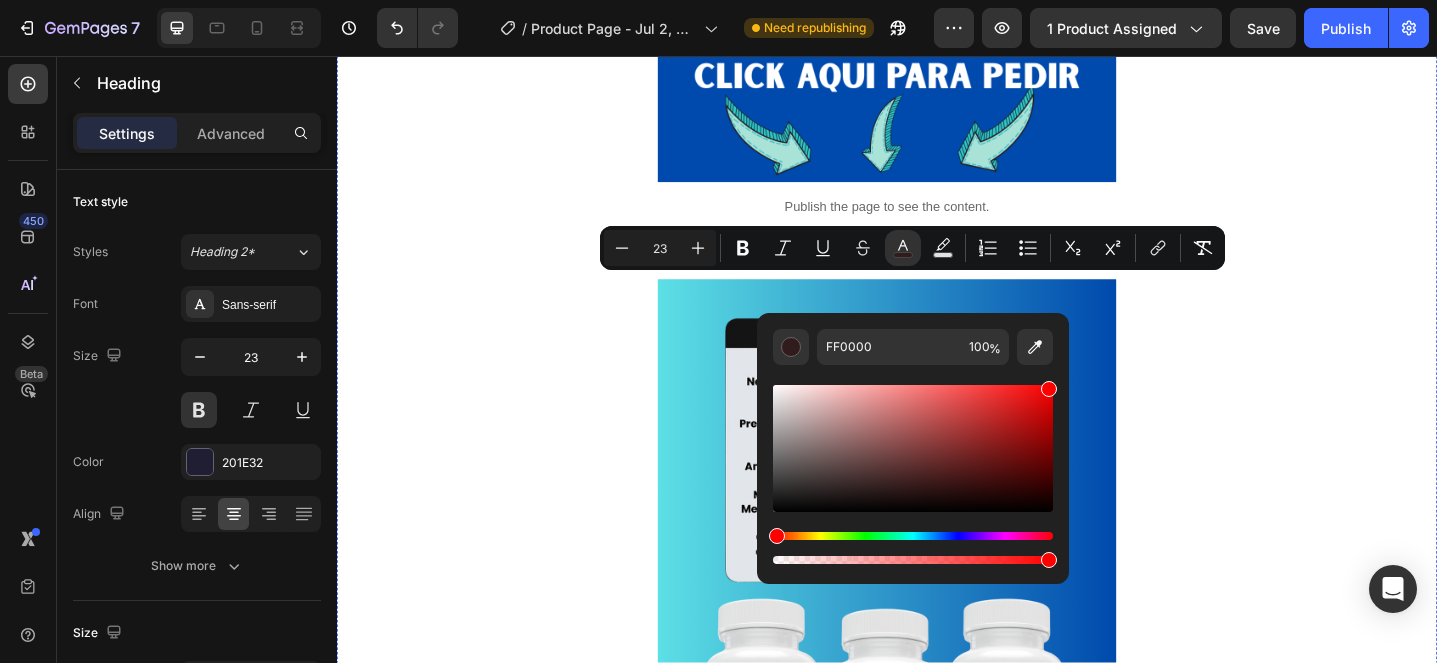 drag, startPoint x: 1358, startPoint y: 467, endPoint x: 1139, endPoint y: 389, distance: 232.4758 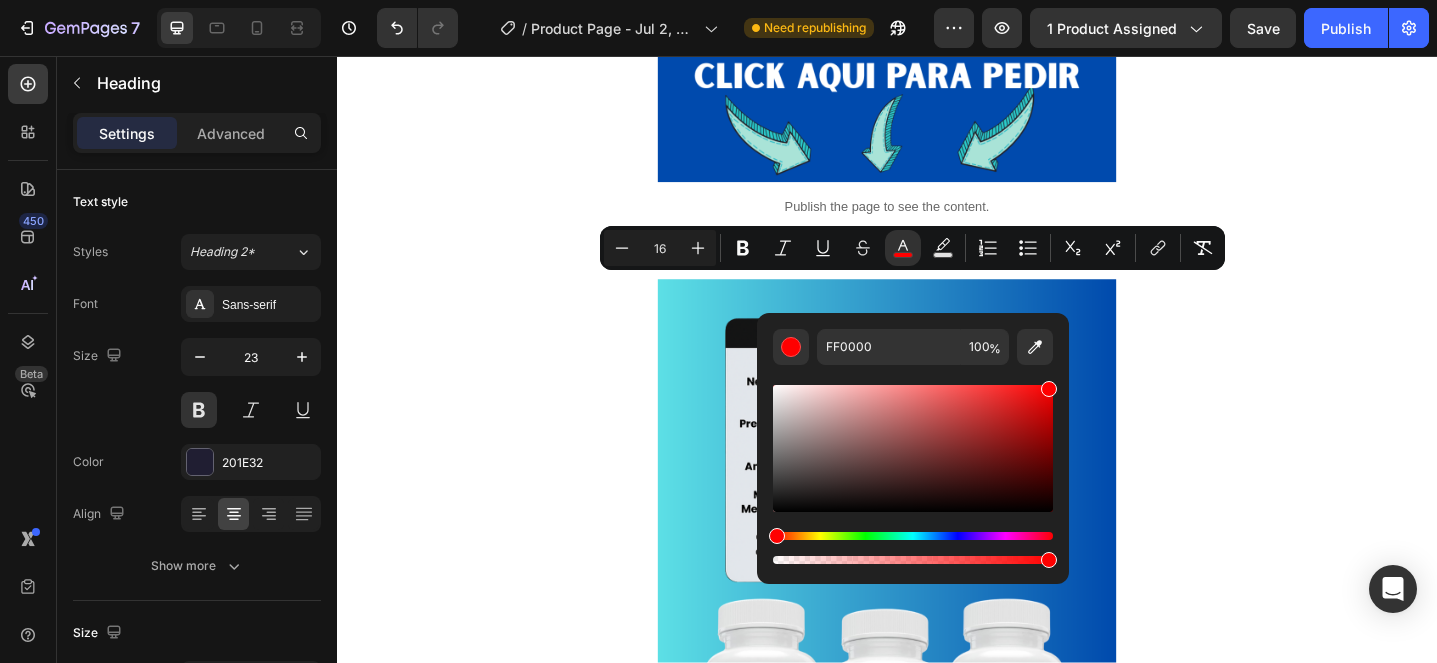 click at bounding box center (937, -738) 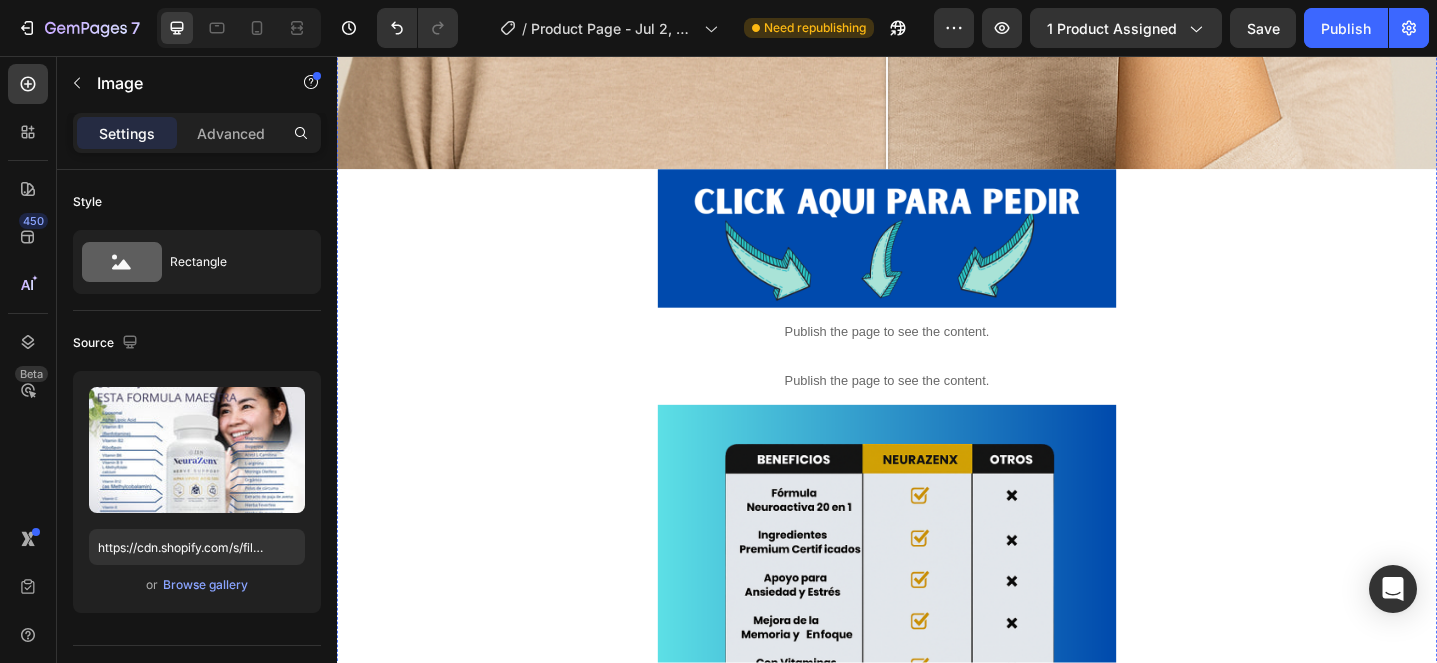 scroll, scrollTop: 1117, scrollLeft: 0, axis: vertical 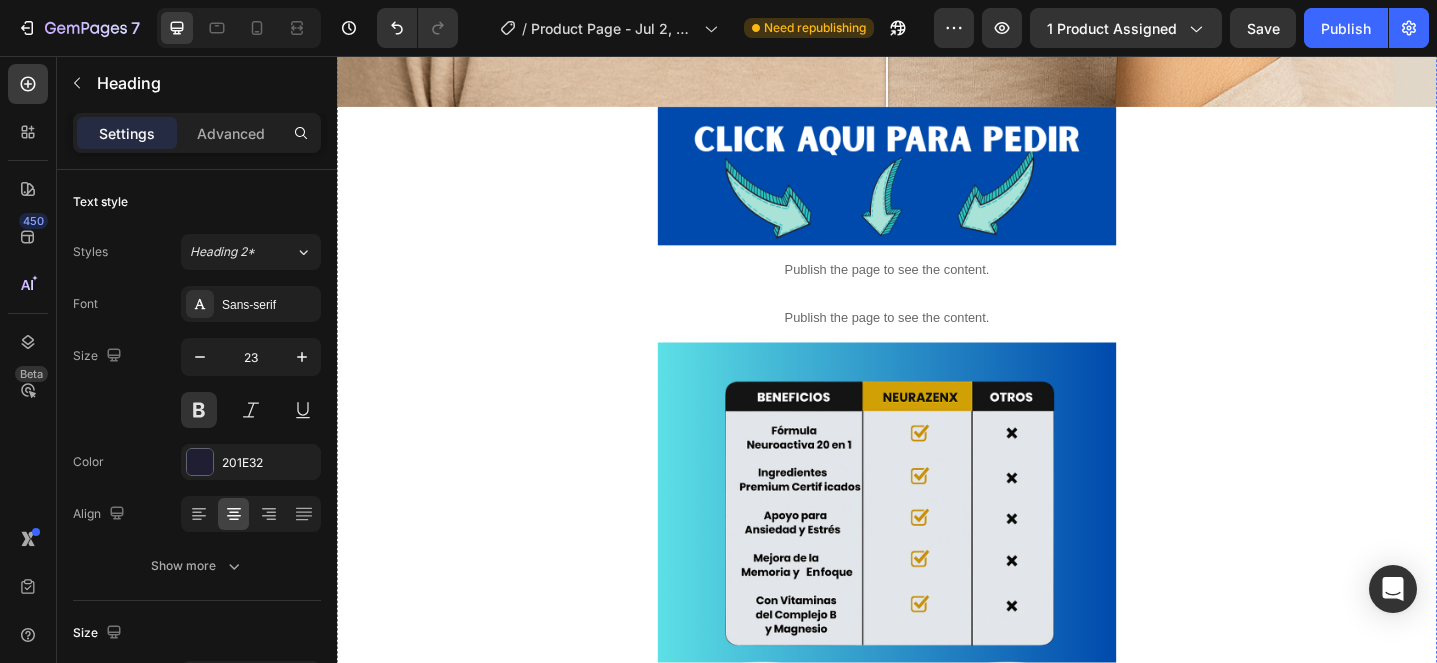 click on "⁠⁠⁠⁠⁠⁠⁠ OBTEN EL TRATAMIENTO COMPLETO  ENVÍOS A TODO EL PERÚ ⬇(Haz click abajo)⬇" at bounding box center [937, -769] 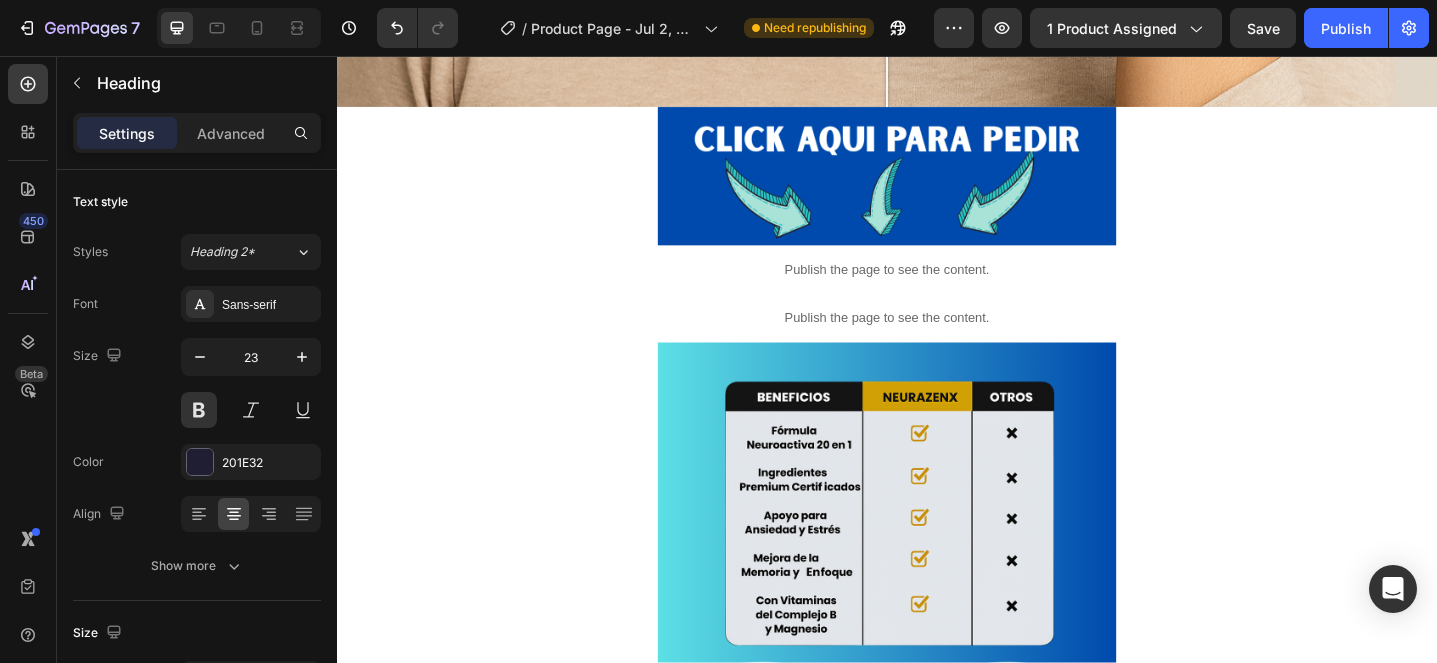 click on "OBTEN EL TRATAMIENTO COMPLETO  ENVÍOS A TODO EL PERÚ ⬇(Haz click abajo)⬇" at bounding box center [937, -769] 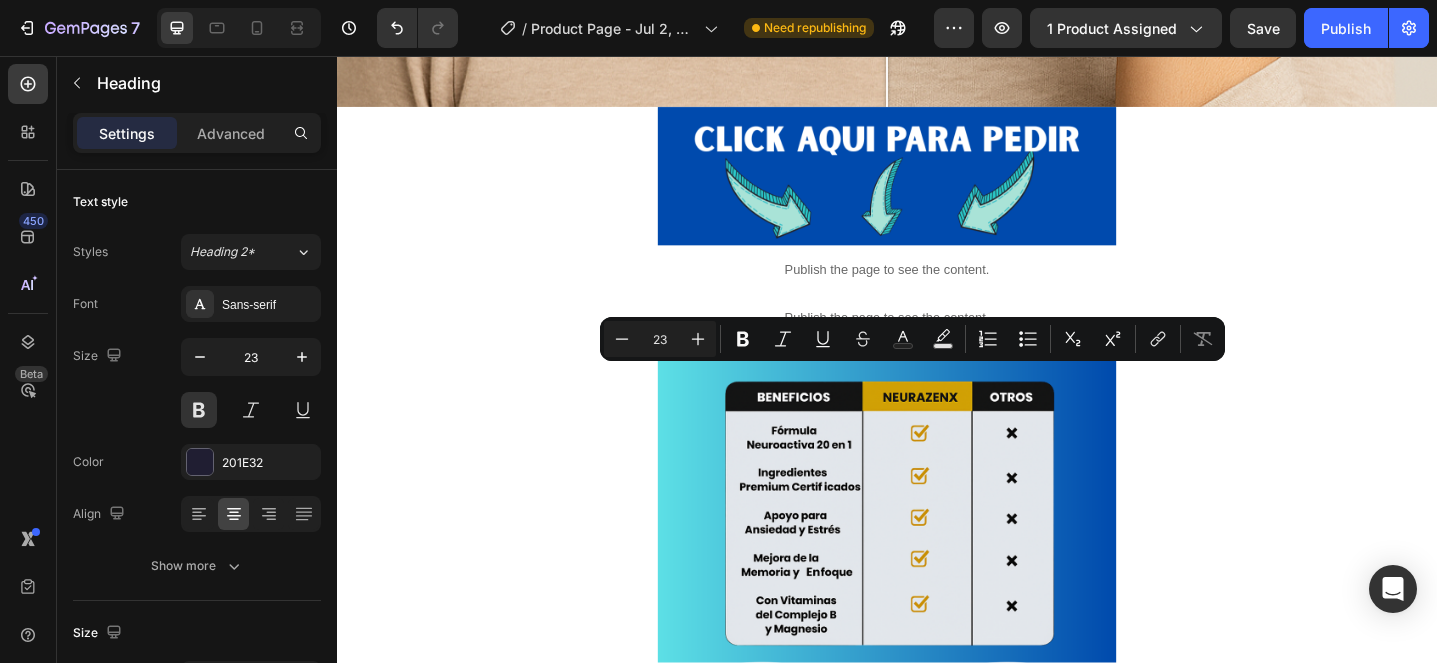 click on "OBTEN EL TRATAMIENTO COMPLETO  ENVÍOS A TODO EL PERÚ ⬇(Haz click abajo)⬇" at bounding box center [937, -769] 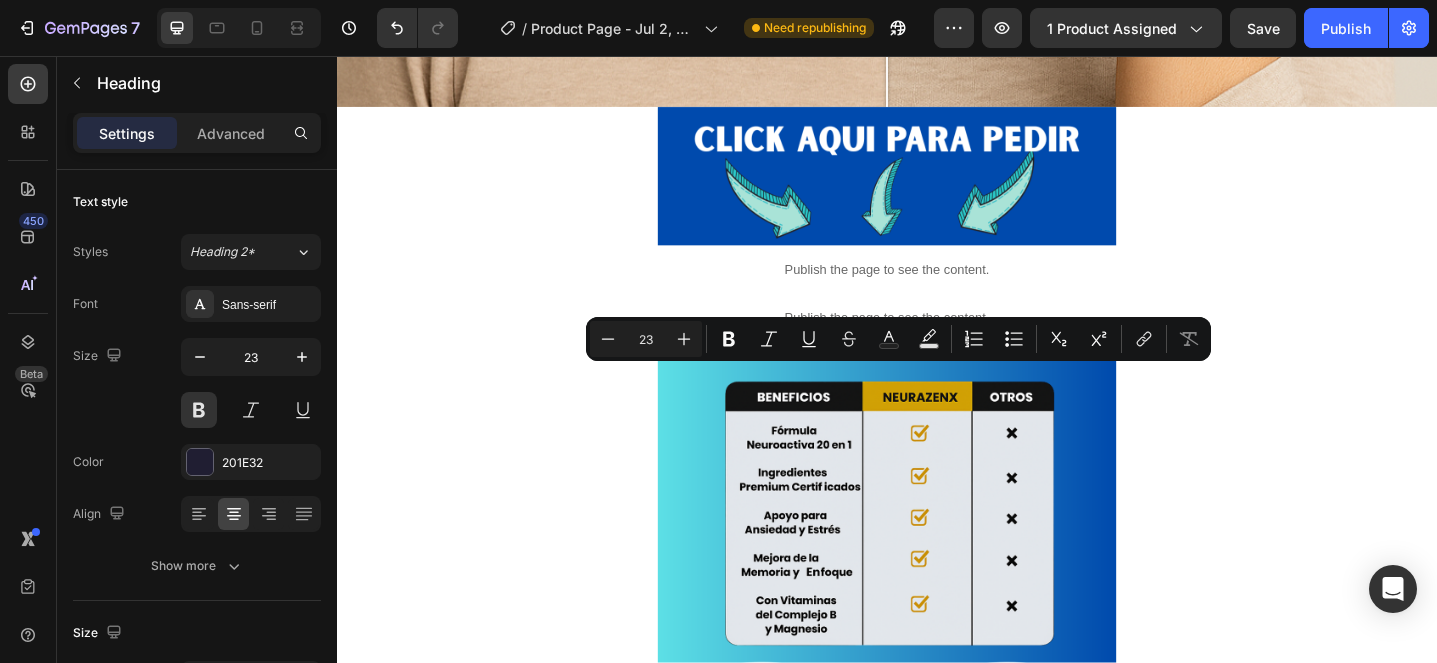 drag, startPoint x: 1023, startPoint y: 408, endPoint x: 821, endPoint y: 399, distance: 202.2004 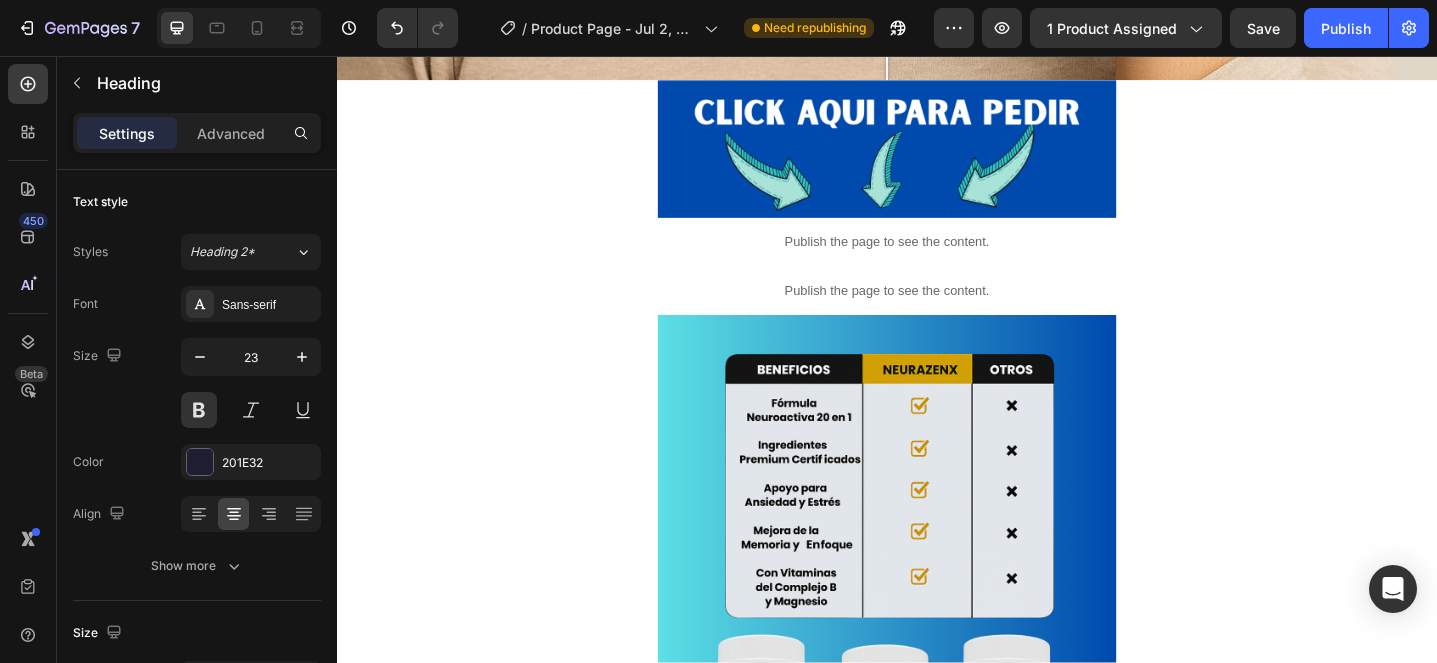 click at bounding box center [937, -817] 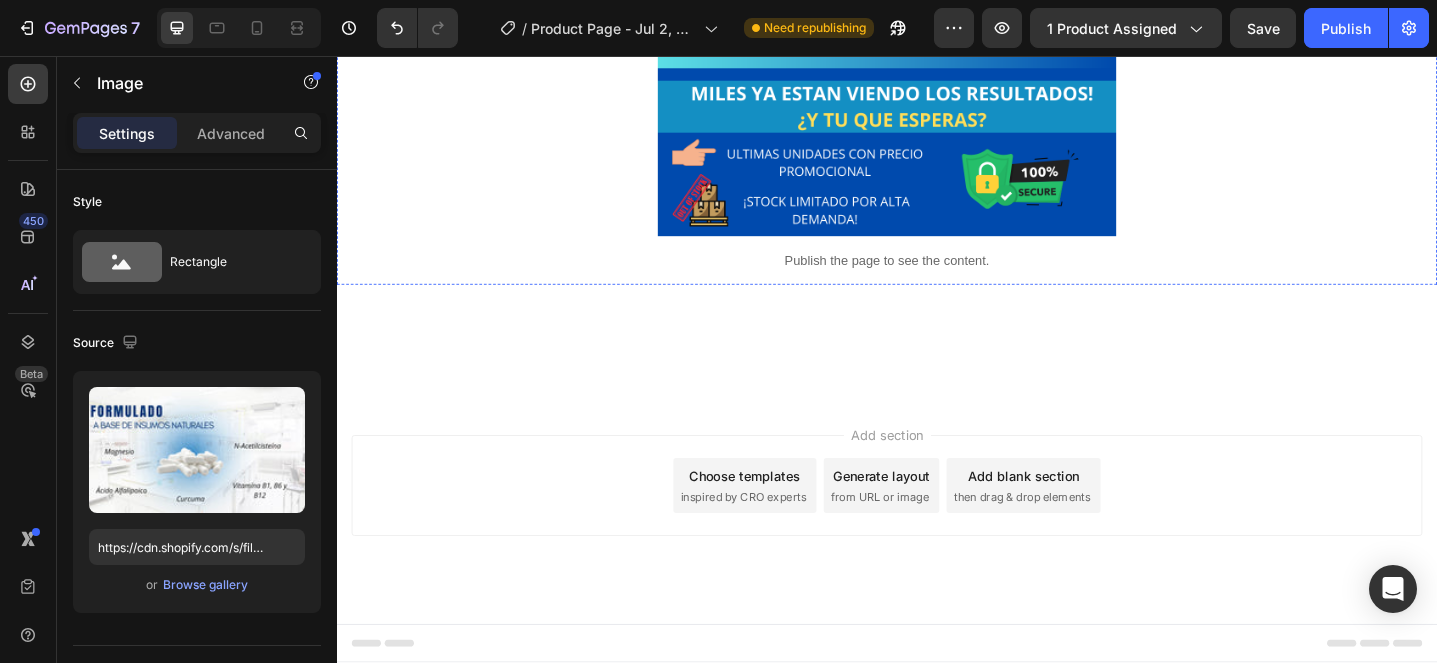 scroll, scrollTop: 3766, scrollLeft: 0, axis: vertical 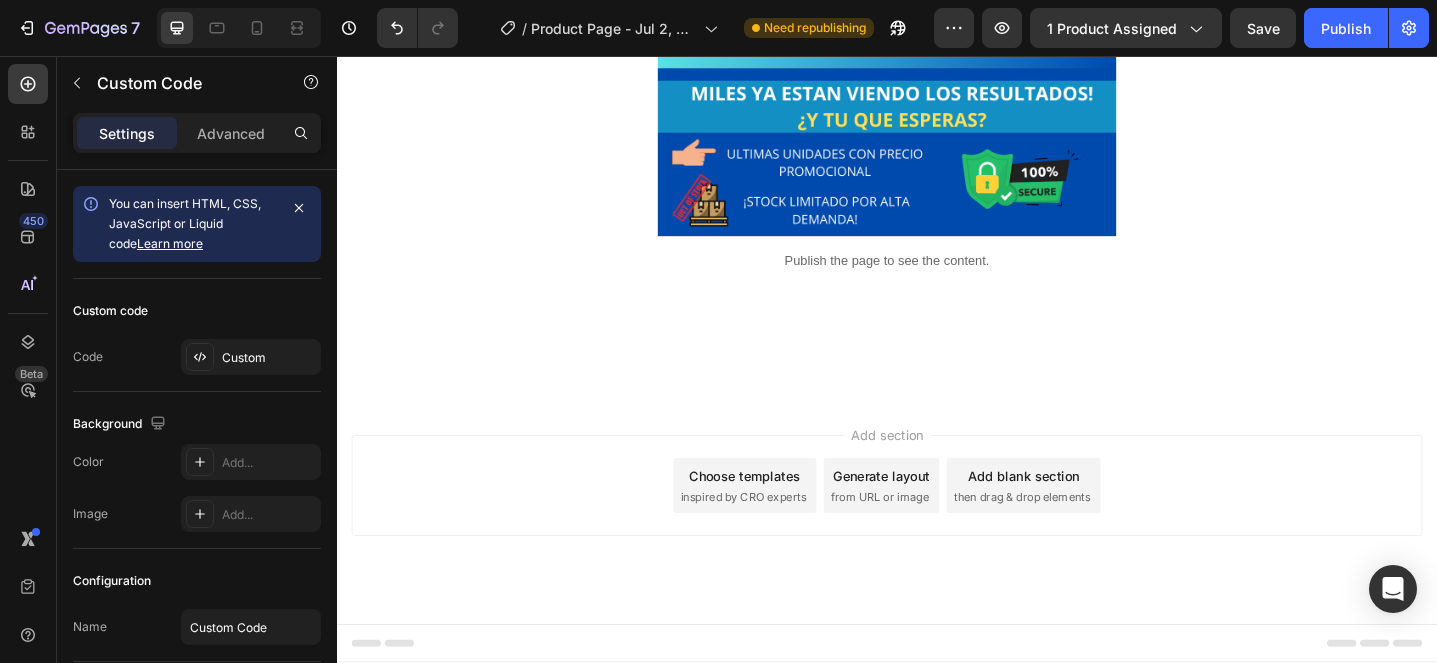 click 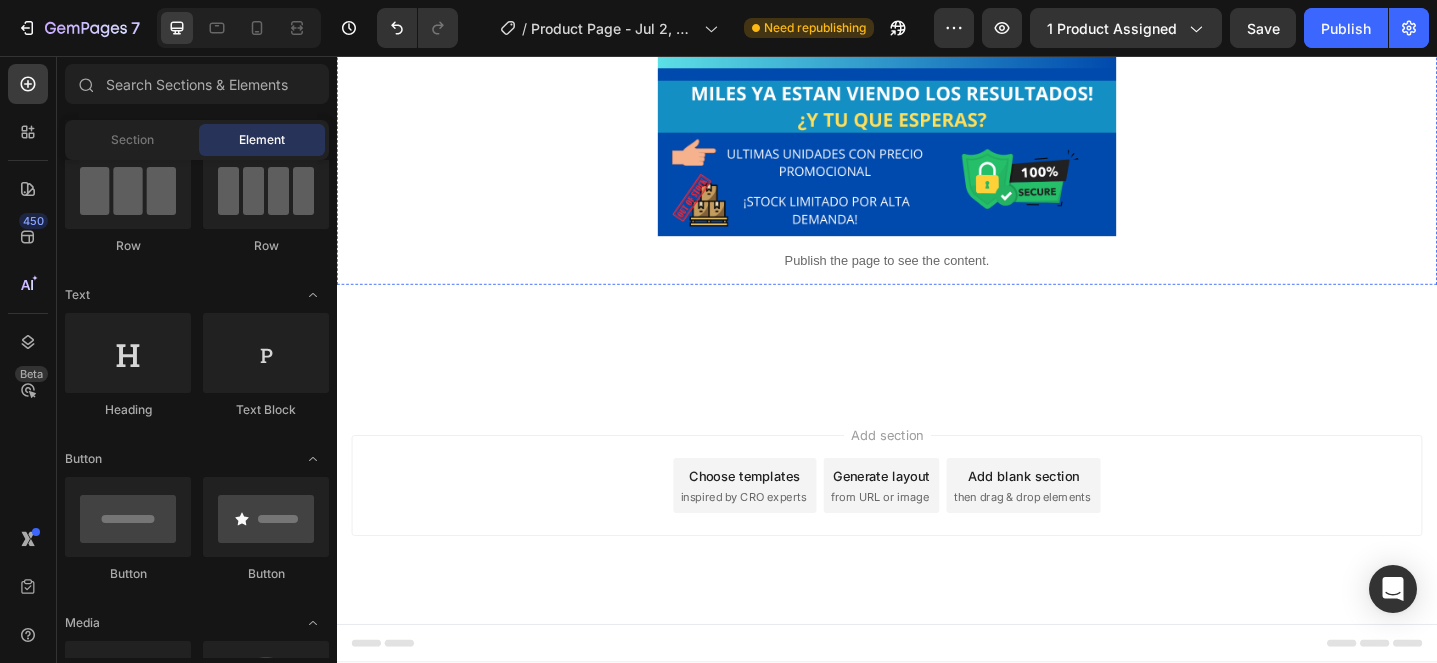 scroll, scrollTop: 4347, scrollLeft: 0, axis: vertical 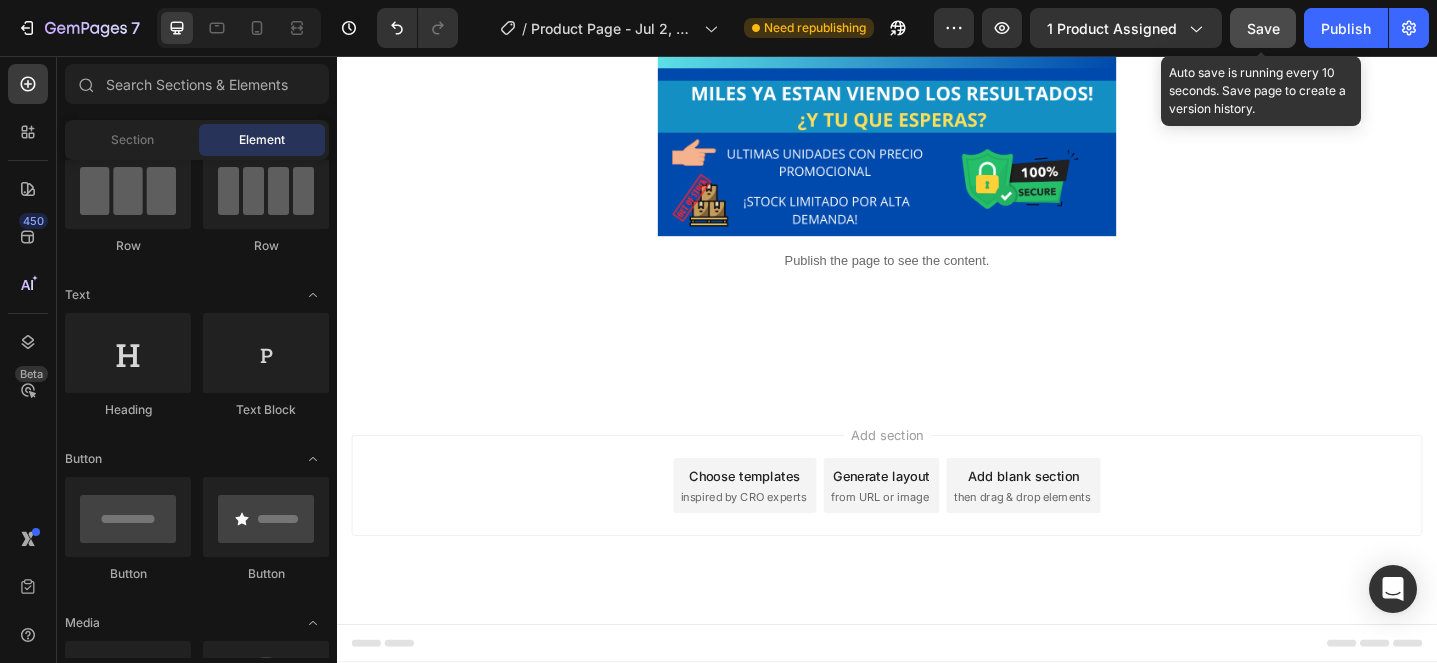 click on "Save" 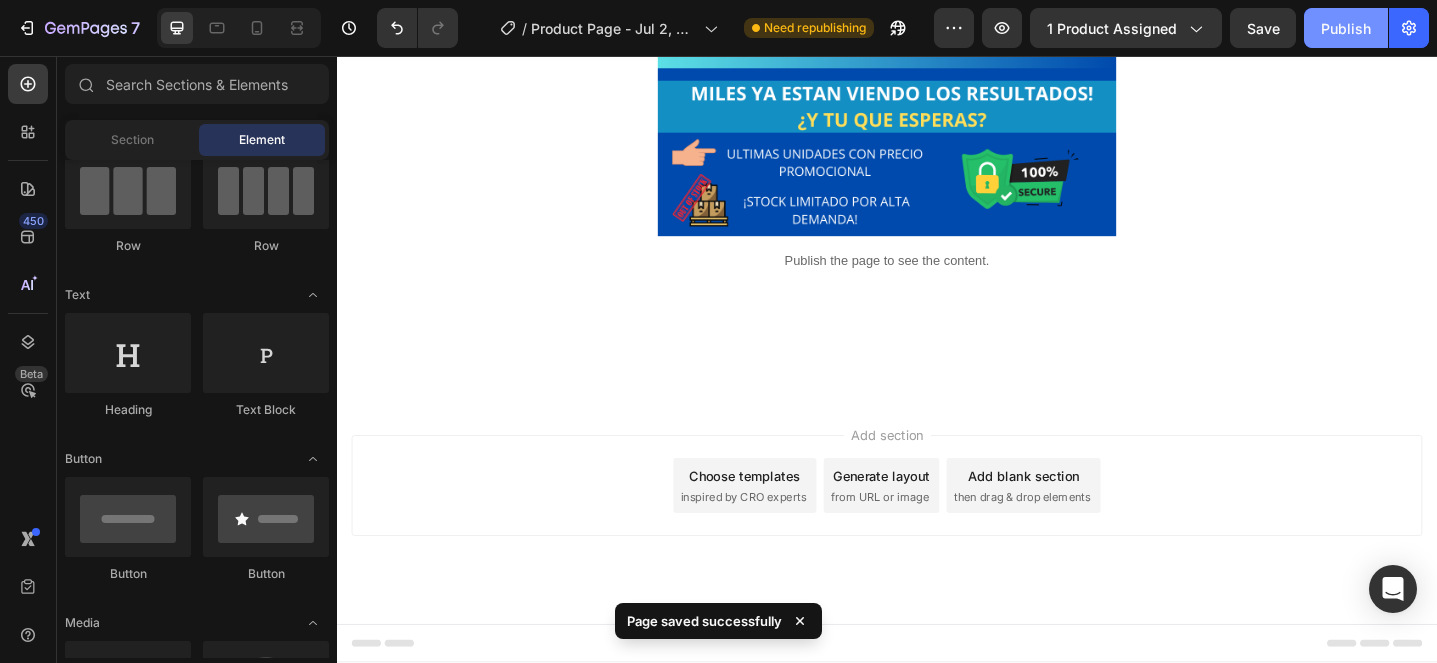 click on "Publish" at bounding box center [1346, 28] 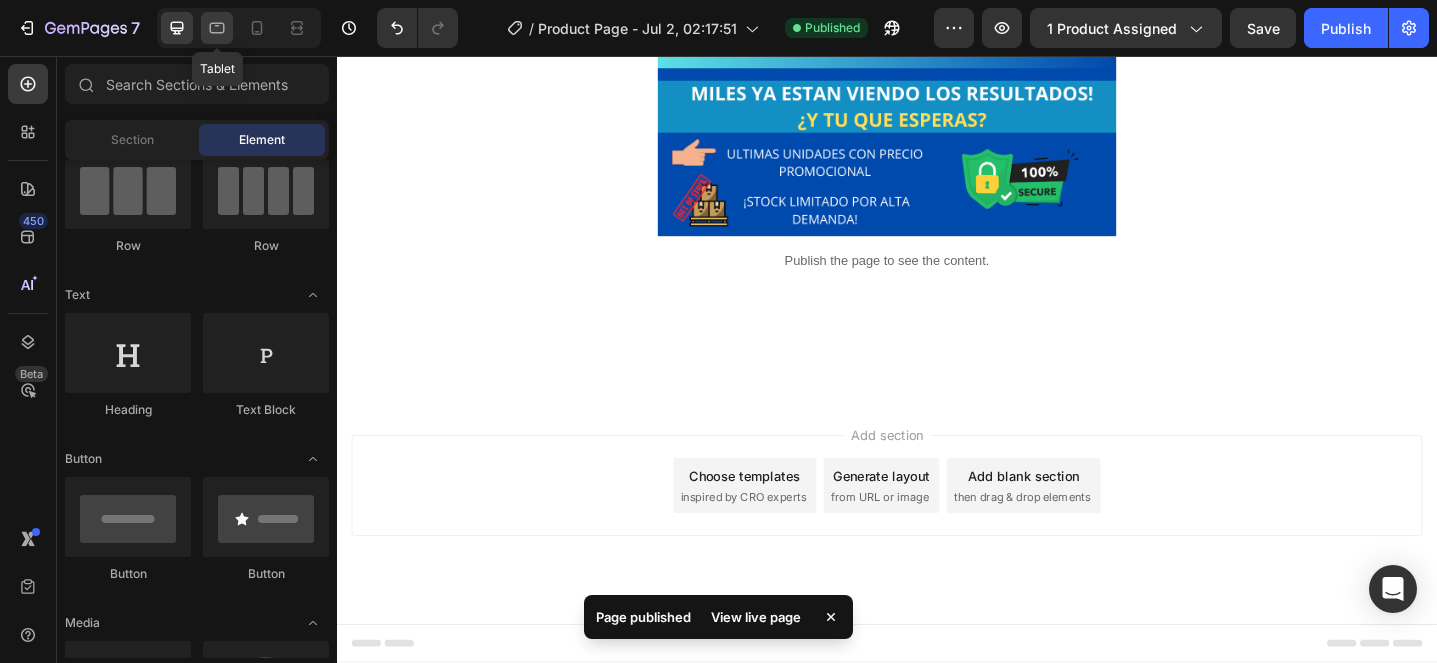 click 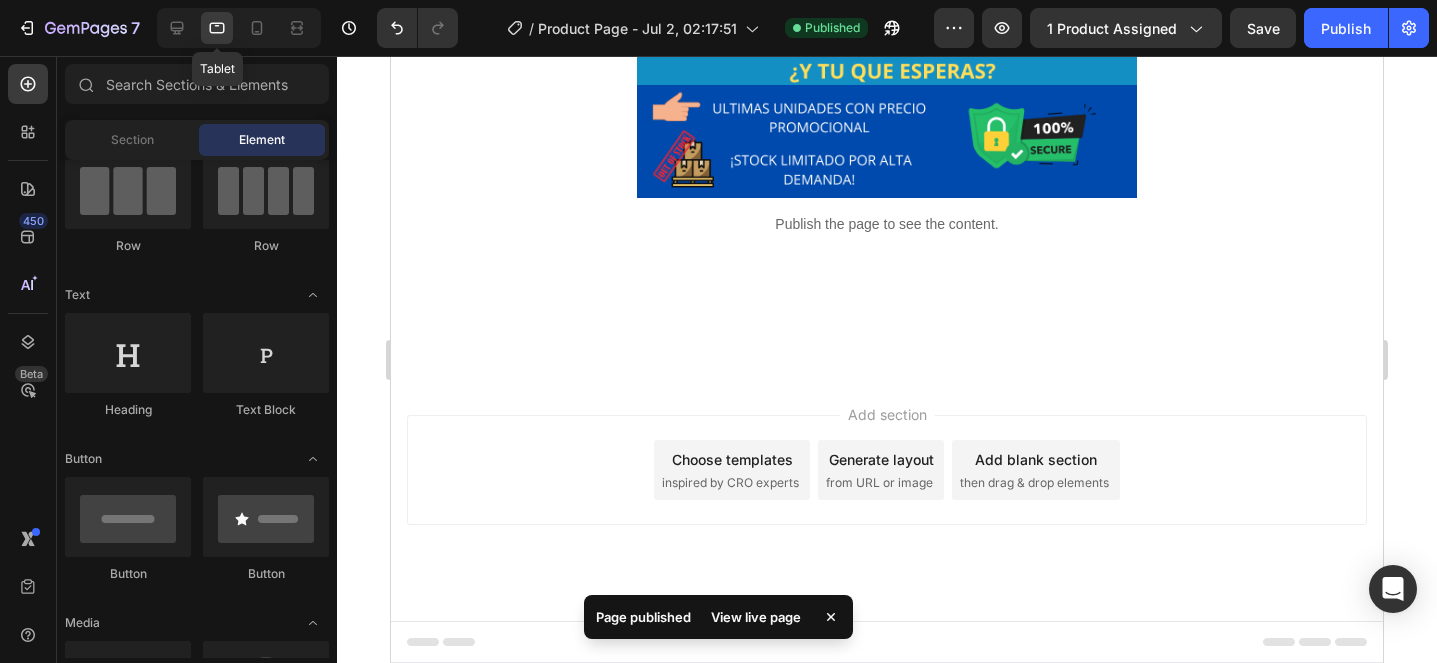 scroll, scrollTop: 4230, scrollLeft: 0, axis: vertical 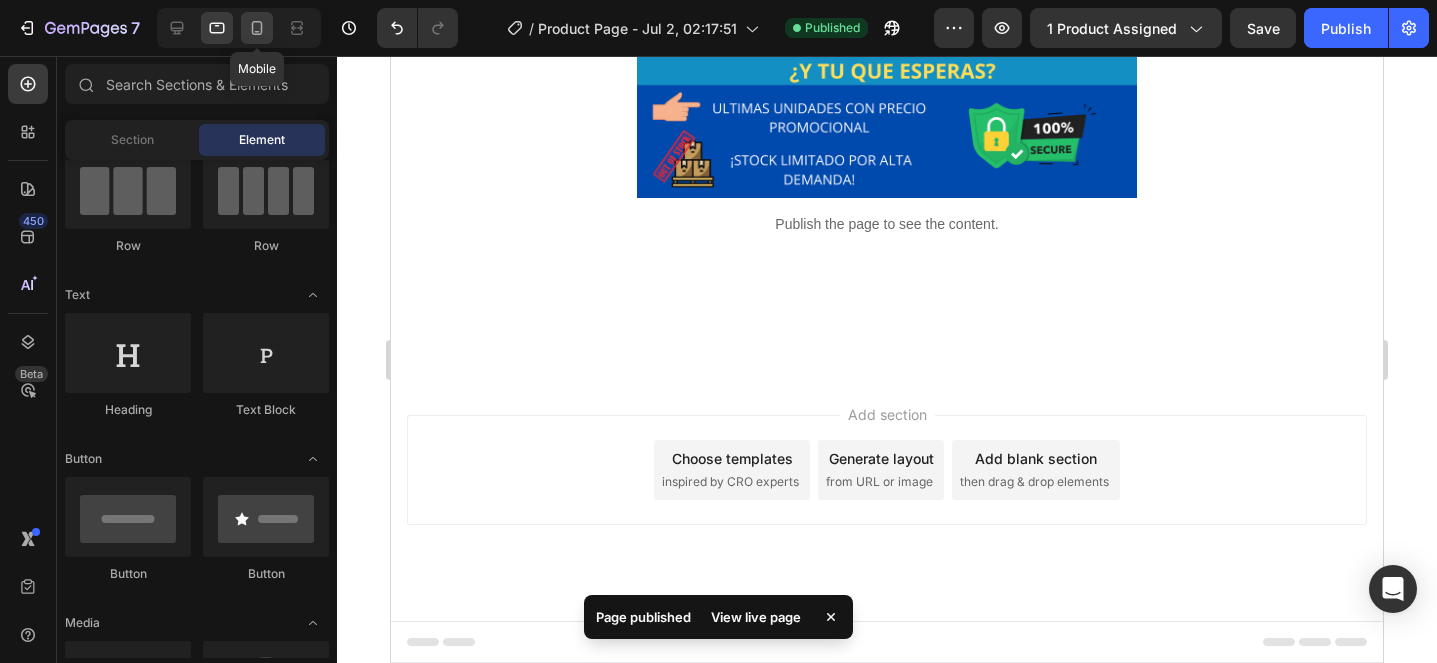 click 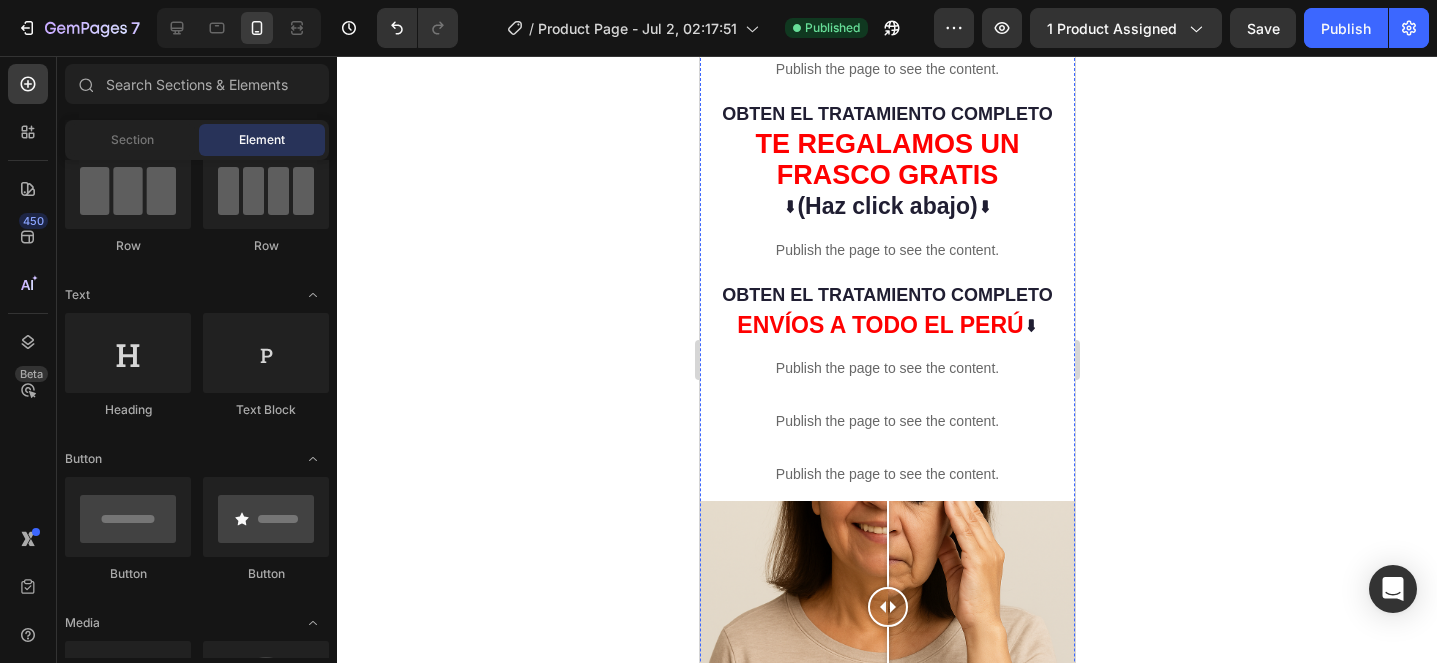 scroll, scrollTop: 56, scrollLeft: 0, axis: vertical 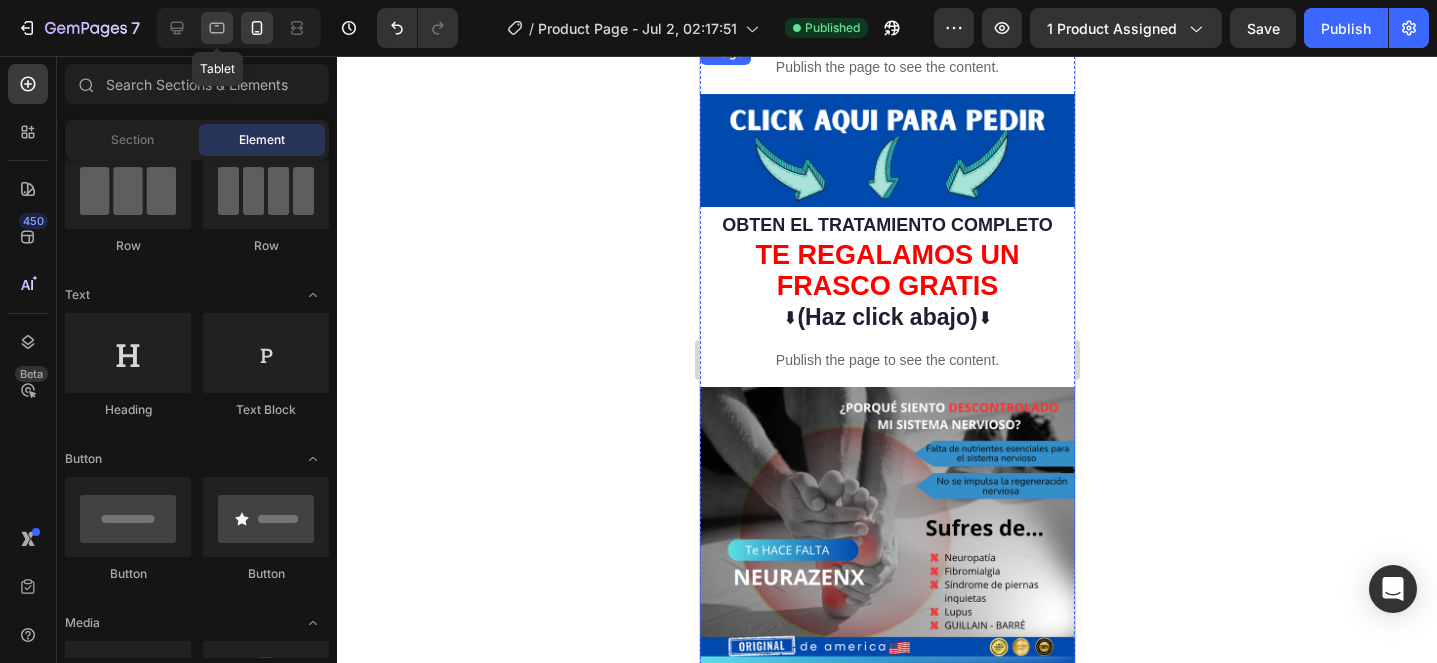 click 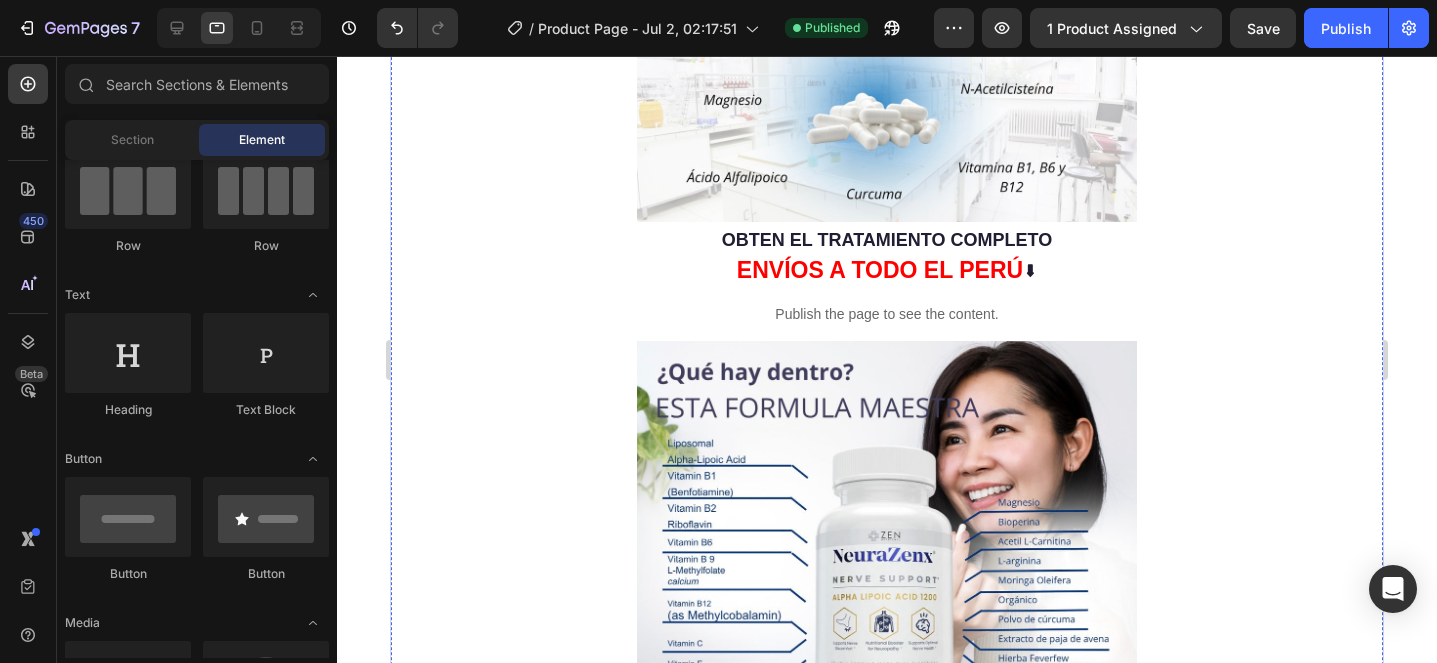 scroll, scrollTop: 705, scrollLeft: 0, axis: vertical 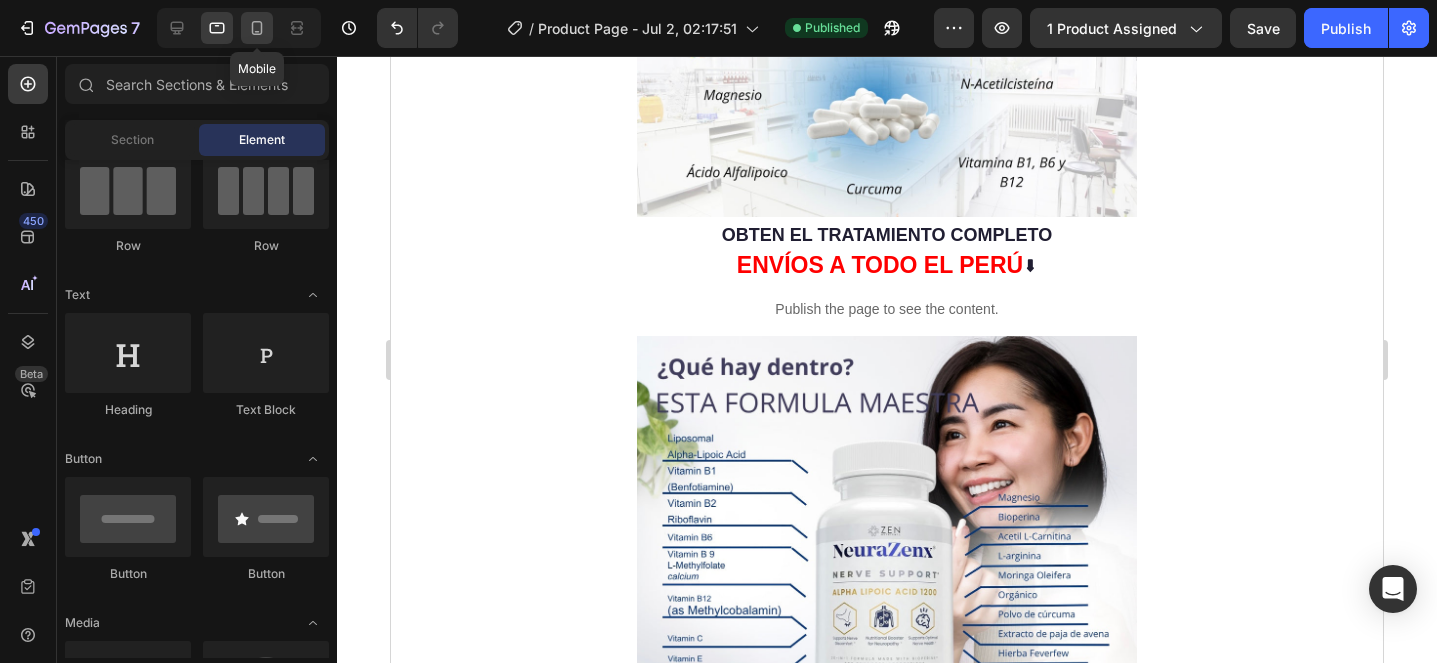 click 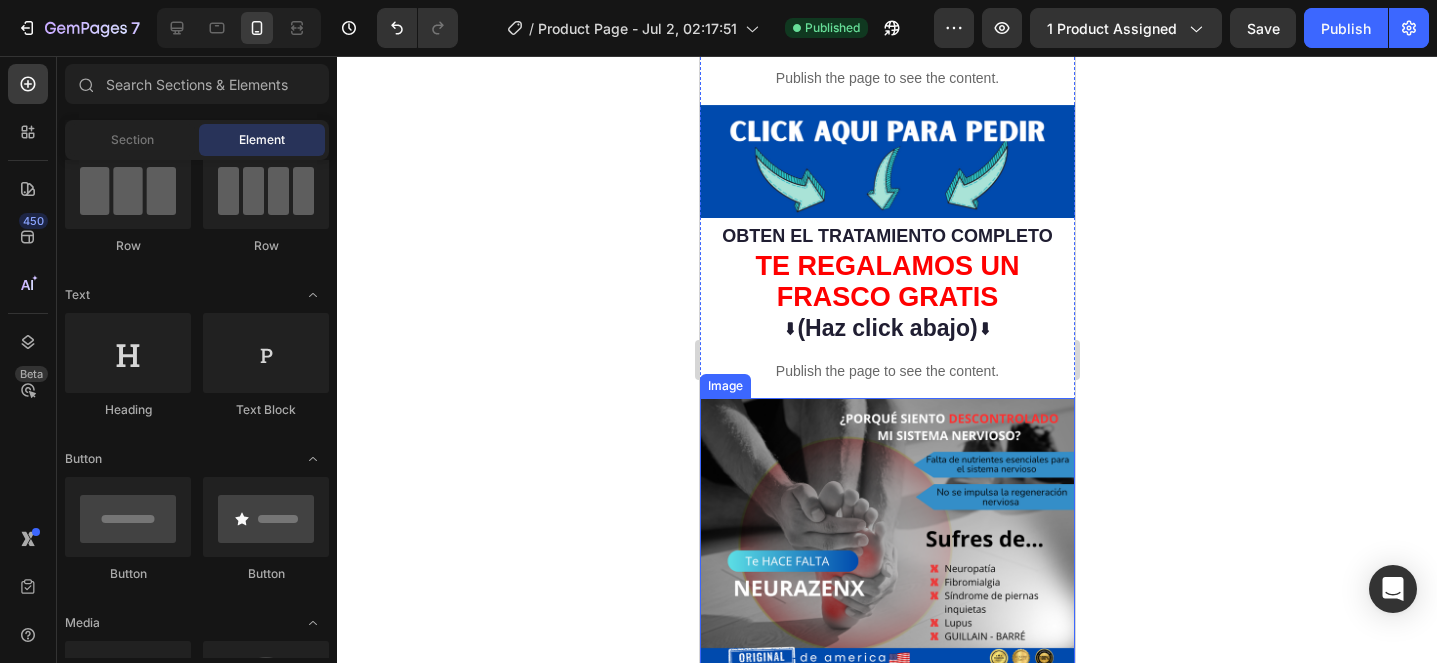 scroll, scrollTop: 0, scrollLeft: 0, axis: both 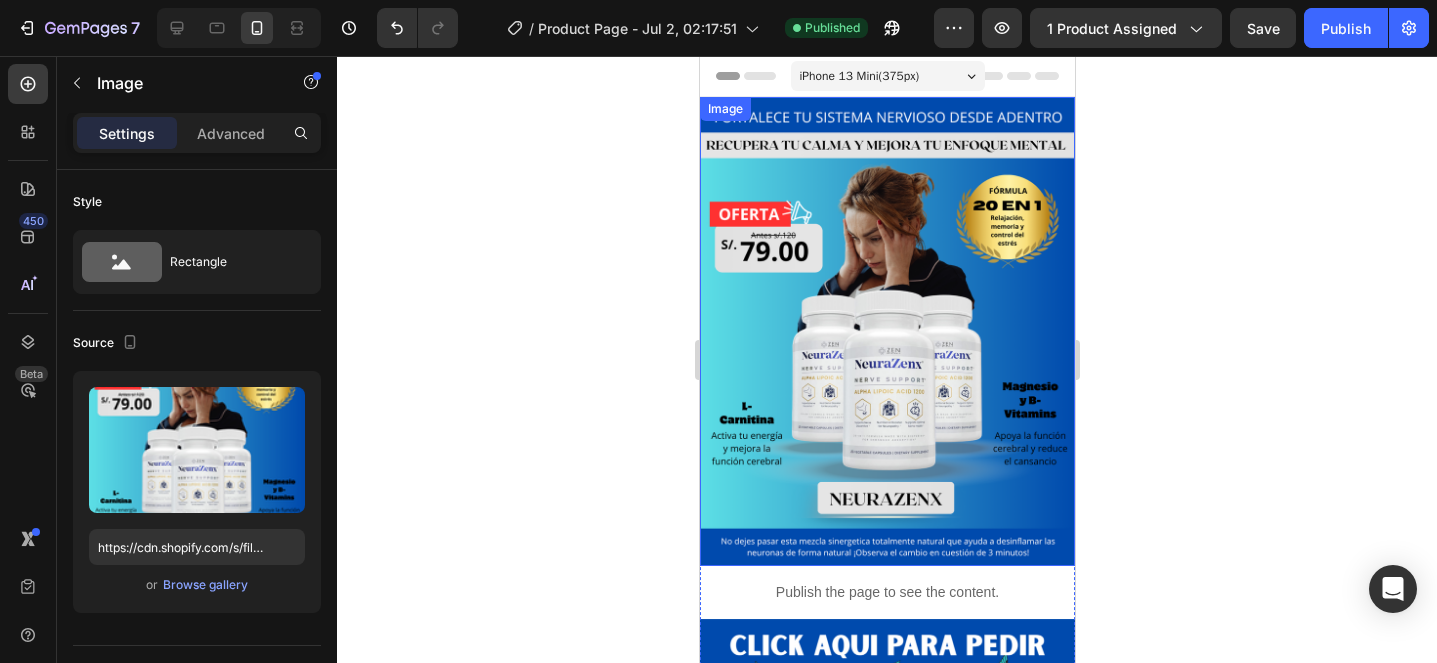 click at bounding box center [886, 331] 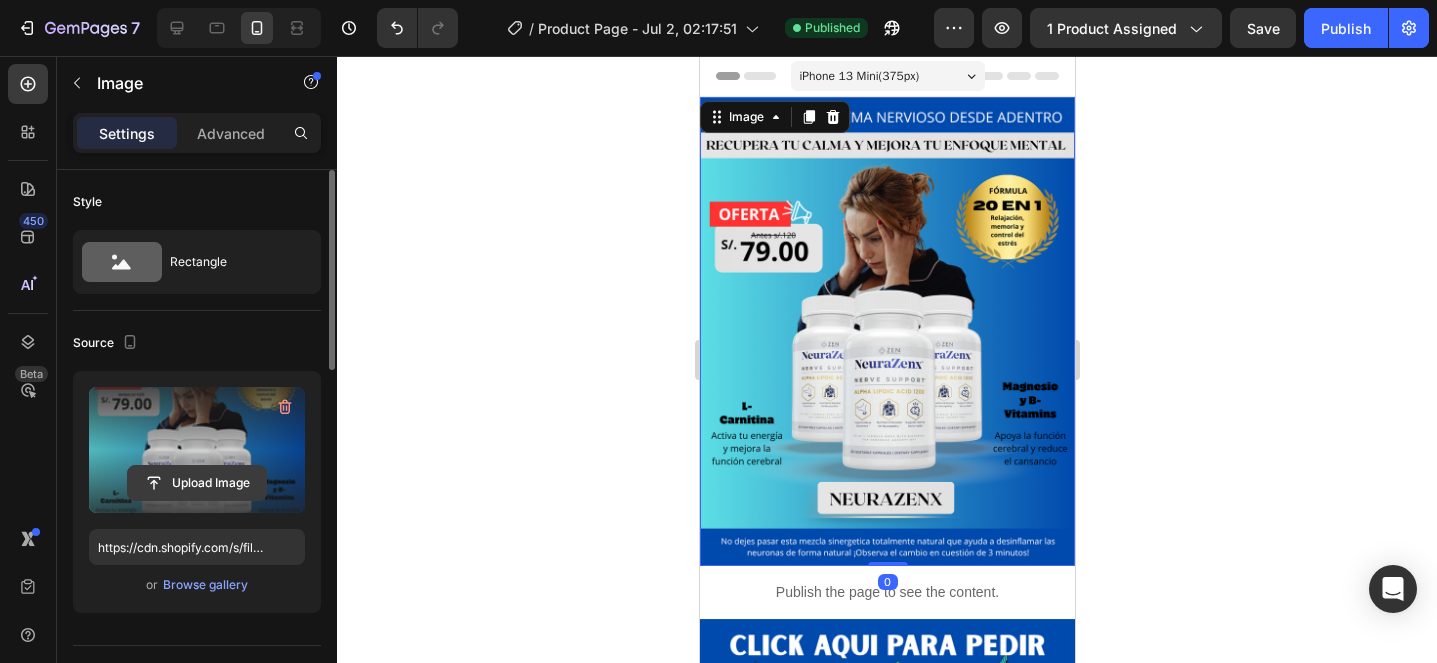 click 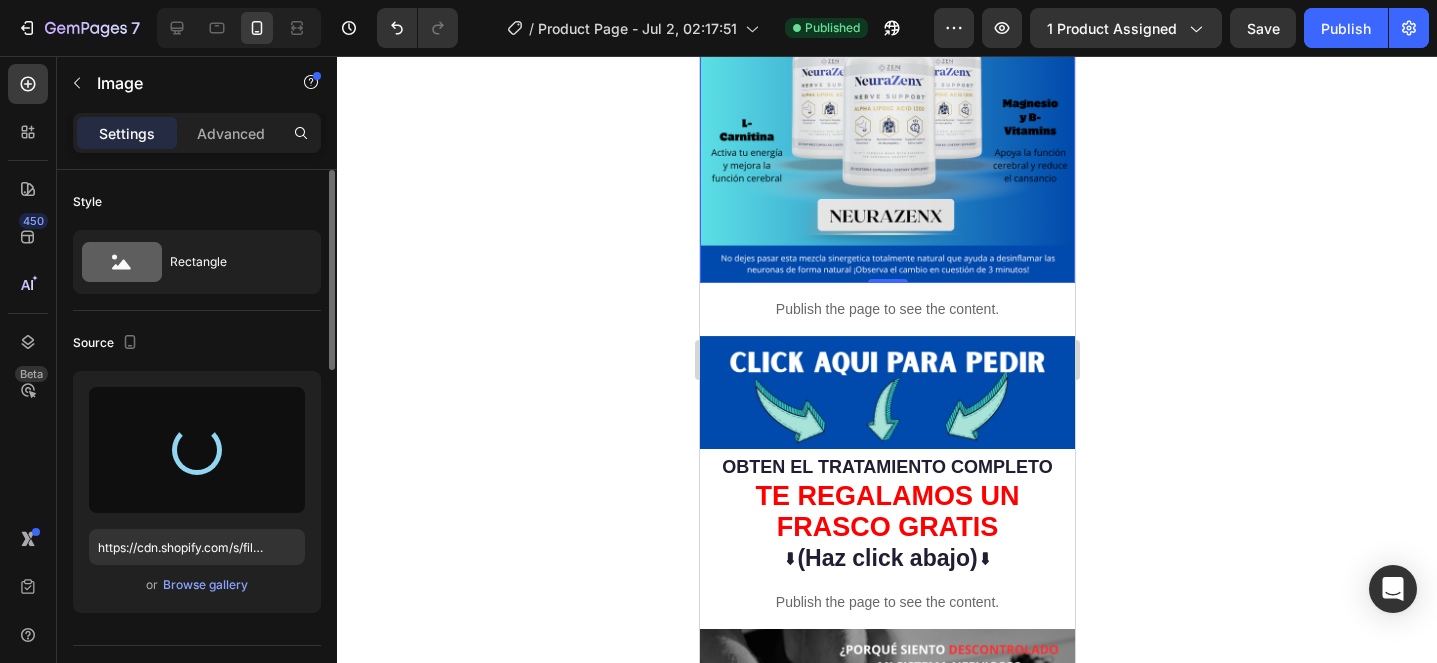 scroll, scrollTop: 280, scrollLeft: 0, axis: vertical 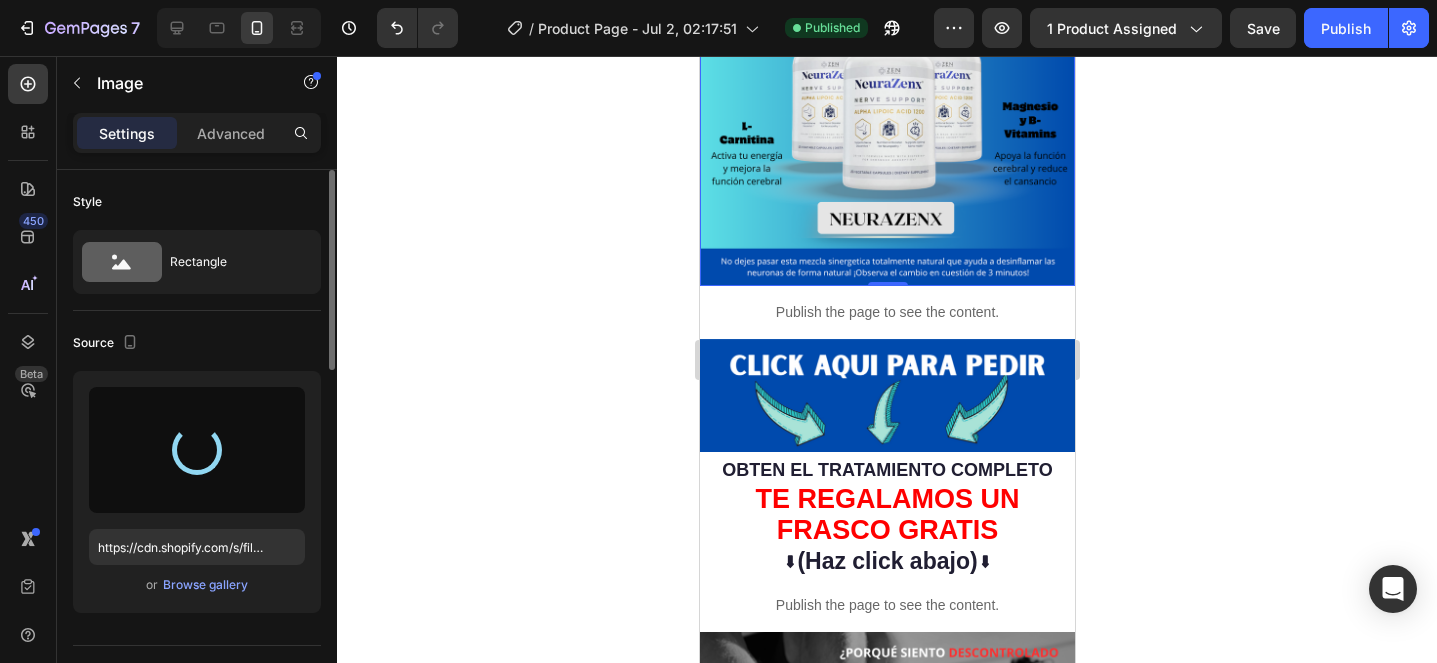 type on "https://cdn.shopify.com/s/files/1/0705/6405/3181/files/gempages_570567145499395296-90517f69-3c14-40c9-a31c-5e6008e52e3e.jpg" 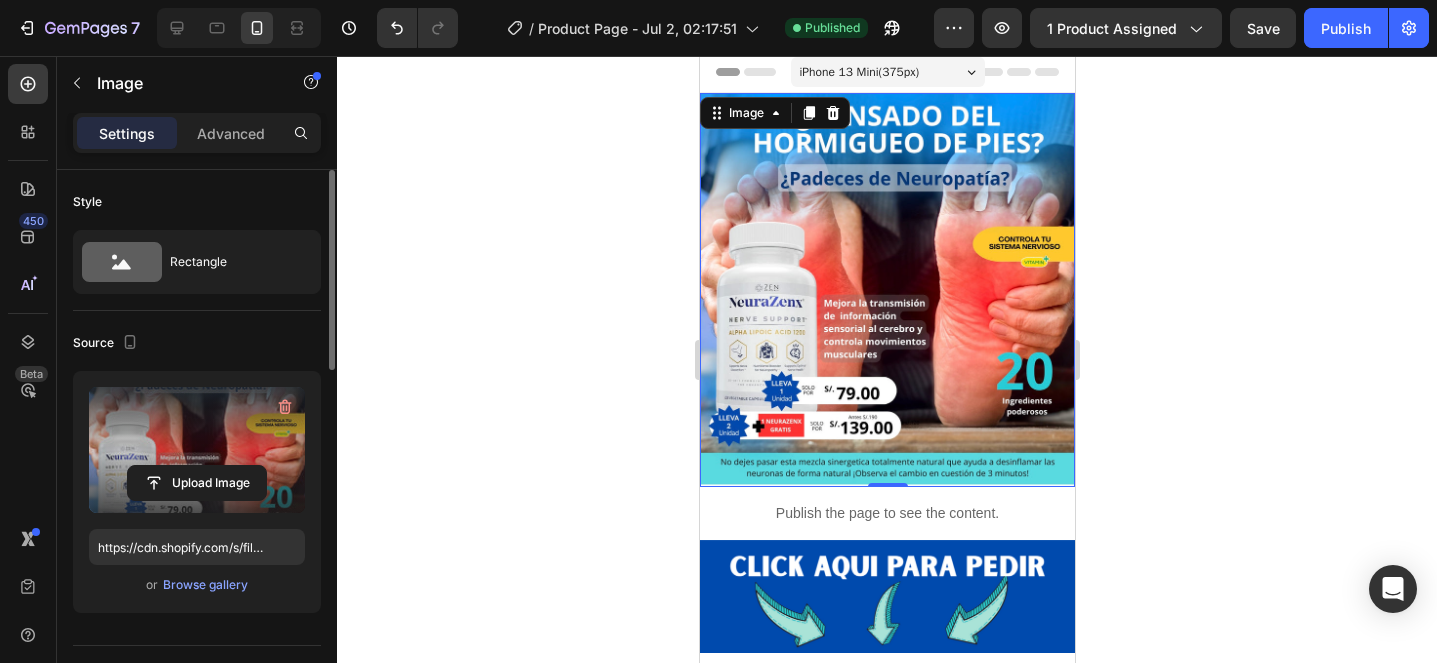 scroll, scrollTop: 0, scrollLeft: 0, axis: both 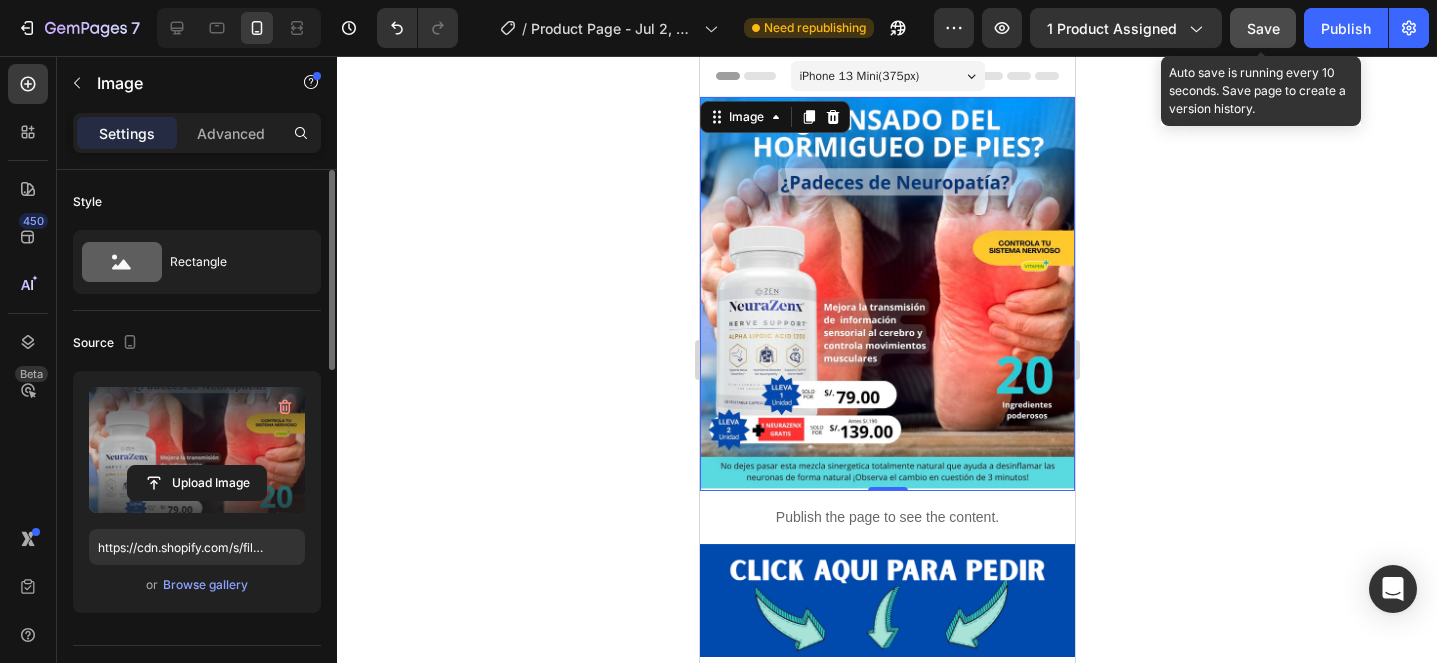 click on "Save" 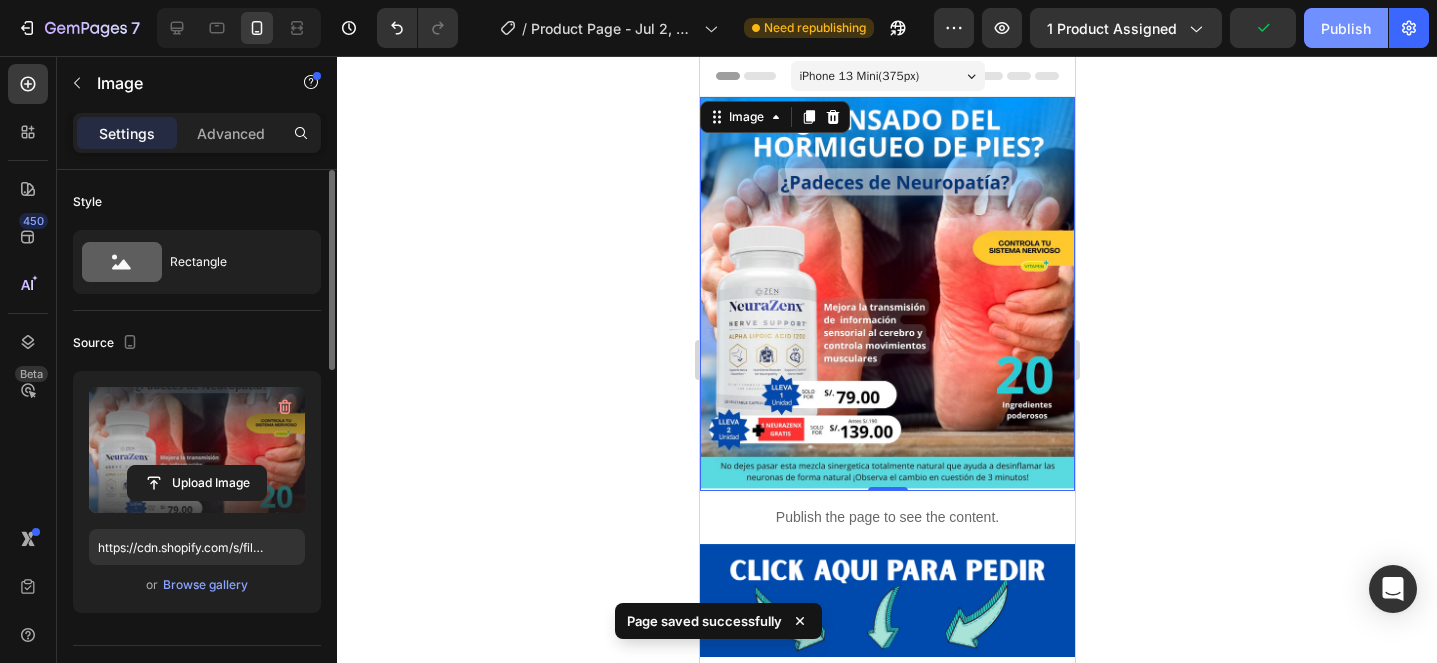 click on "Publish" at bounding box center [1346, 28] 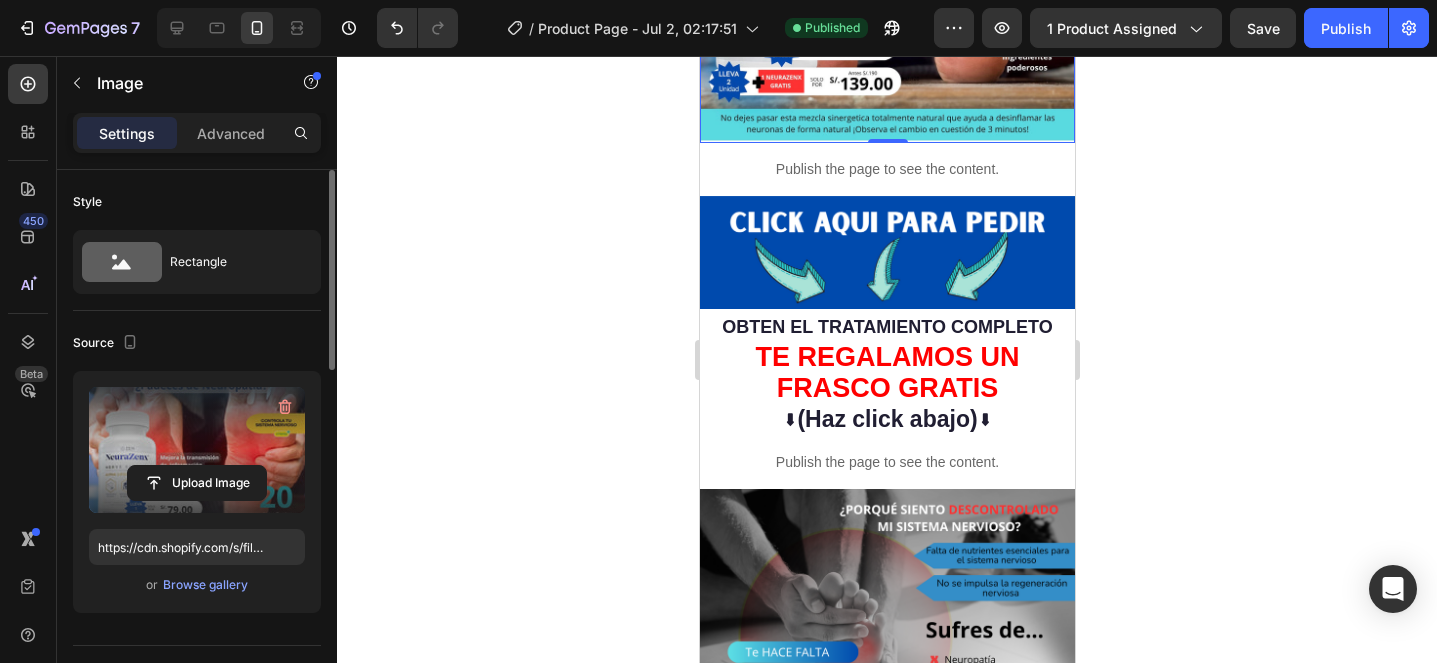 scroll, scrollTop: 349, scrollLeft: 0, axis: vertical 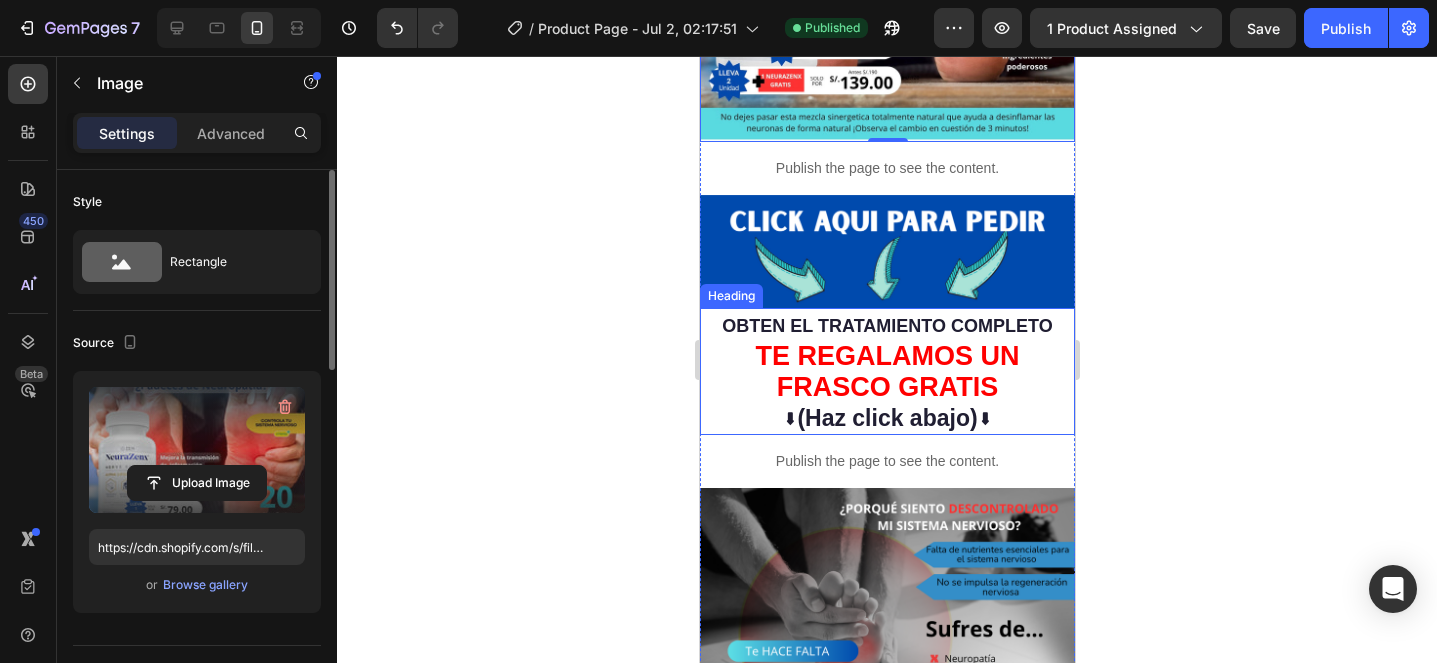 click at bounding box center [886, 251] 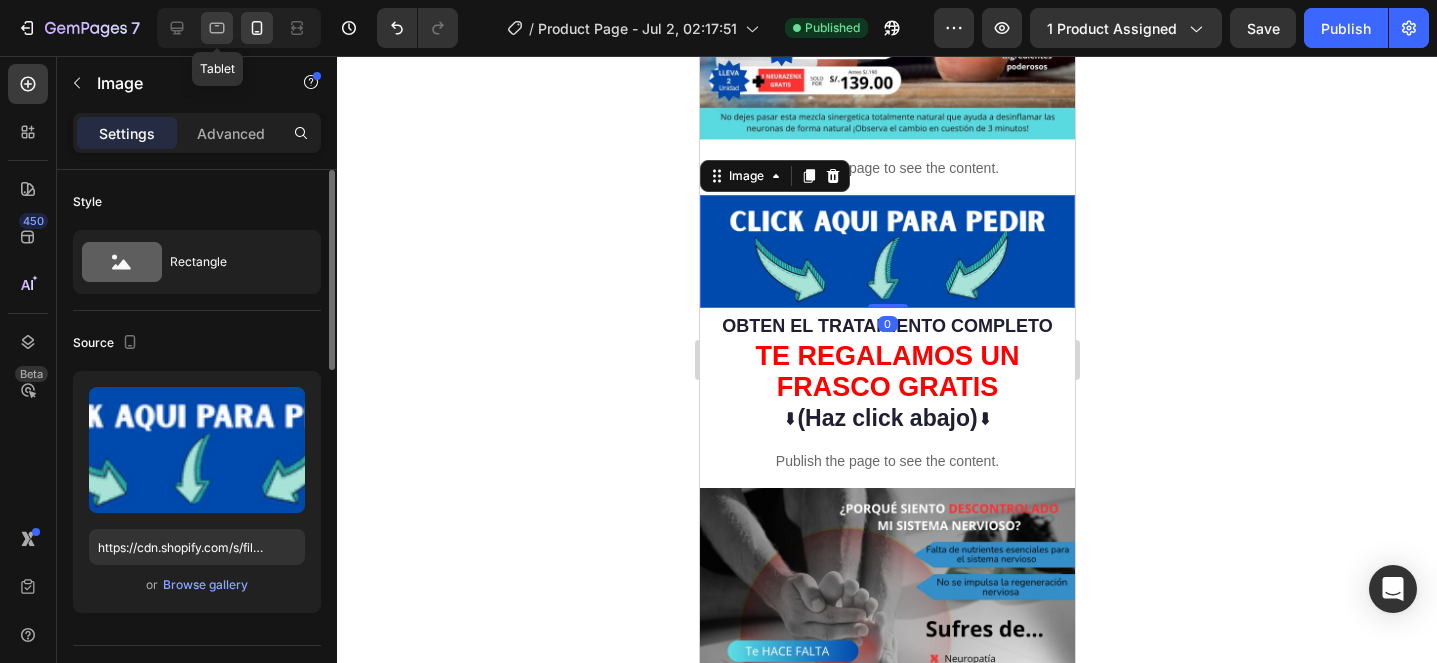 click 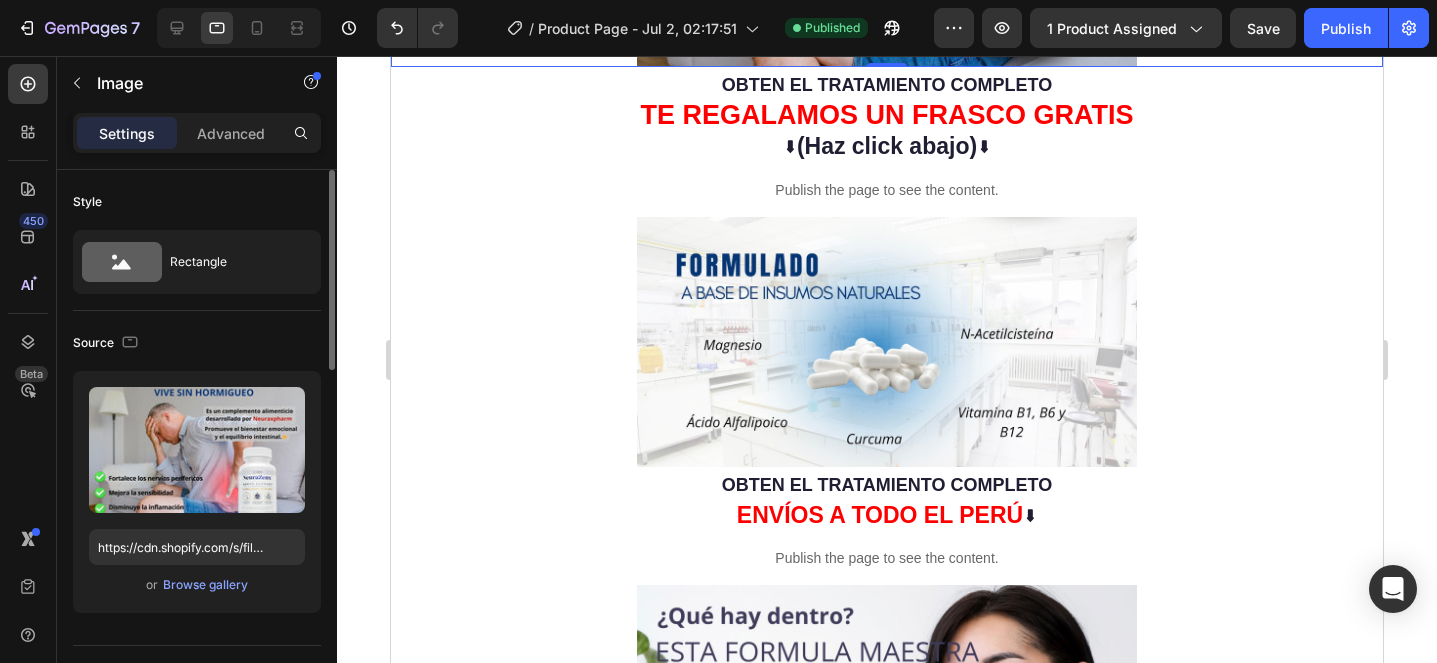 scroll, scrollTop: 982, scrollLeft: 0, axis: vertical 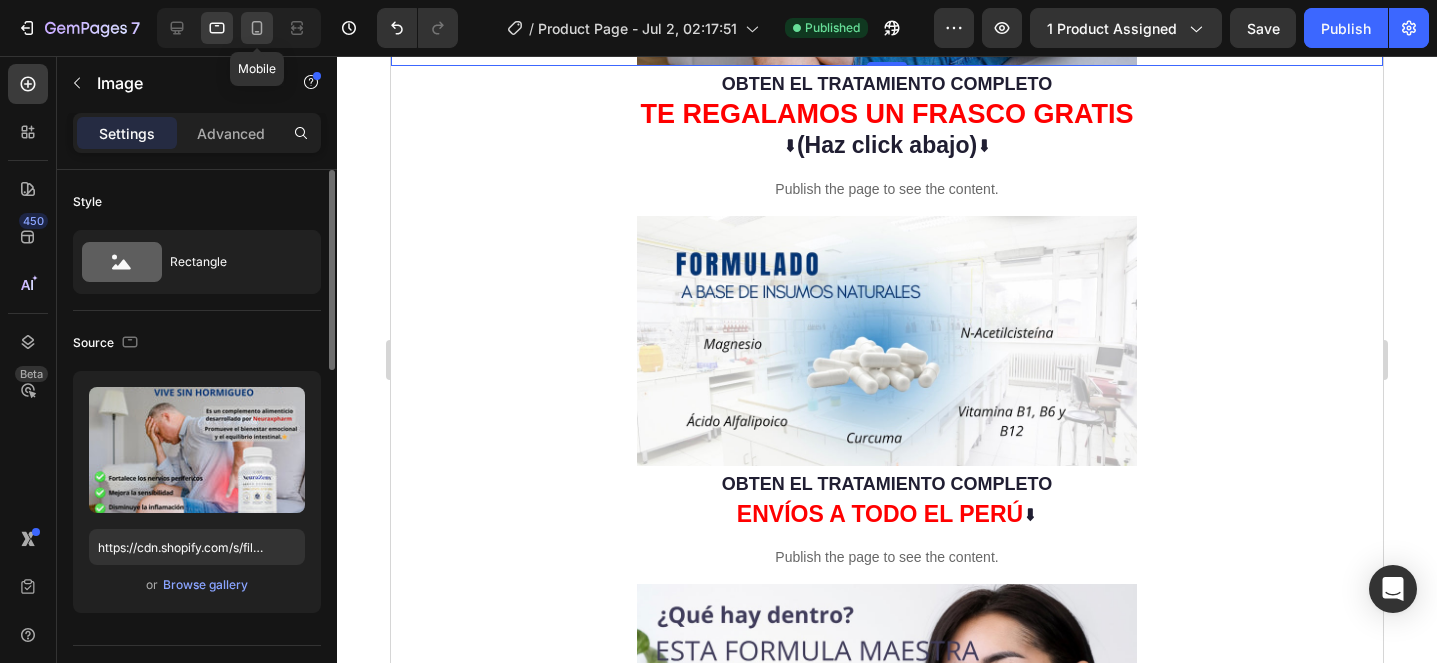 click 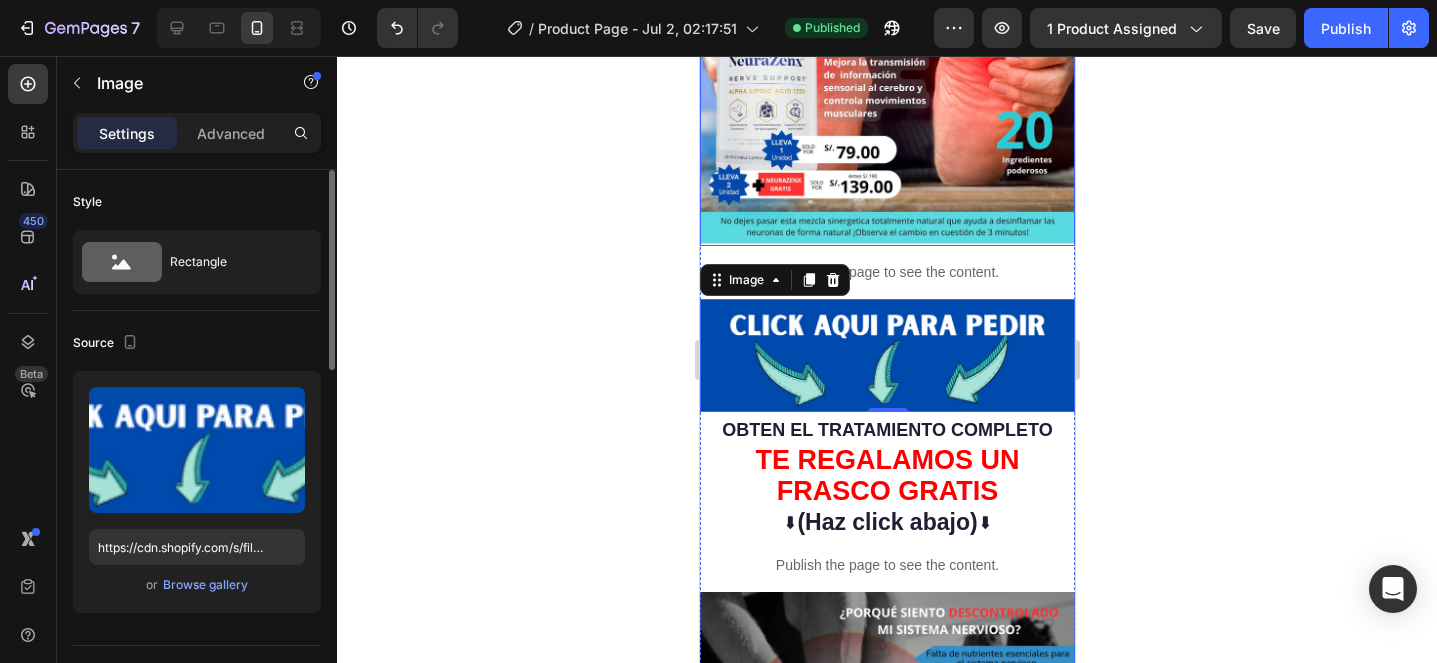 scroll, scrollTop: 248, scrollLeft: 0, axis: vertical 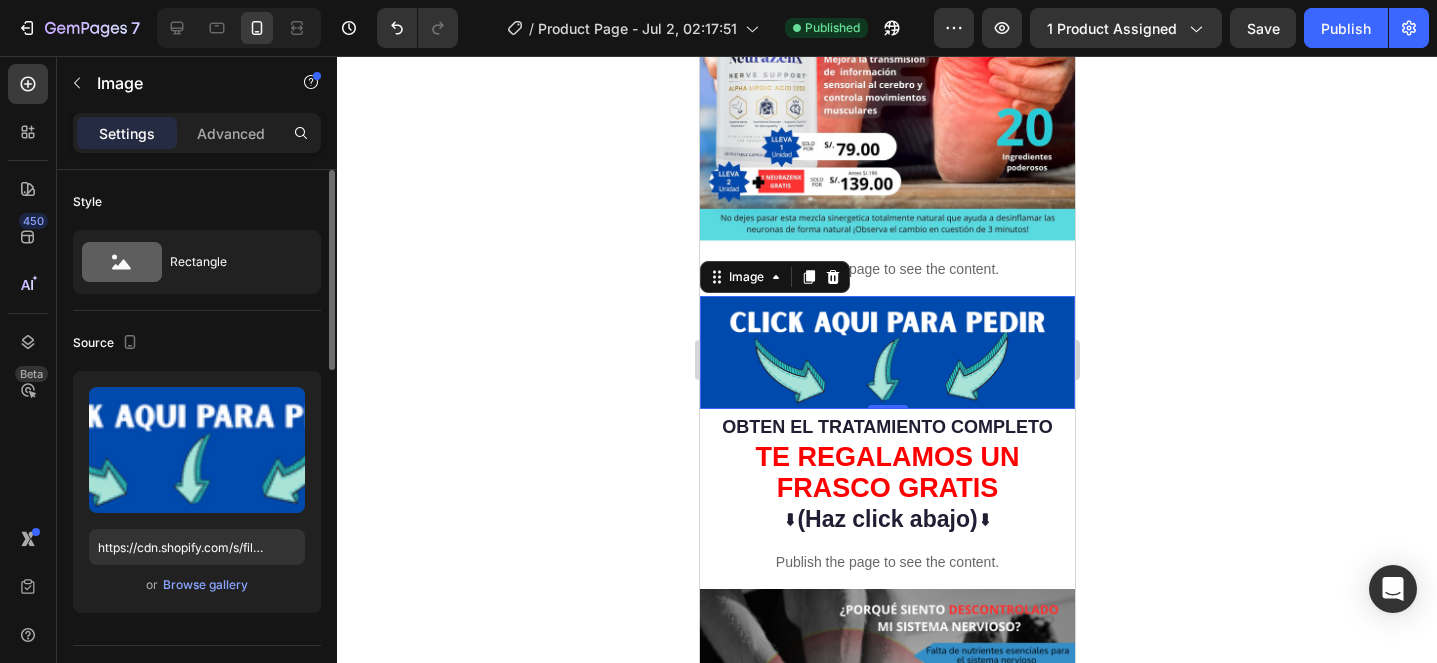 click at bounding box center [886, 352] 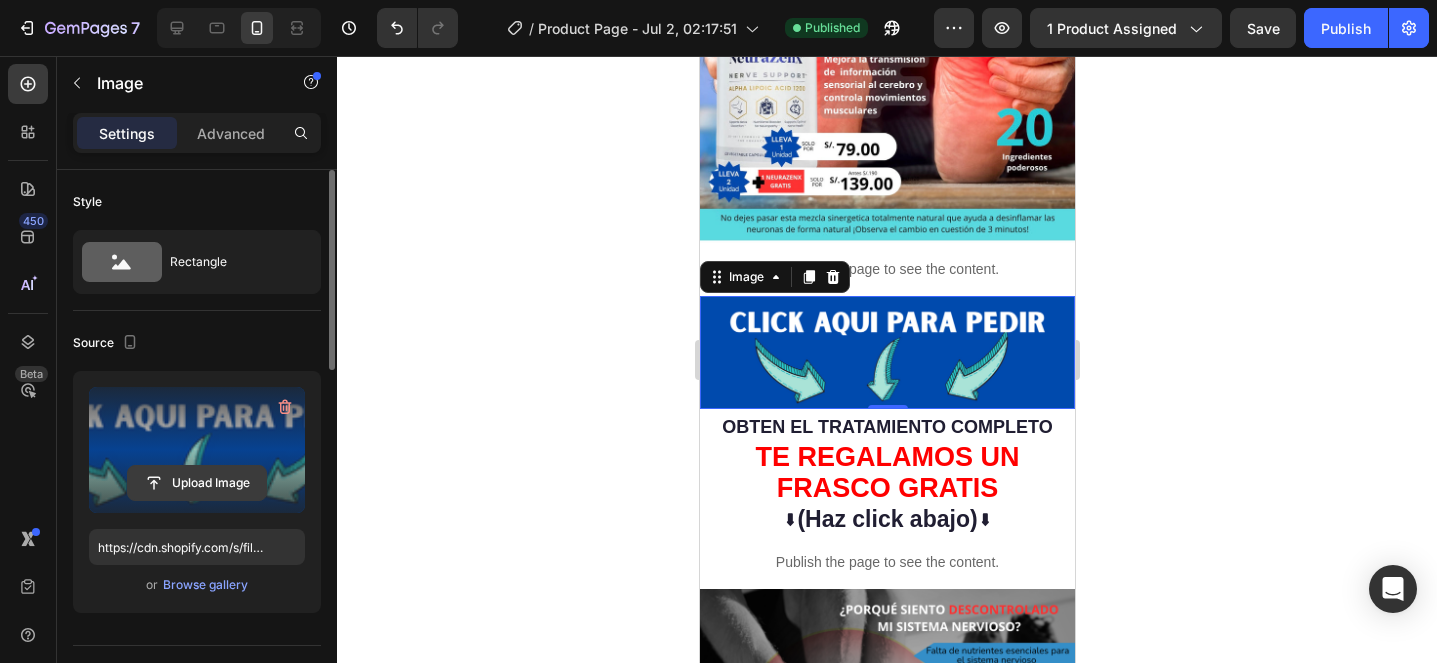 click 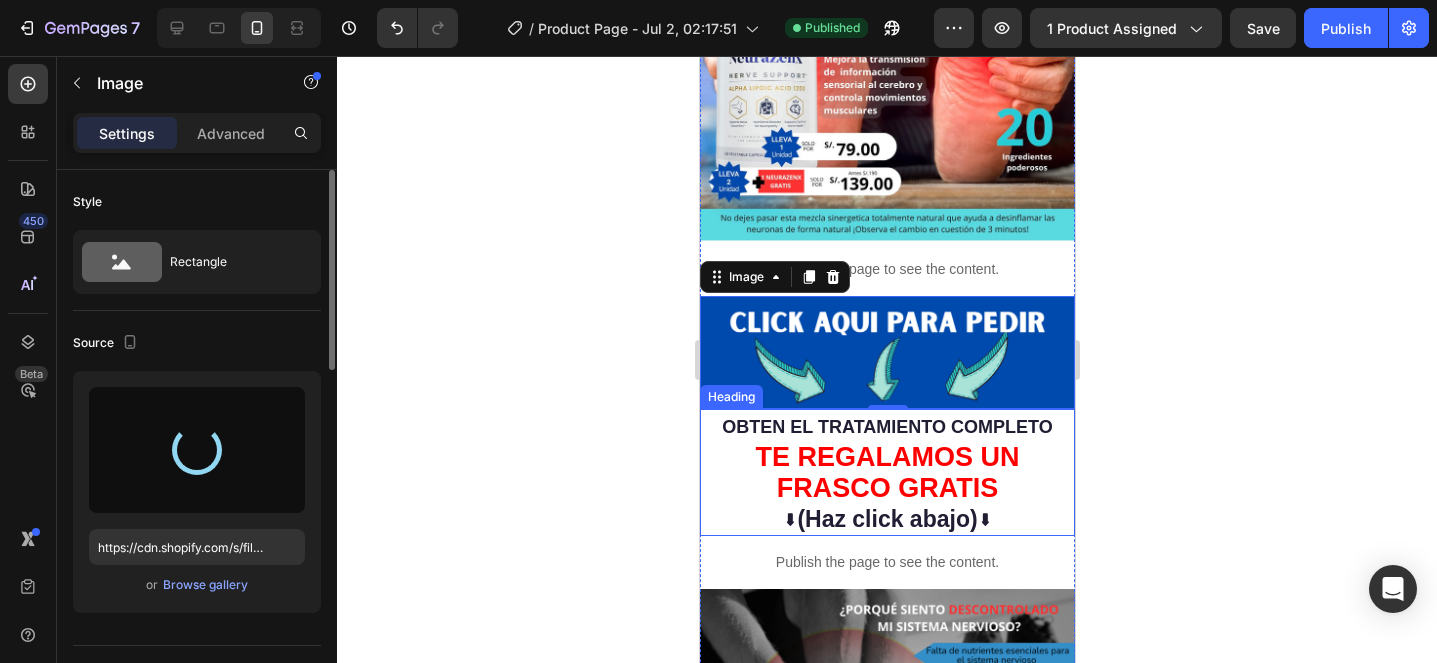 type on "https://cdn.shopify.com/s/files/1/0705/6405/3181/files/gempages_570567145499395296-dc940f5f-5fe2-4649-bff5-b00d8c7e62f5.jpg" 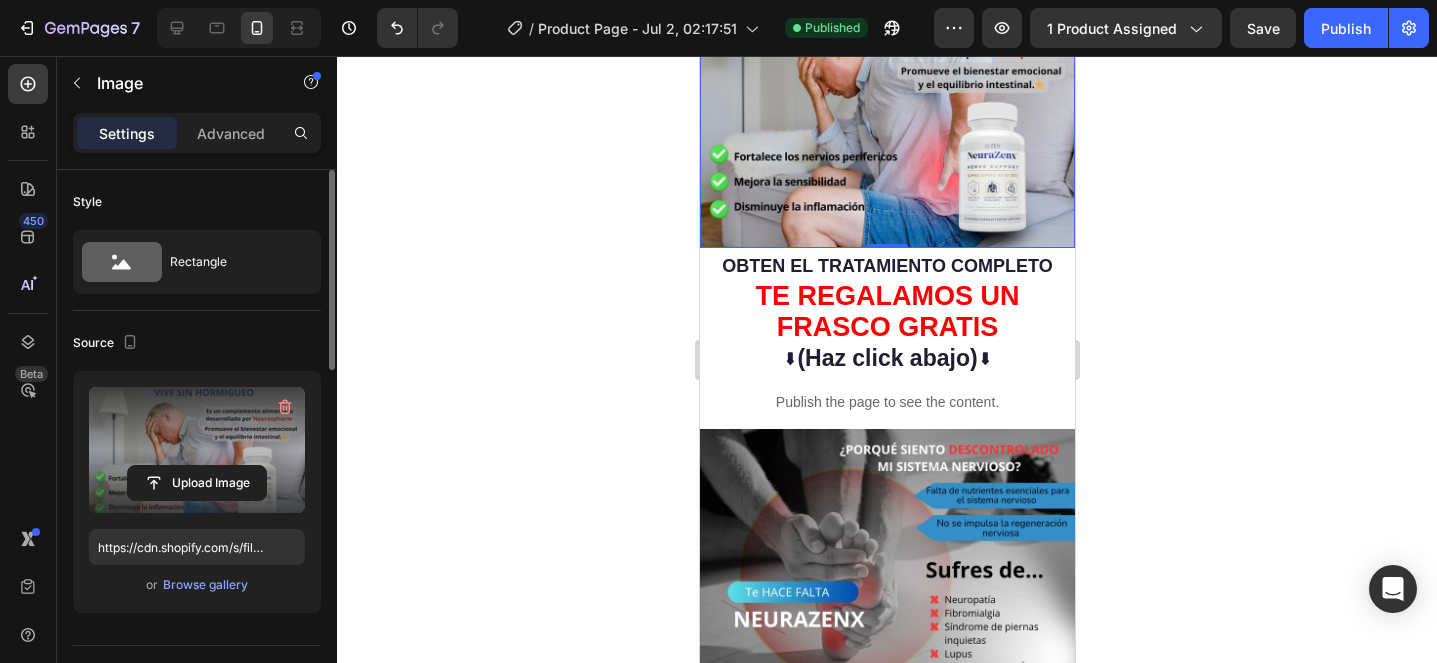 scroll, scrollTop: 579, scrollLeft: 0, axis: vertical 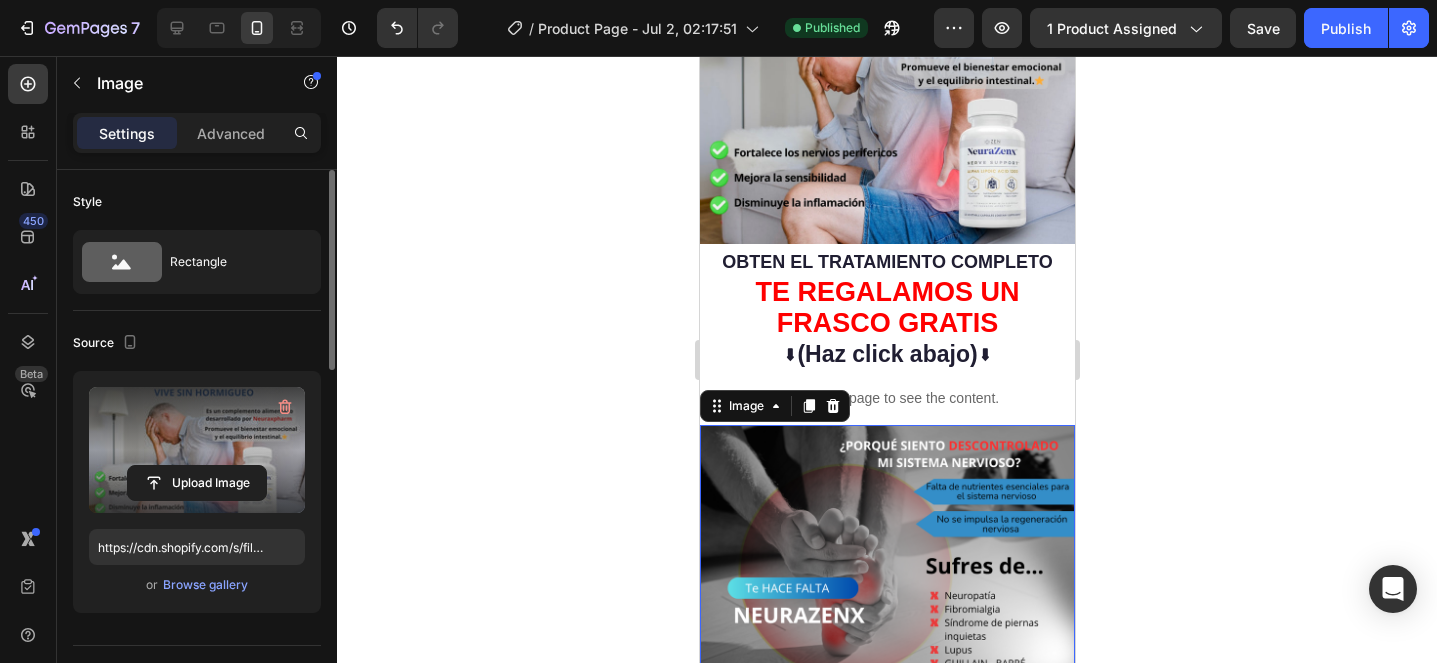 click at bounding box center [886, 659] 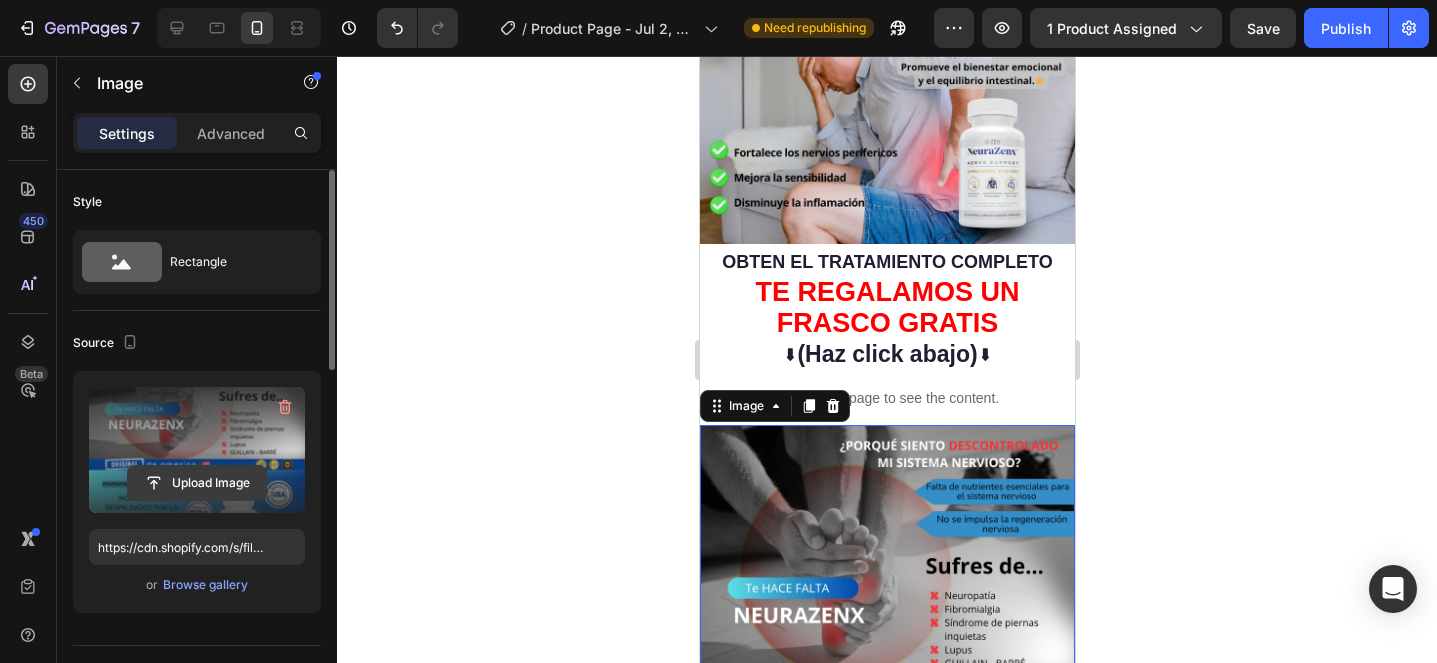 click 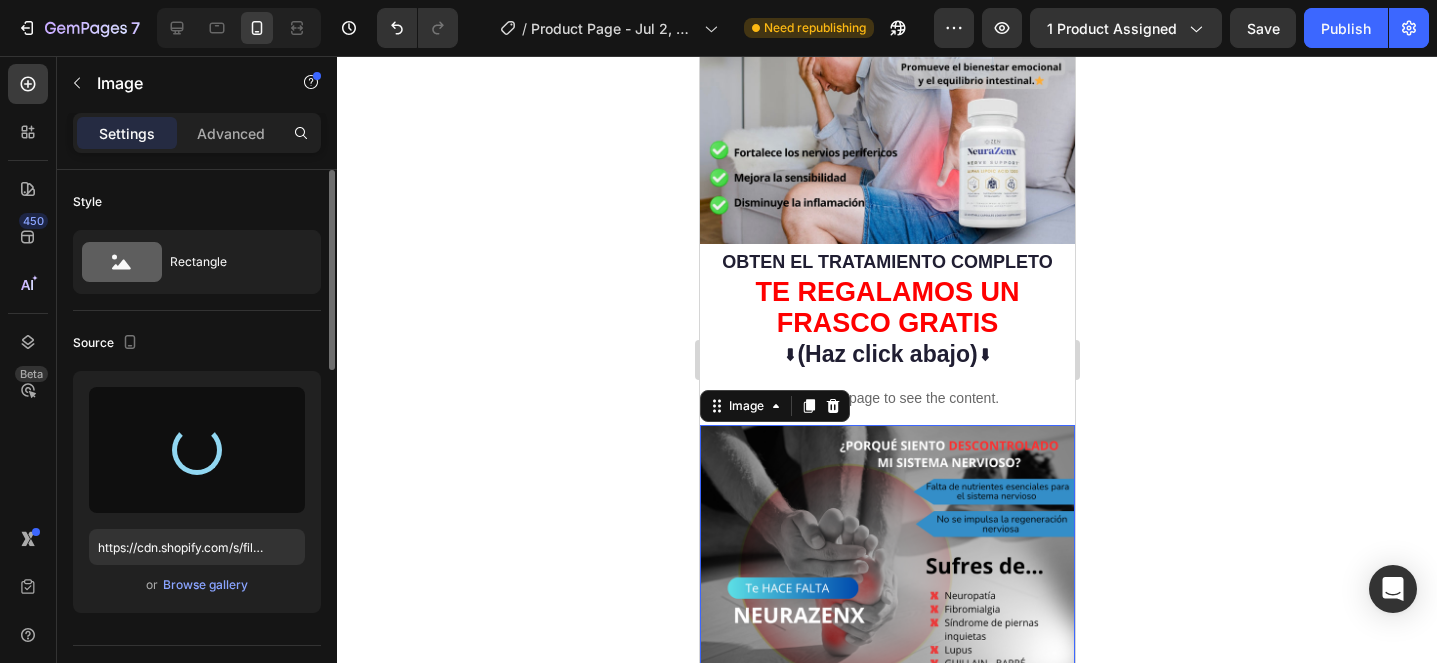 type on "https://cdn.shopify.com/s/files/1/0705/6405/3181/files/gempages_570567145499395296-9838d3ec-02cc-4969-aa03-aee8388f2eae.jpg" 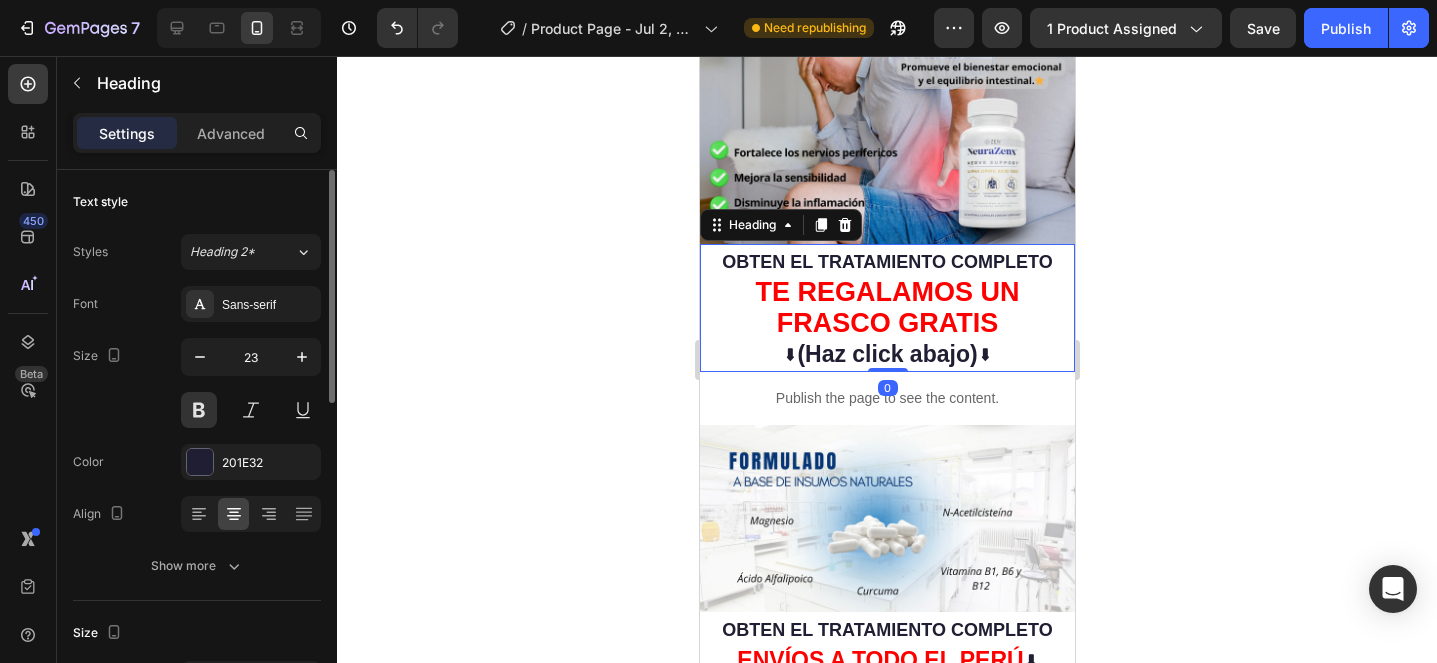 click on "TE REGALAMOS UN FRASCO GRATIS" at bounding box center (886, 307) 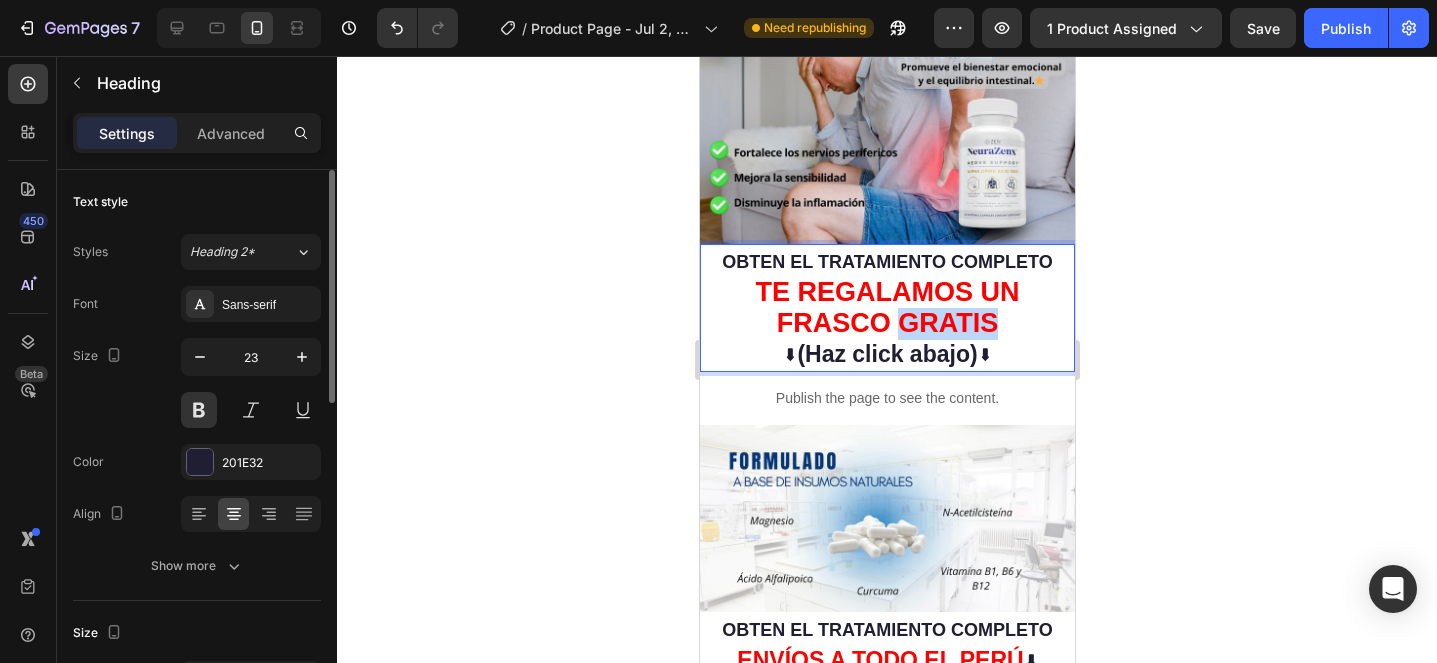 click on "TE REGALAMOS UN FRASCO GRATIS" at bounding box center [886, 307] 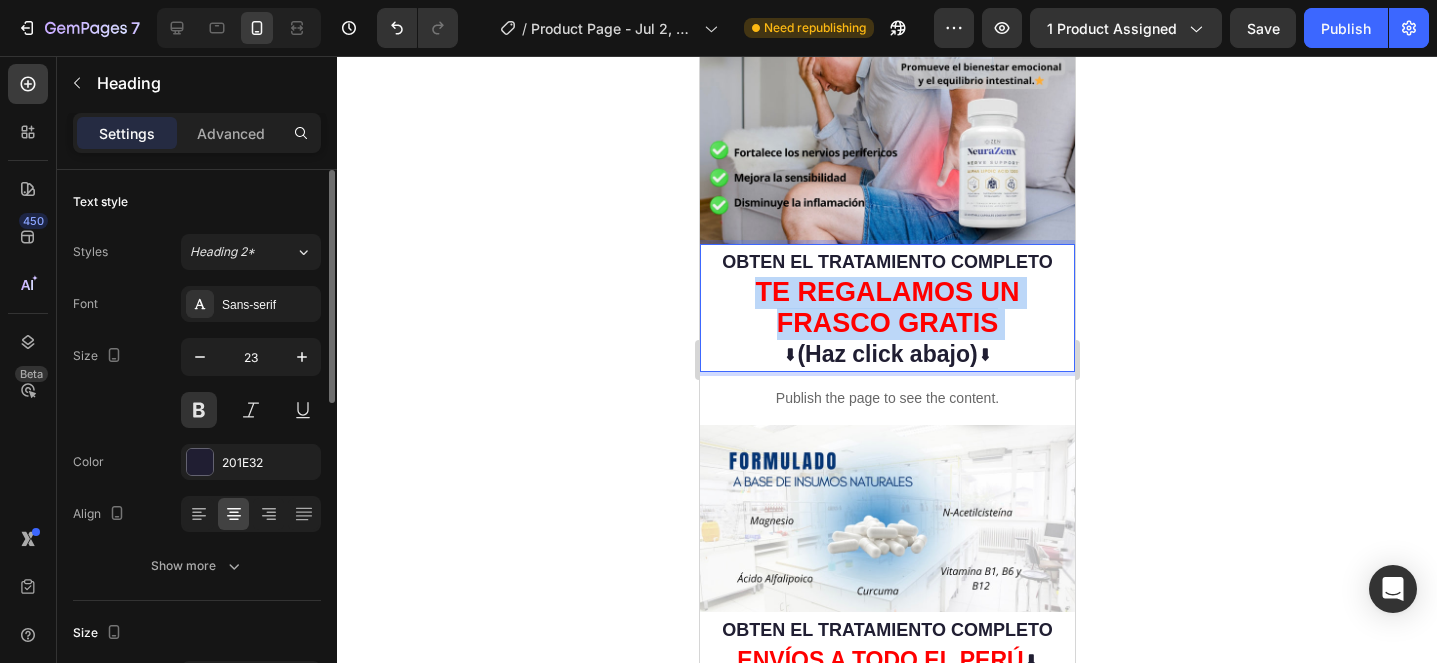 click on "TE REGALAMOS UN FRASCO GRATIS" at bounding box center [886, 307] 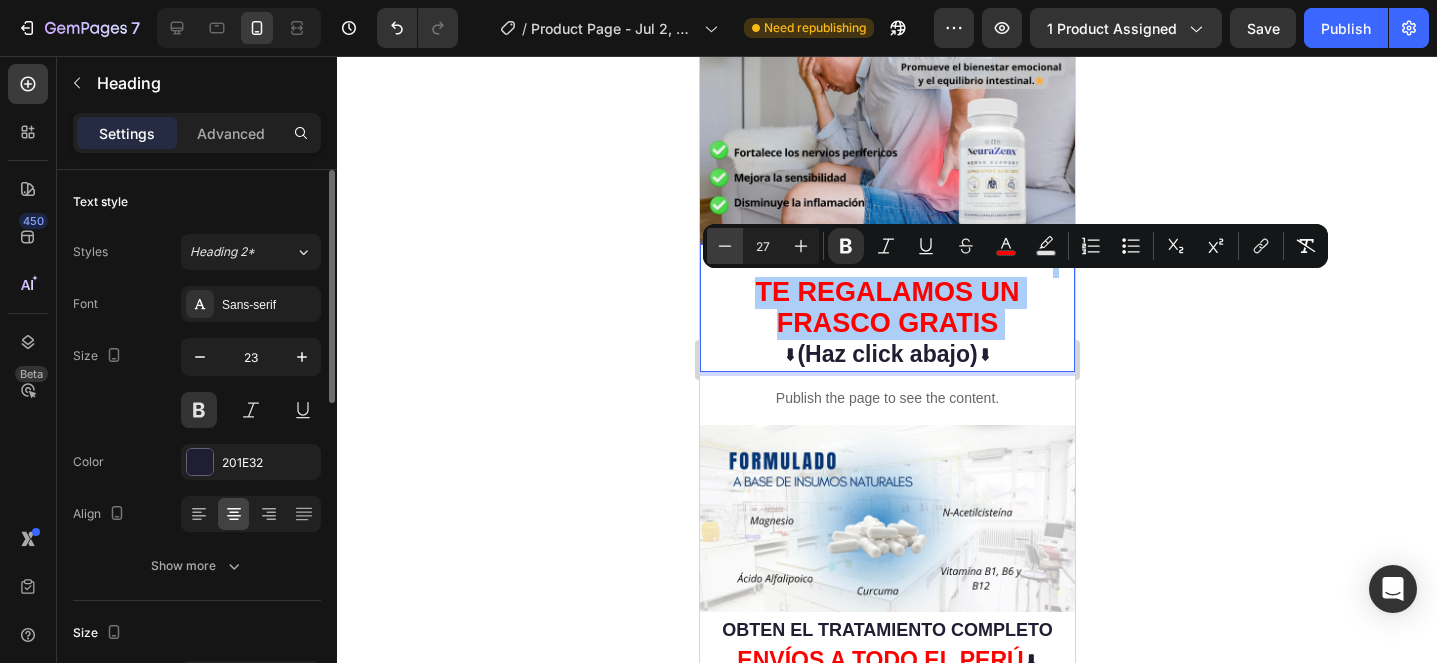 click on "Minus" at bounding box center [725, 246] 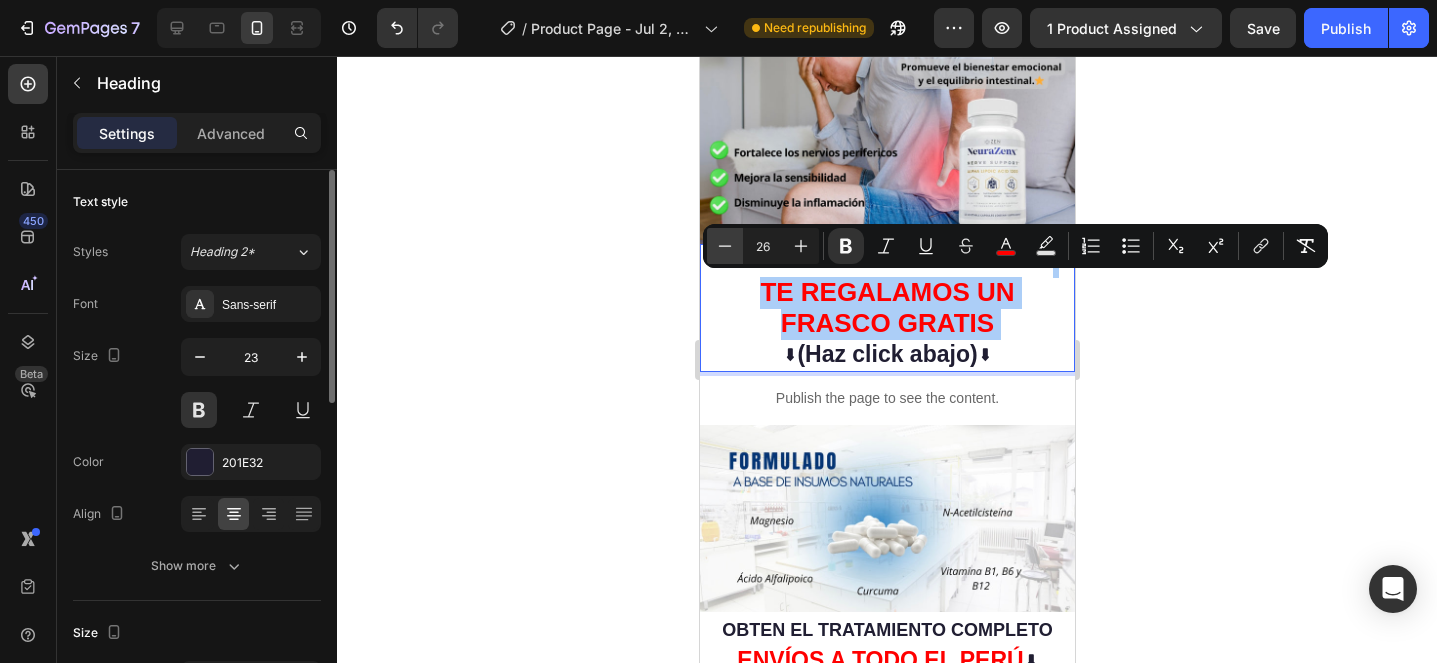 click on "Minus" at bounding box center (725, 246) 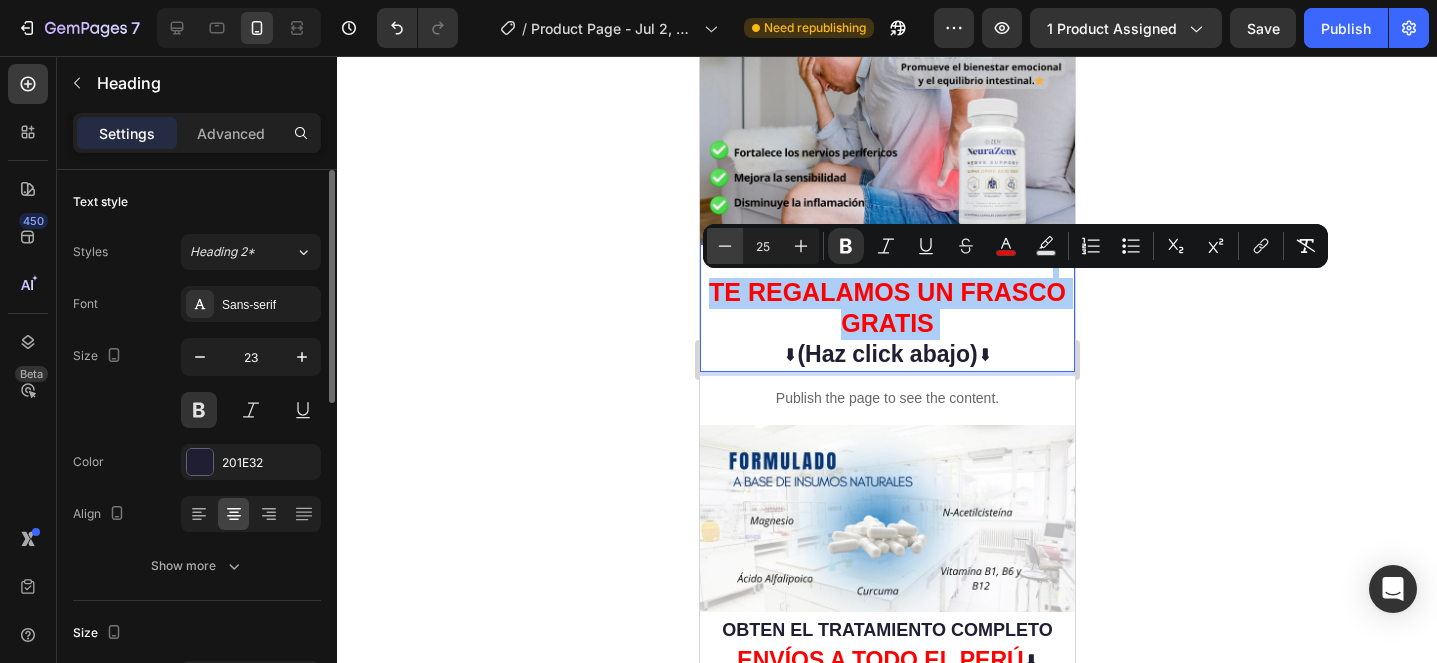 click on "Minus" at bounding box center [725, 246] 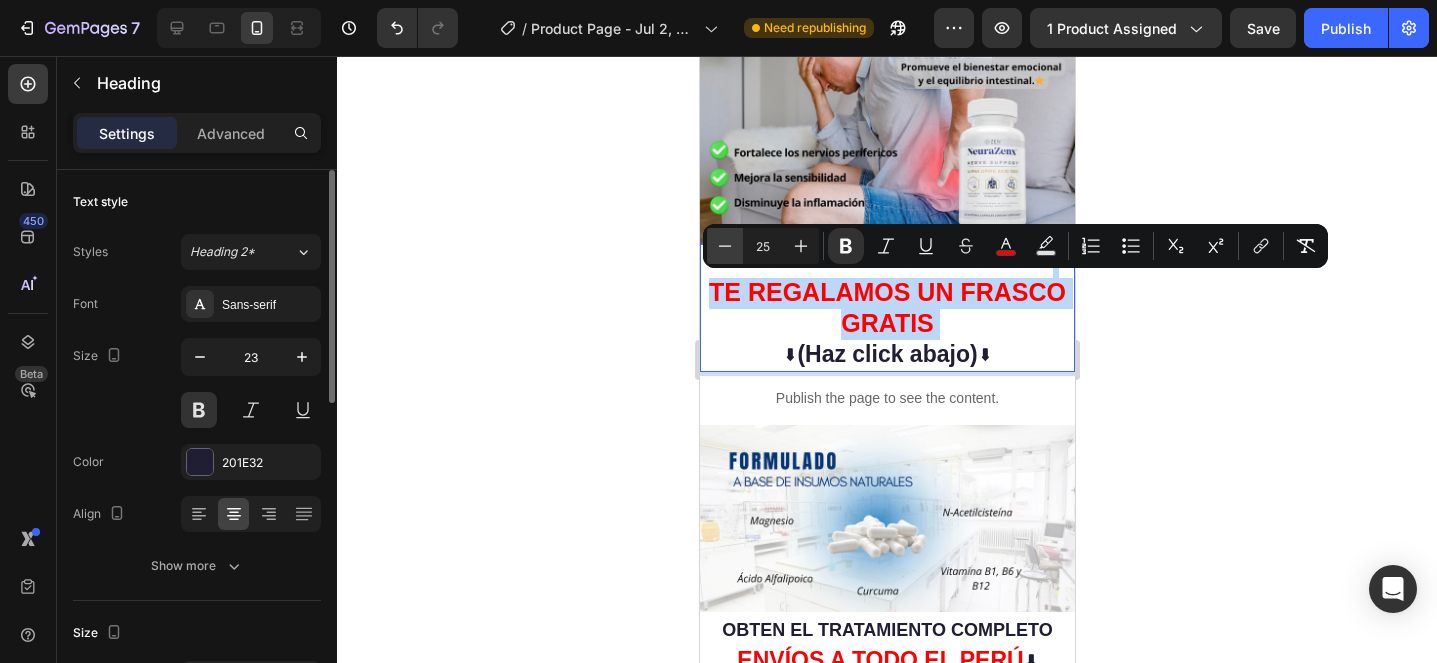 type on "24" 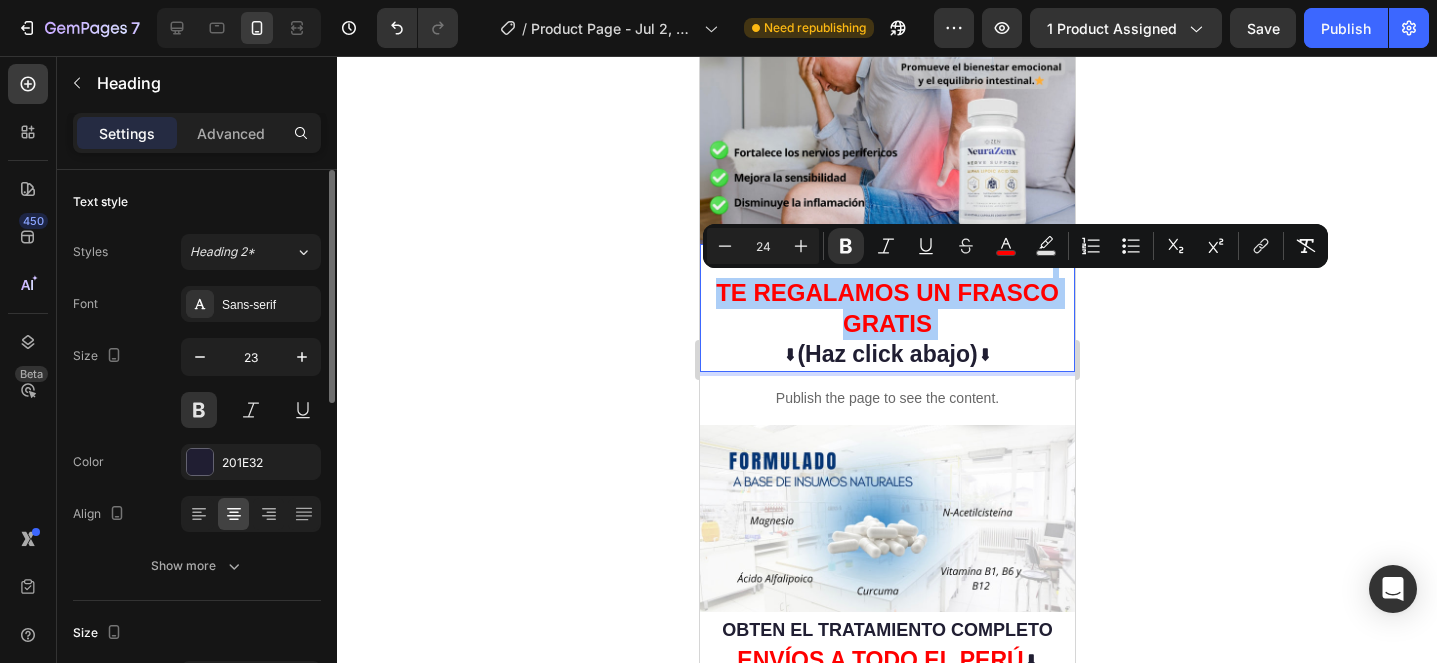 click 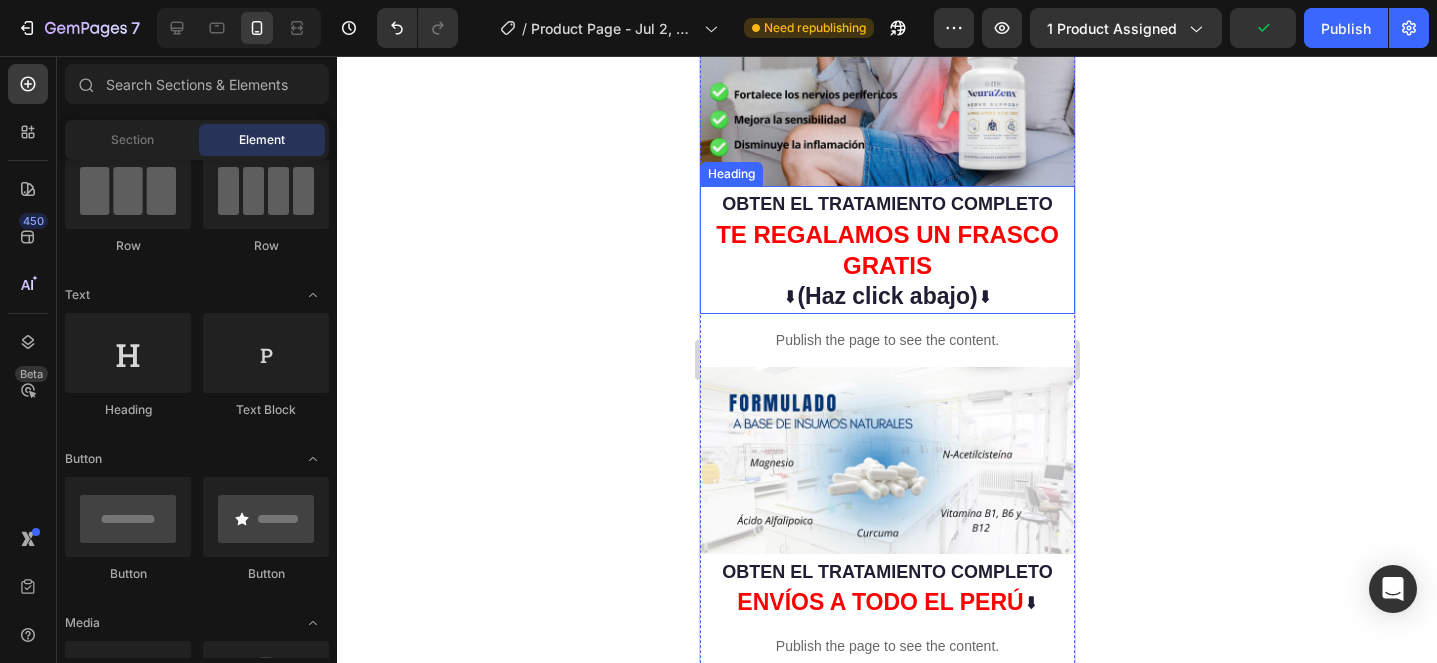 scroll, scrollTop: 640, scrollLeft: 0, axis: vertical 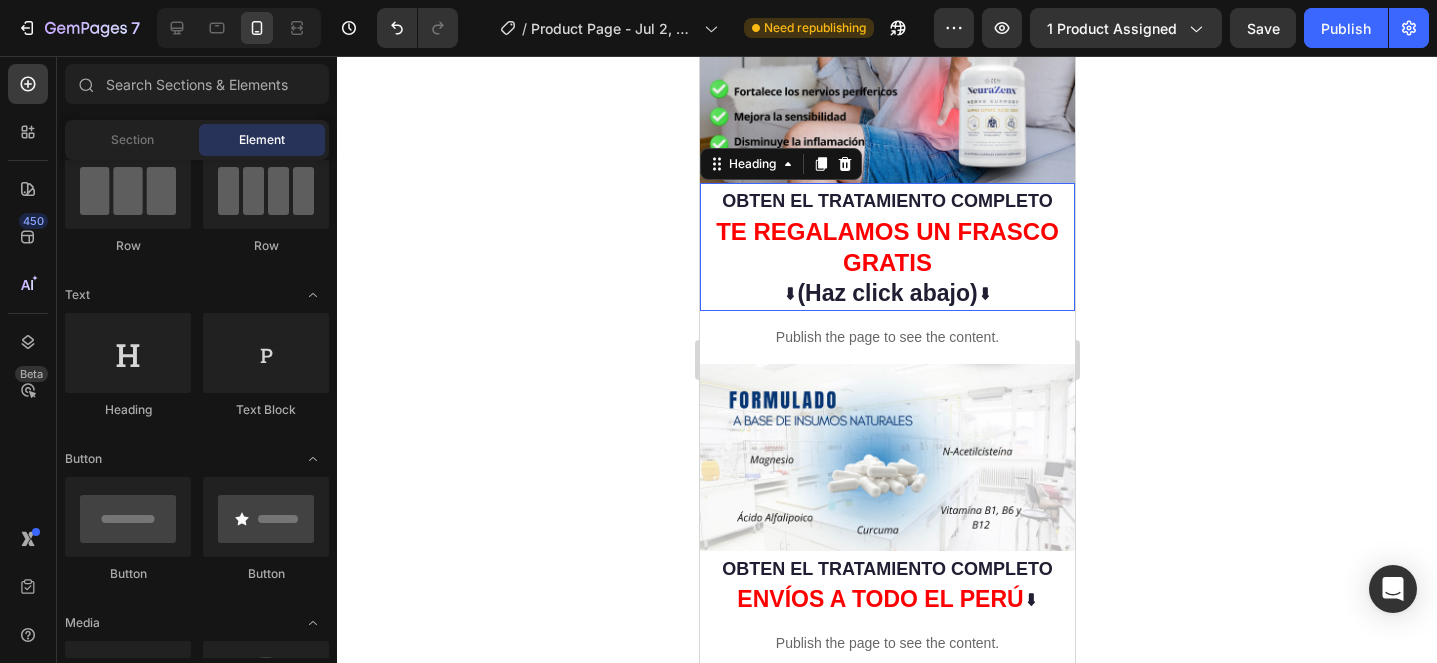 click on "OBTEN EL TRATAMIENTO COMPLETO" at bounding box center (886, 201) 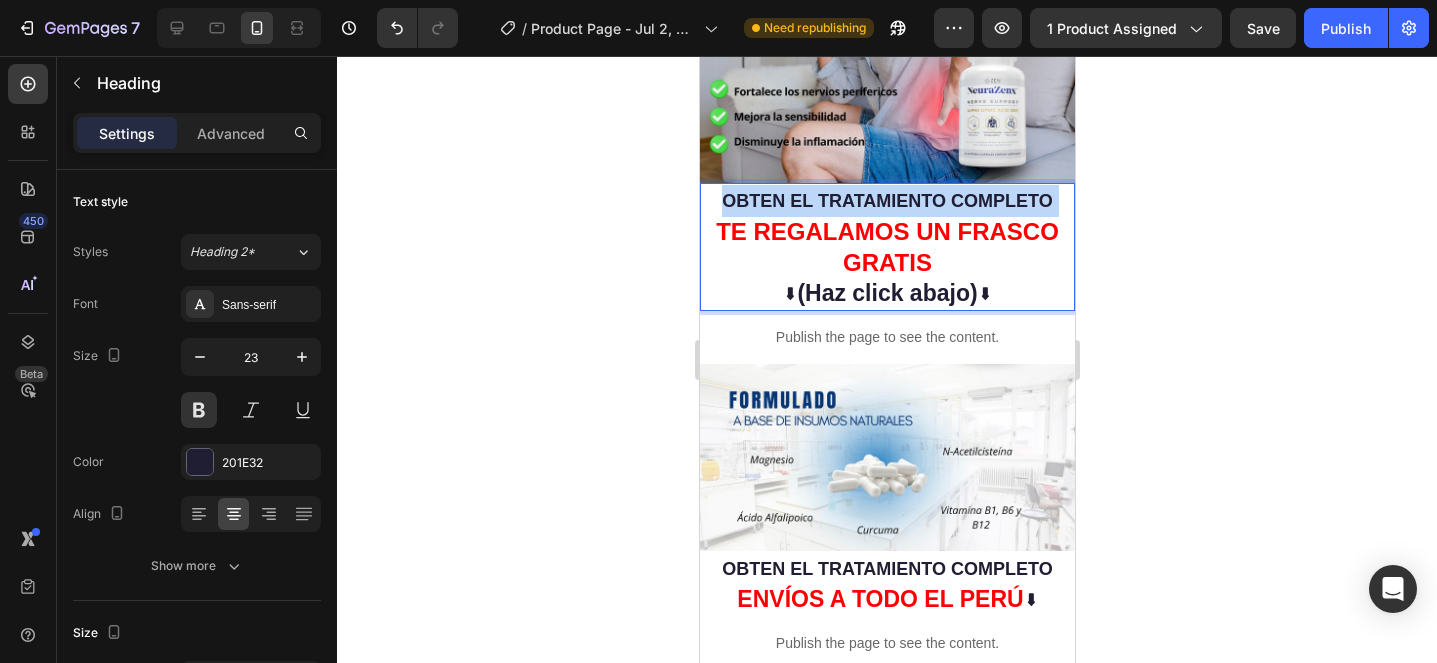 click on "OBTEN EL TRATAMIENTO COMPLETO" at bounding box center (886, 201) 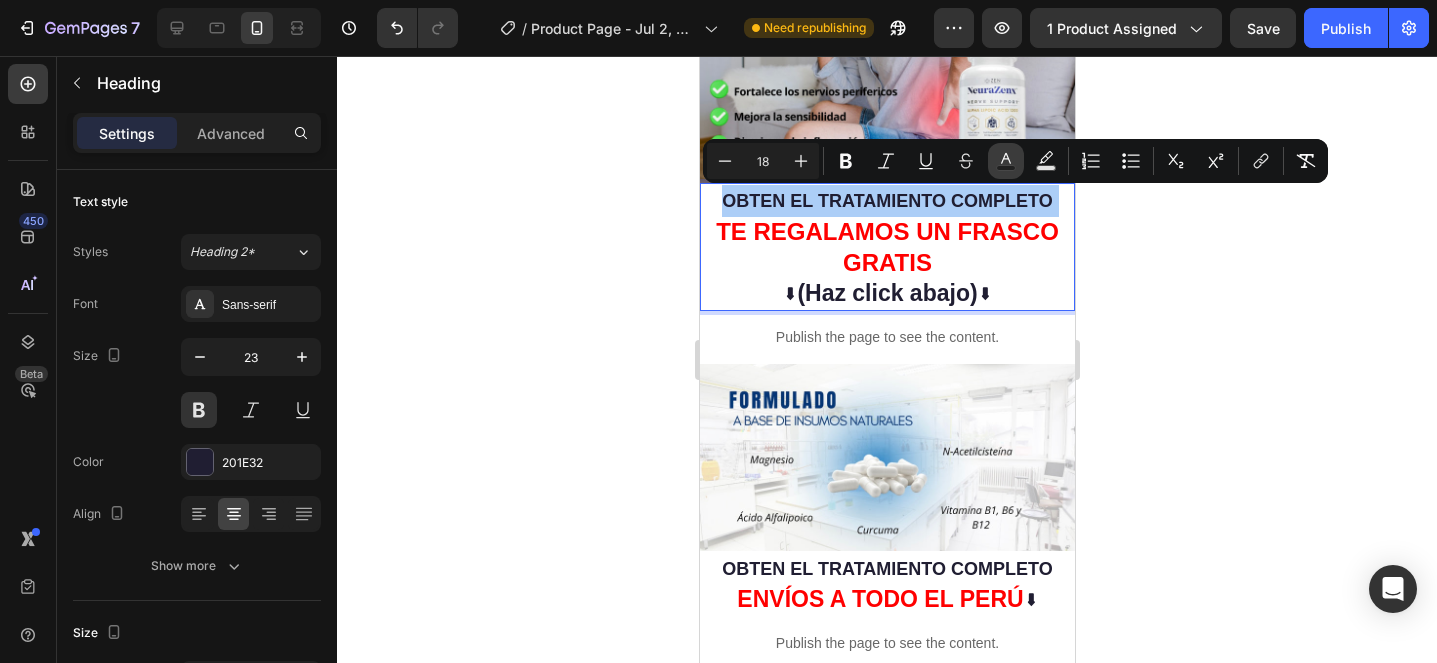 click 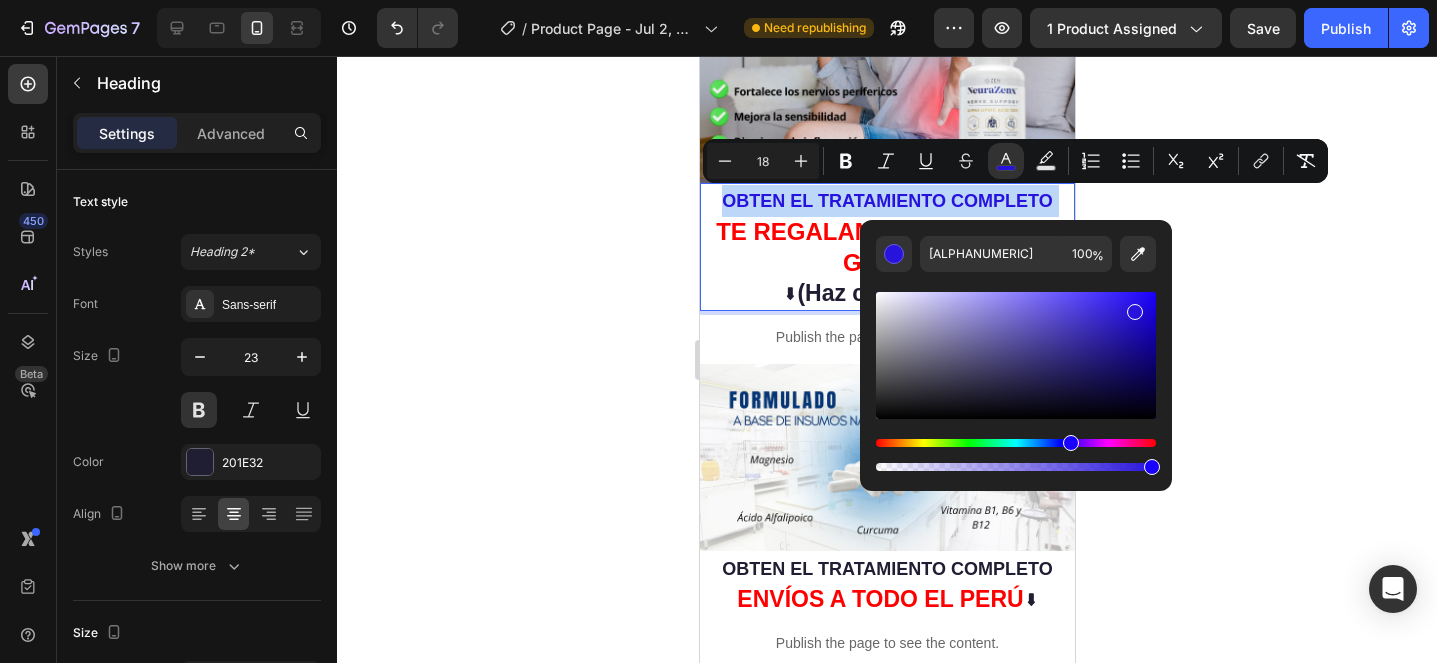 click at bounding box center (1016, 355) 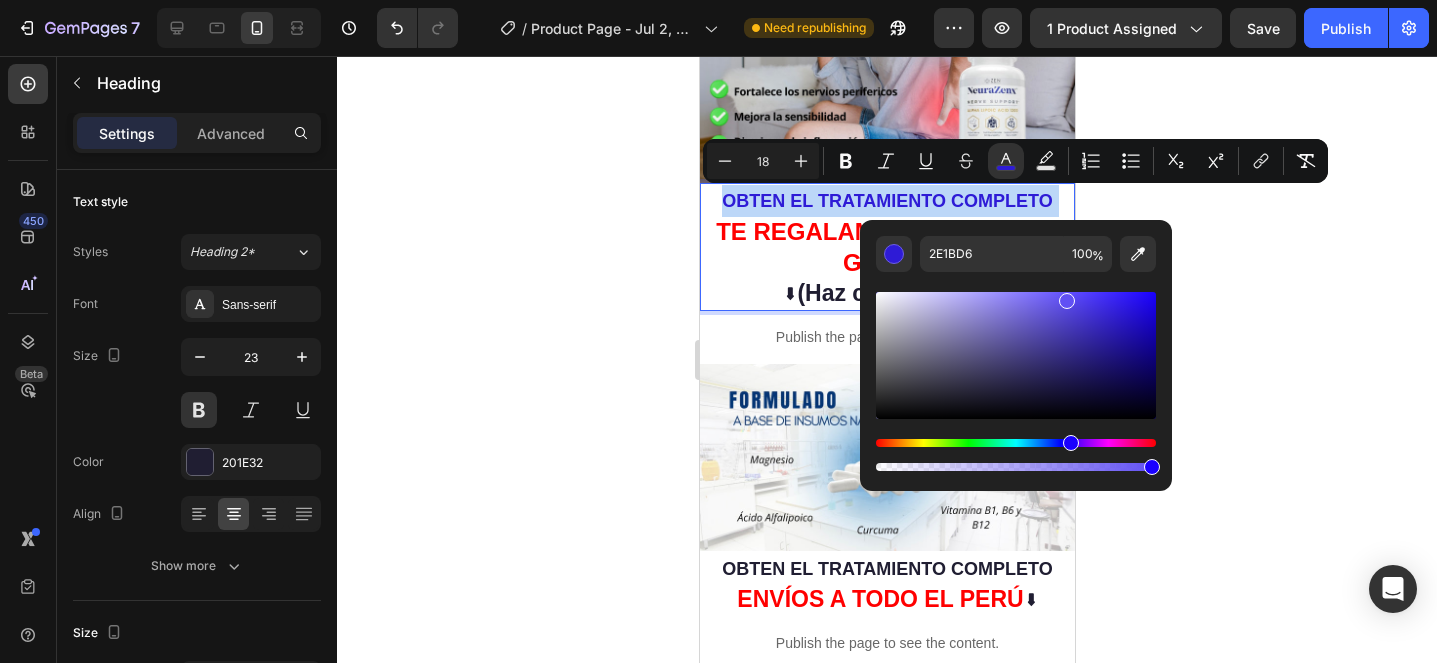 drag, startPoint x: 1121, startPoint y: 311, endPoint x: 1064, endPoint y: 293, distance: 59.77458 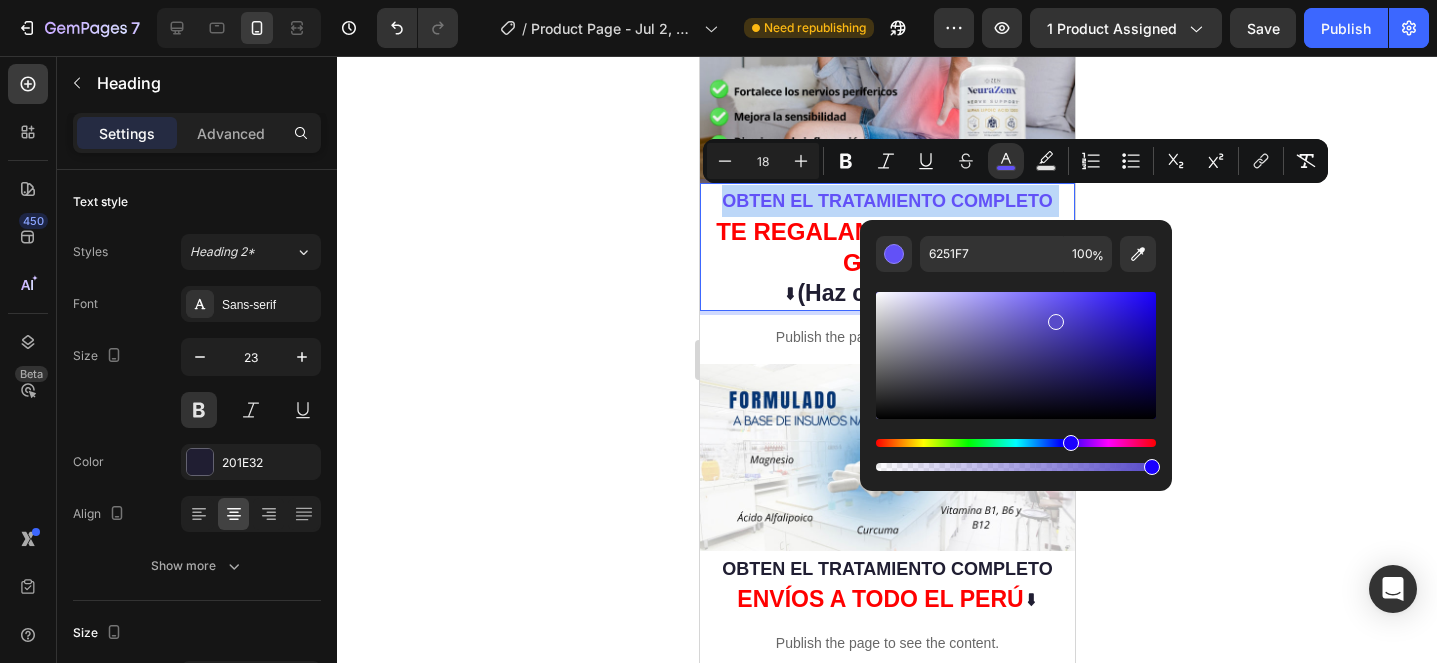 click at bounding box center [1016, 355] 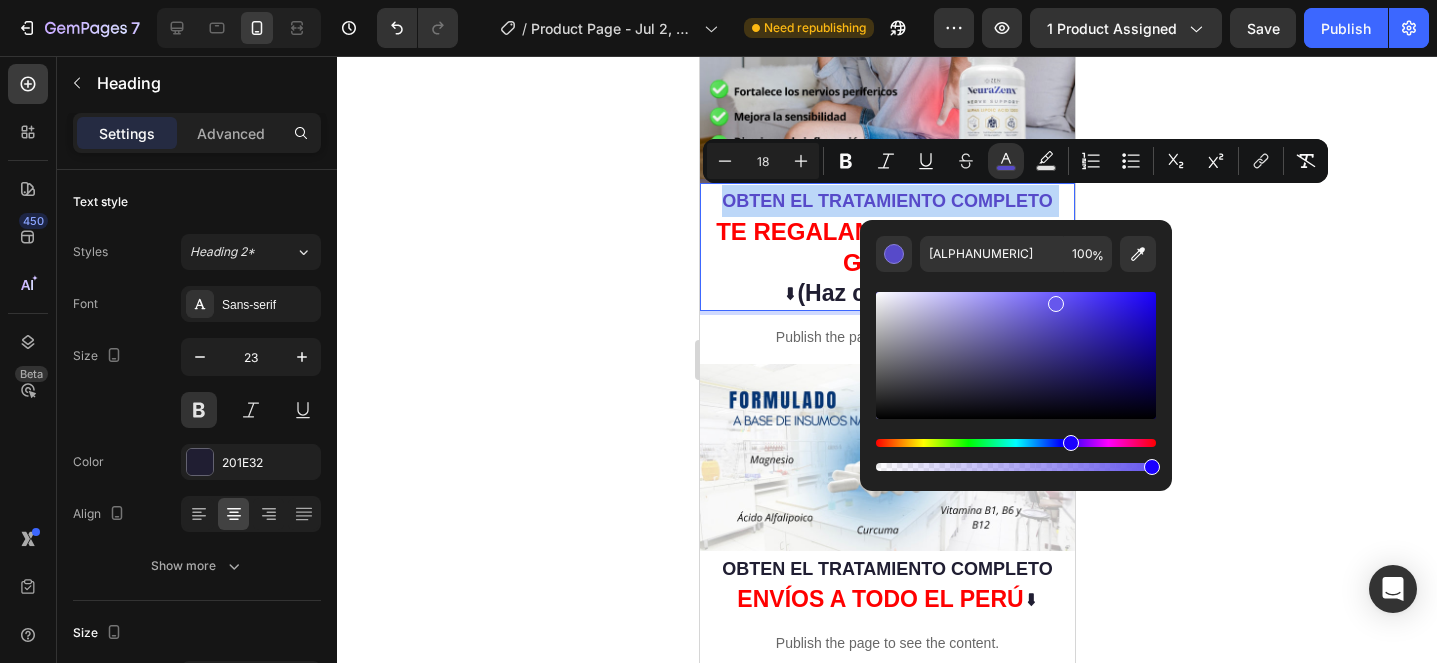 click at bounding box center (1016, 355) 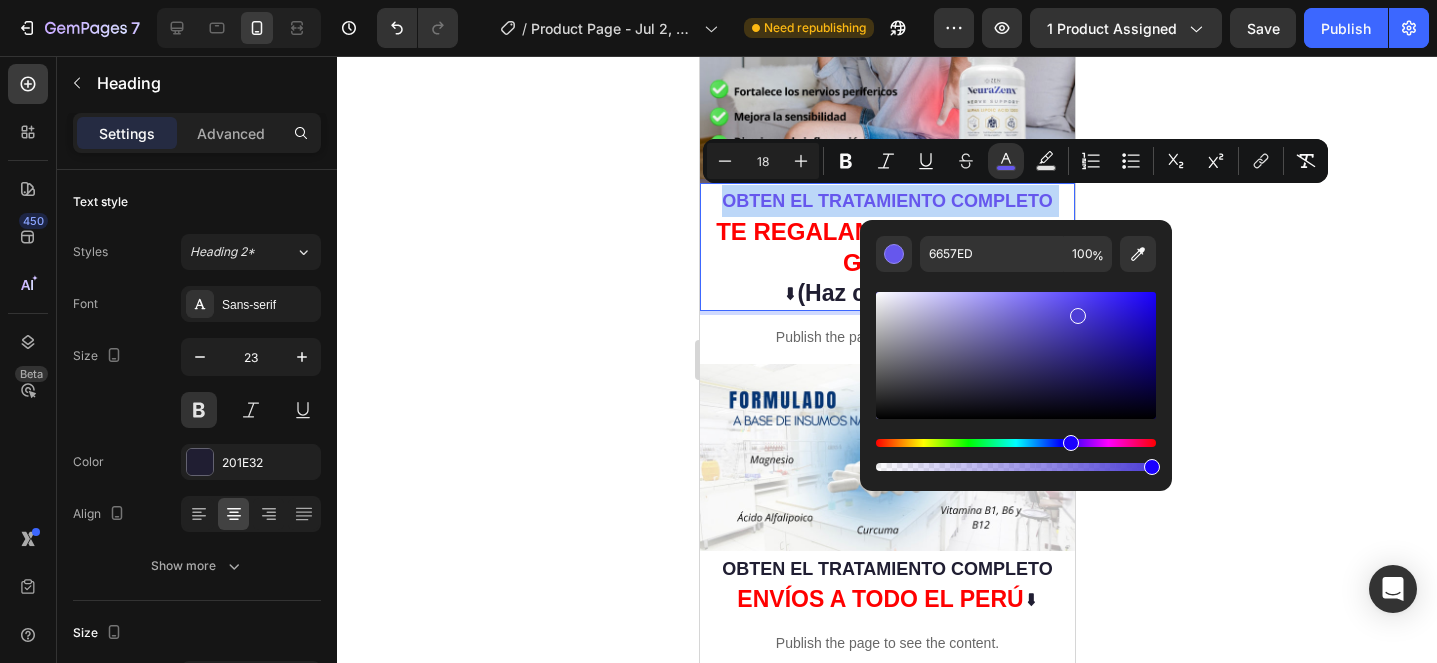 click at bounding box center [1016, 355] 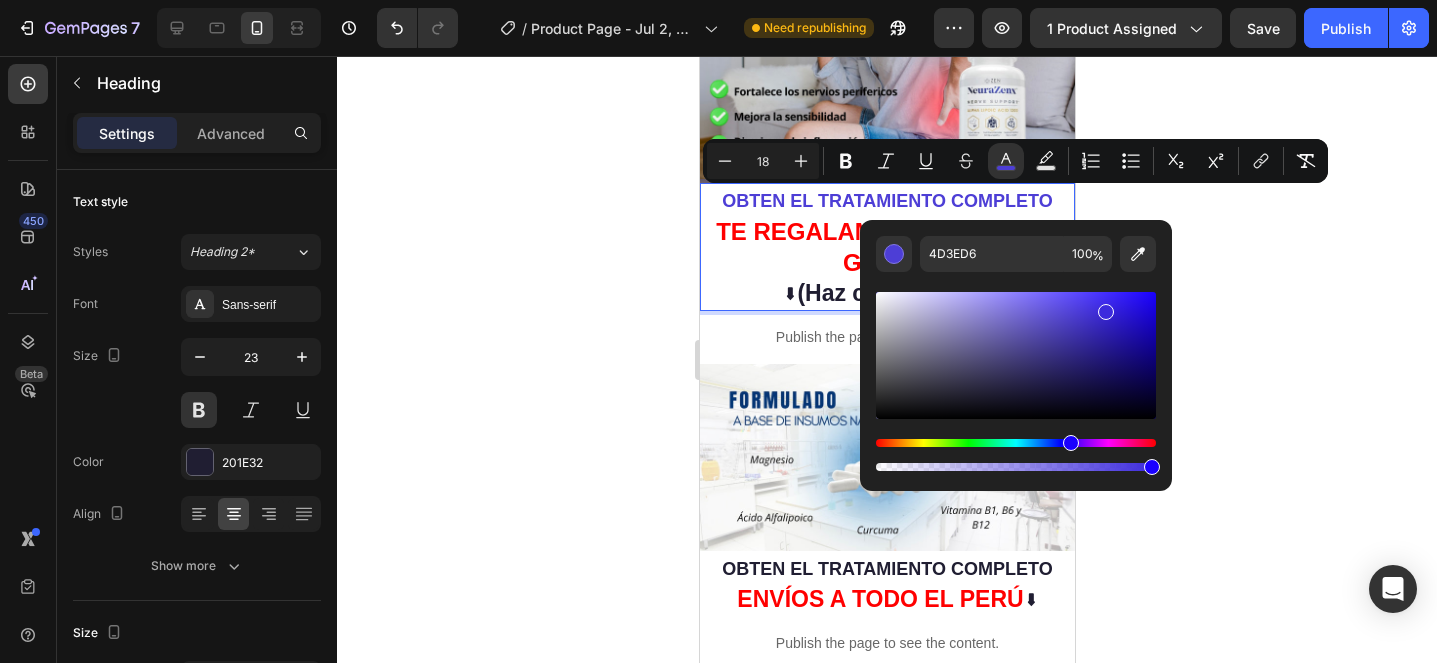 click at bounding box center (1016, 355) 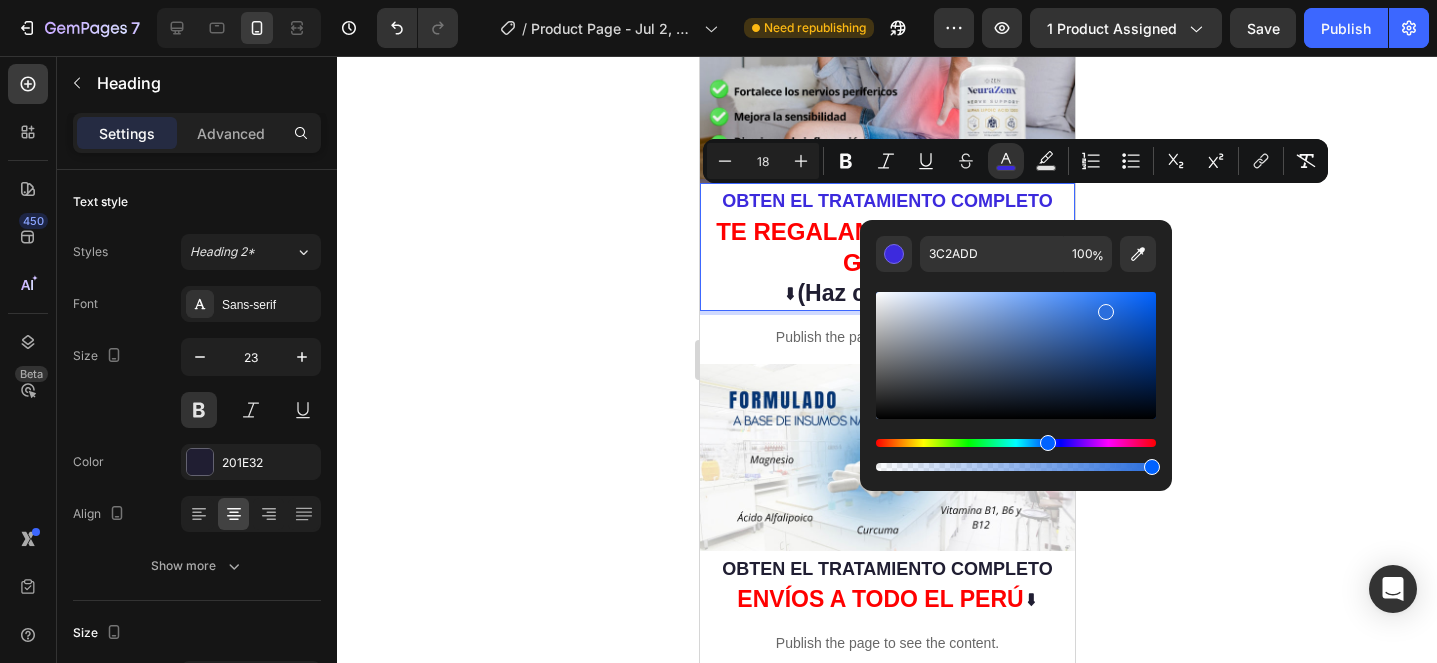 click at bounding box center [1016, 443] 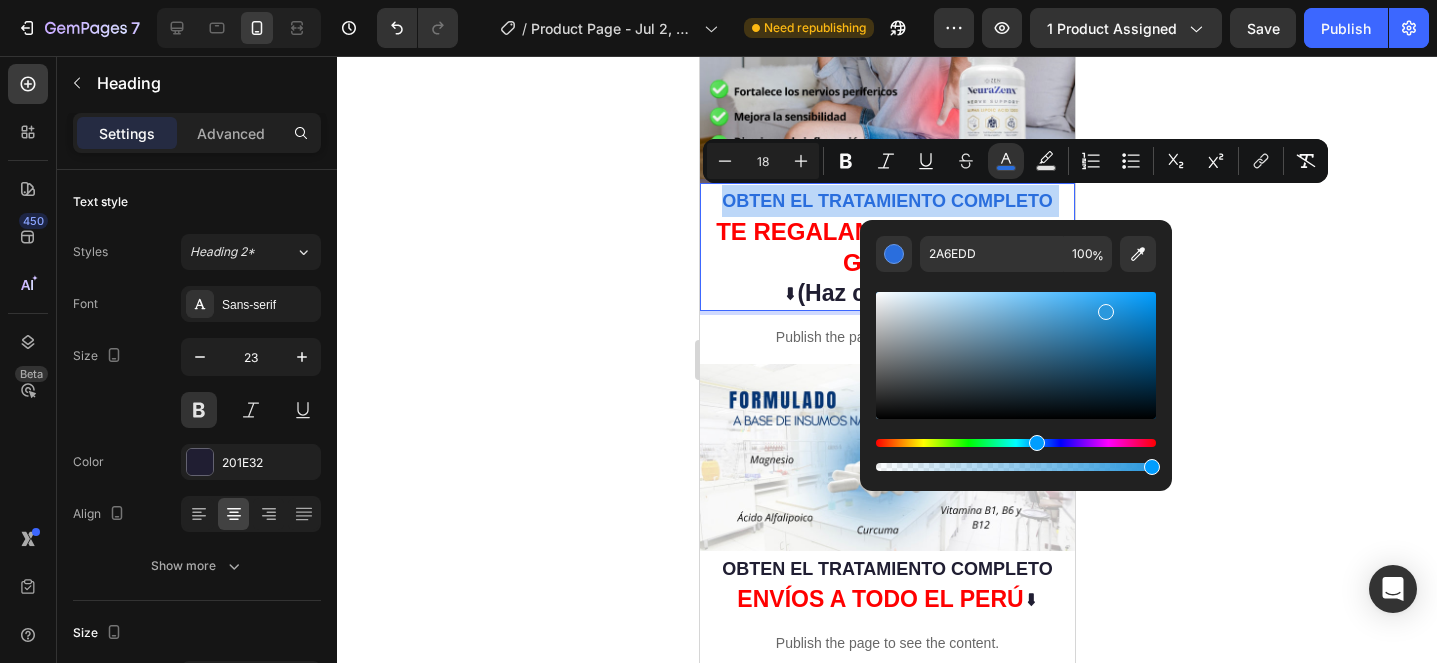 click at bounding box center [1016, 443] 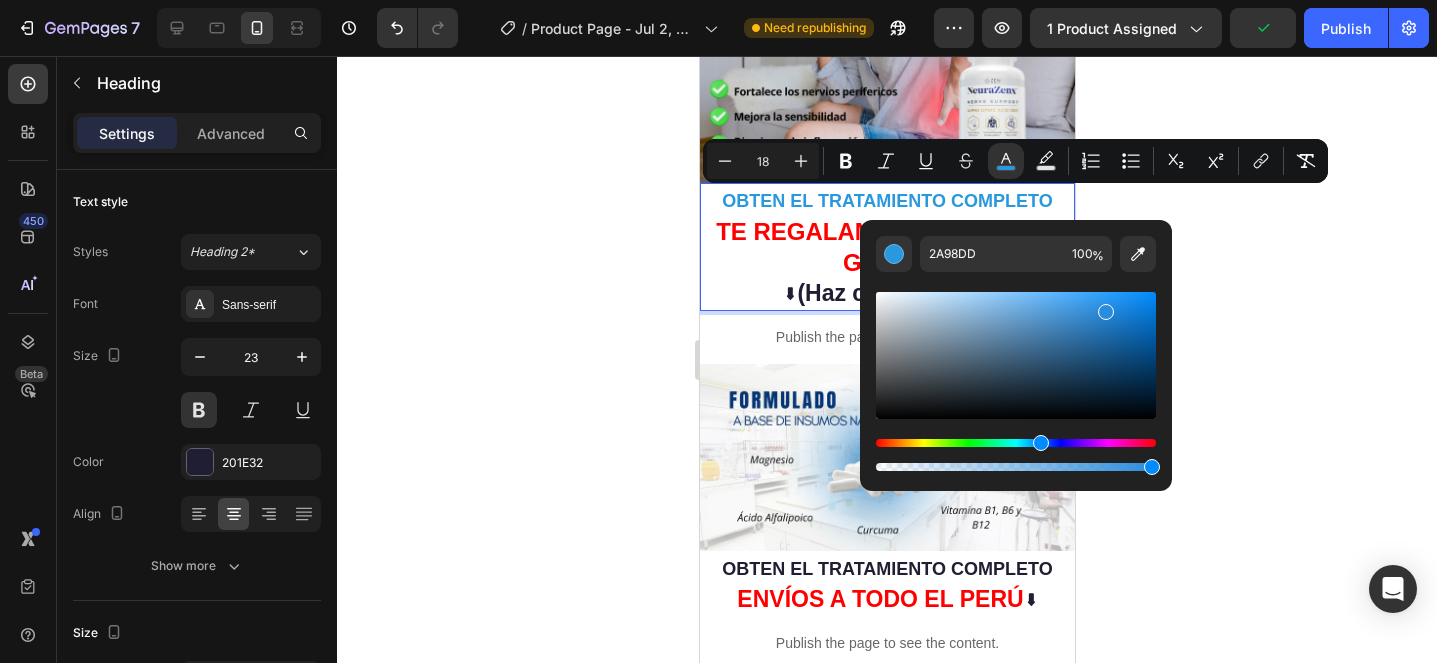 click at bounding box center (1041, 443) 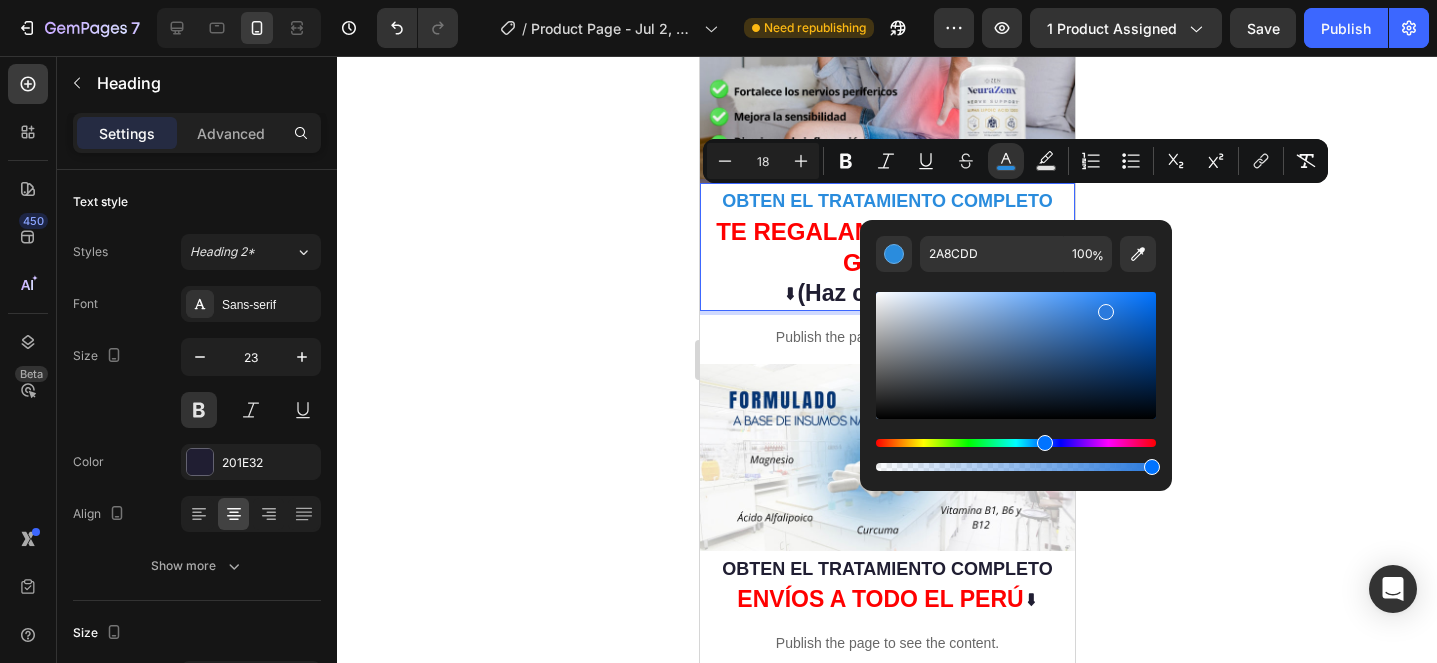 type on "2A7ADD" 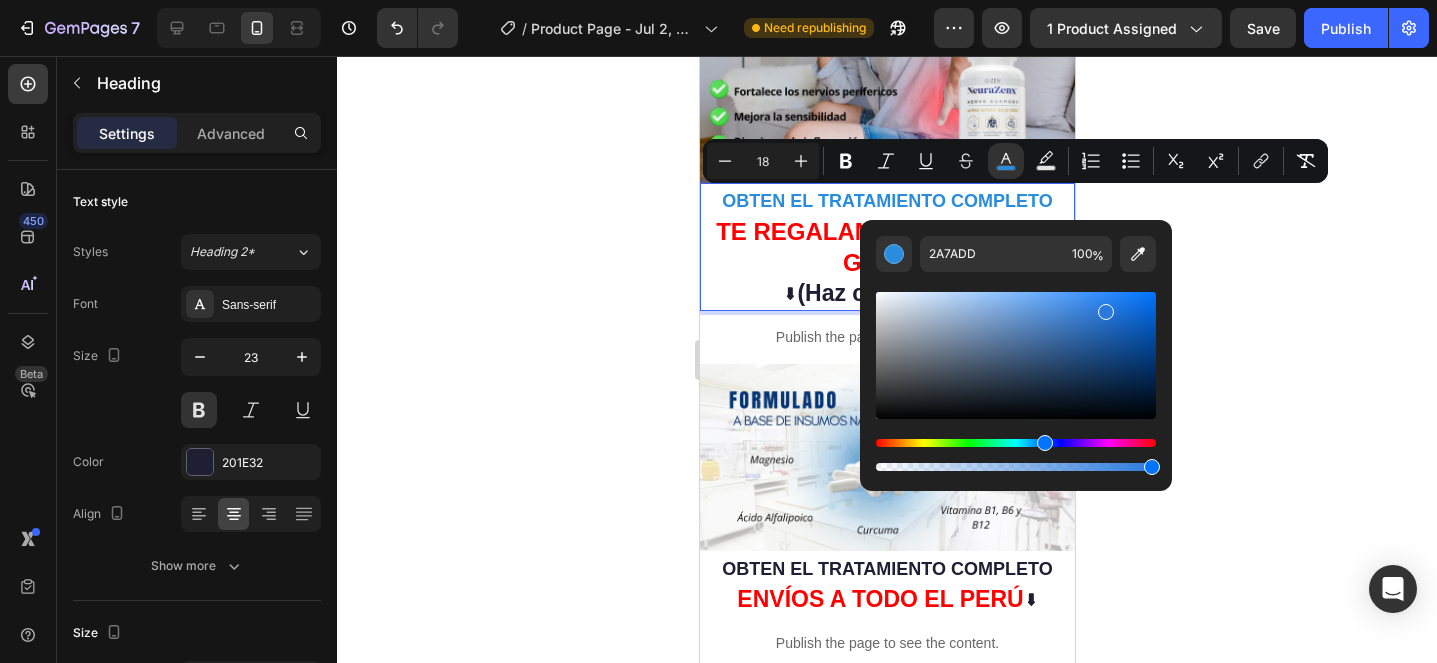 click at bounding box center [1045, 443] 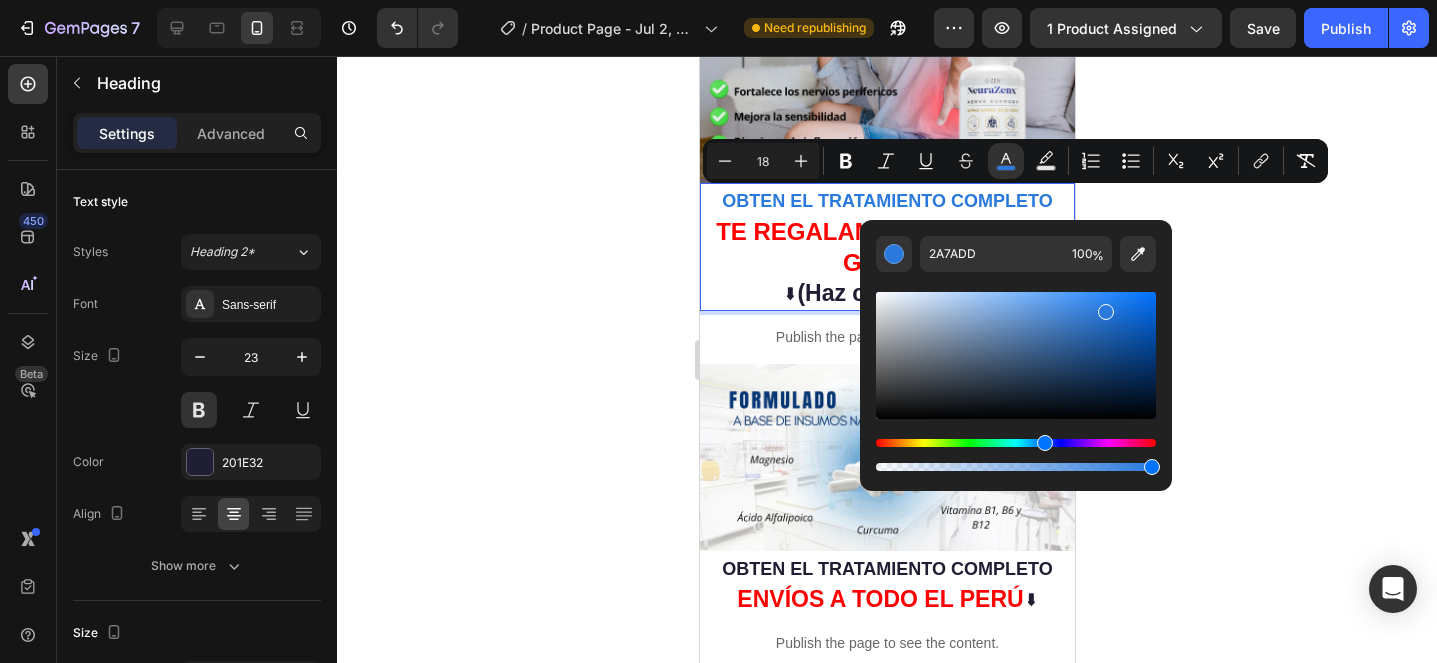 click 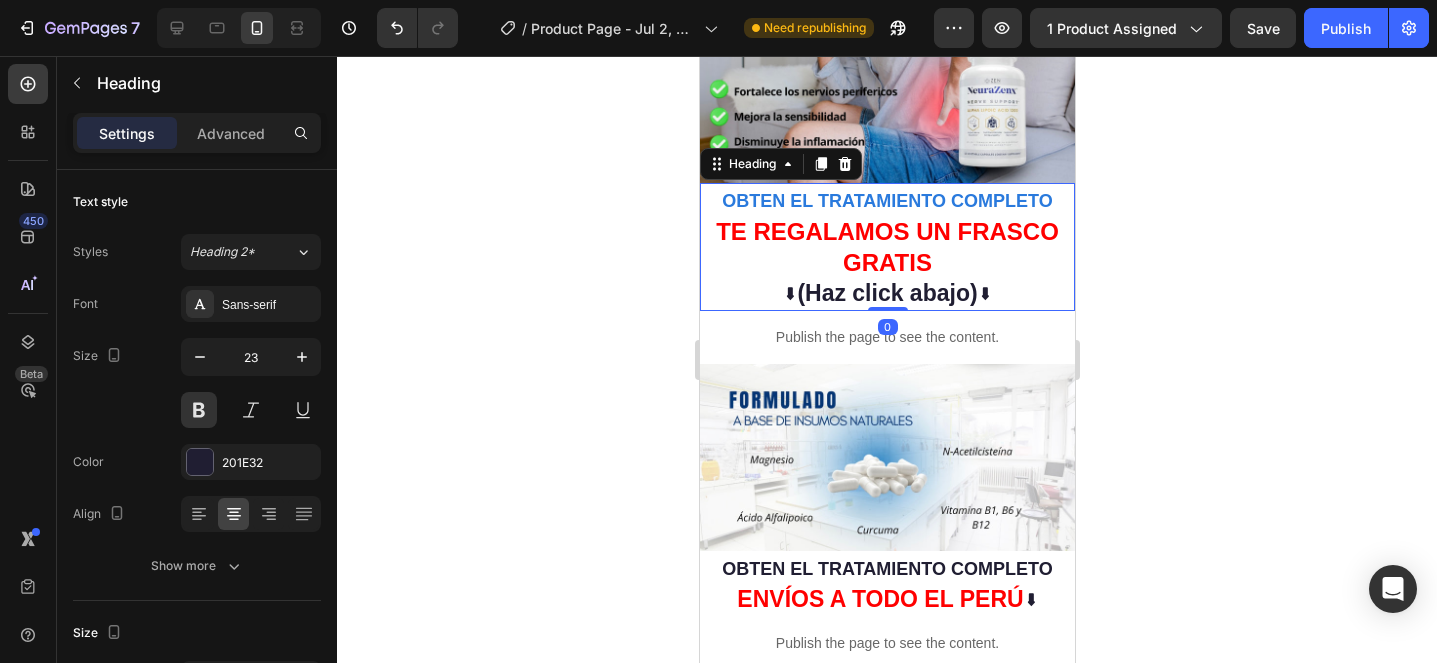 click on "⁠⁠⁠⁠⁠⁠⁠ OBTEN EL TRATAMIENTO COMPLETO  TE REGALAMOS UN FRASCO GRATIS ⬇(Haz click abajo)⬇" at bounding box center (886, 247) 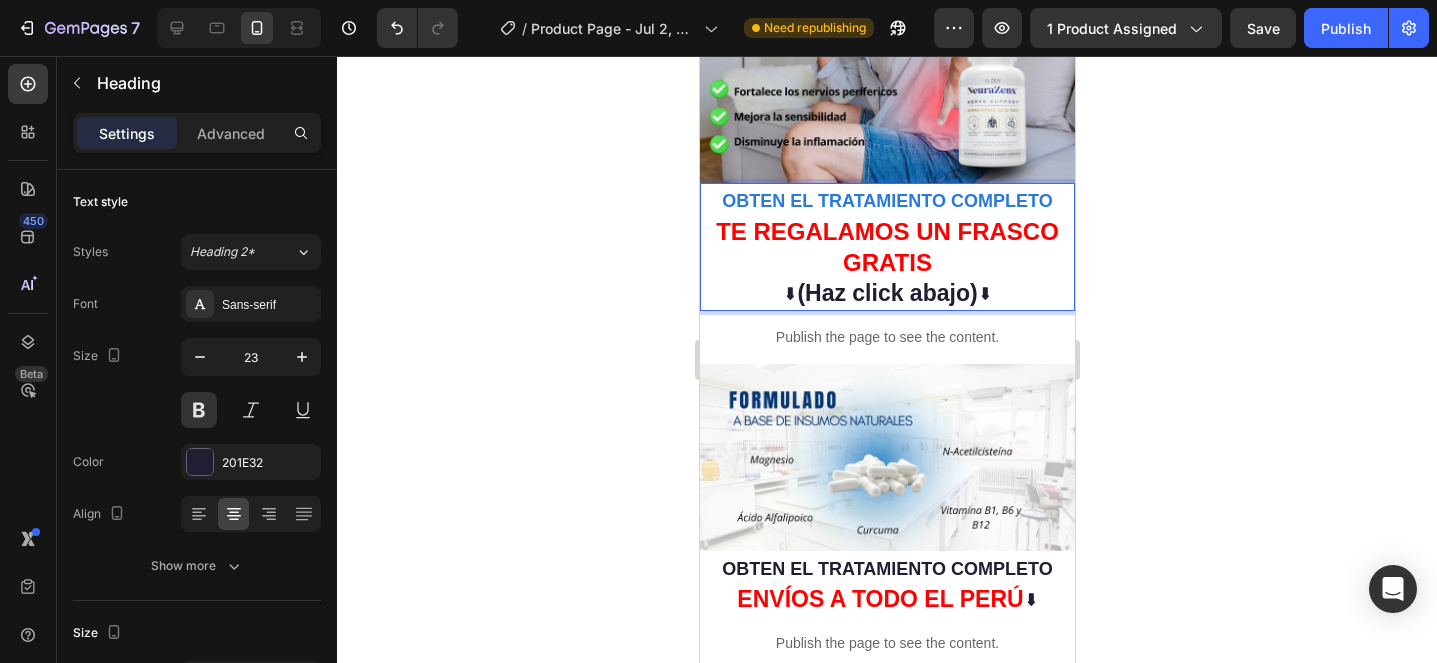 click on "OBTEN EL TRATAMIENTO COMPLETO" at bounding box center (886, 201) 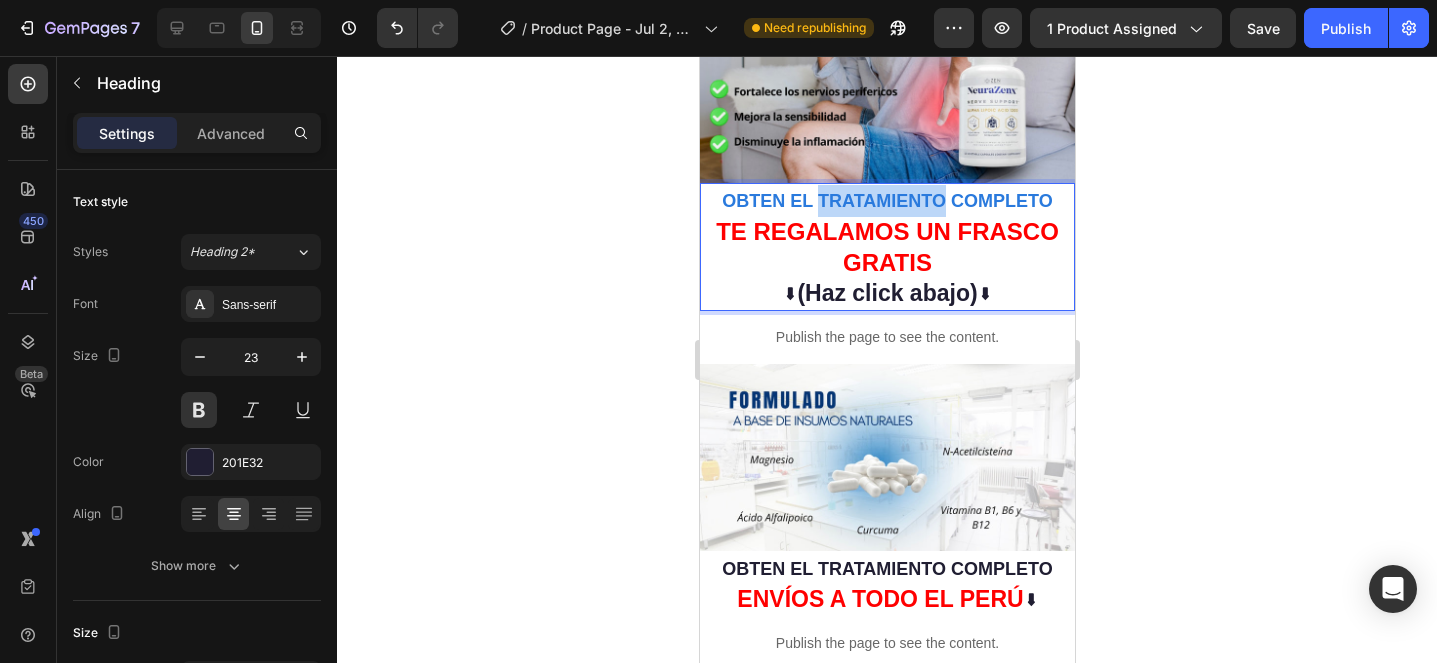 click on "OBTEN EL TRATAMIENTO COMPLETO" at bounding box center (886, 201) 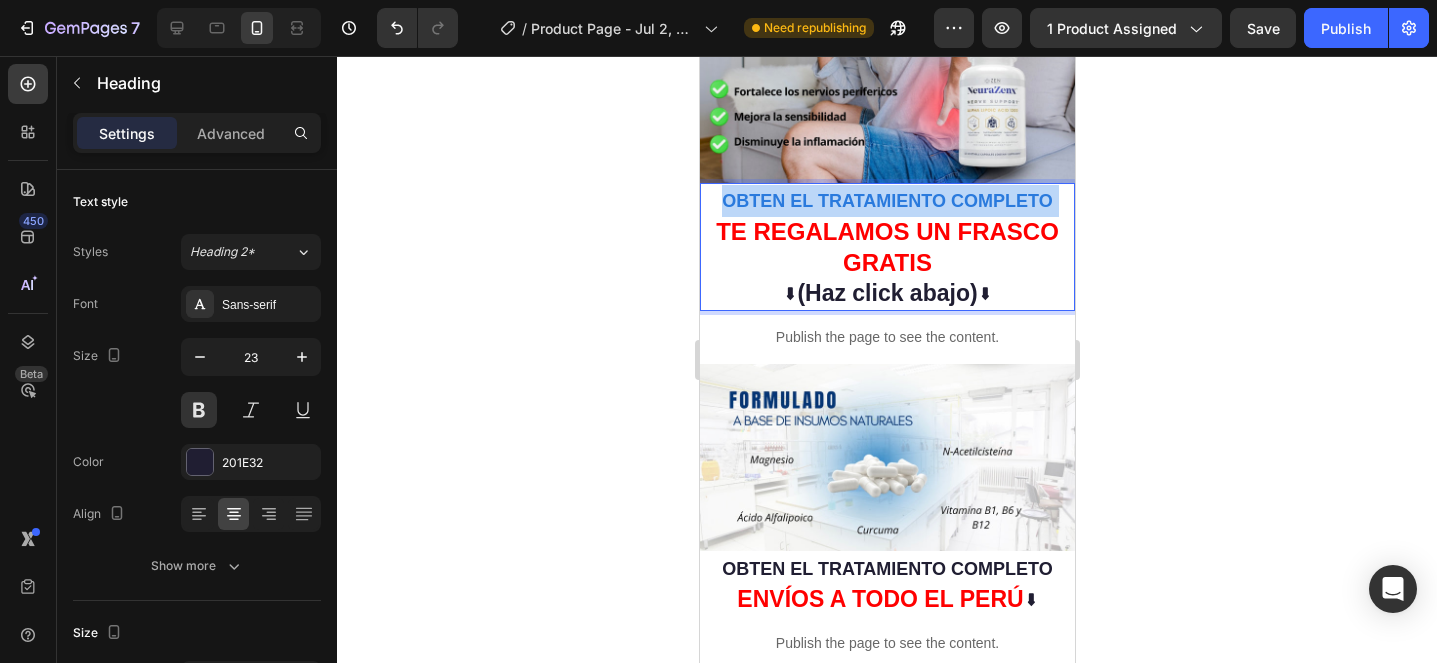 click on "OBTEN EL TRATAMIENTO COMPLETO" at bounding box center (886, 201) 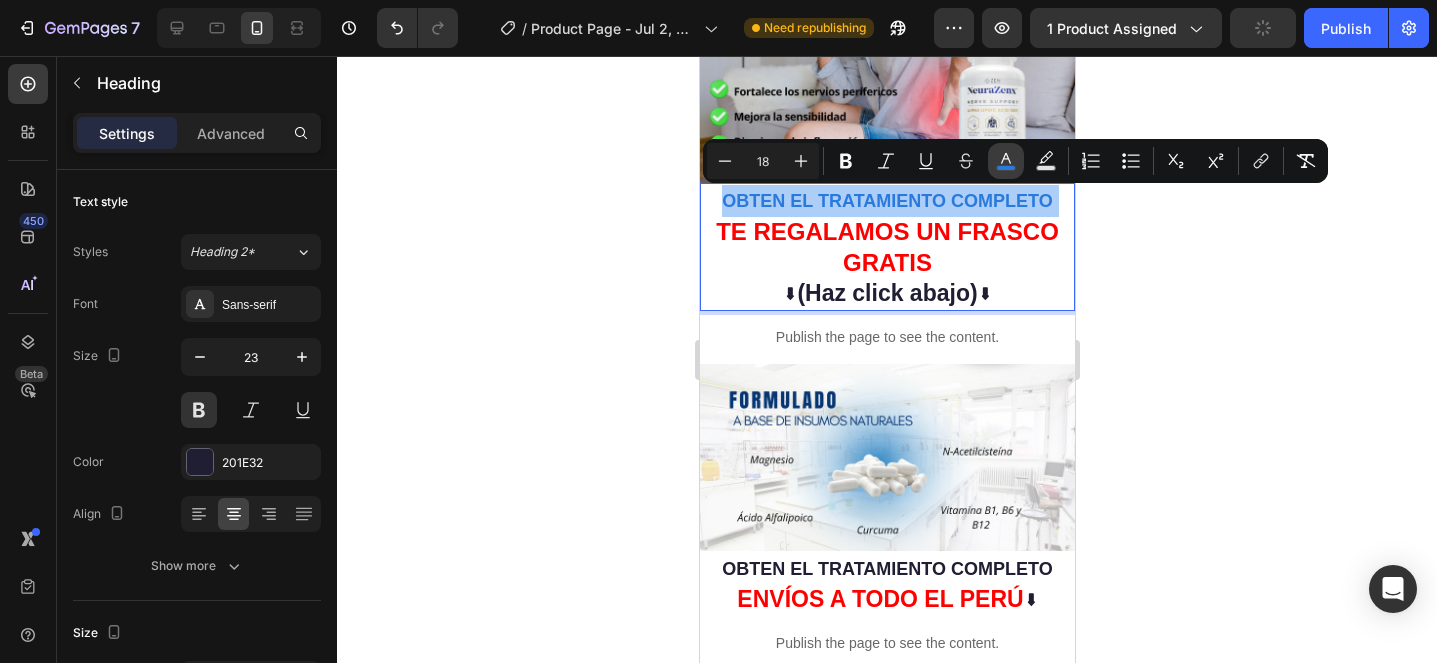 click 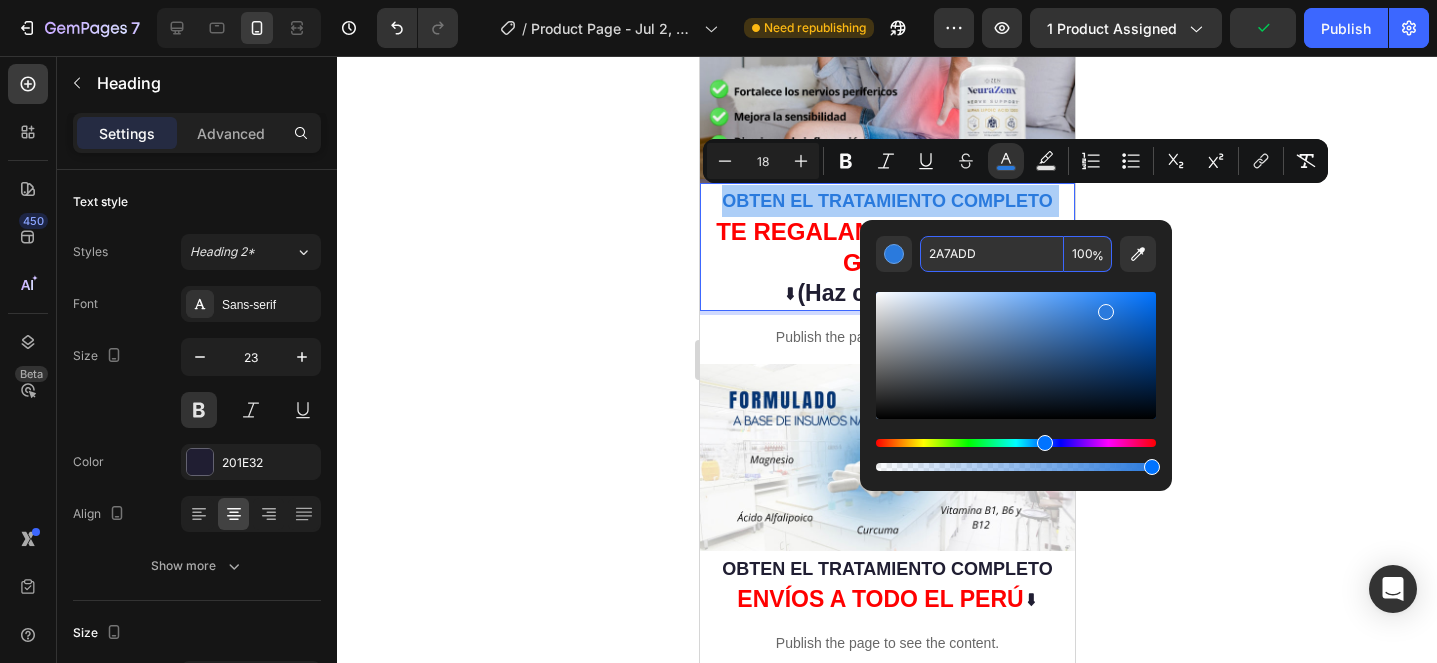 click on "2A7ADD" at bounding box center (992, 254) 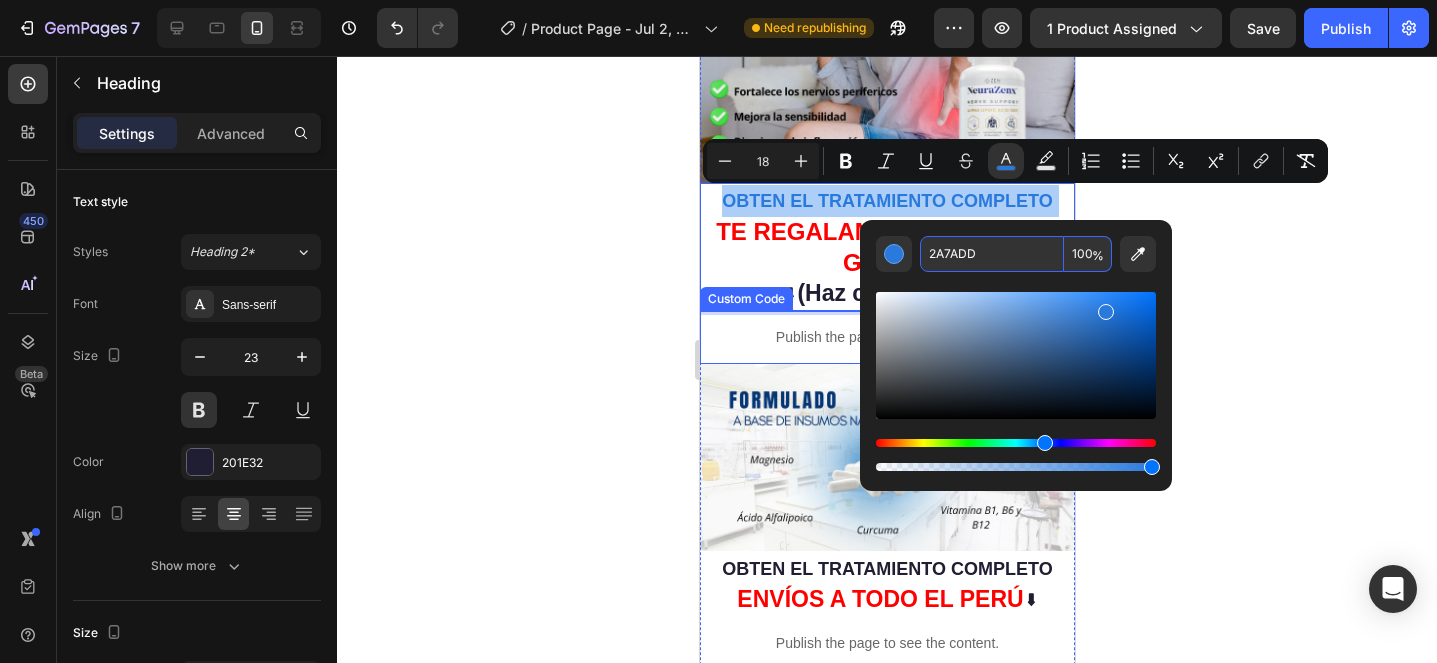 click 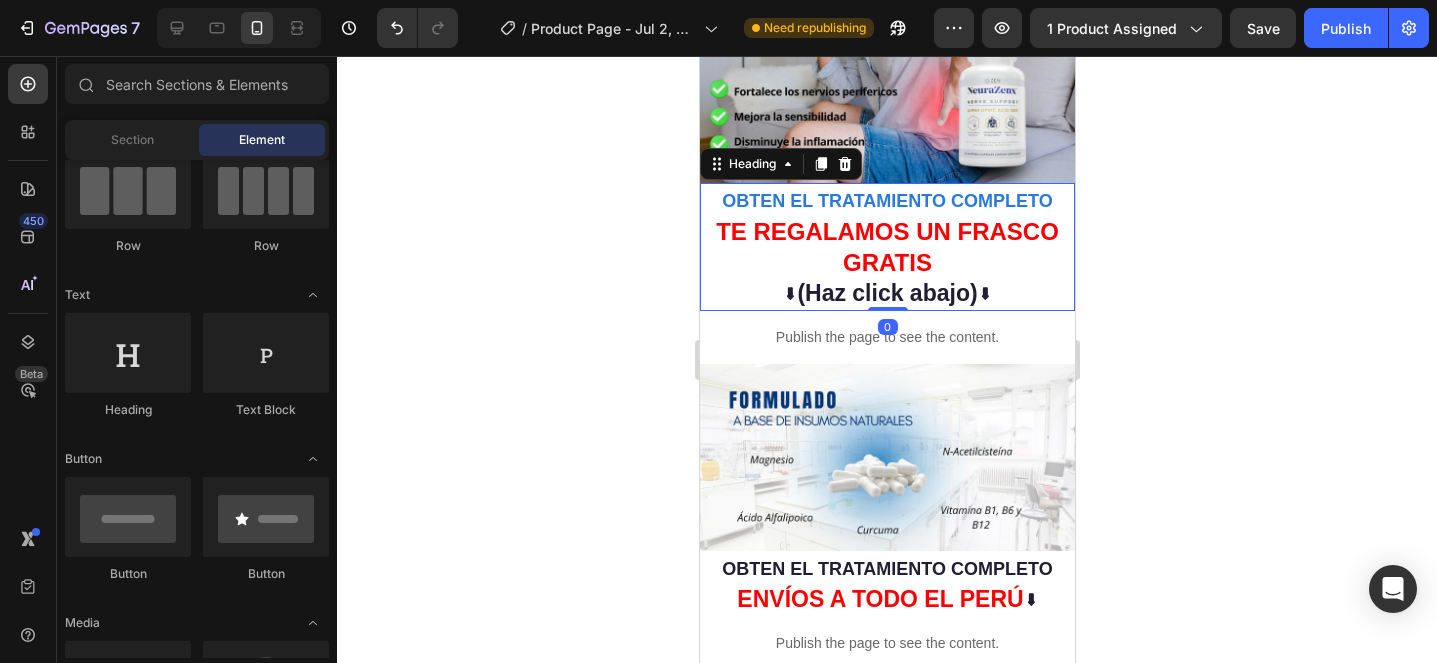 click on "⁠⁠⁠⁠⁠⁠⁠ OBTEN EL TRATAMIENTO COMPLETO  TE REGALAMOS UN FRASCO GRATIS ⬇(Haz click abajo)⬇" at bounding box center (886, 247) 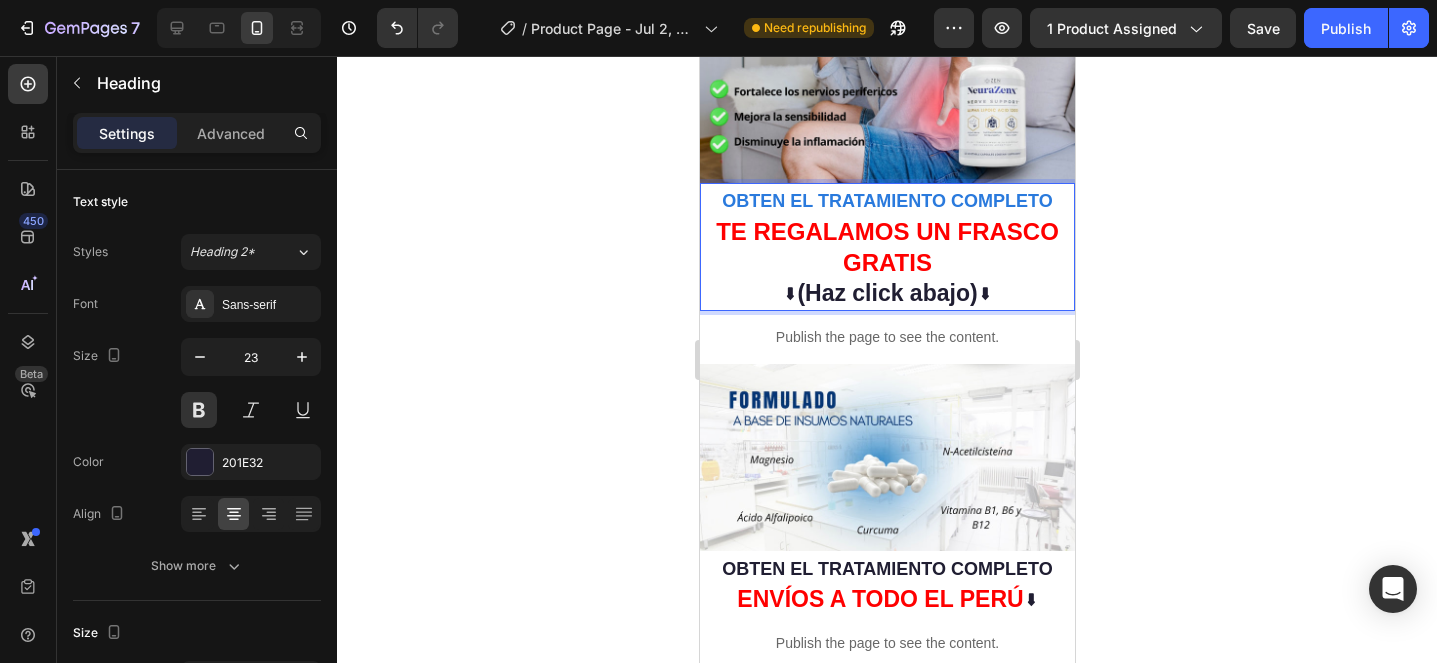 click on "OBTEN EL TRATAMIENTO COMPLETO  TE REGALAMOS UN FRASCO GRATIS ⬇(Haz click abajo)⬇" at bounding box center (886, 247) 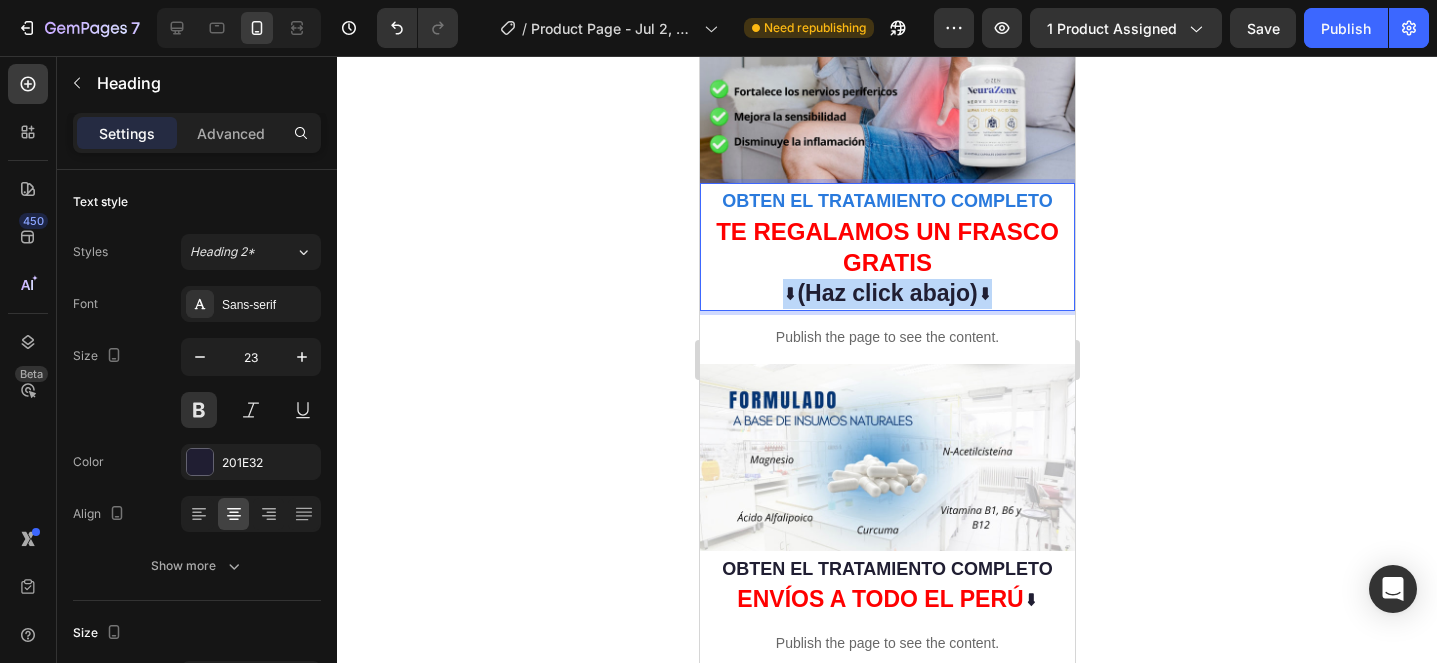 click on "OBTEN EL TRATAMIENTO COMPLETO  TE REGALAMOS UN FRASCO GRATIS ⬇(Haz click abajo)⬇" at bounding box center [886, 247] 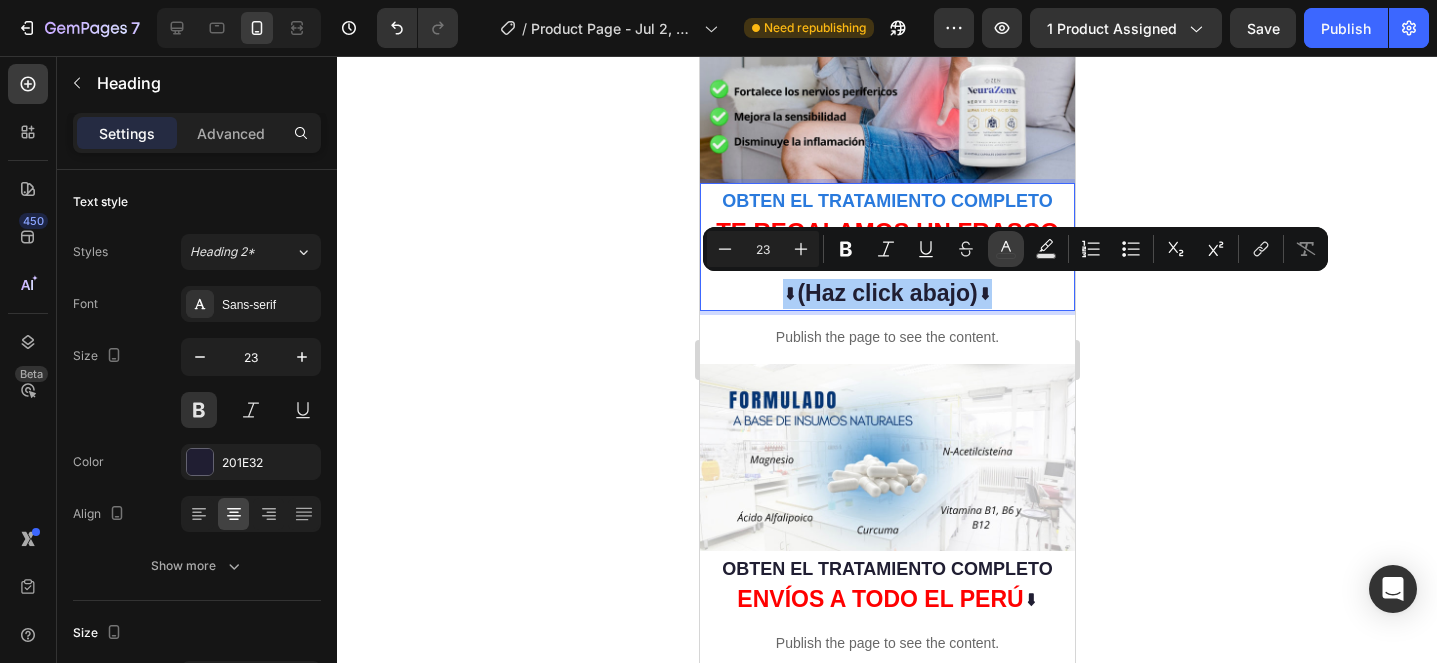 click 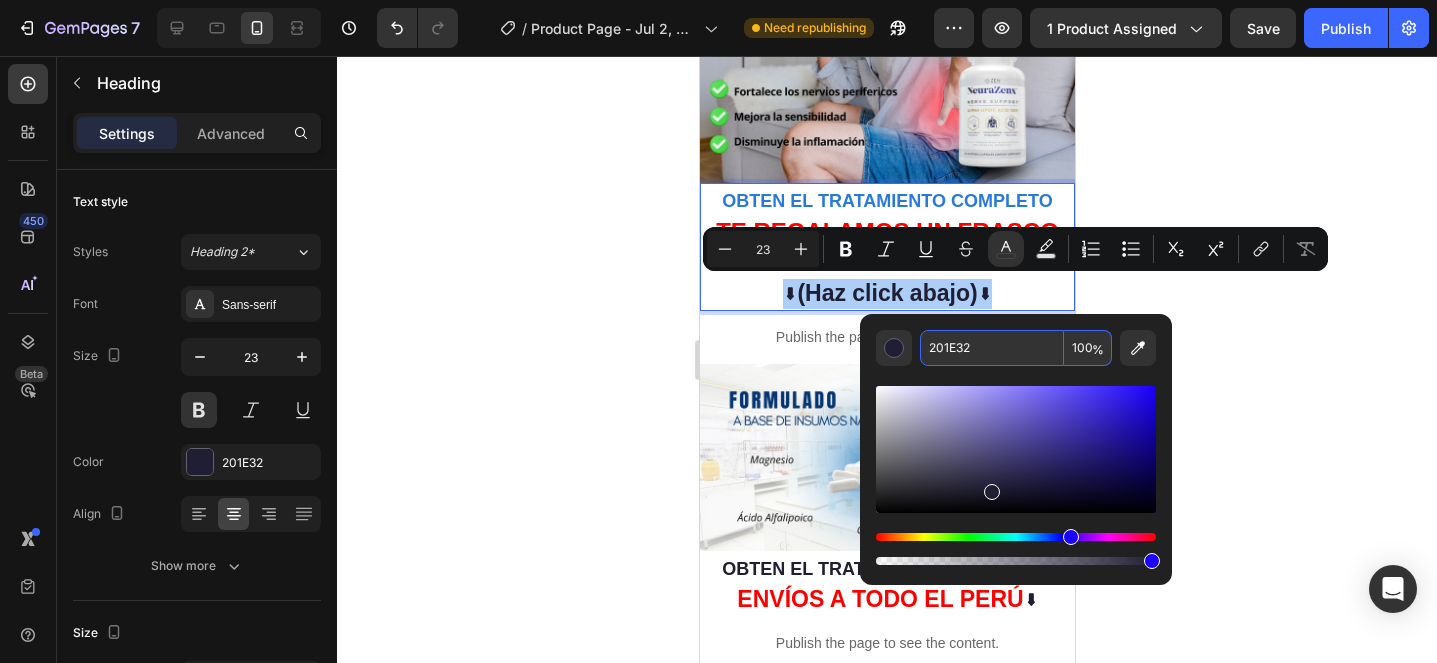 click on "201E32" at bounding box center [992, 348] 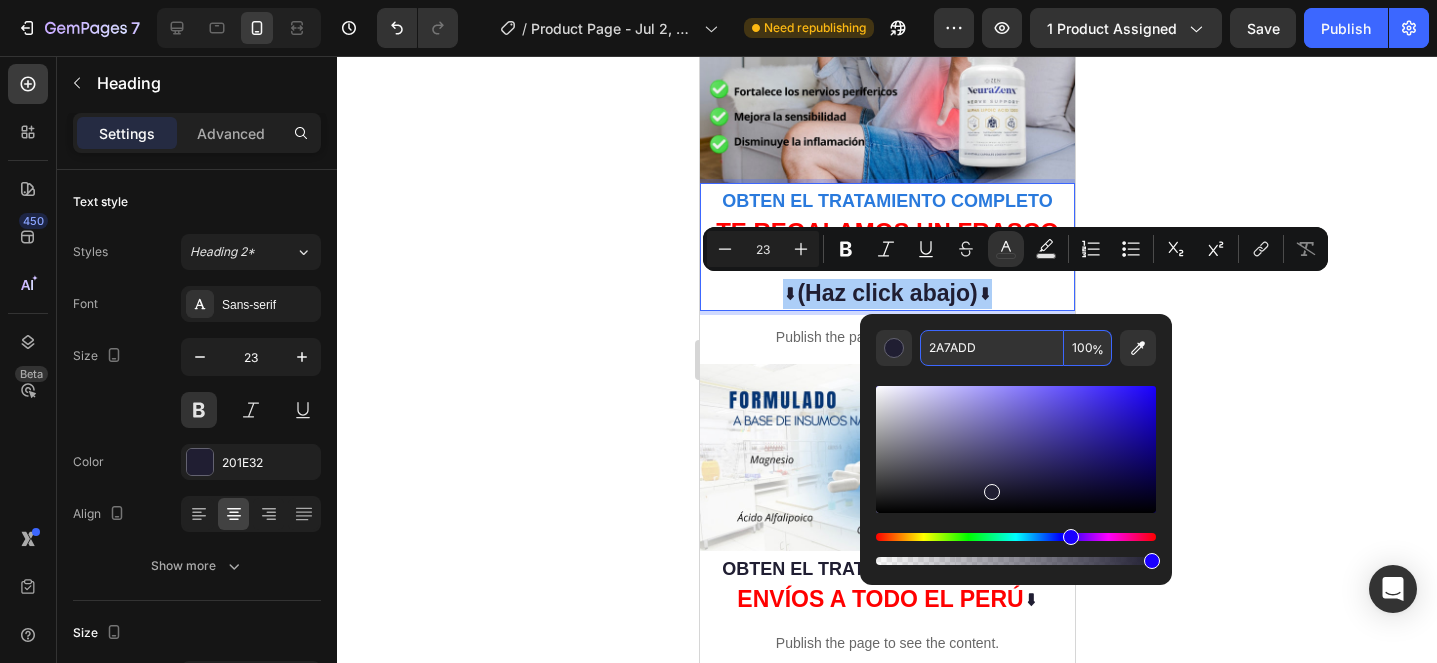 type on "2A7ADD" 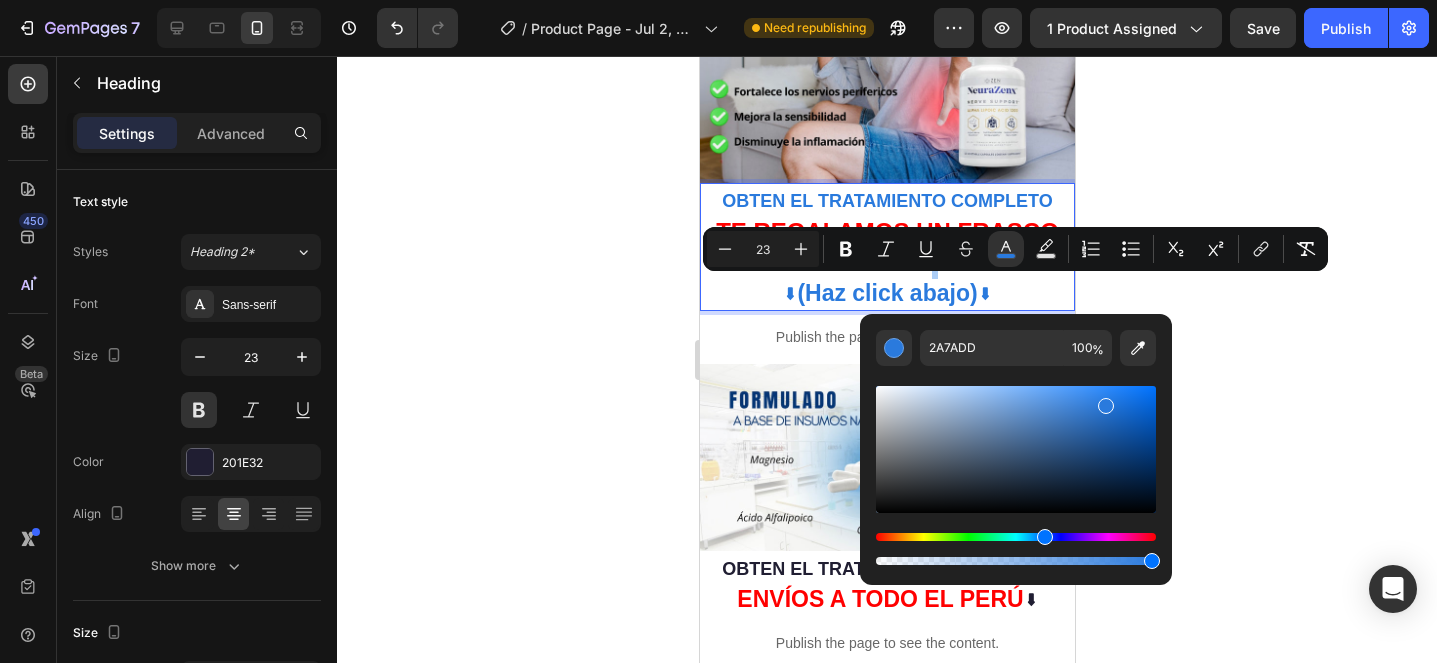 click 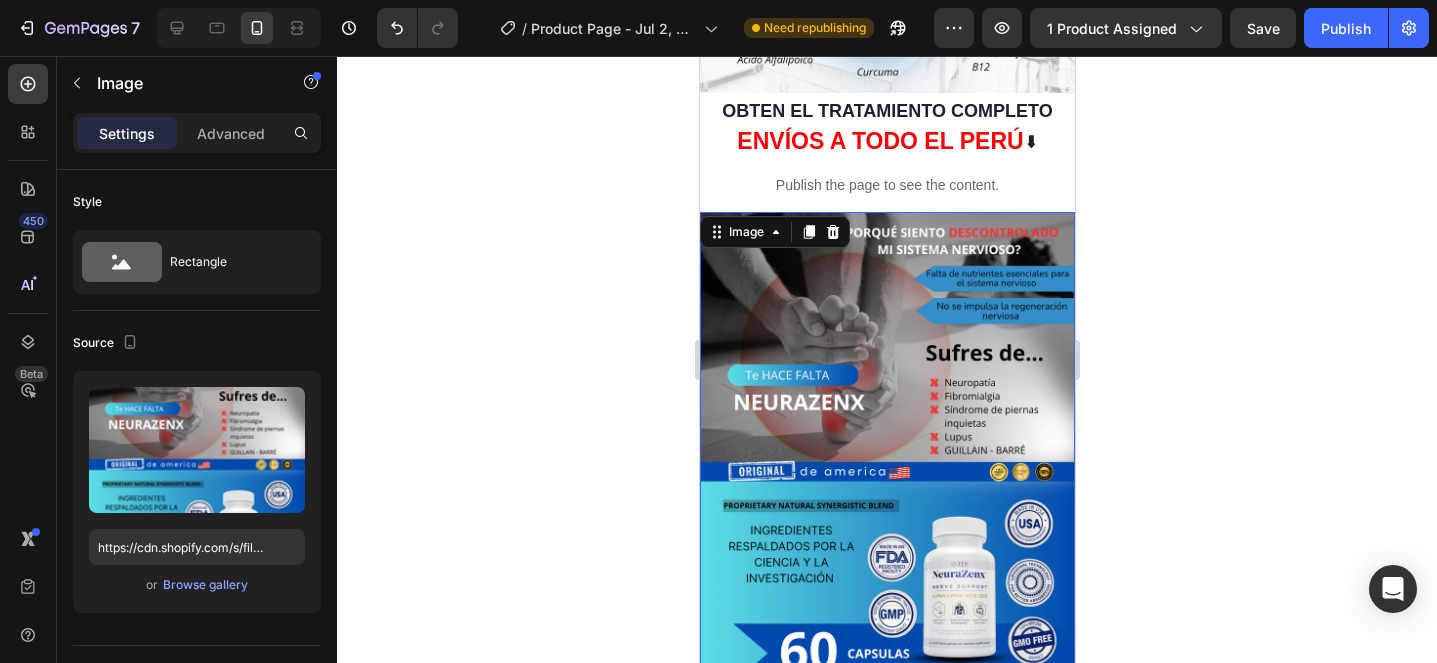 scroll, scrollTop: 1094, scrollLeft: 0, axis: vertical 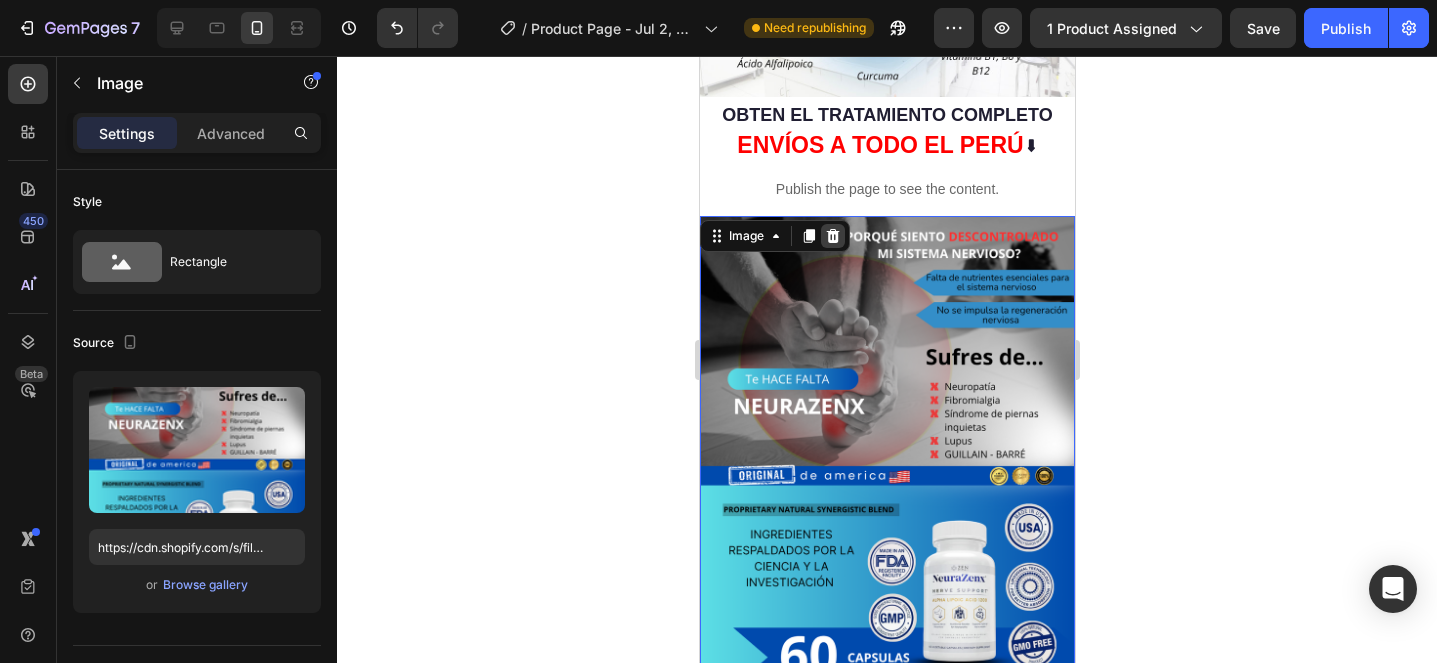 click 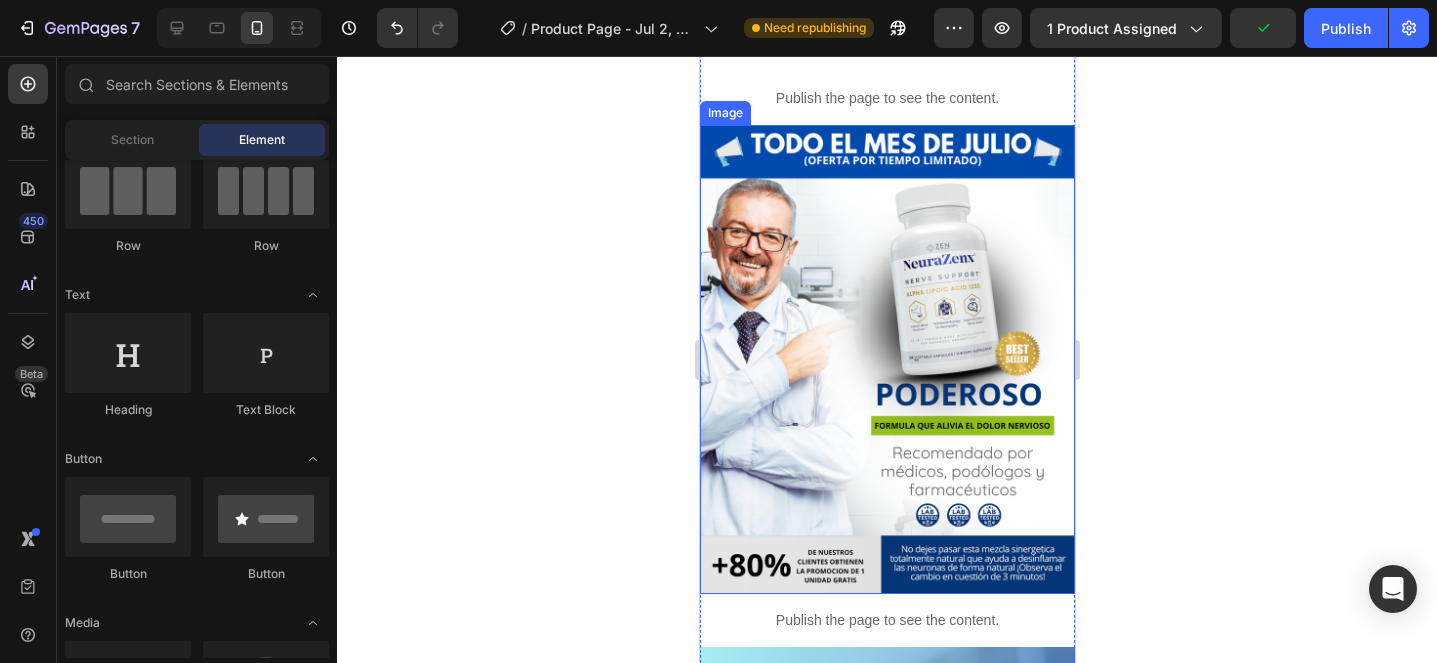 scroll, scrollTop: 1239, scrollLeft: 0, axis: vertical 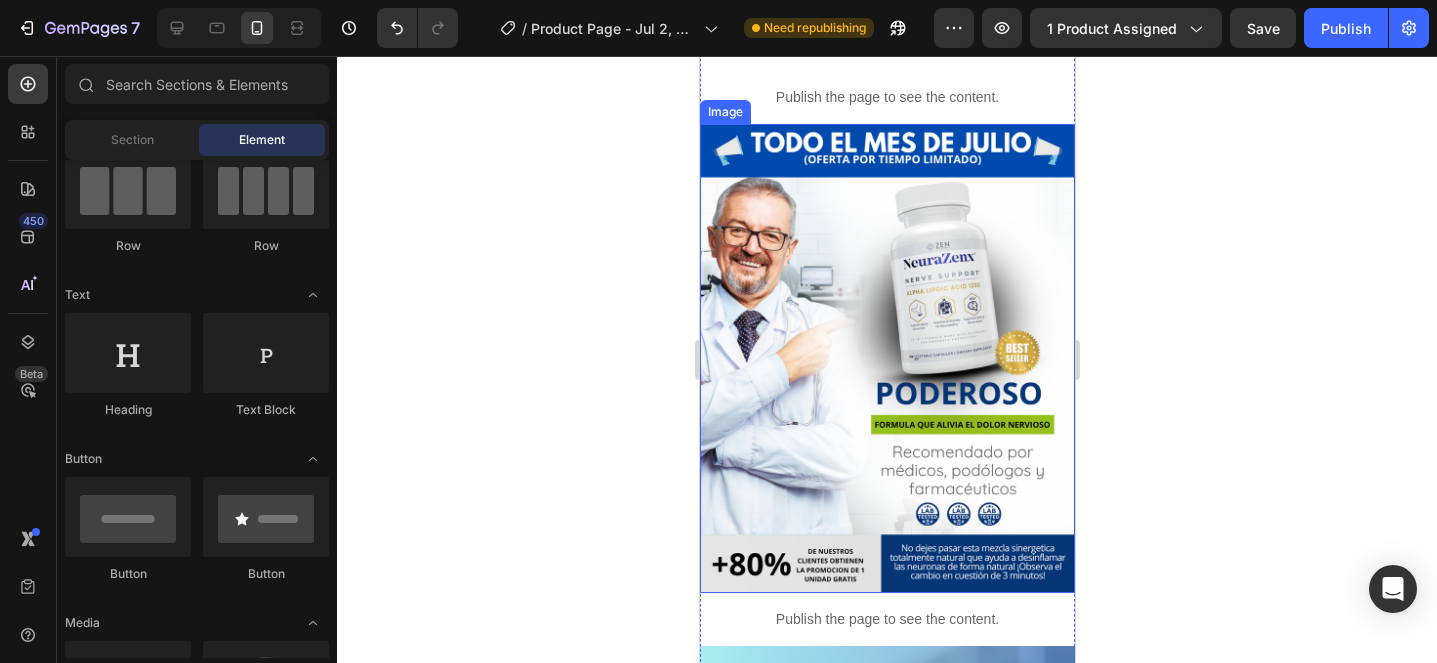 click at bounding box center [886, 358] 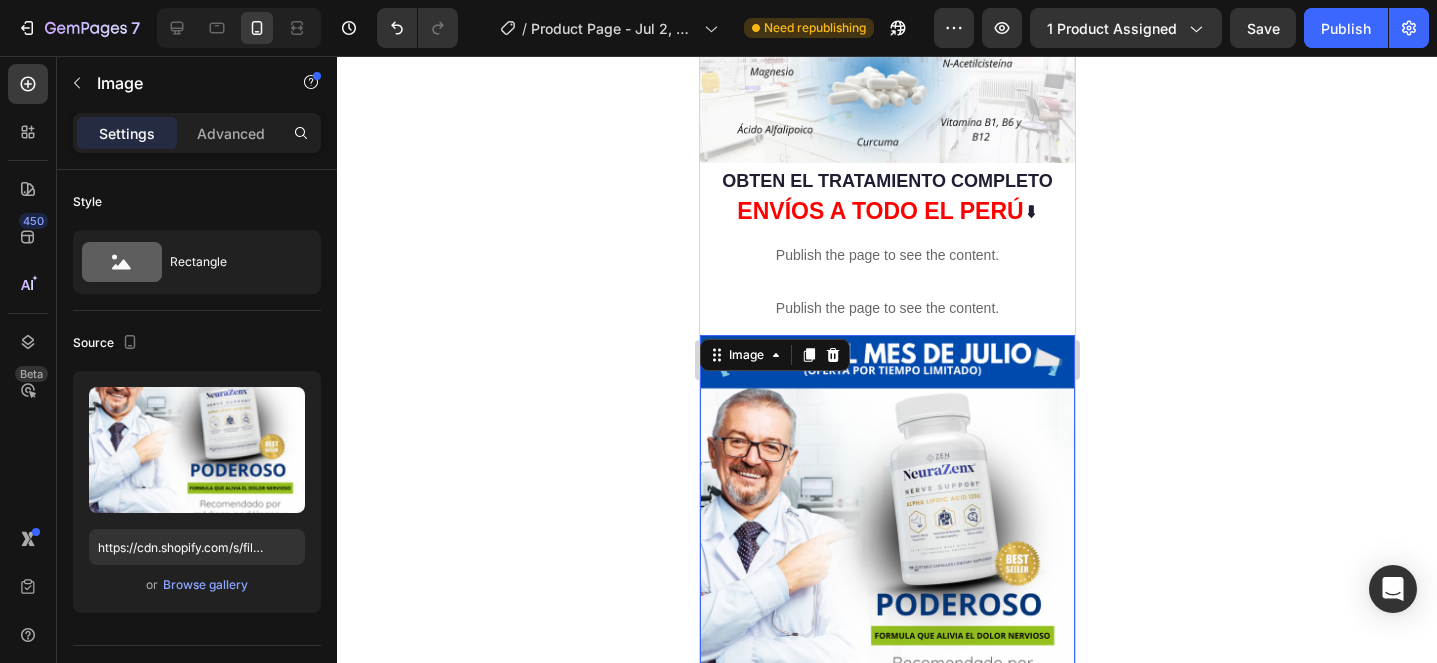 scroll, scrollTop: 1033, scrollLeft: 0, axis: vertical 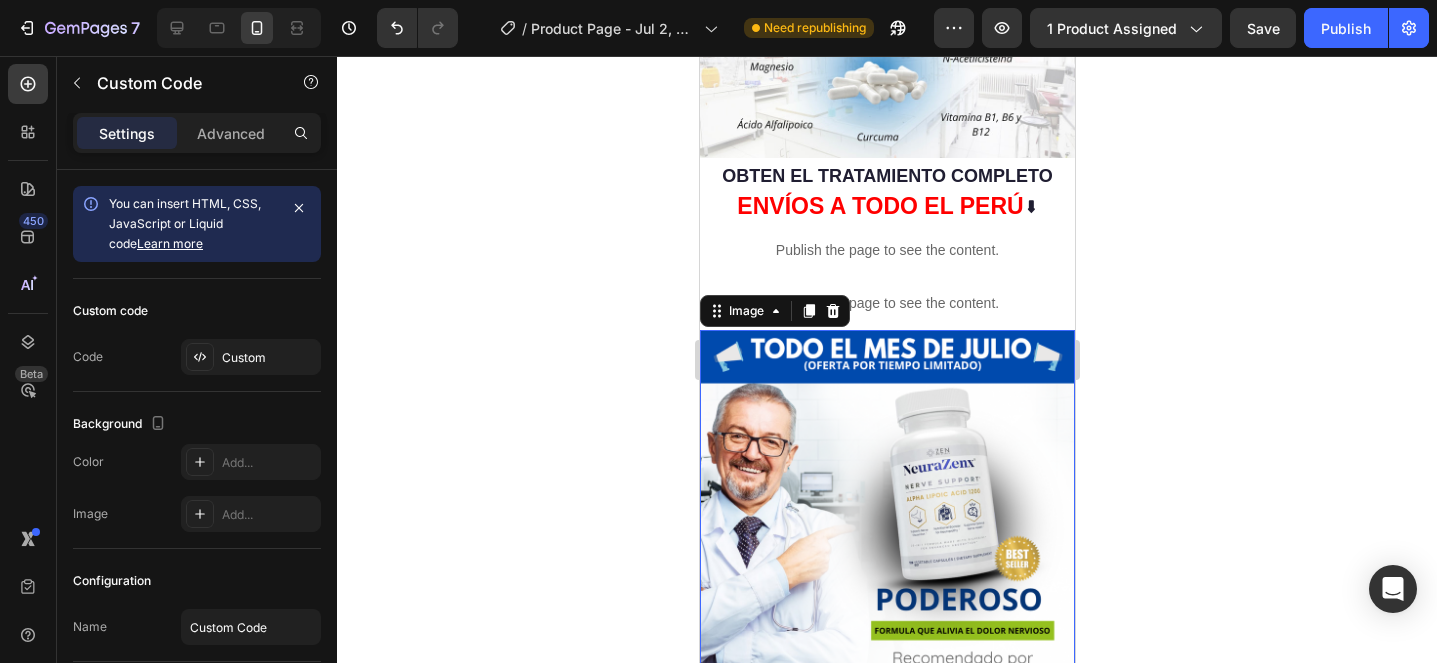 click at bounding box center [886, 564] 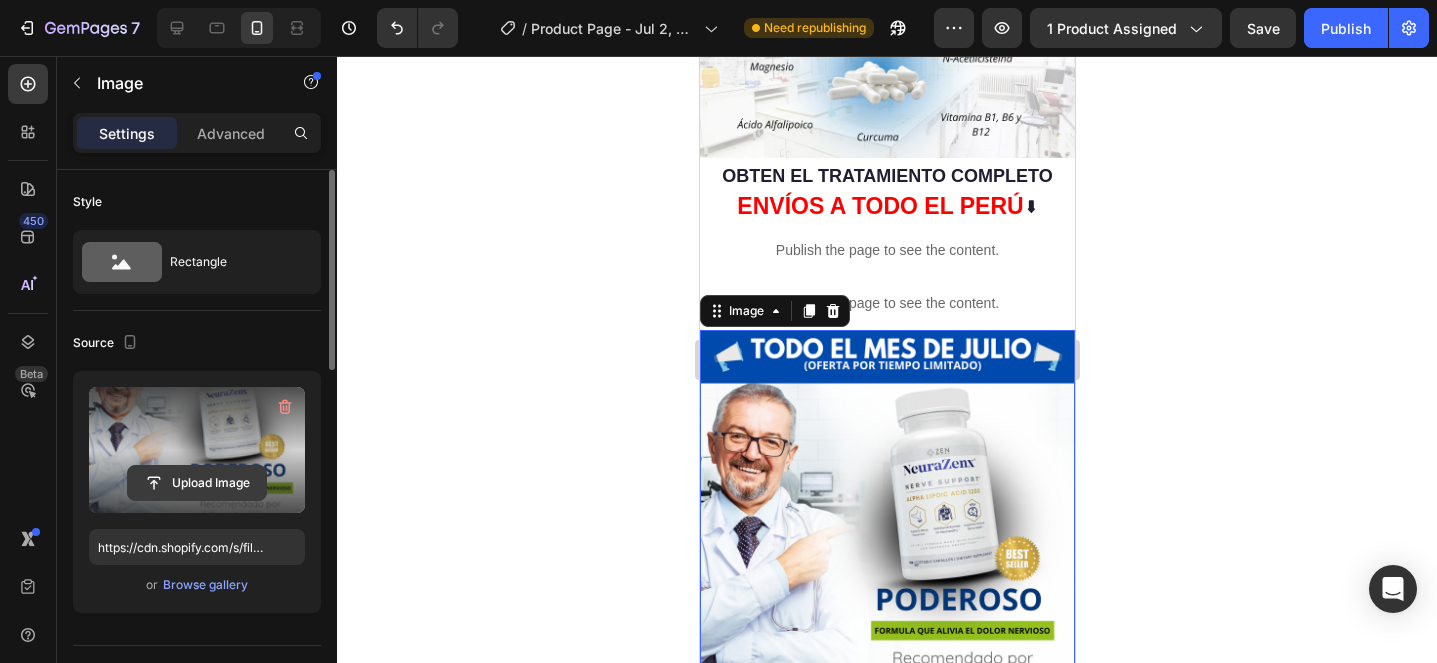 click 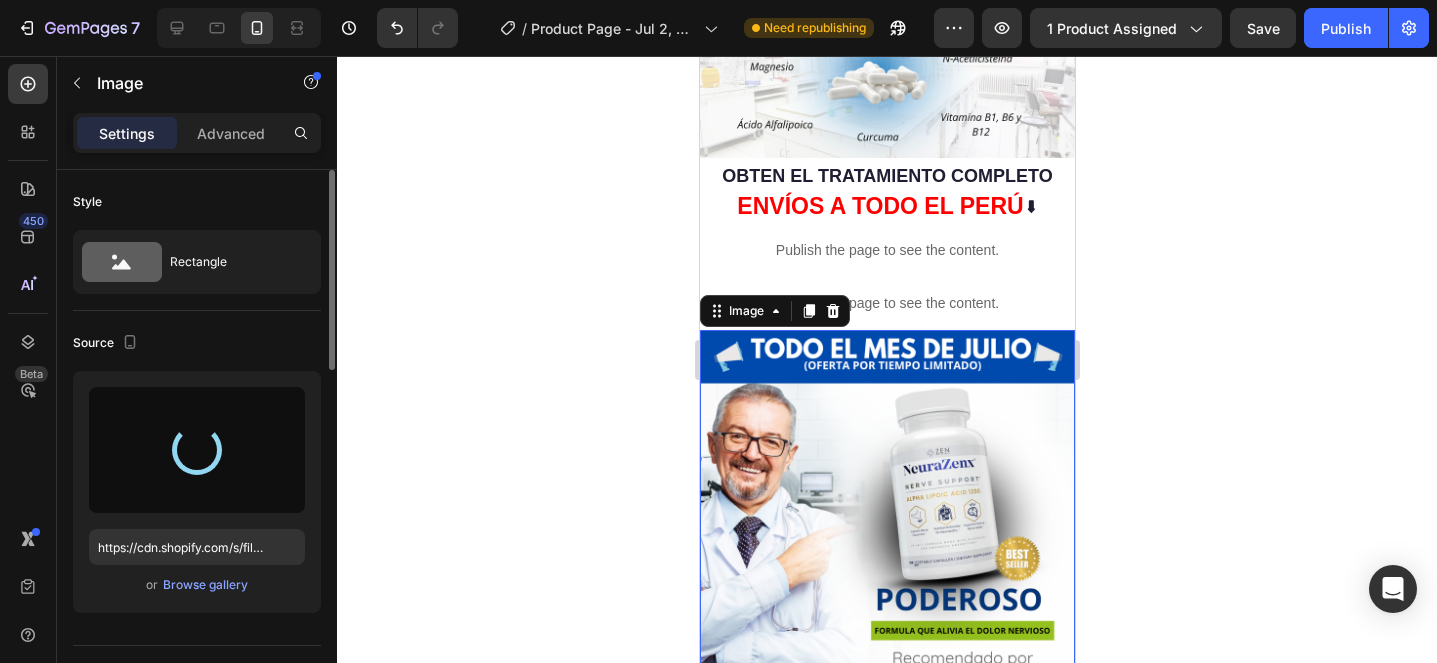 type on "https://cdn.shopify.com/s/files/1/0705/6405/3181/files/gempages_570567145499395296-d1890020-17db-4ad6-a034-4a4240eb06dd.jpg" 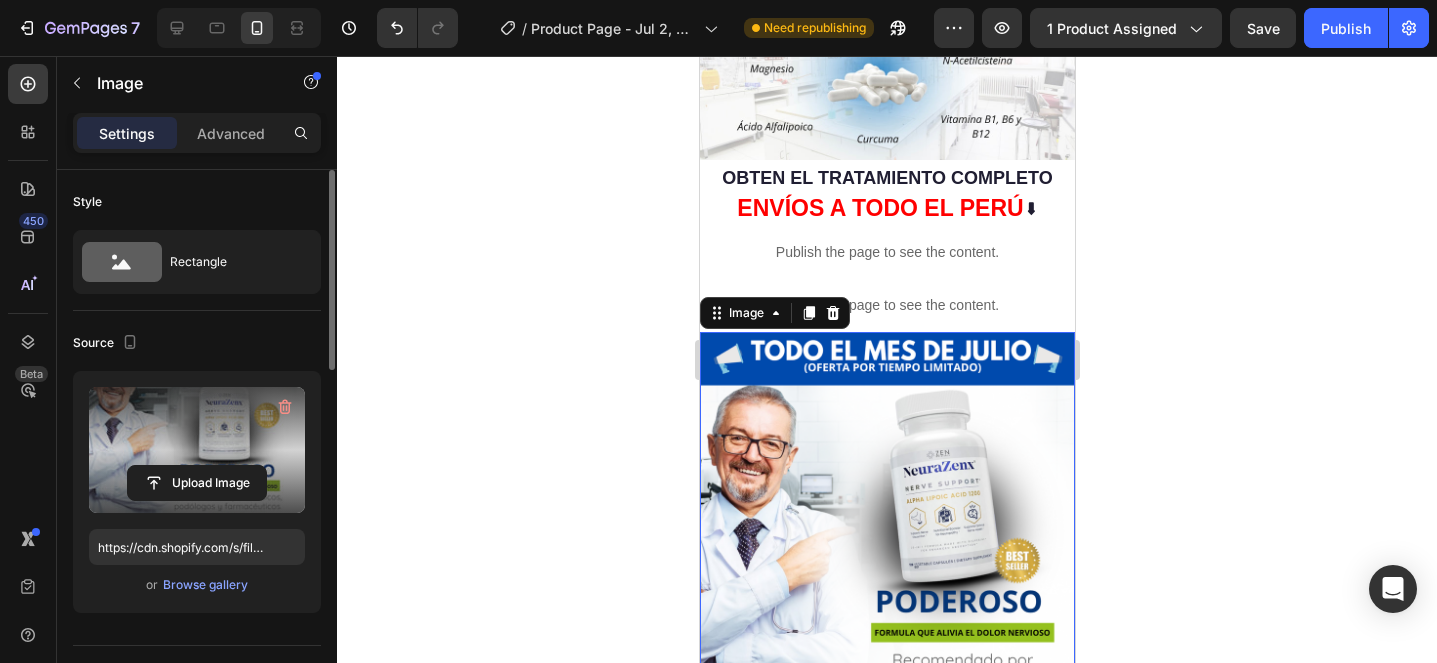 scroll, scrollTop: 1027, scrollLeft: 0, axis: vertical 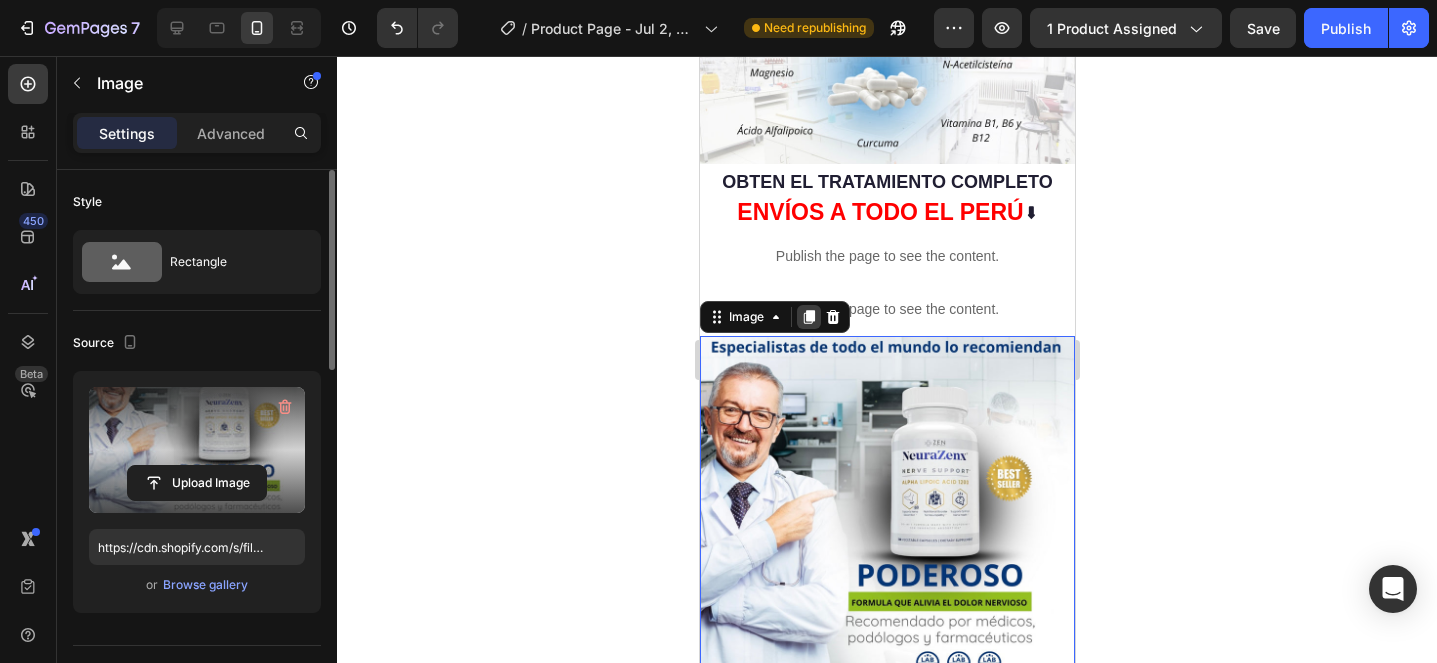 click 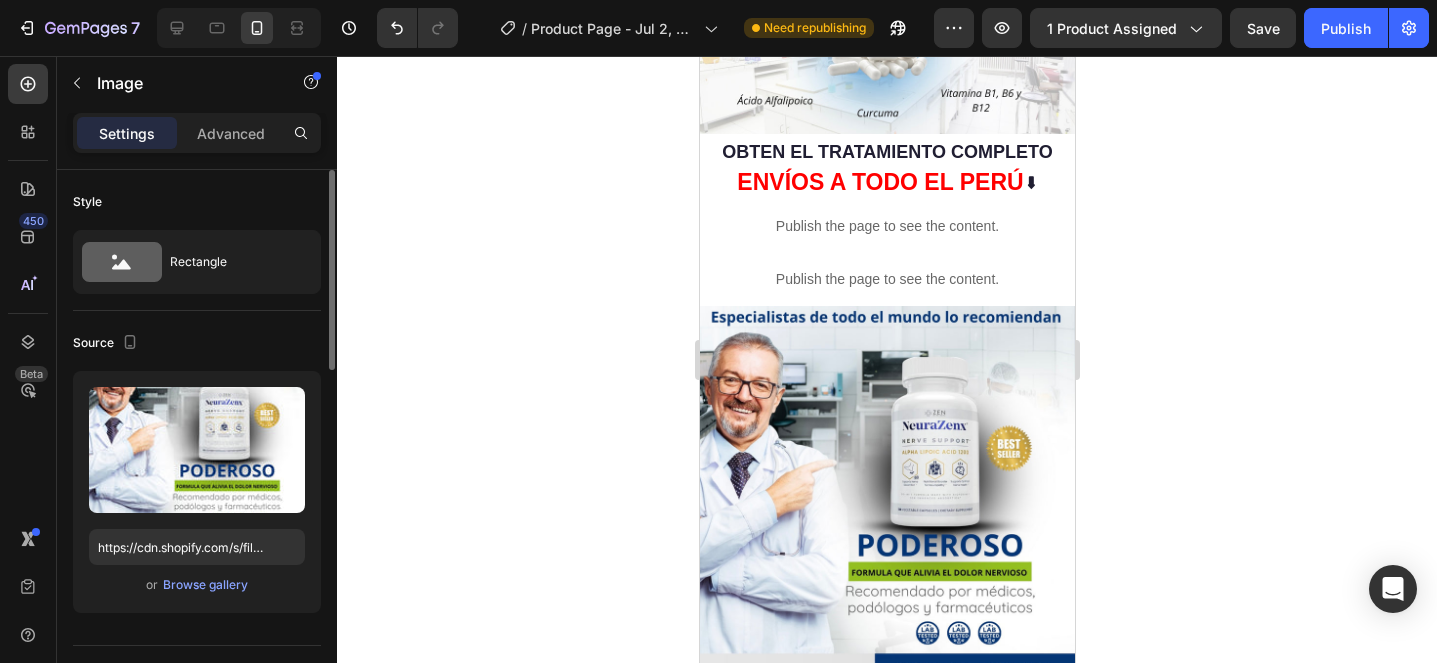 scroll, scrollTop: 1032, scrollLeft: 0, axis: vertical 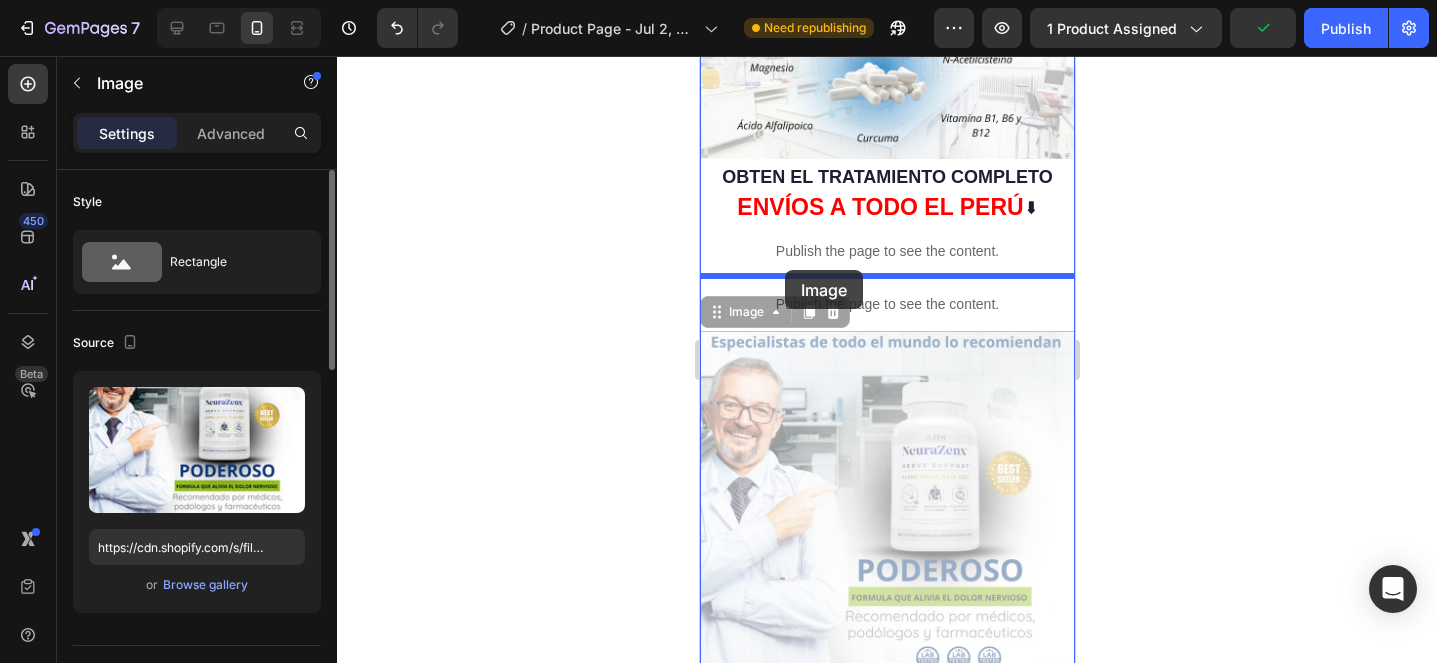 drag, startPoint x: 782, startPoint y: 459, endPoint x: 784, endPoint y: 270, distance: 189.01057 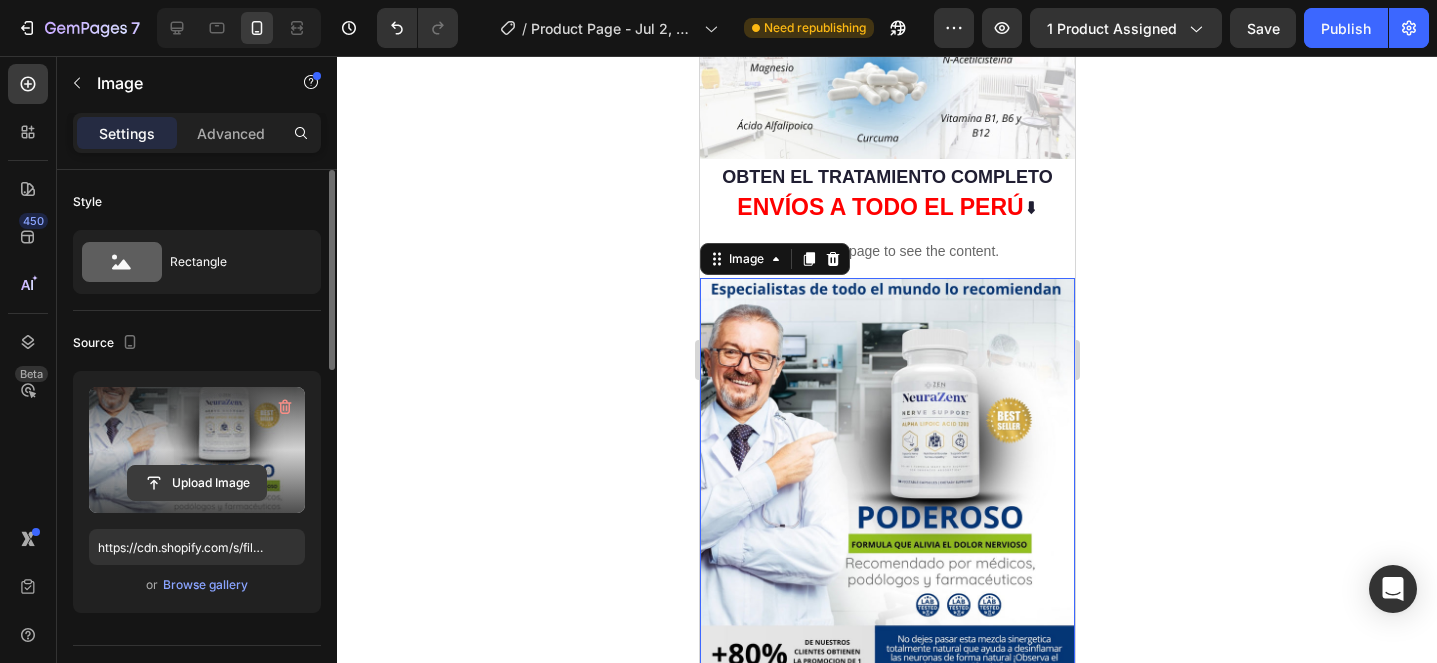 click 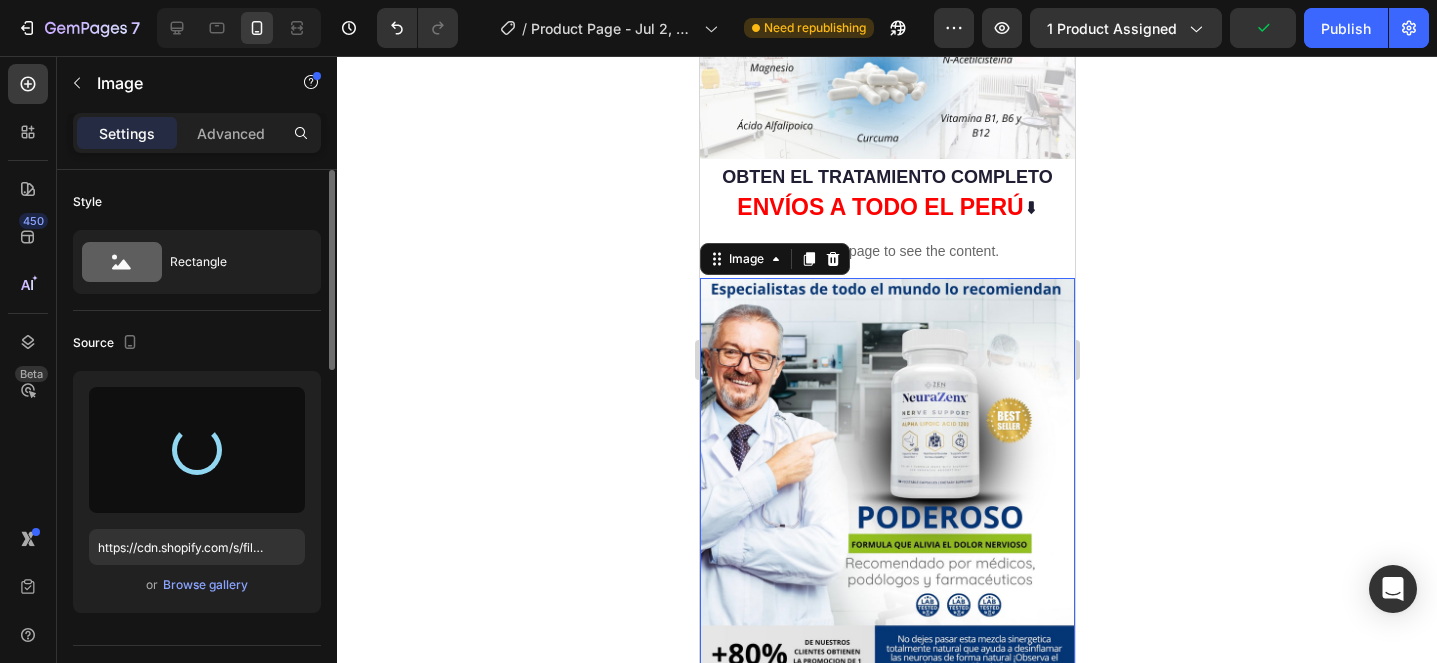 type on "https://cdn.shopify.com/s/files/1/0705/6405/3181/files/gempages_570567145499395296-c01b7242-38ca-404b-b9be-8d07e1e2c278.jpg" 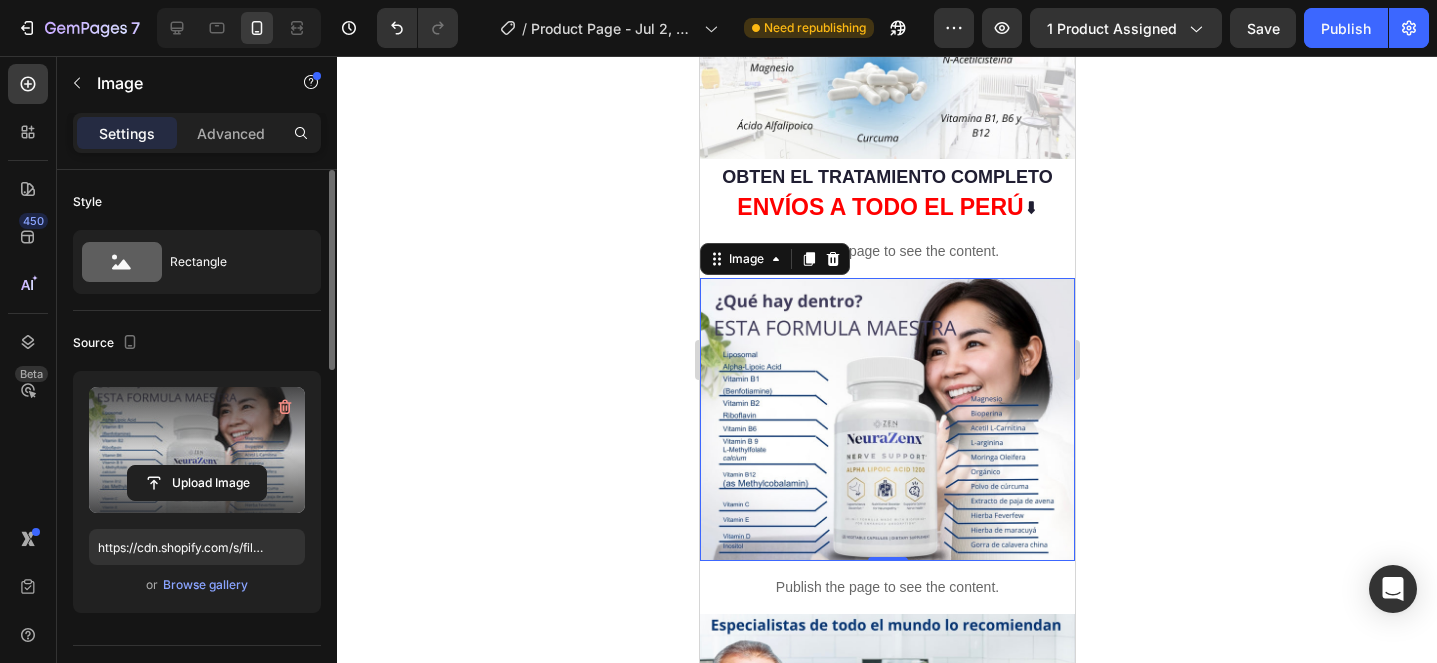 click 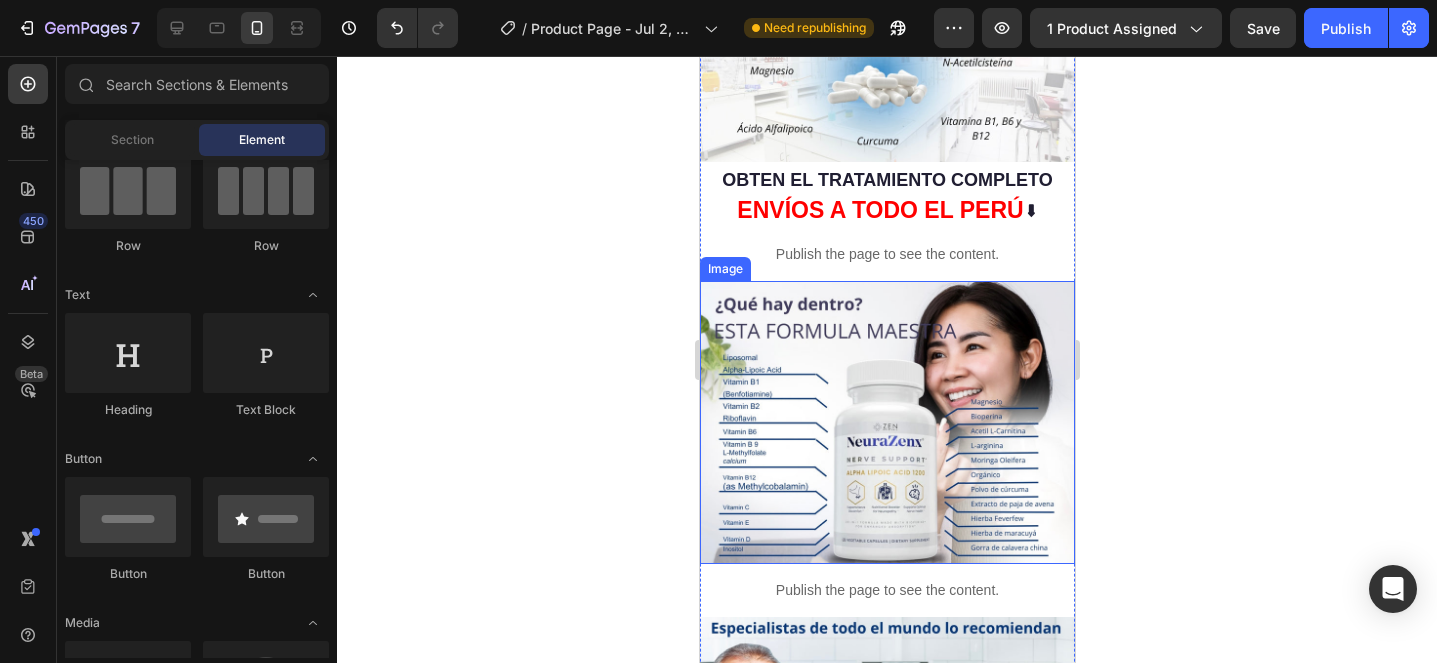 scroll, scrollTop: 1037, scrollLeft: 0, axis: vertical 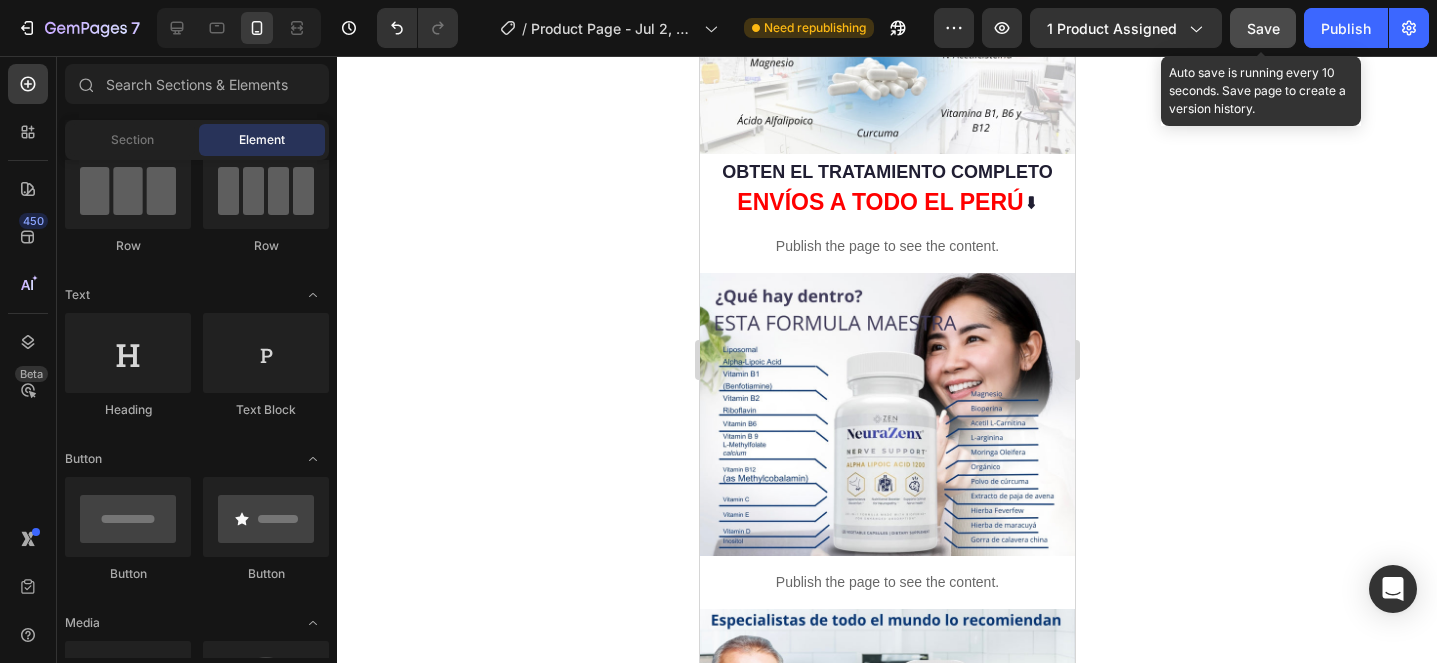 click on "Save" at bounding box center [1263, 28] 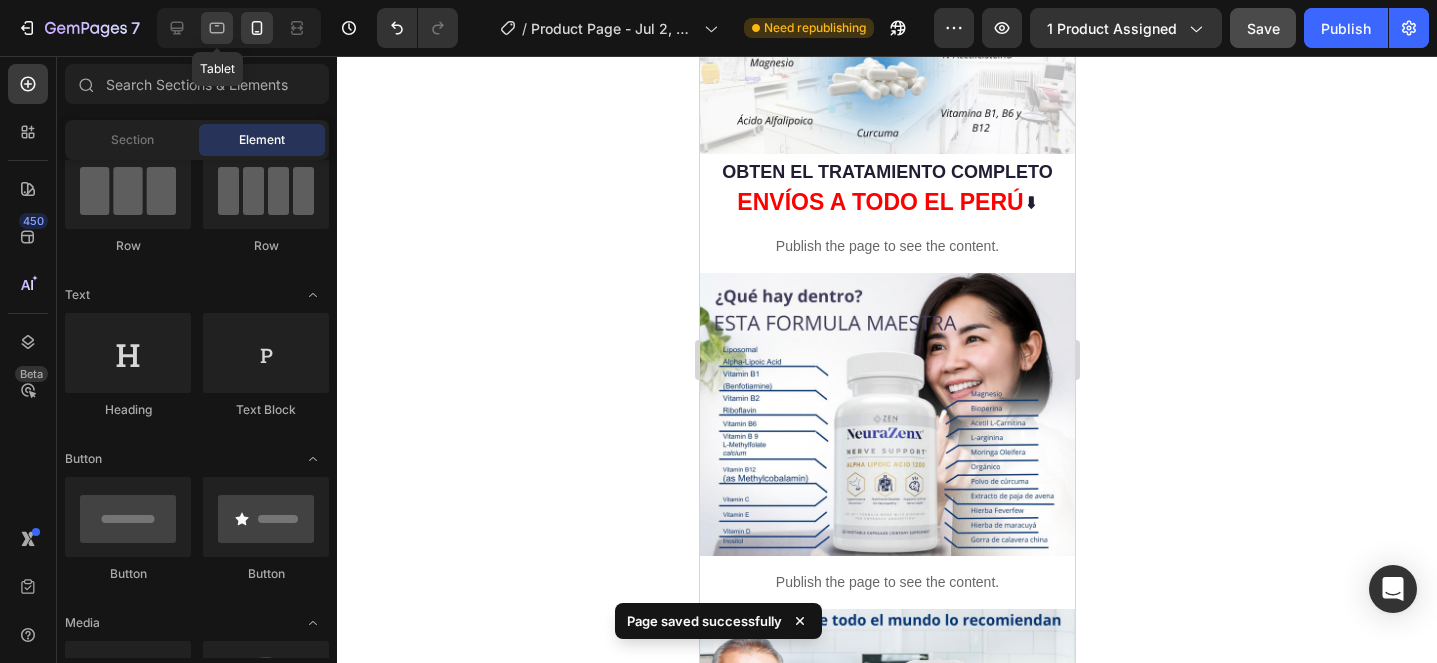 click 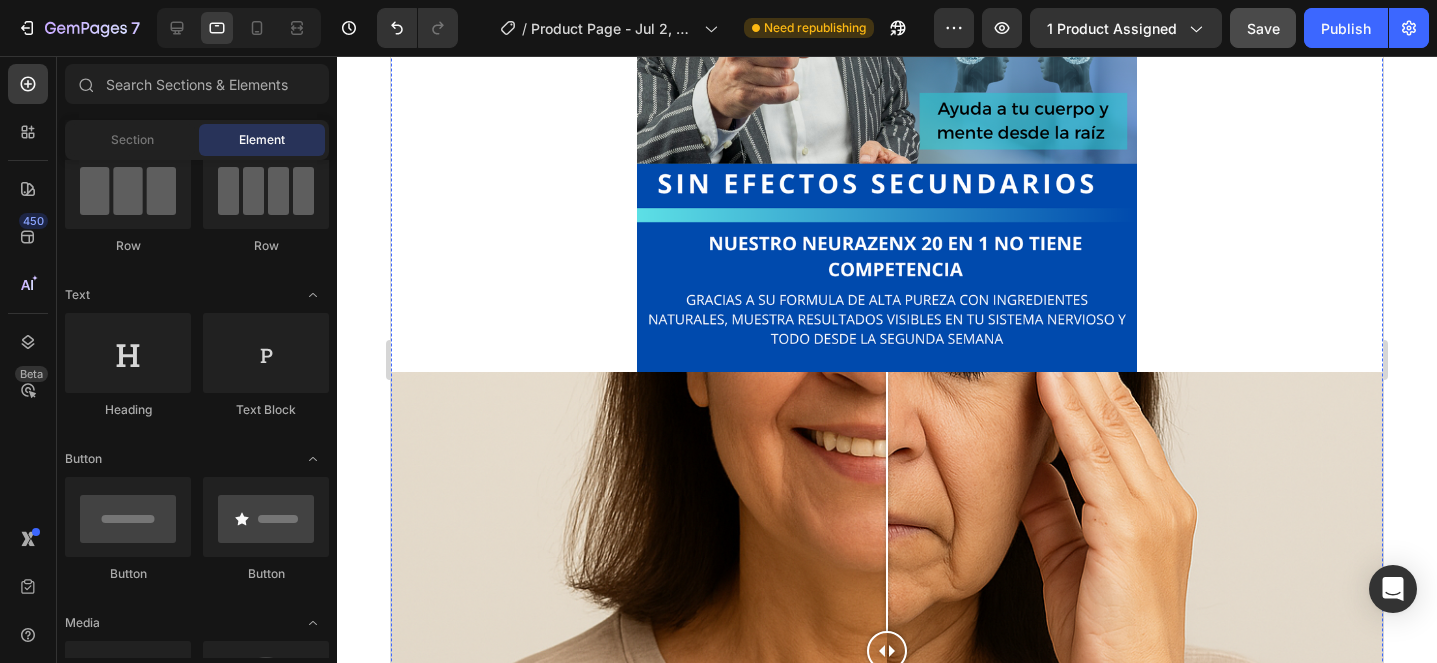 scroll, scrollTop: 2854, scrollLeft: 0, axis: vertical 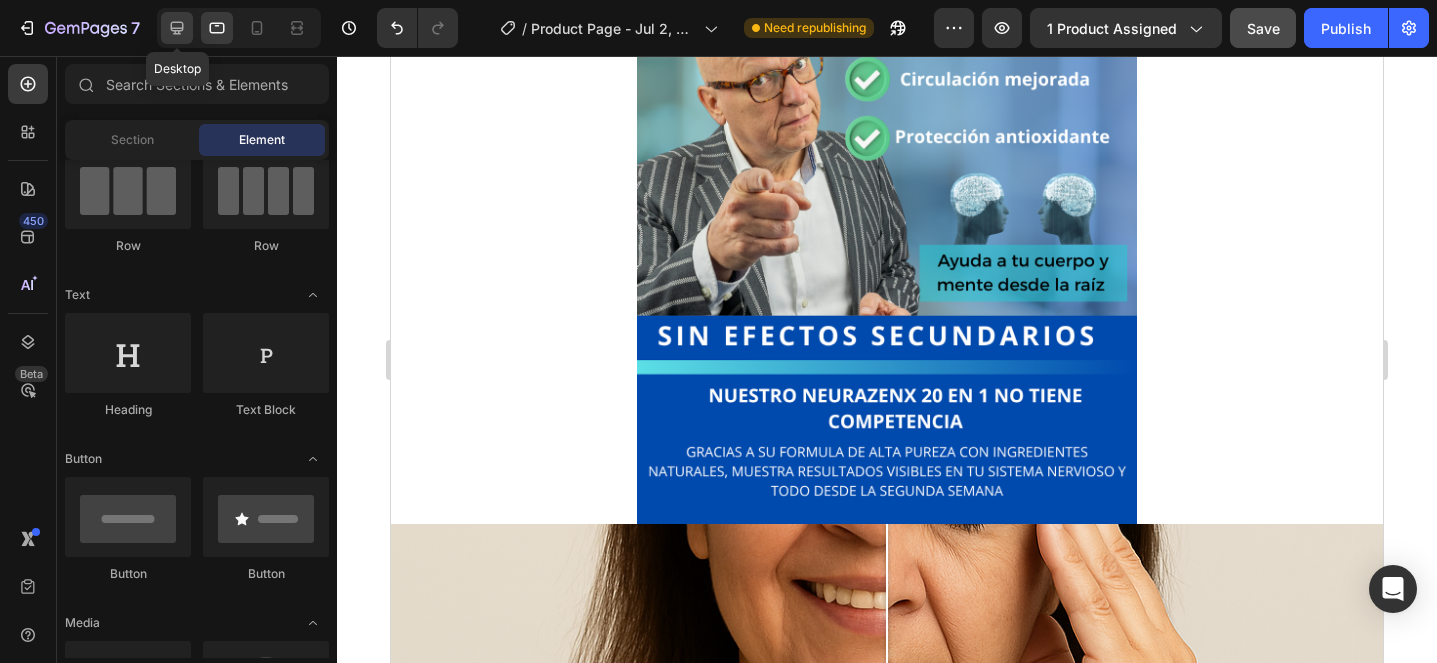 click 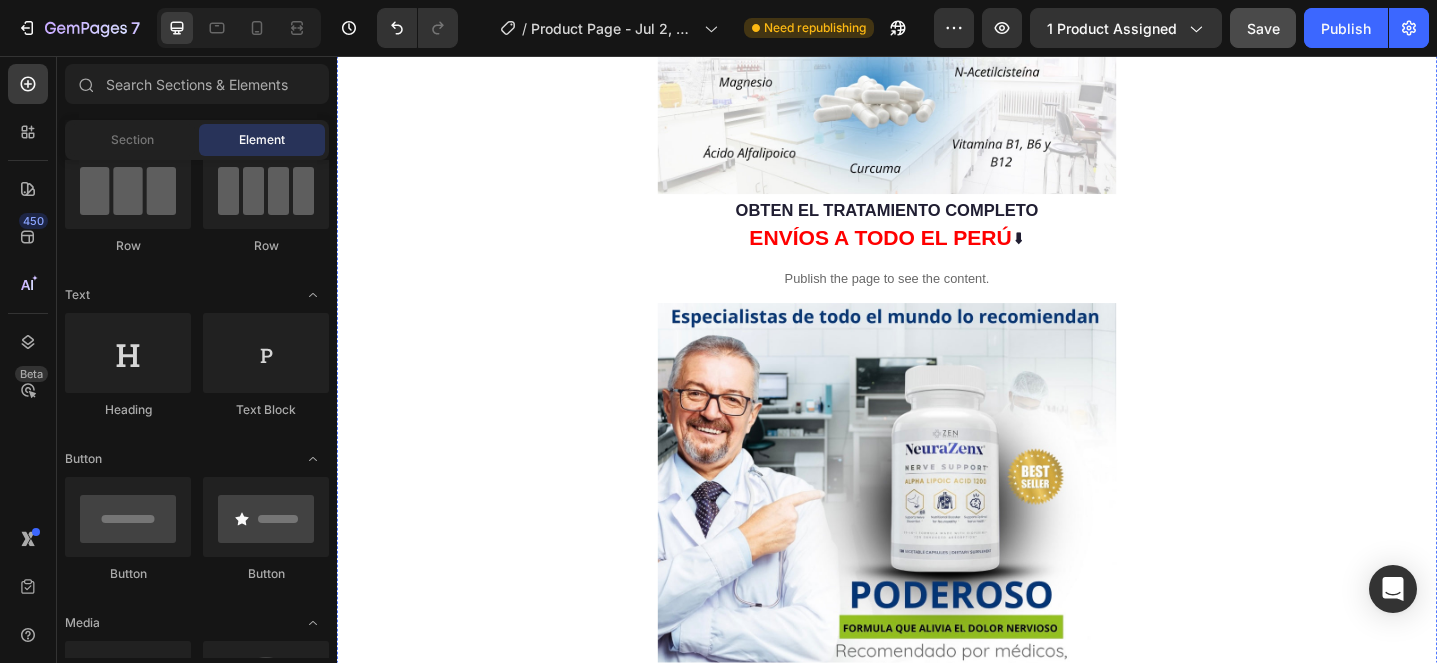 scroll, scrollTop: 1232, scrollLeft: 0, axis: vertical 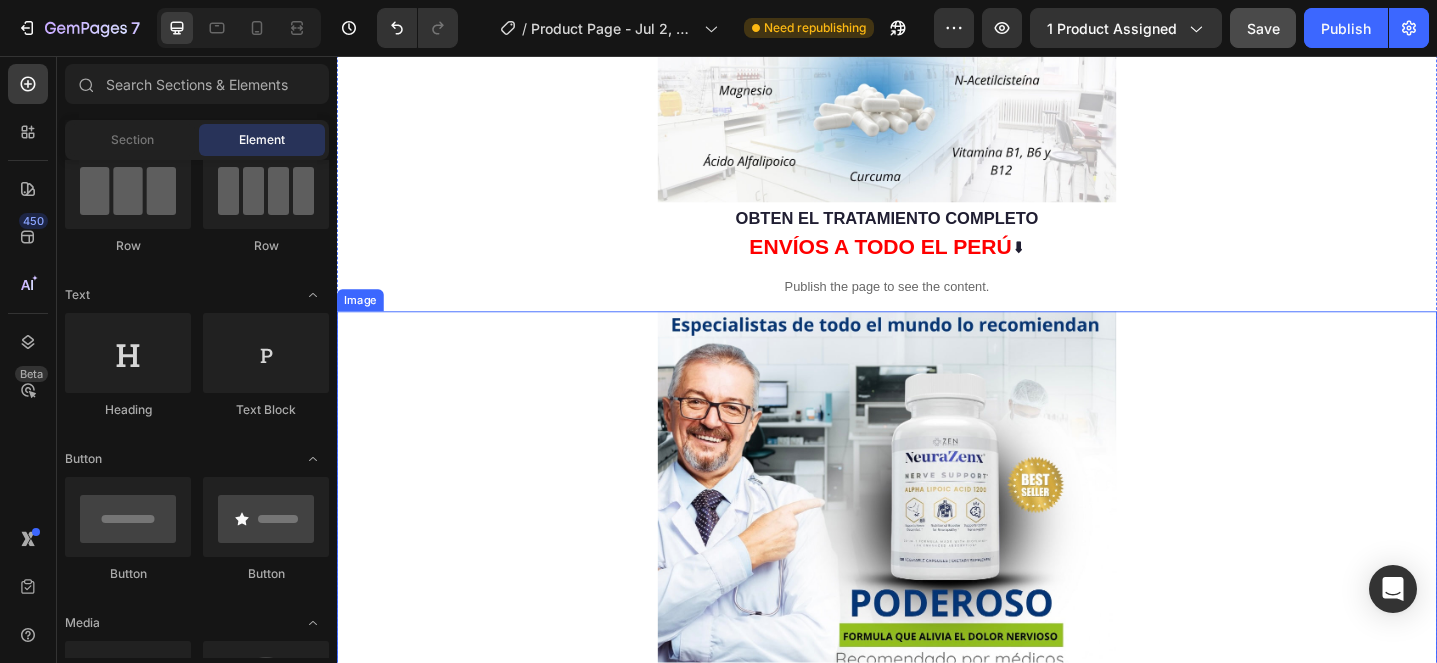 click at bounding box center (937, 605) 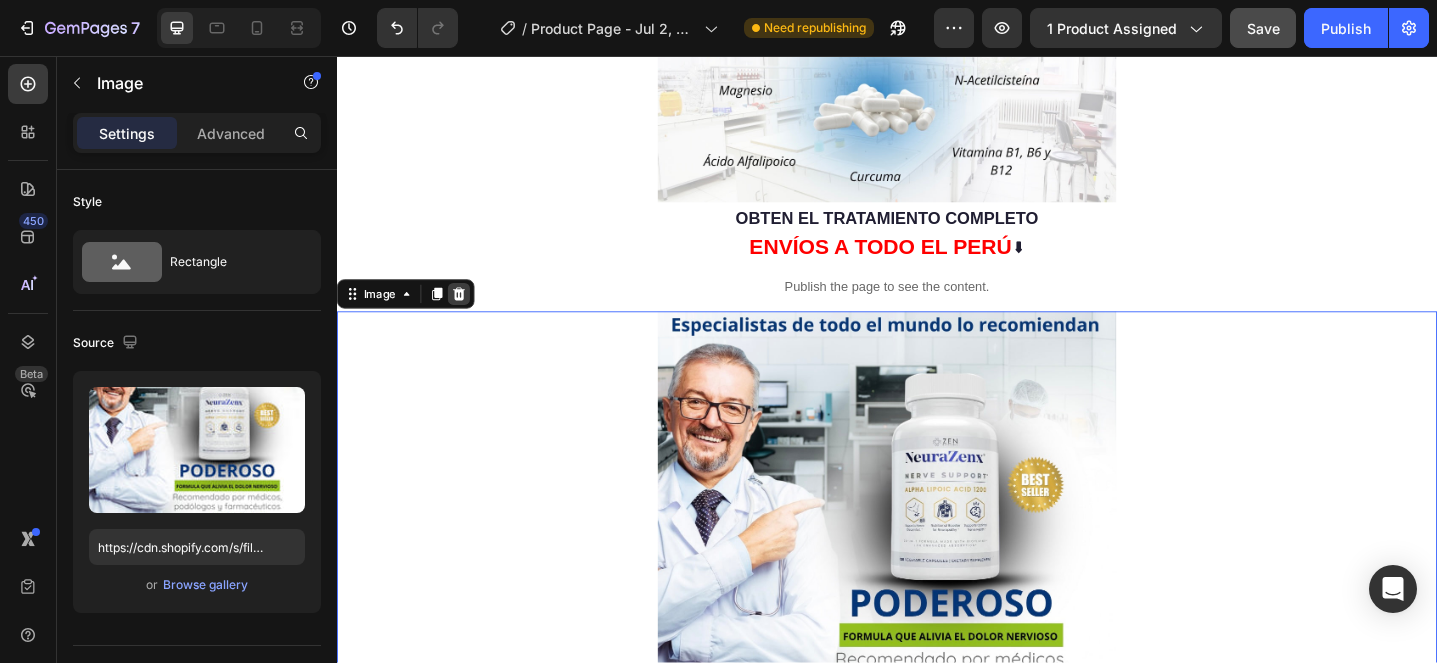 click 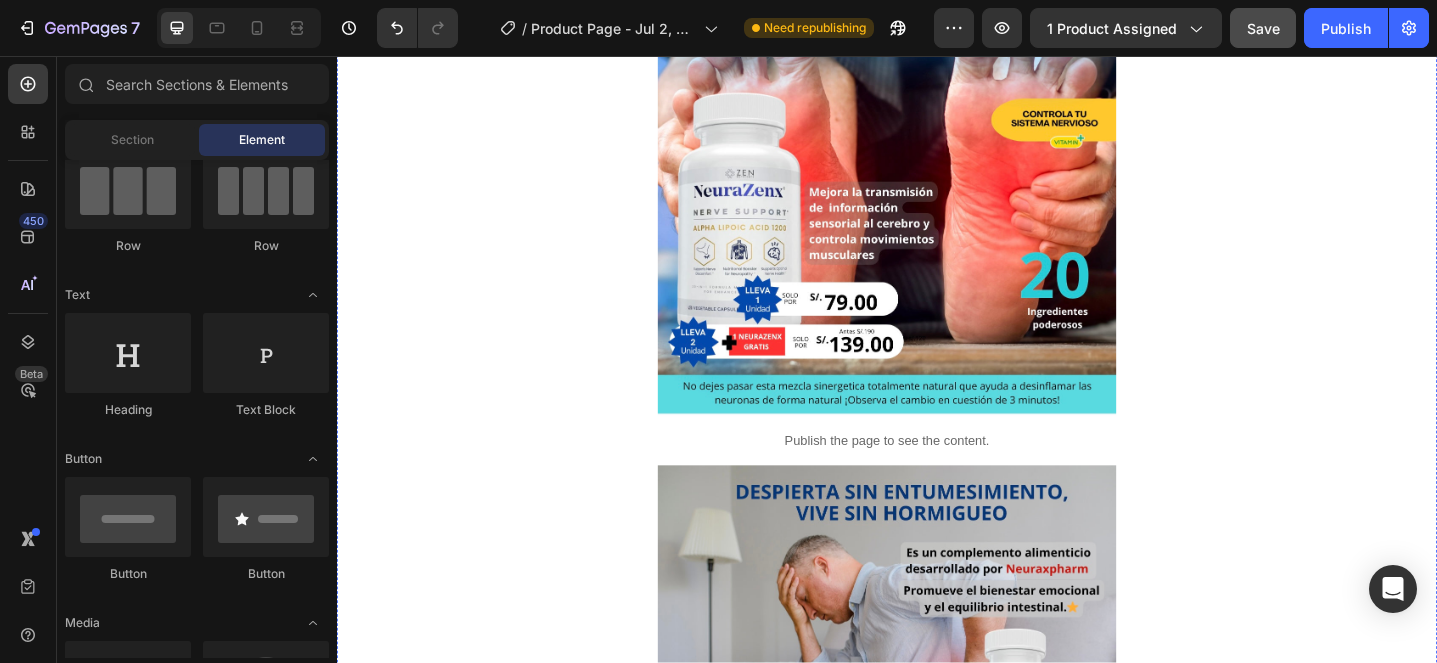 scroll, scrollTop: 0, scrollLeft: 0, axis: both 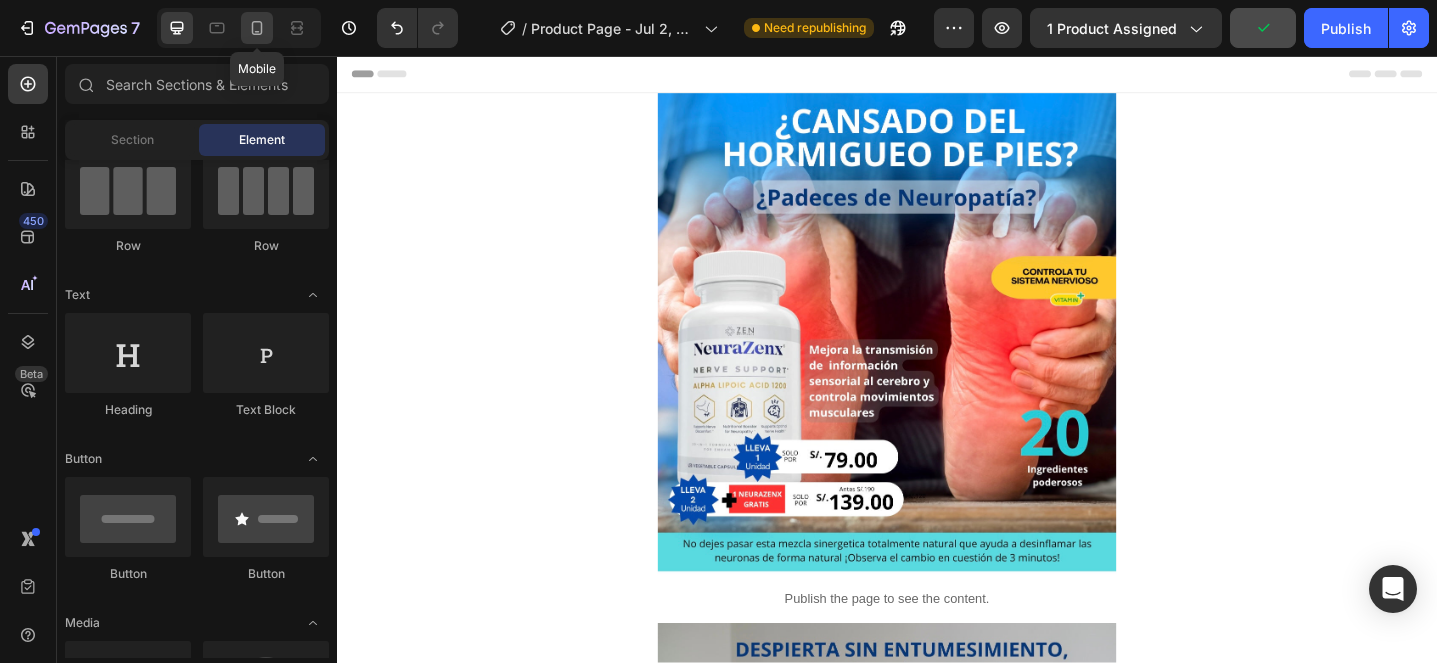 click 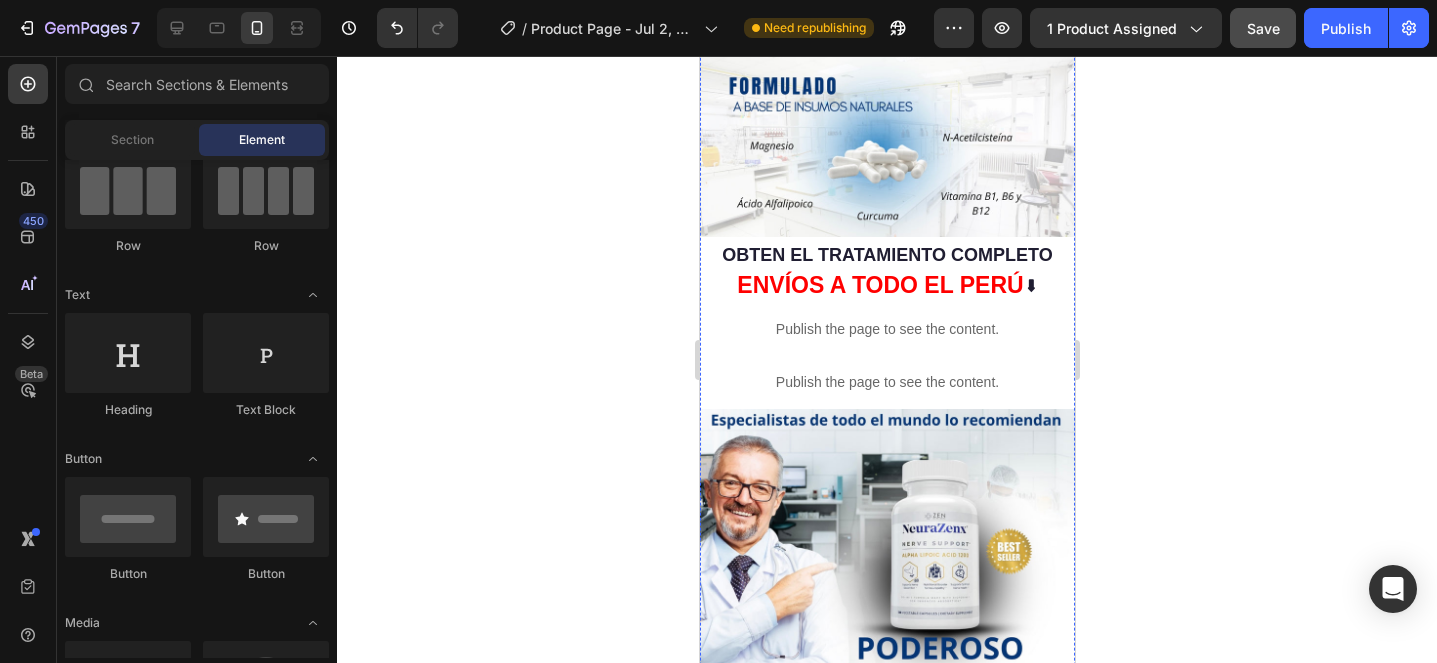 scroll, scrollTop: 956, scrollLeft: 0, axis: vertical 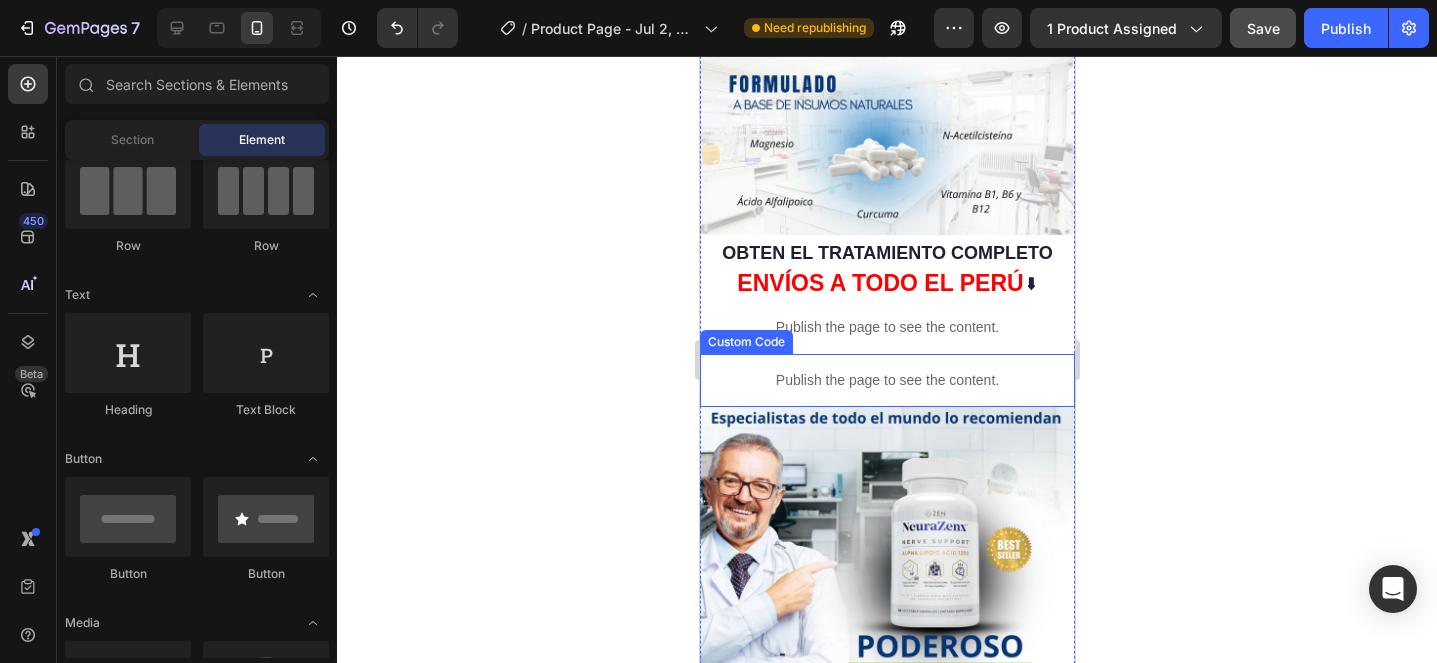 click at bounding box center (886, 609) 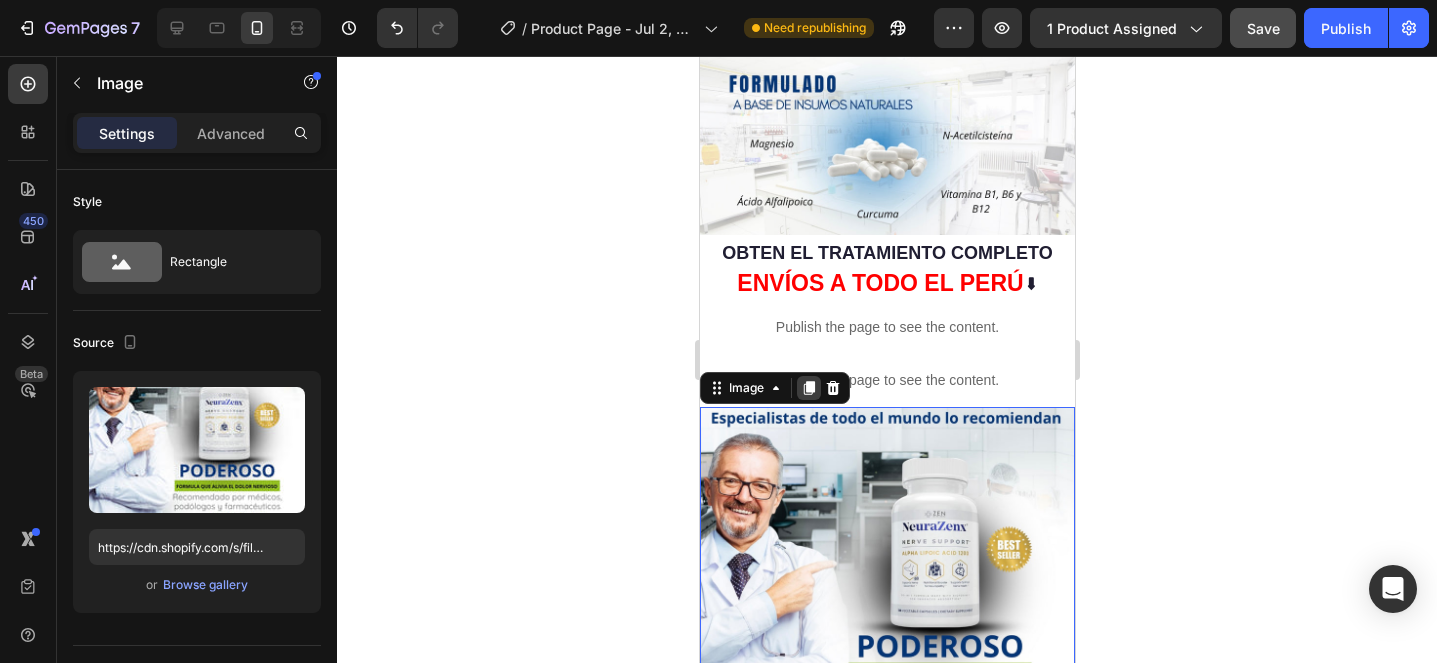 click 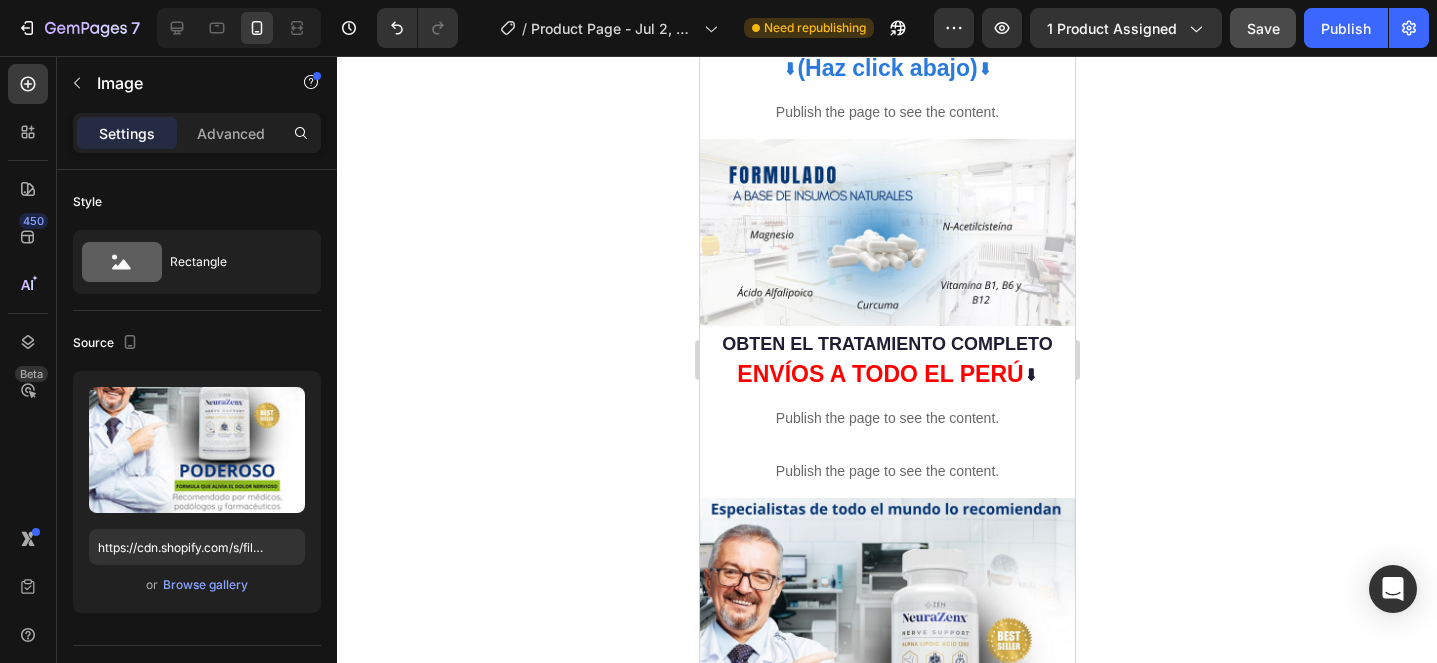 scroll, scrollTop: 857, scrollLeft: 0, axis: vertical 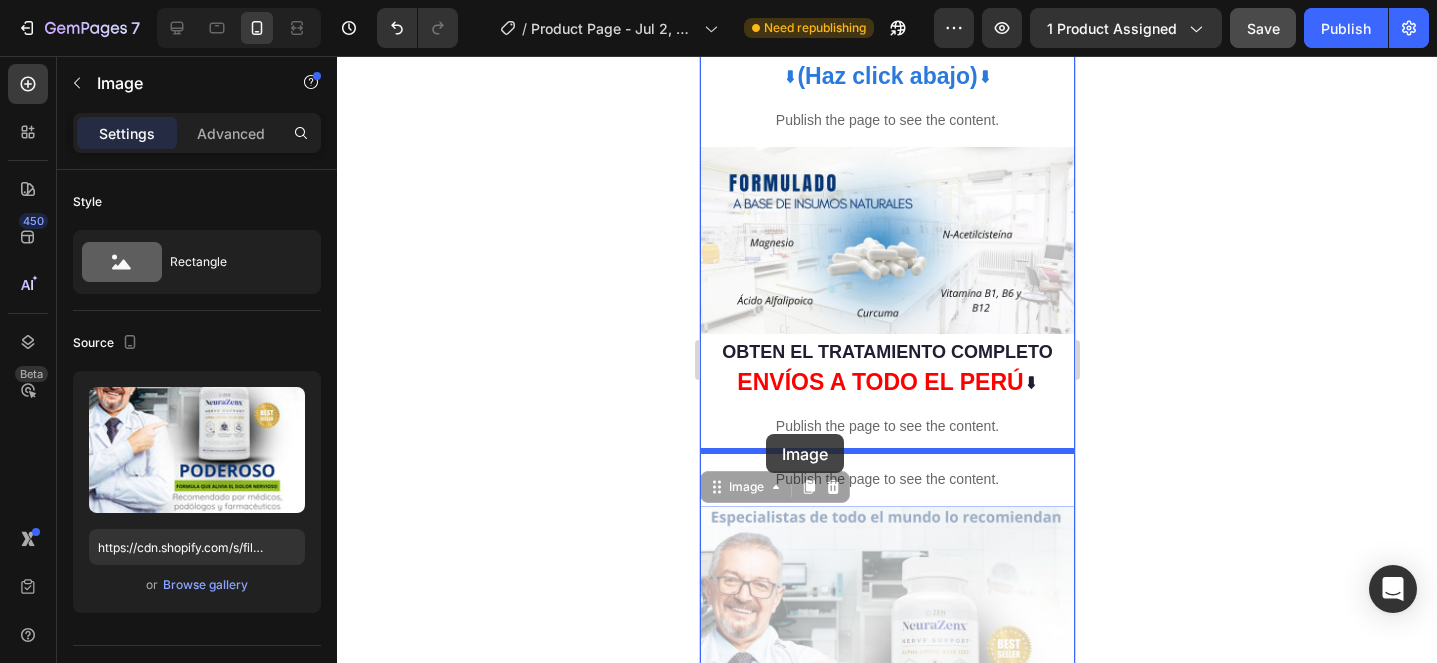 drag, startPoint x: 776, startPoint y: 599, endPoint x: 765, endPoint y: 435, distance: 164.36848 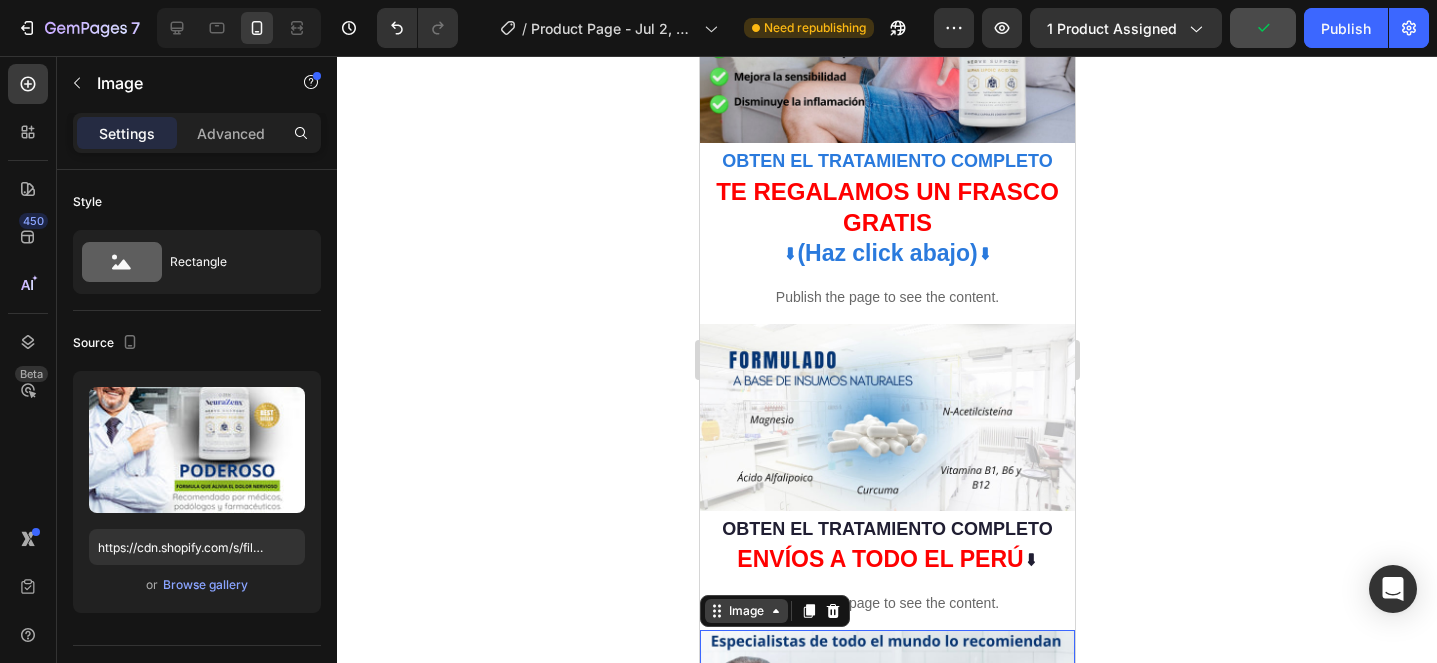 scroll, scrollTop: 723, scrollLeft: 0, axis: vertical 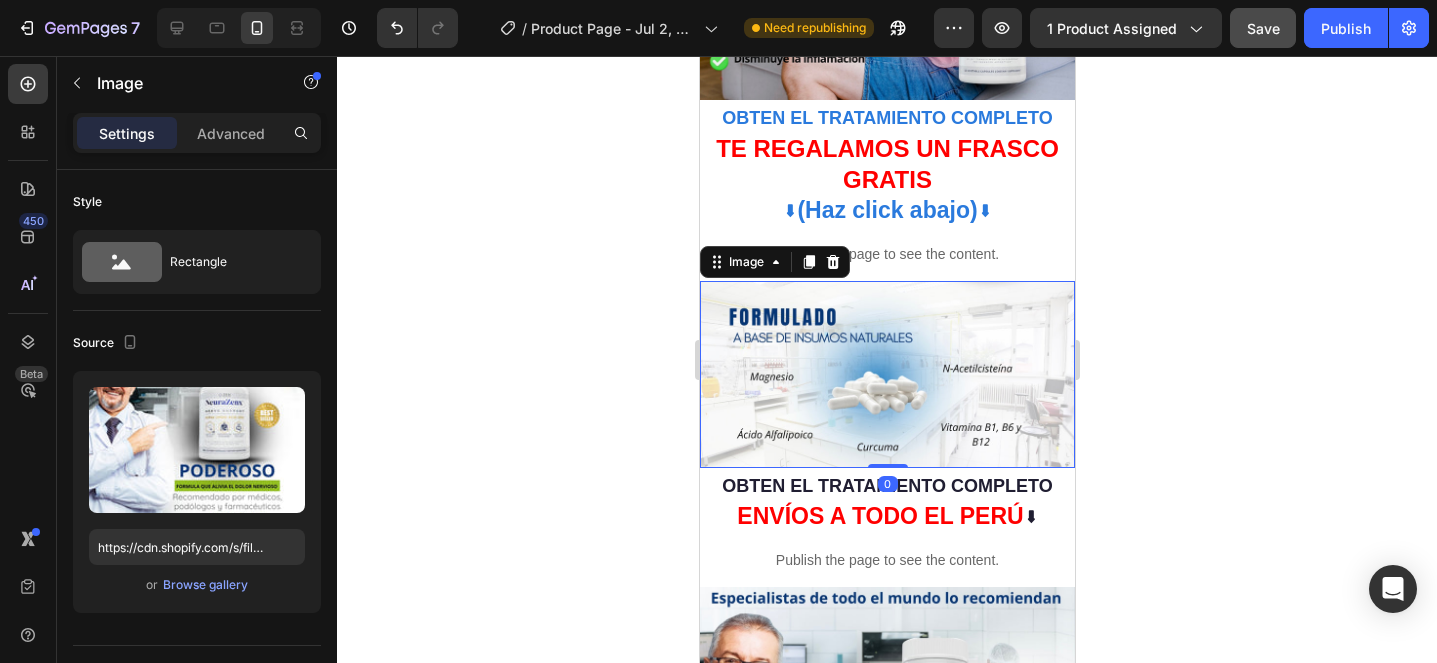 click at bounding box center [886, 375] 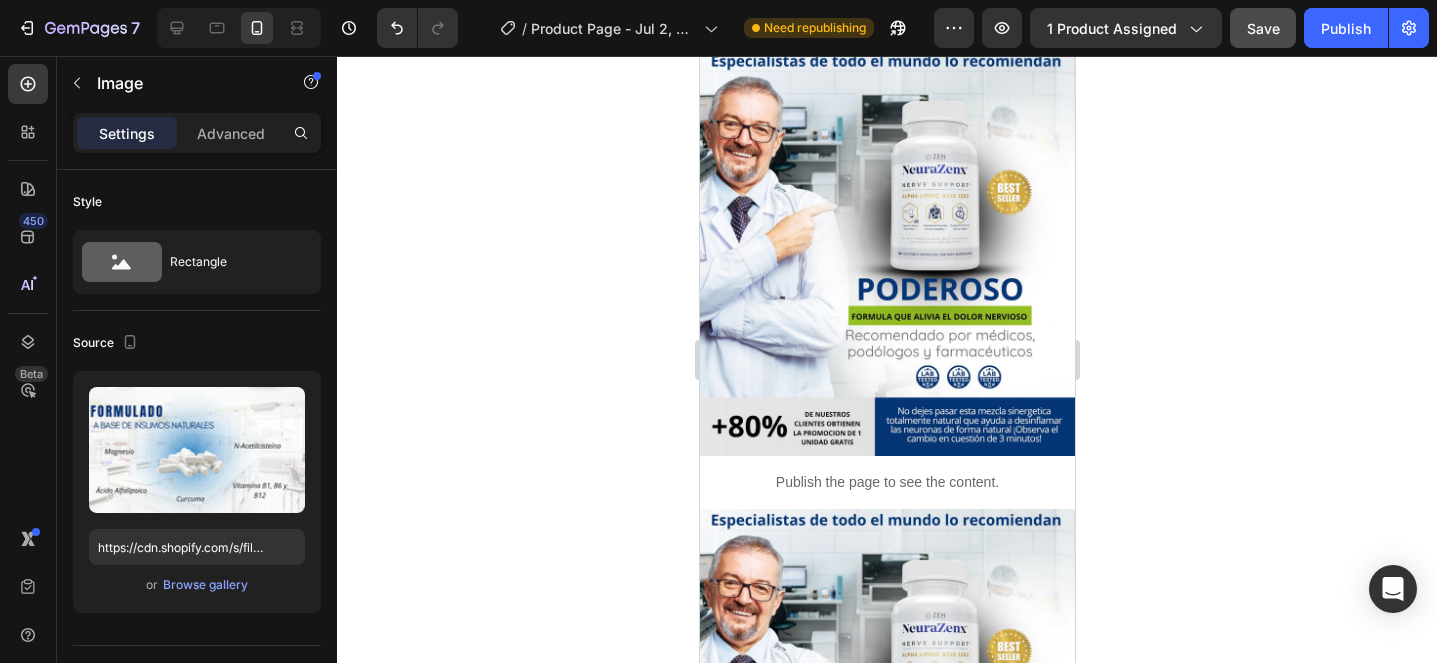 scroll, scrollTop: 1242, scrollLeft: 0, axis: vertical 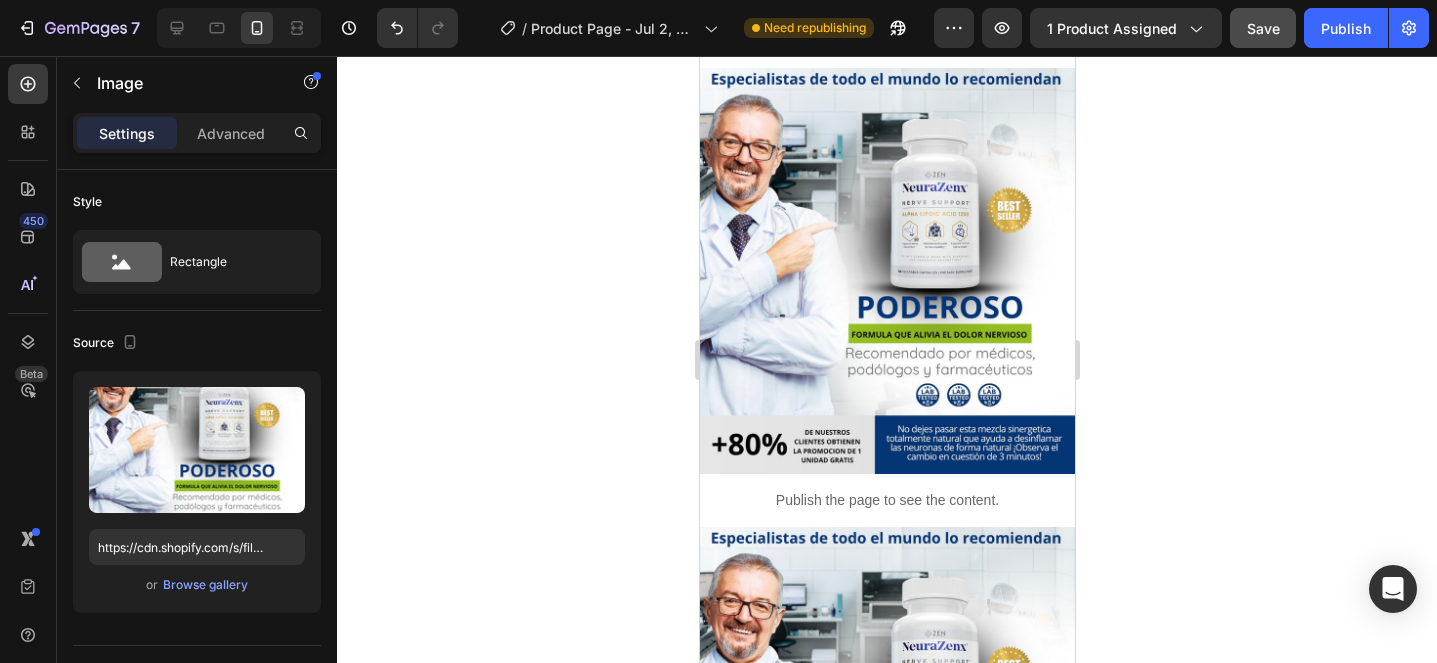 click at bounding box center [886, 270] 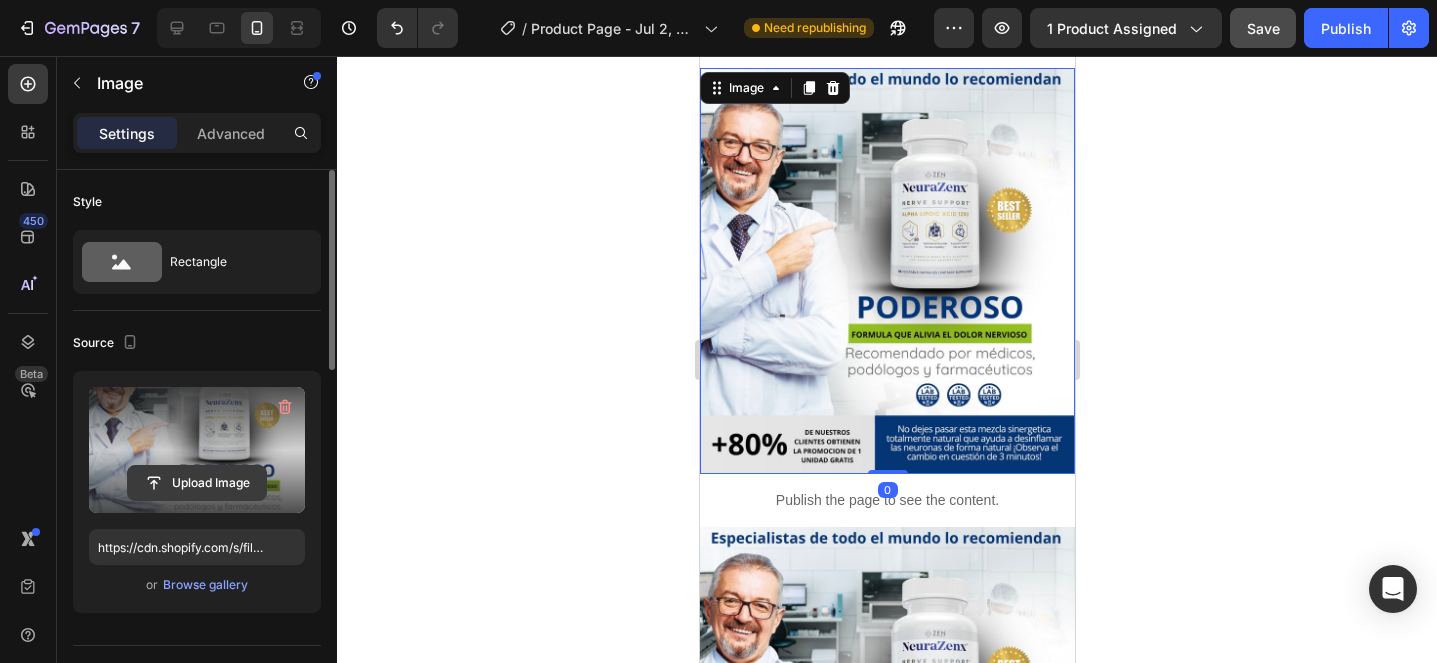 click 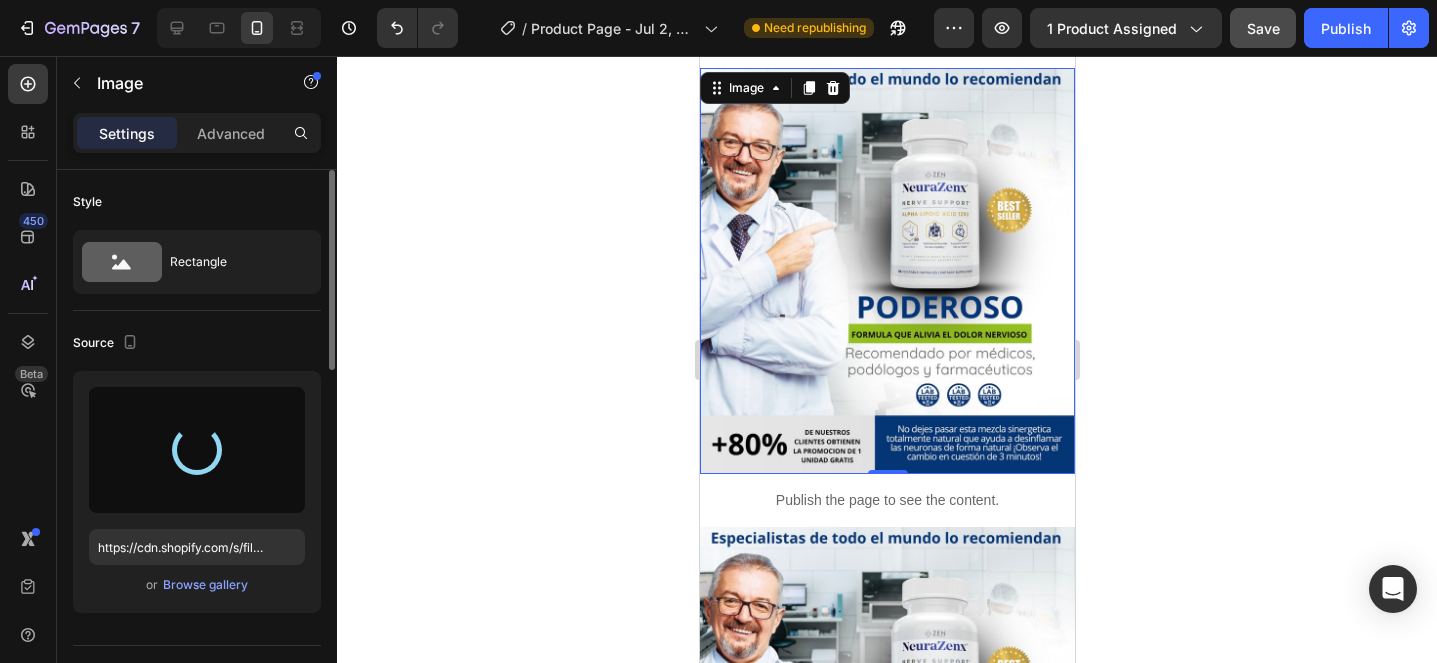 type on "https://cdn.shopify.com/s/files/1/0705/6405/3181/files/gempages_570567145499395296-c01b7242-38ca-404b-b9be-8d07e1e2c278.jpg" 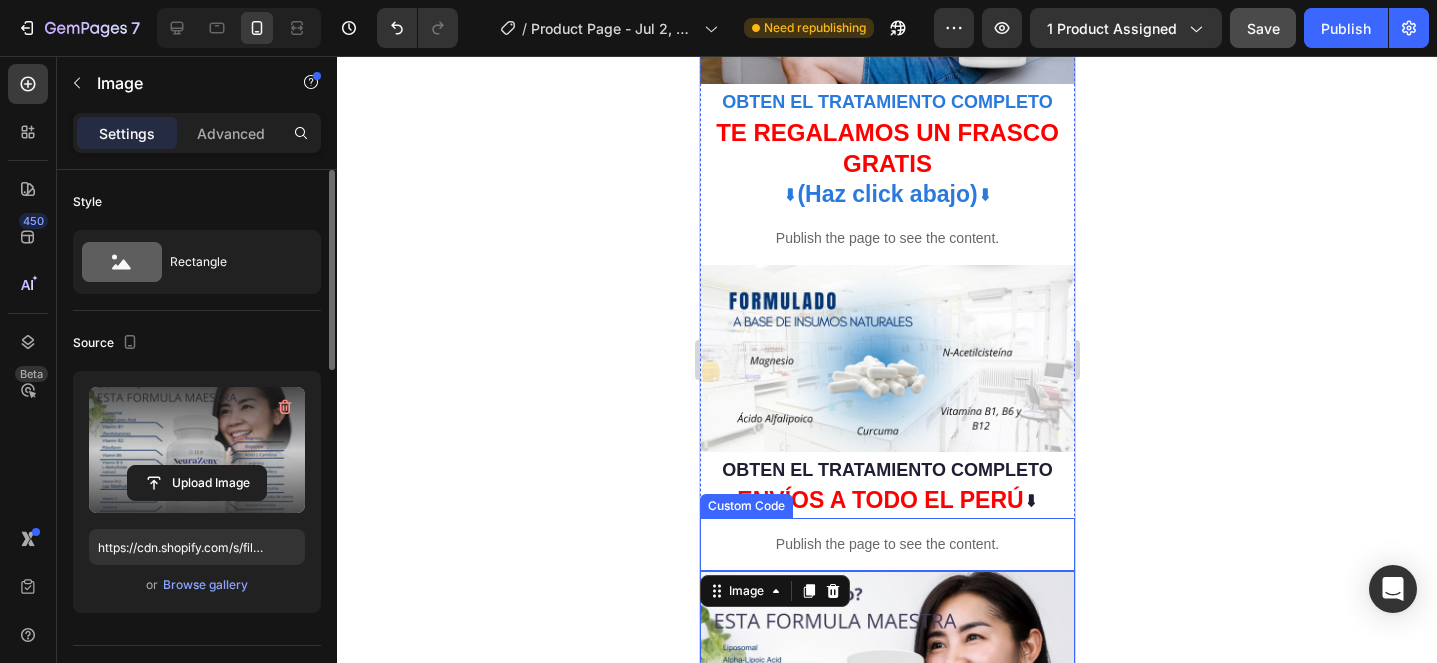 scroll, scrollTop: 741, scrollLeft: 0, axis: vertical 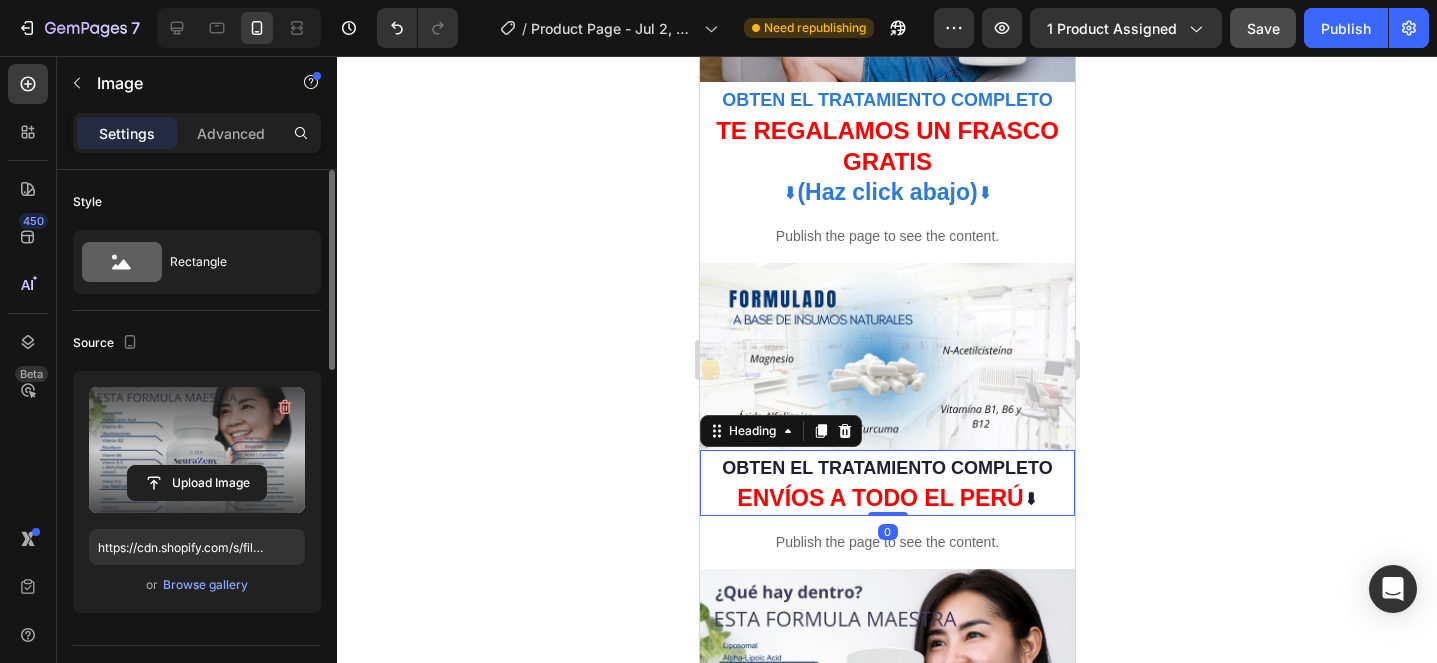 click on "⁠⁠⁠⁠⁠⁠⁠ OBTEN EL TRATAMIENTO COMPLETO  ENVÍOS A TODO EL PERÚ ⬇" at bounding box center [886, 483] 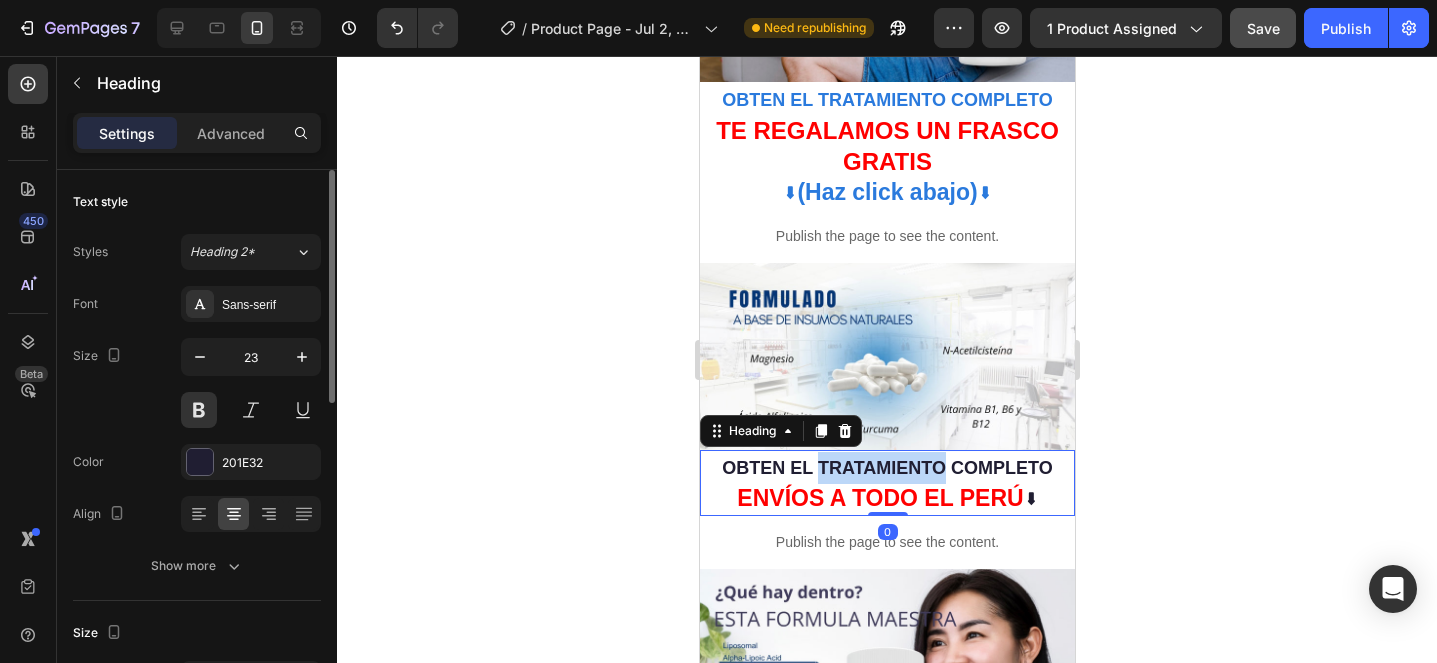click on "OBTEN EL TRATAMIENTO COMPLETO" at bounding box center (886, 468) 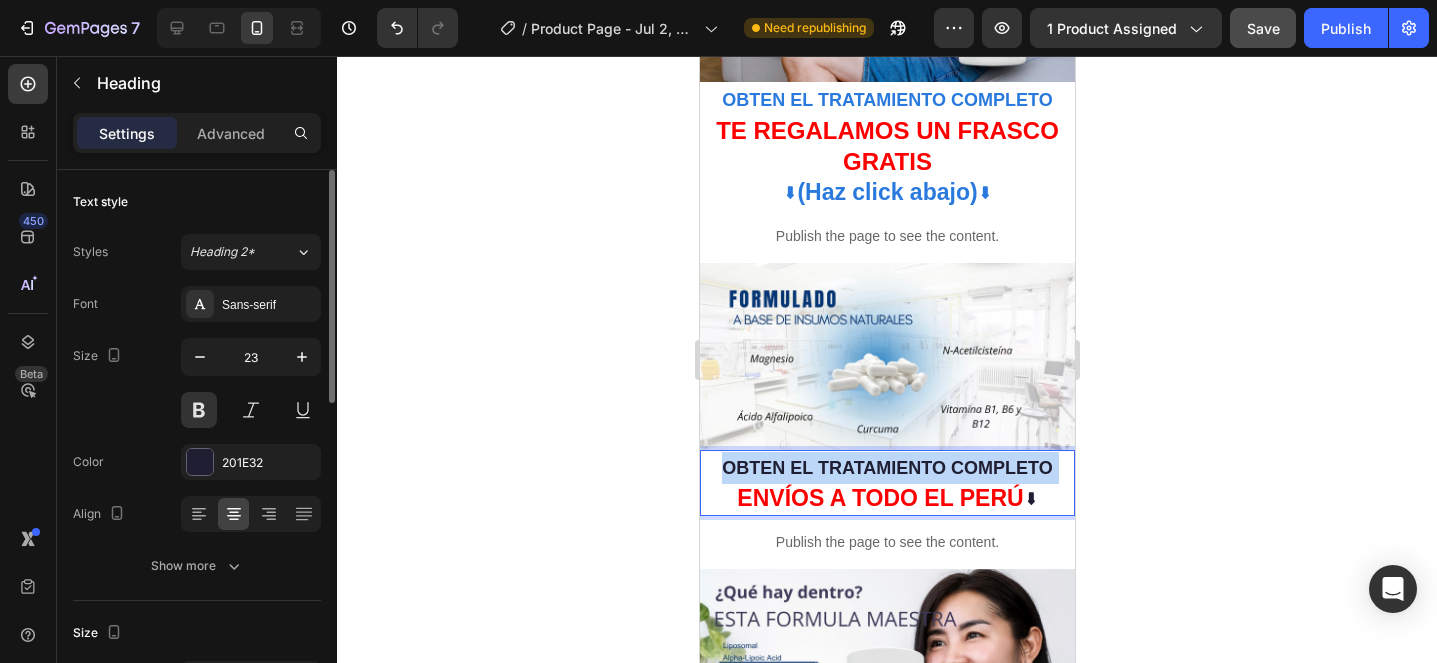 click on "OBTEN EL TRATAMIENTO COMPLETO" at bounding box center (886, 468) 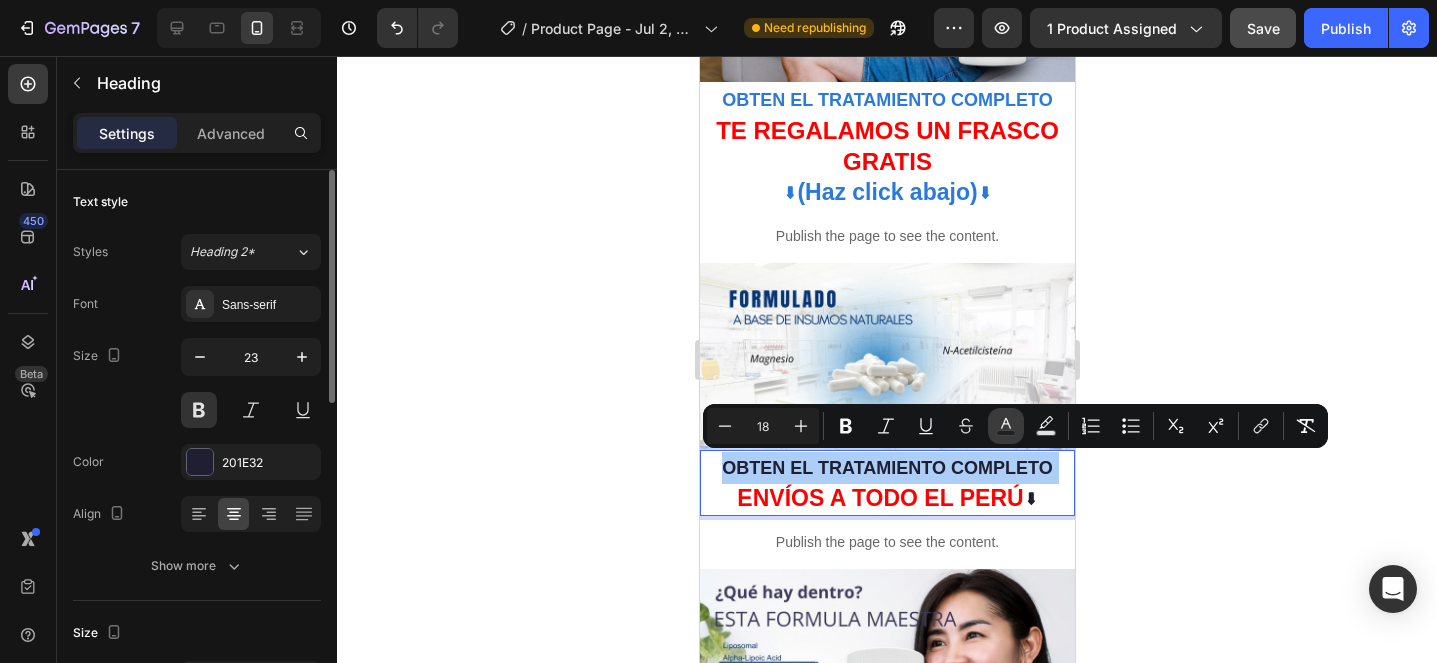 click on "Text Color" at bounding box center (1006, 426) 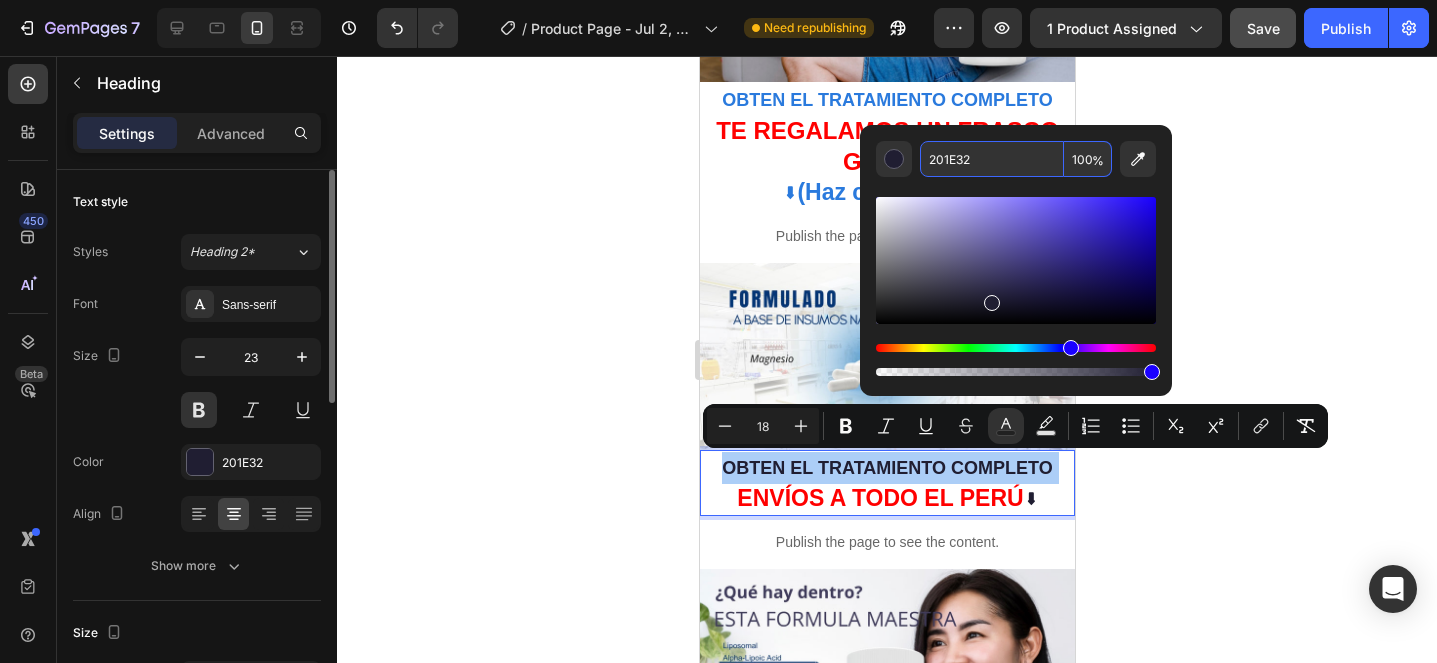 click on "201E32" at bounding box center [992, 159] 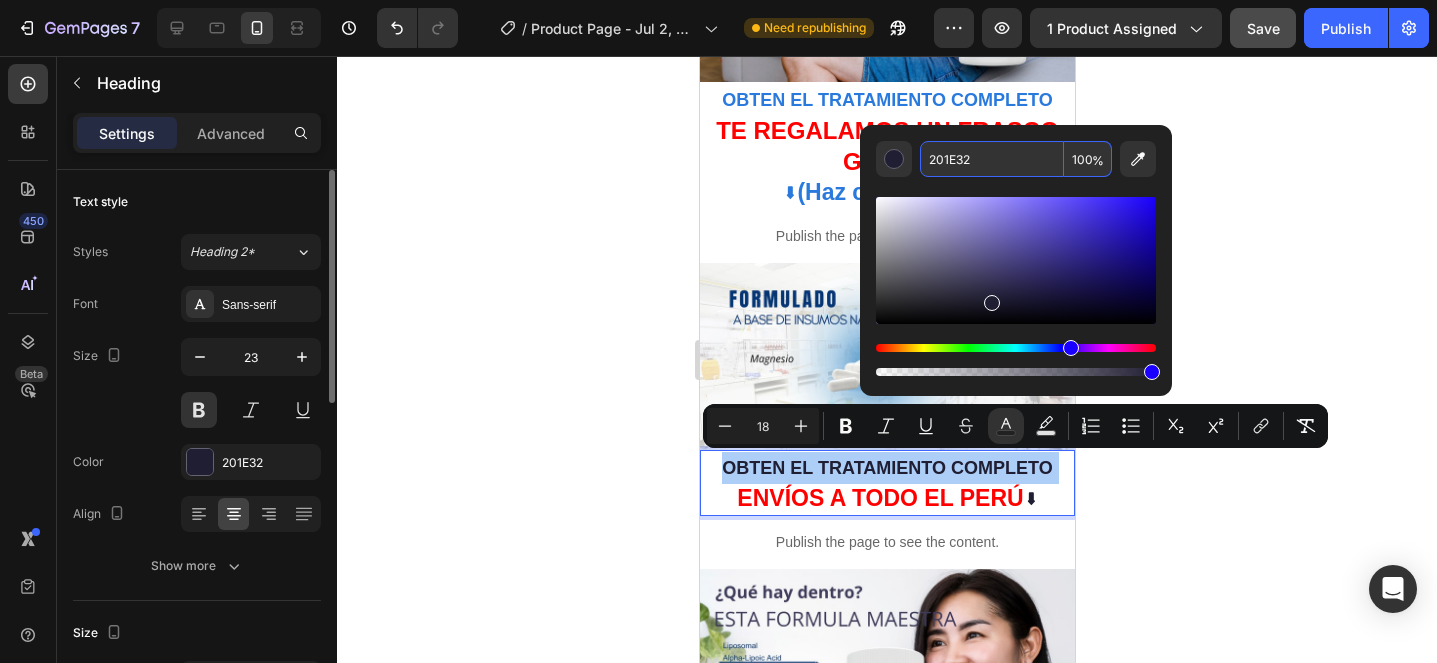 paste on "A7ADD" 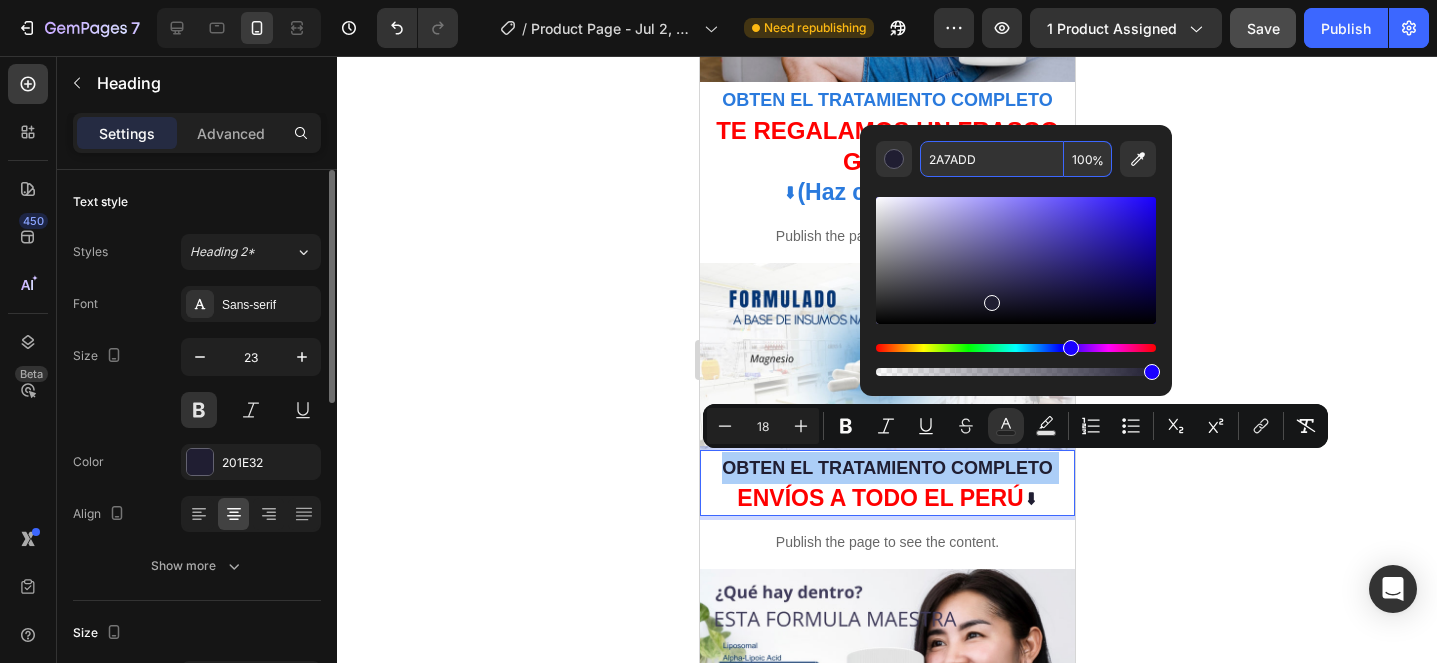 type on "2A7ADD" 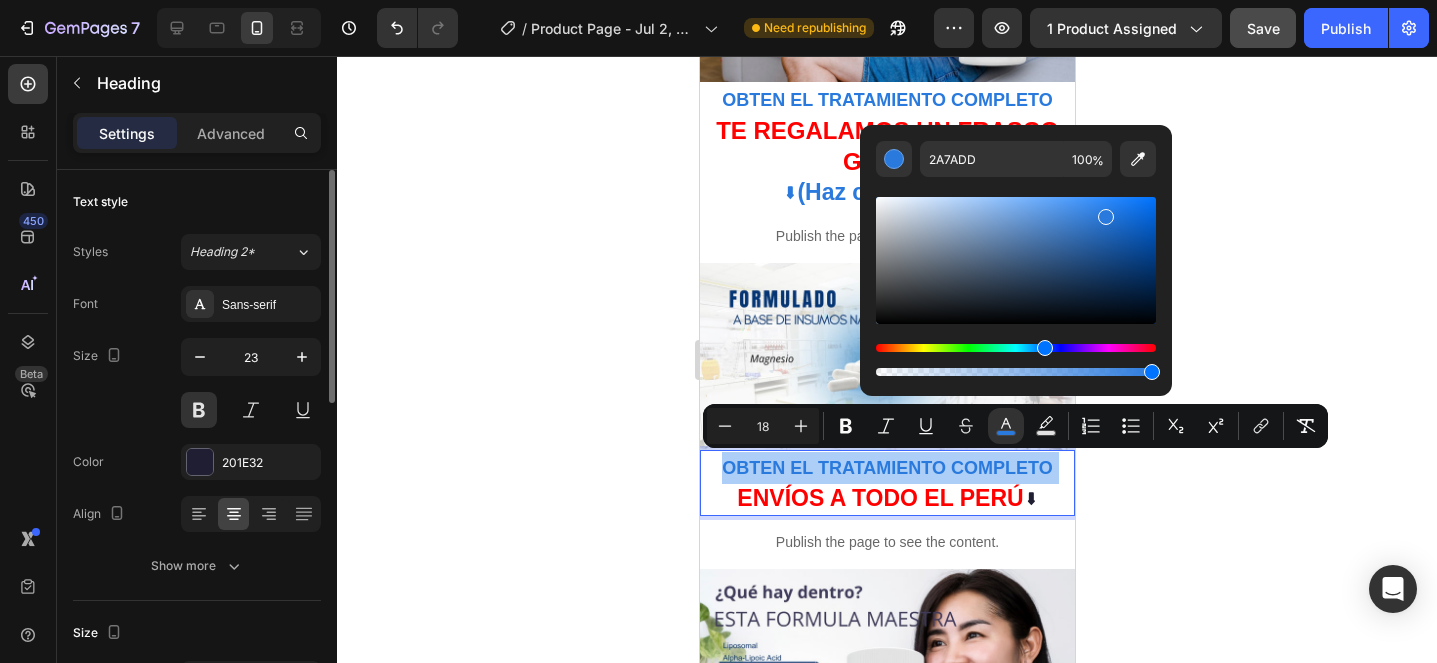 click 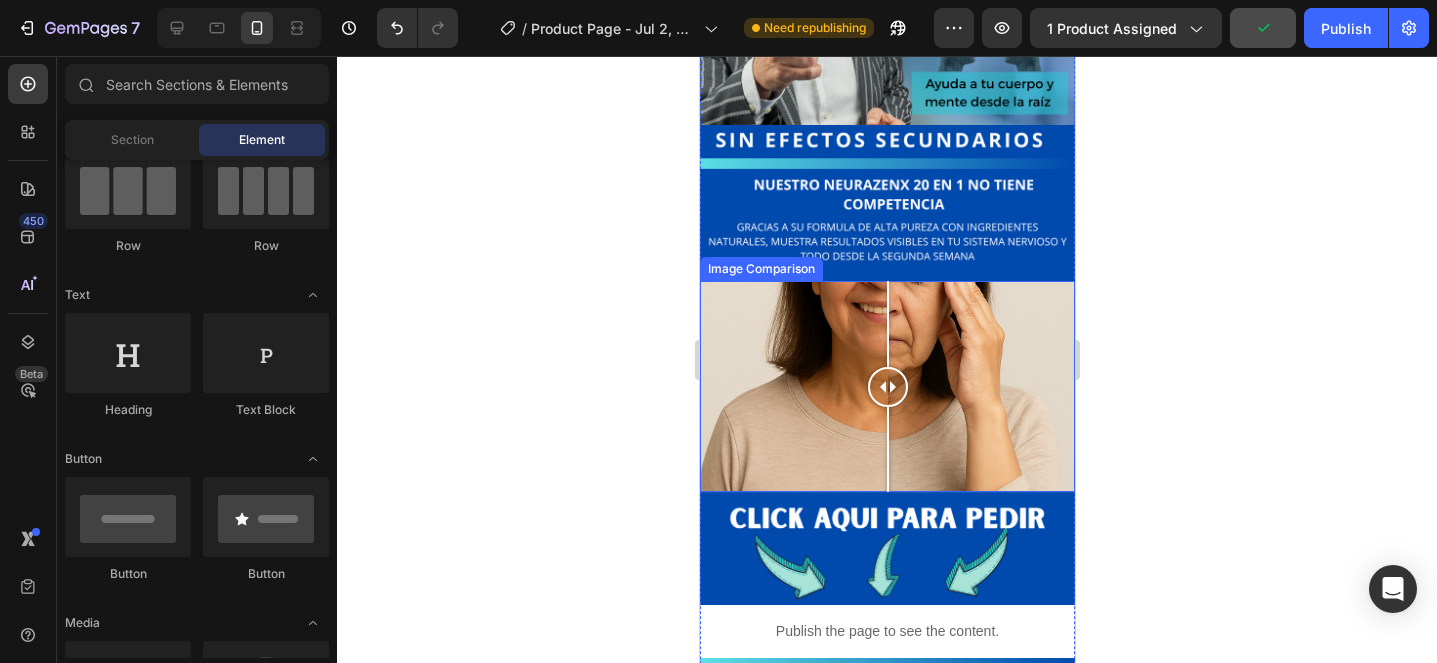 scroll, scrollTop: 2291, scrollLeft: 0, axis: vertical 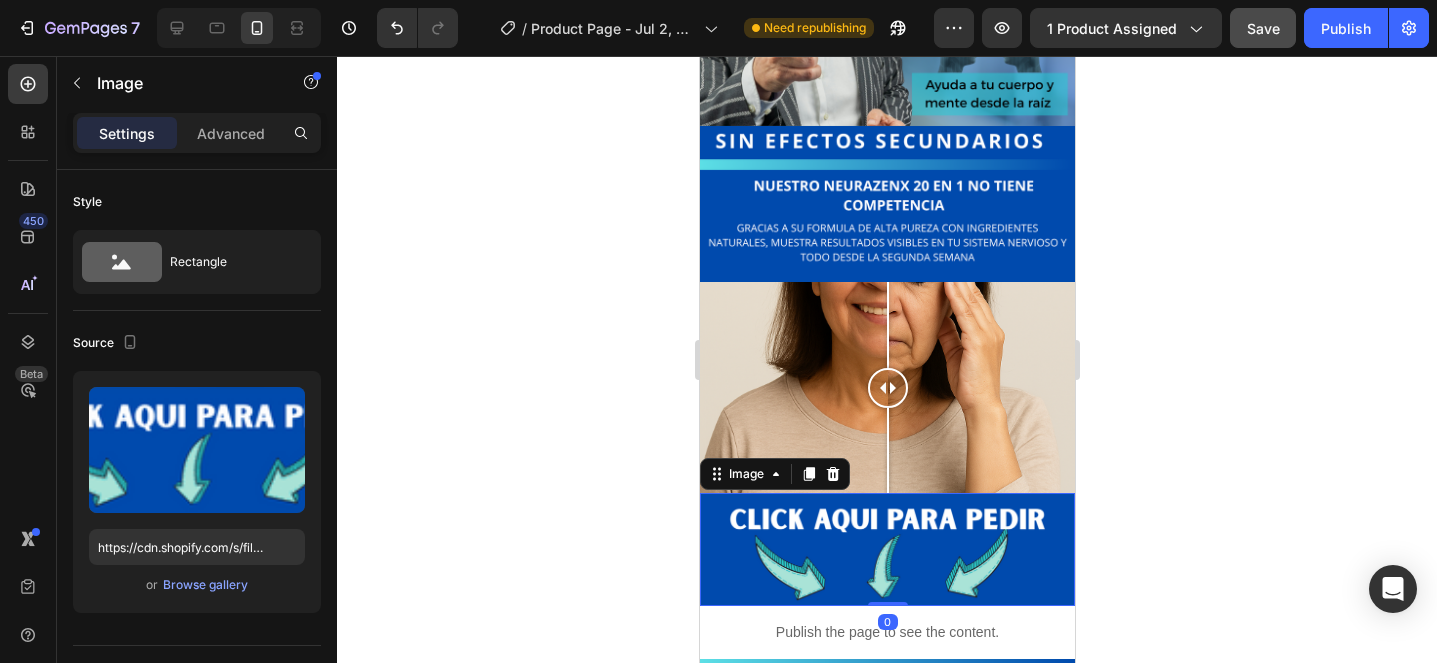 click at bounding box center [886, 549] 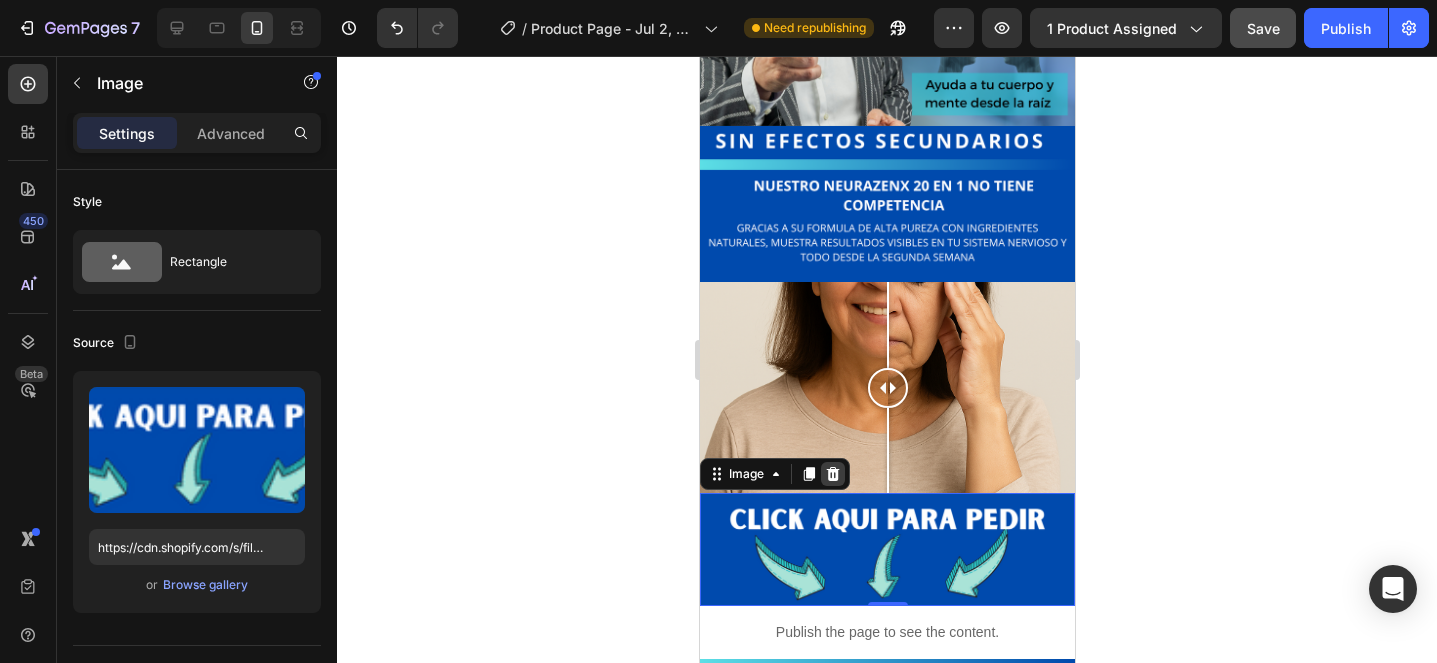 click 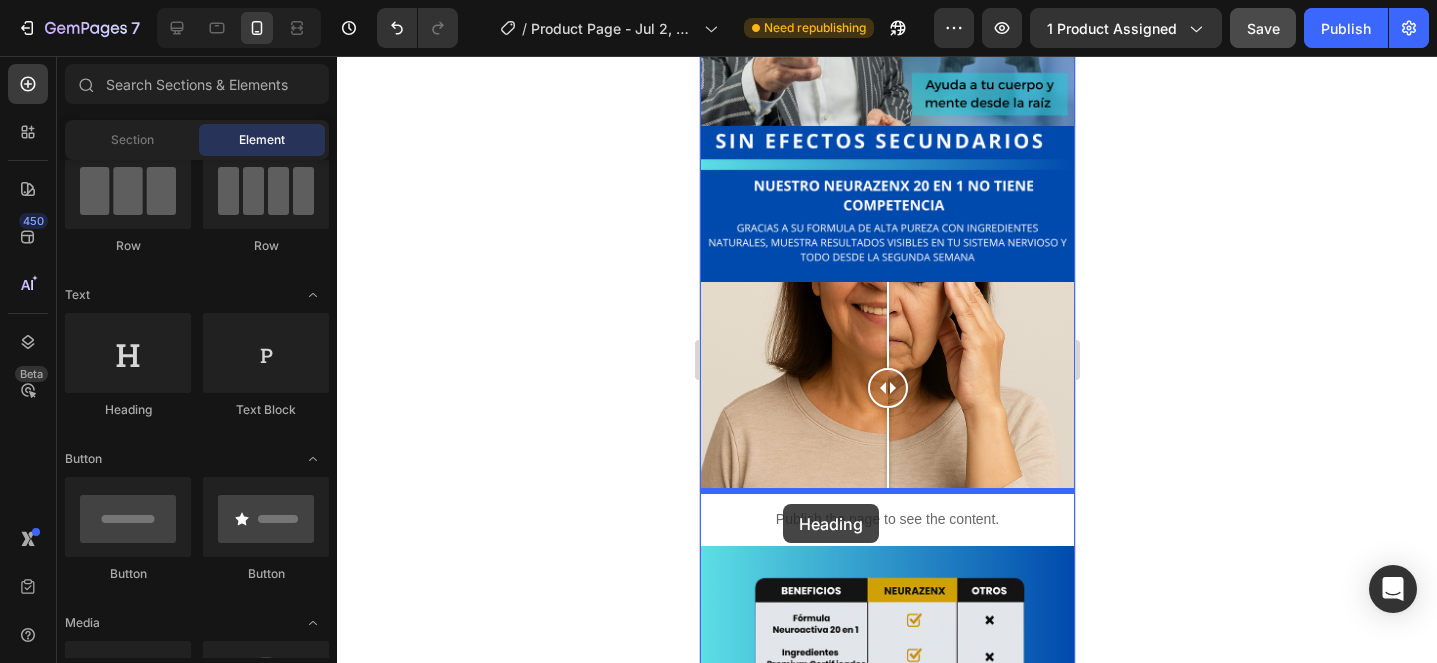 drag, startPoint x: 837, startPoint y: 419, endPoint x: 782, endPoint y: 503, distance: 100.40418 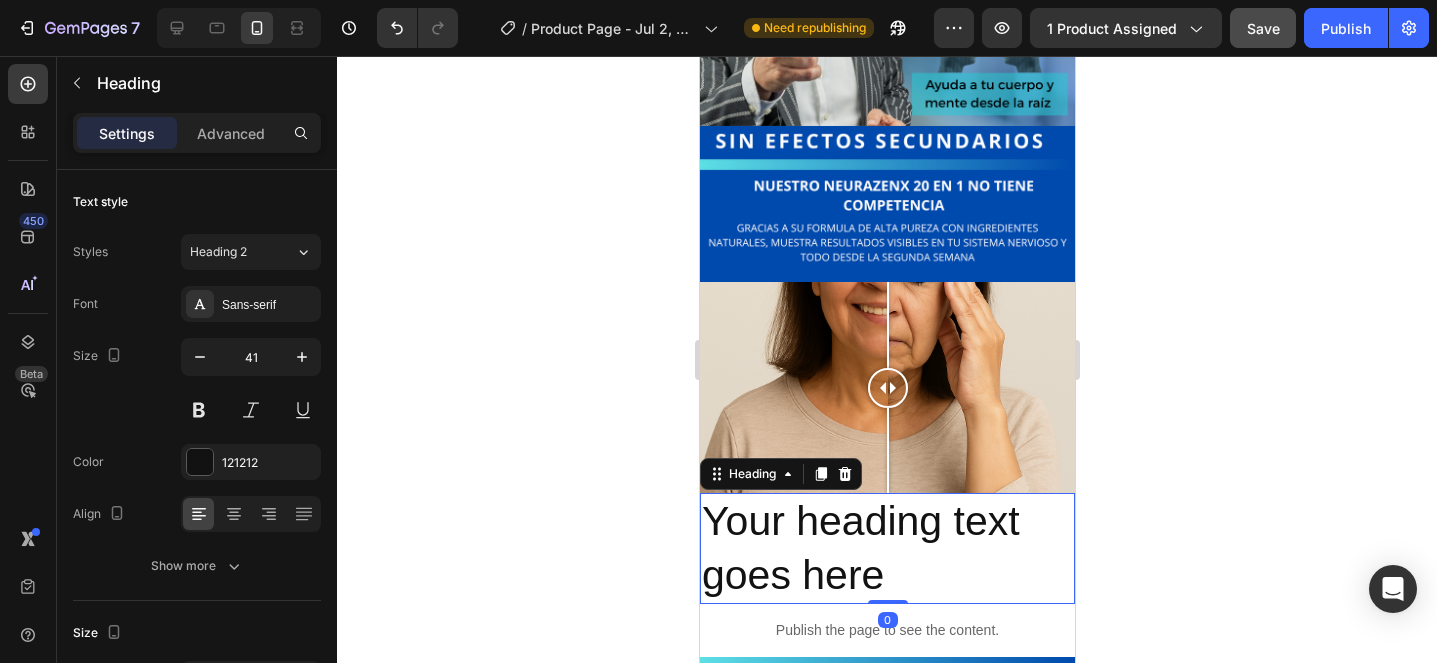 click on "Your heading text goes here" at bounding box center (886, 548) 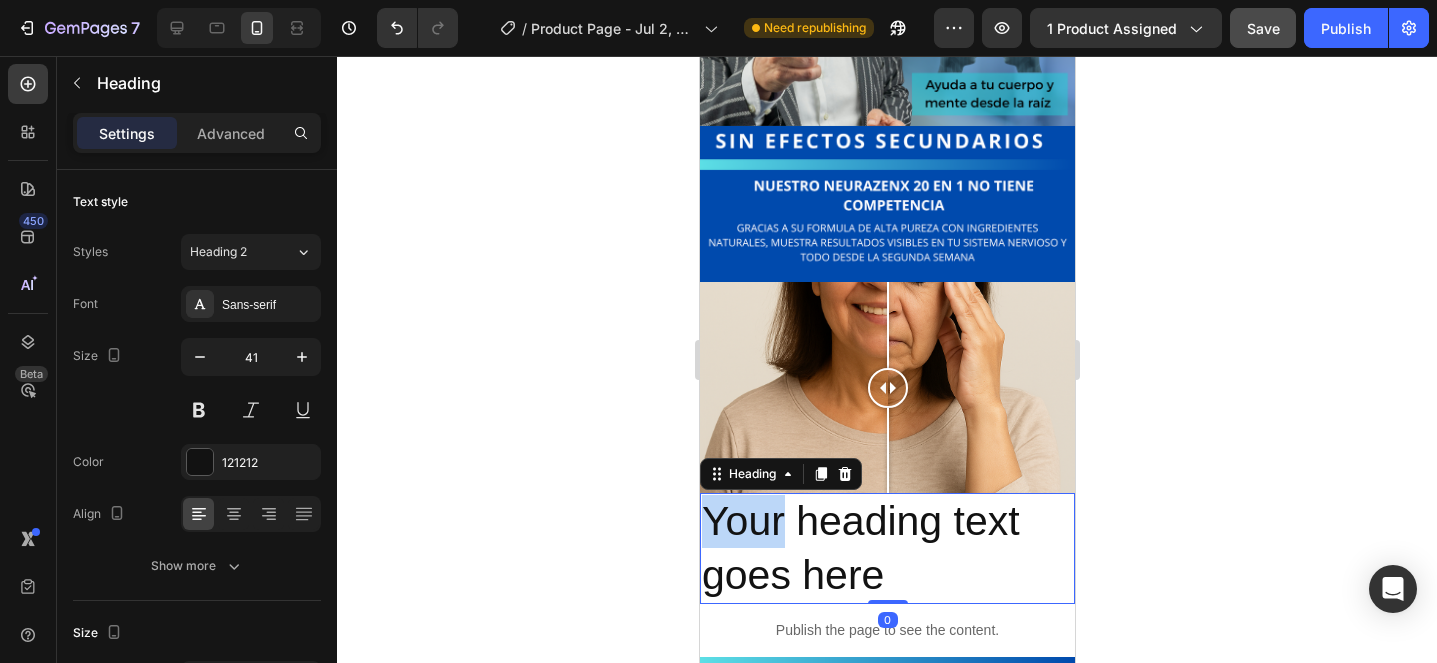 click on "Your heading text goes here" at bounding box center (886, 548) 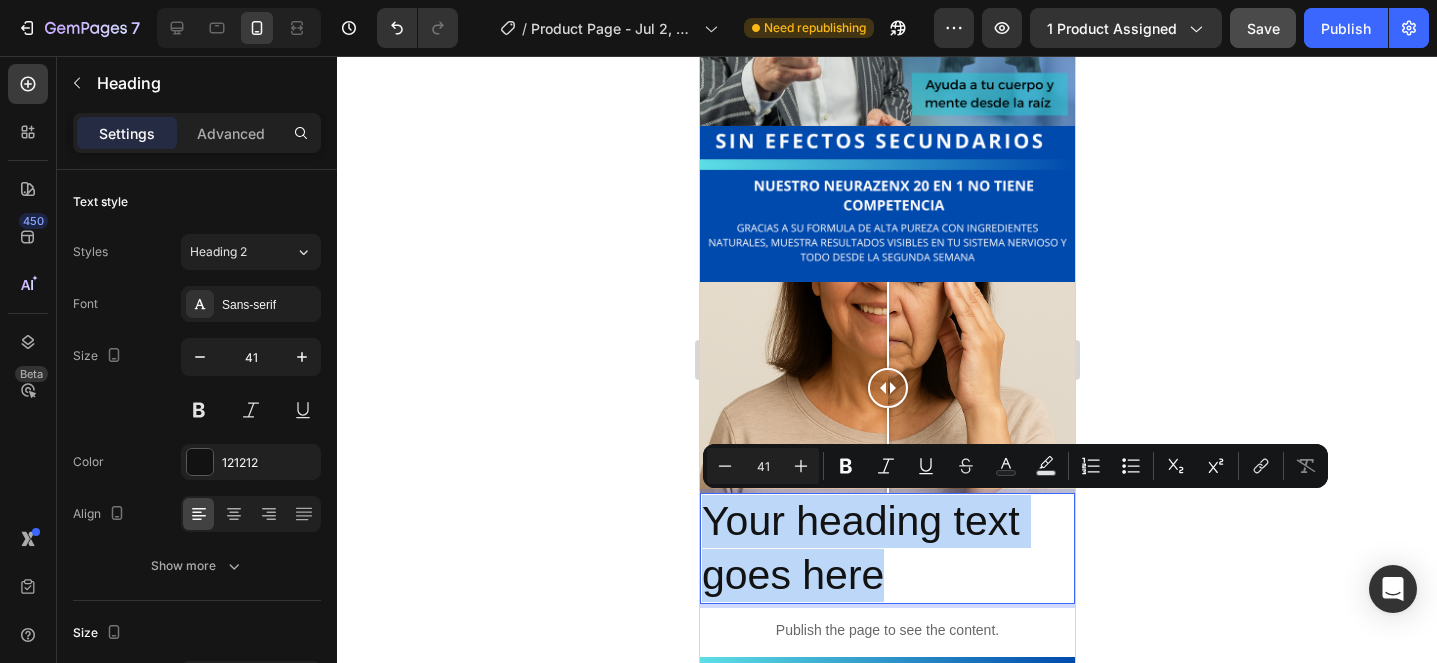 click on "Your heading text goes here" at bounding box center (886, 548) 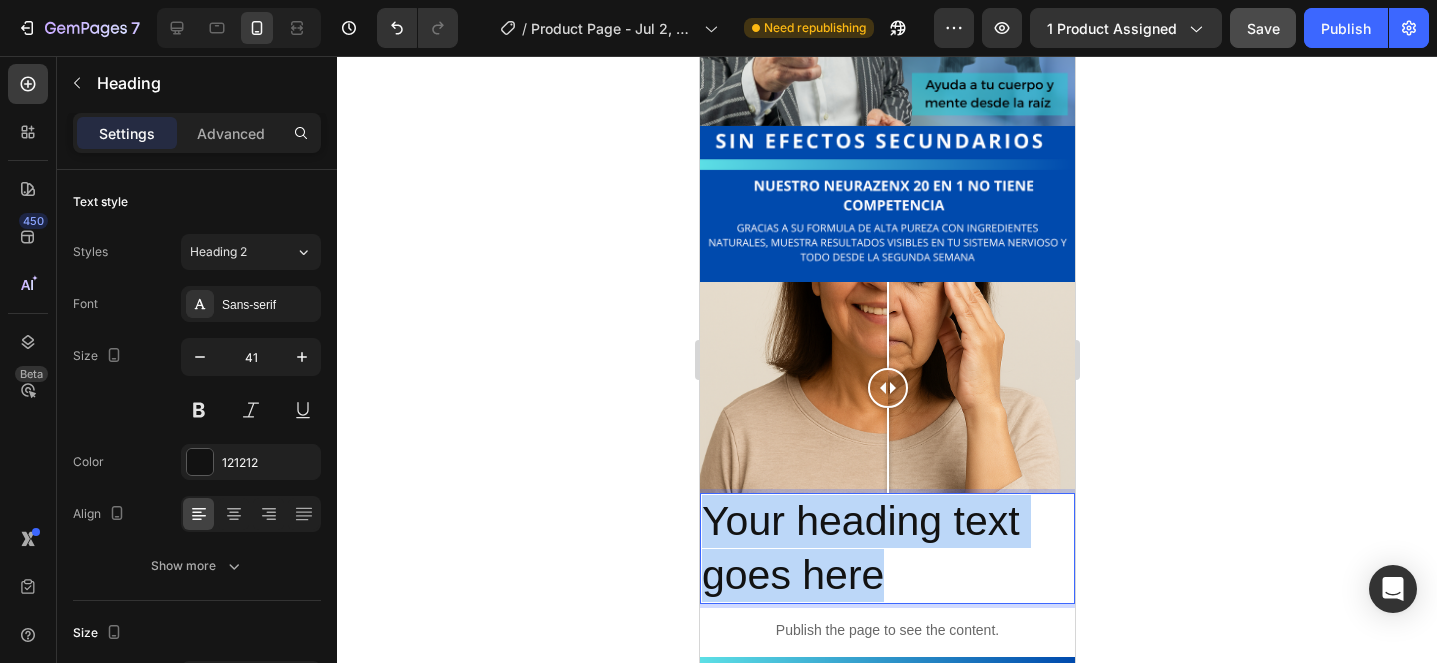 click on "Your heading text goes here" at bounding box center (886, 548) 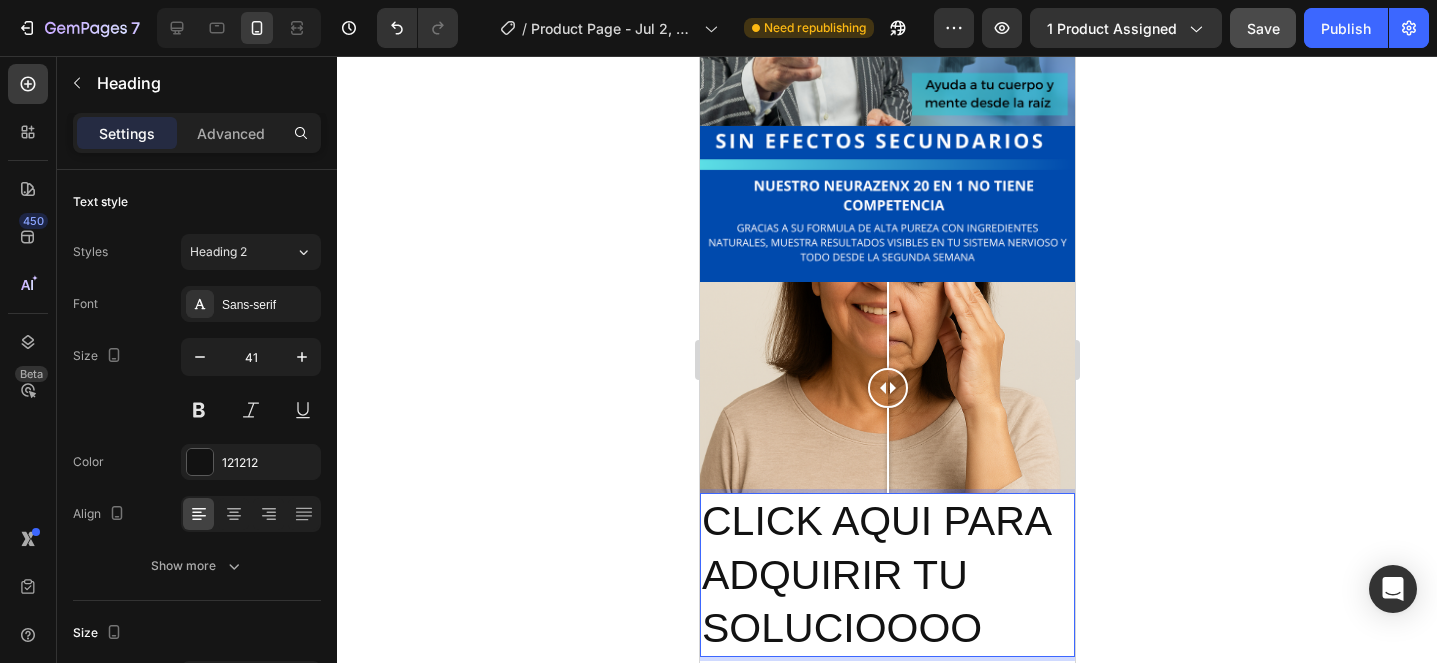 scroll, scrollTop: 2298, scrollLeft: 0, axis: vertical 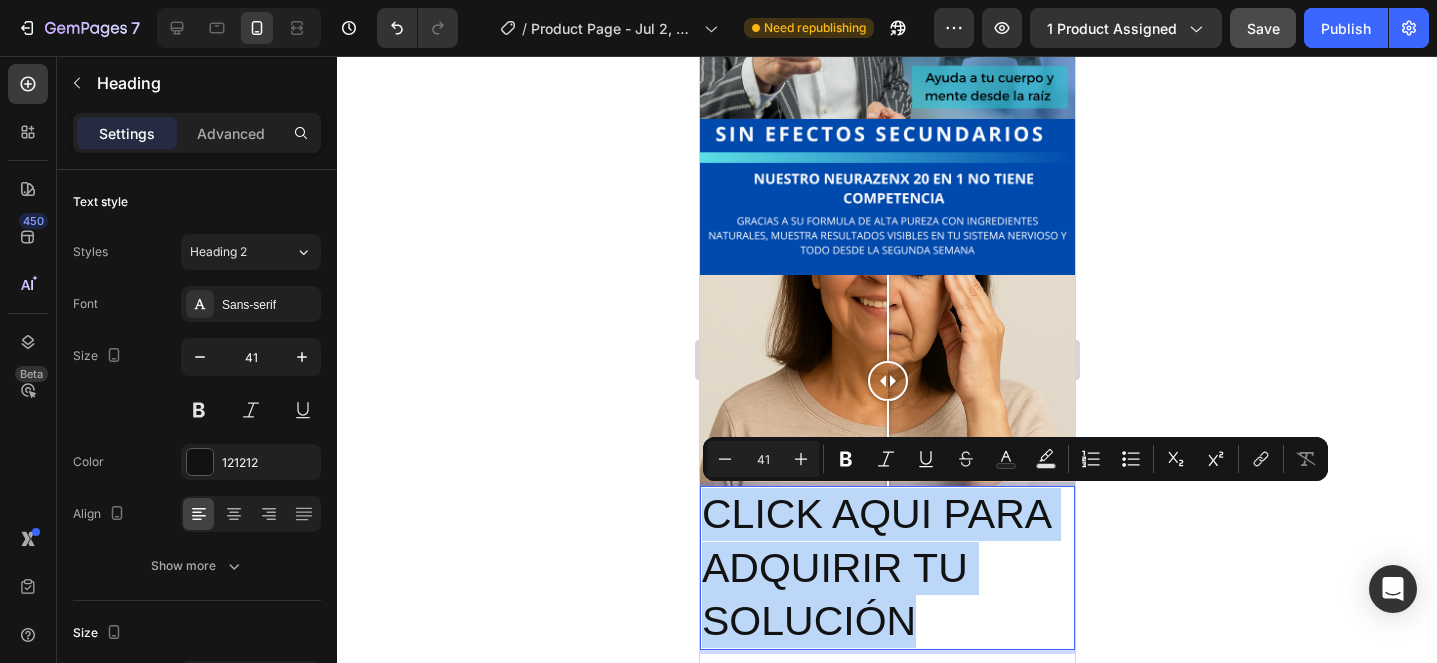drag, startPoint x: 939, startPoint y: 637, endPoint x: 1390, endPoint y: 578, distance: 454.84283 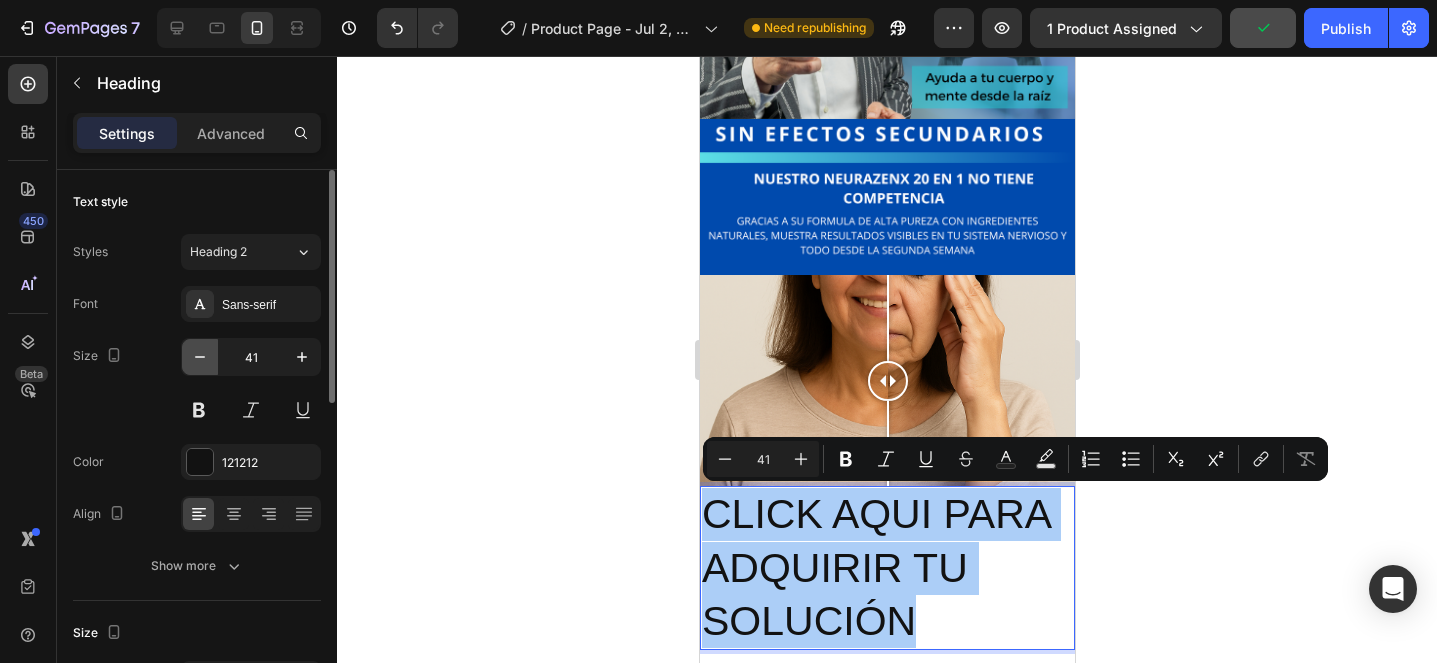 click 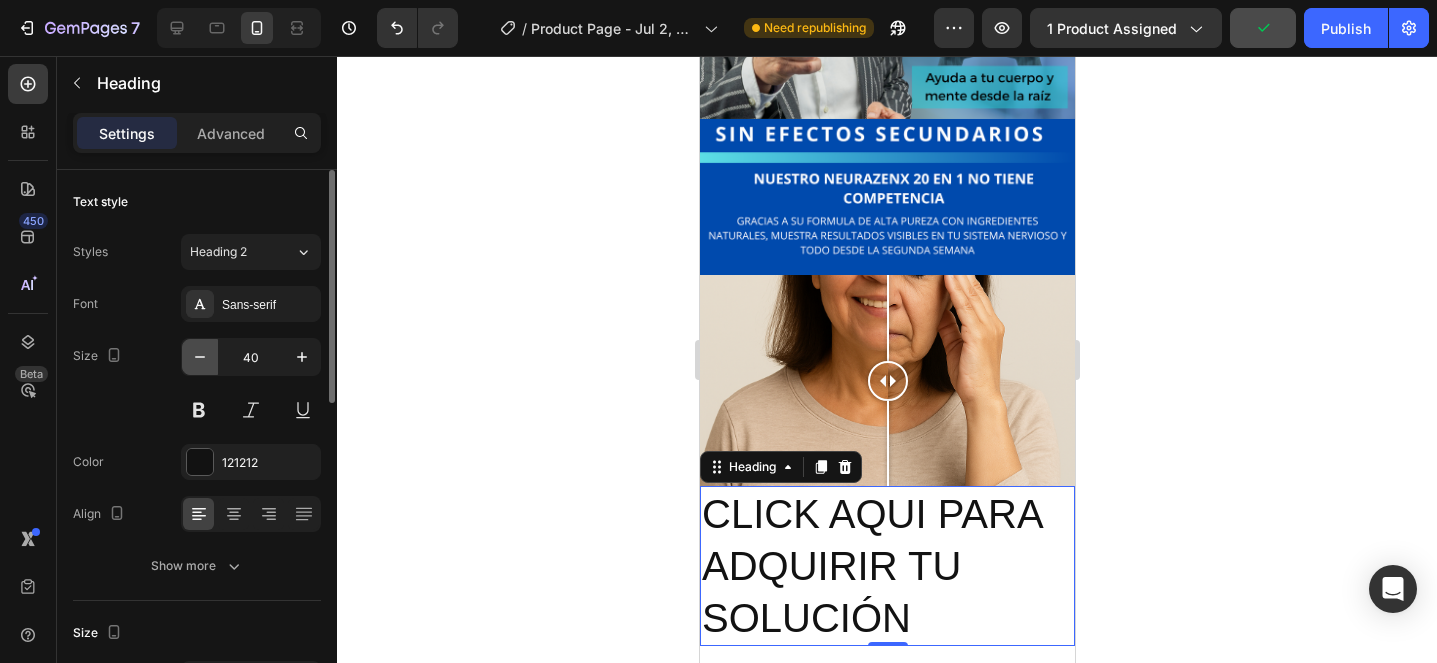click 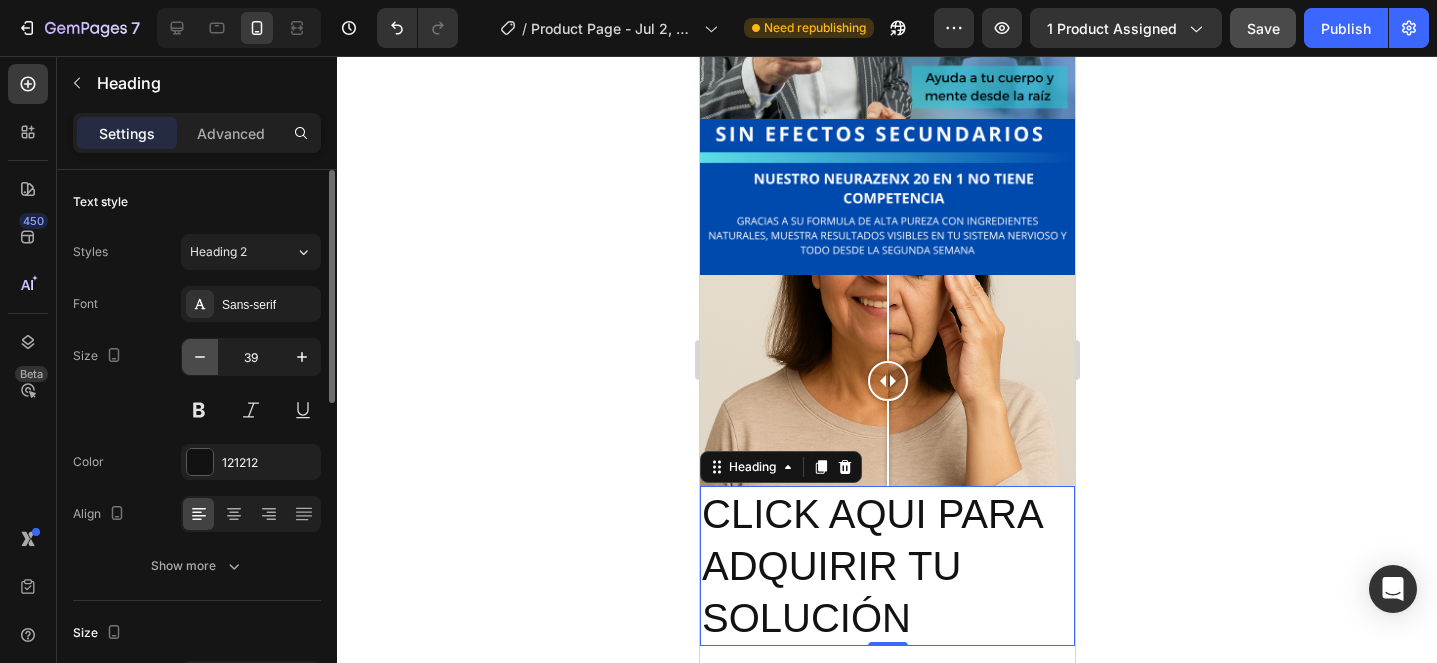 click 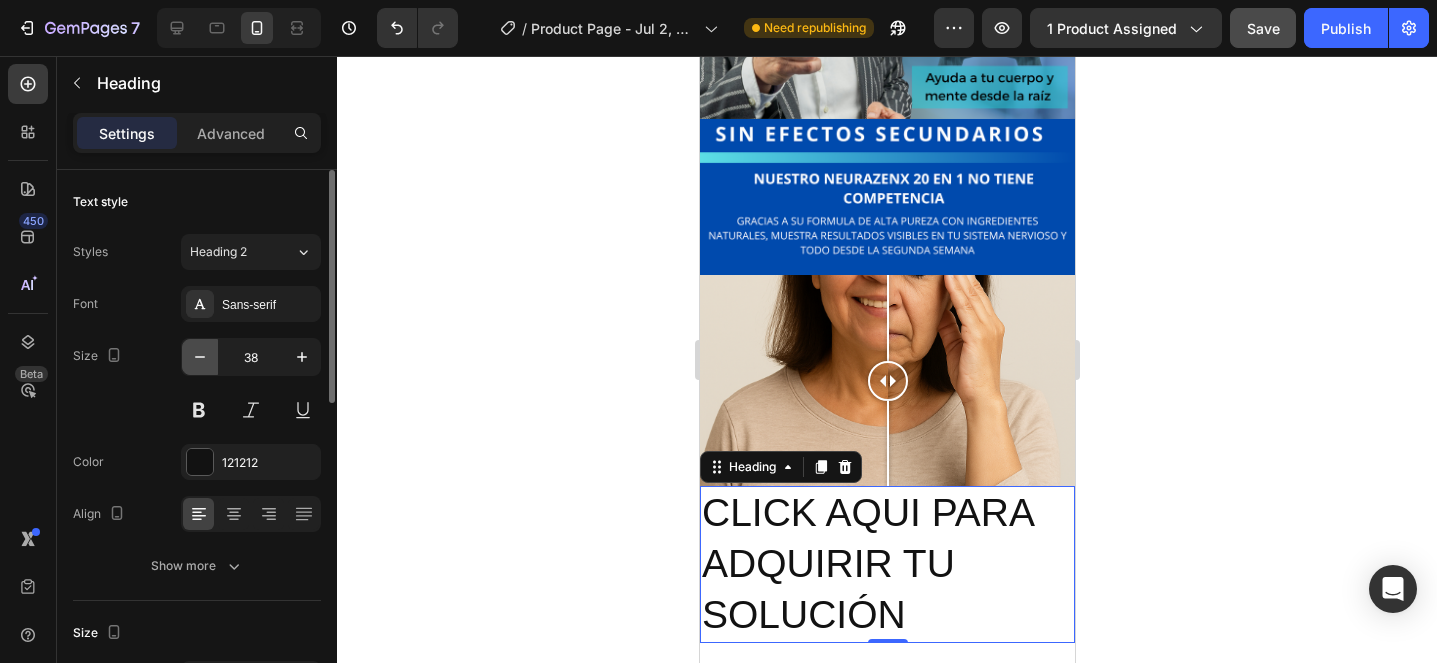 click 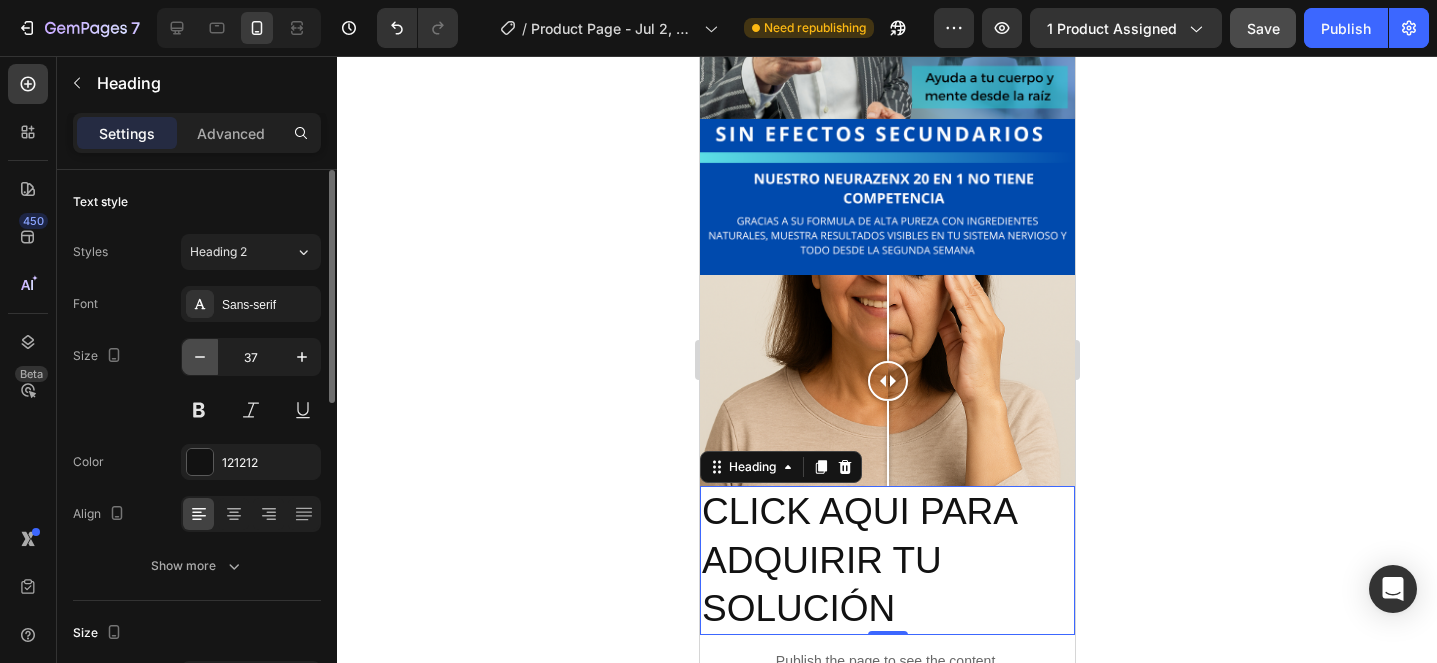 click 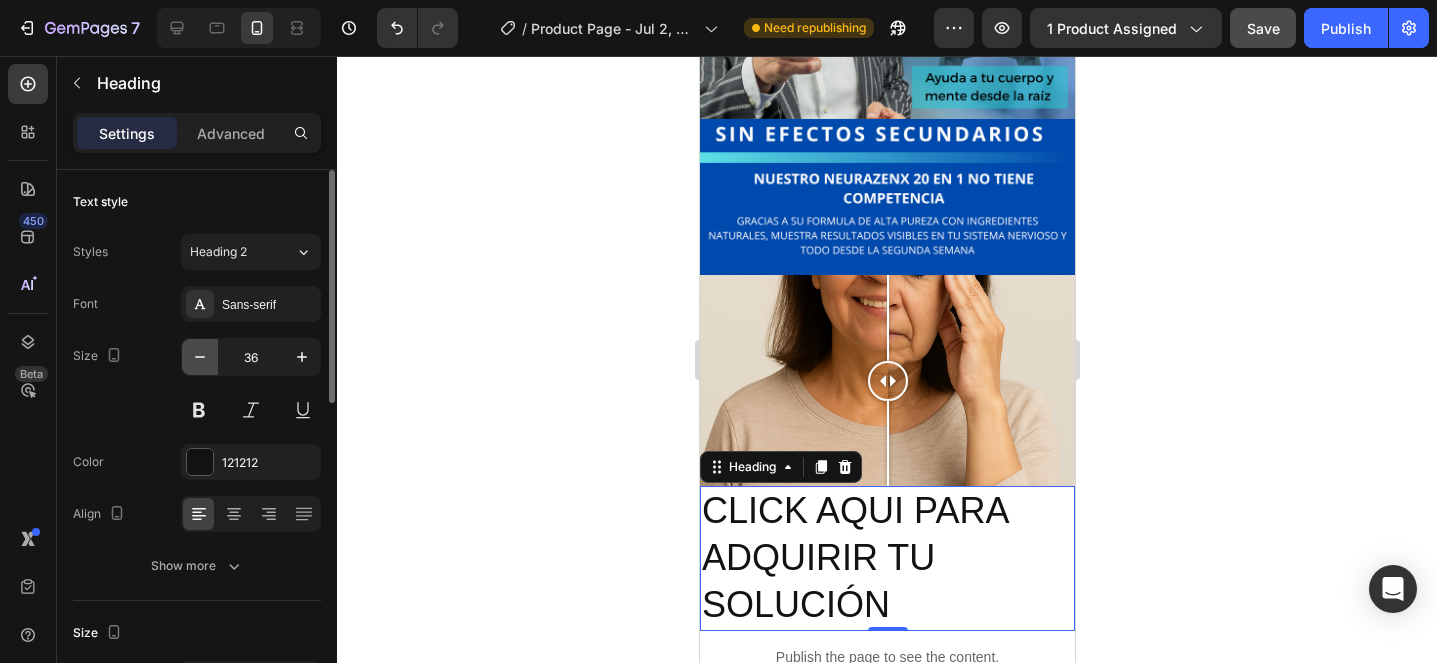 click 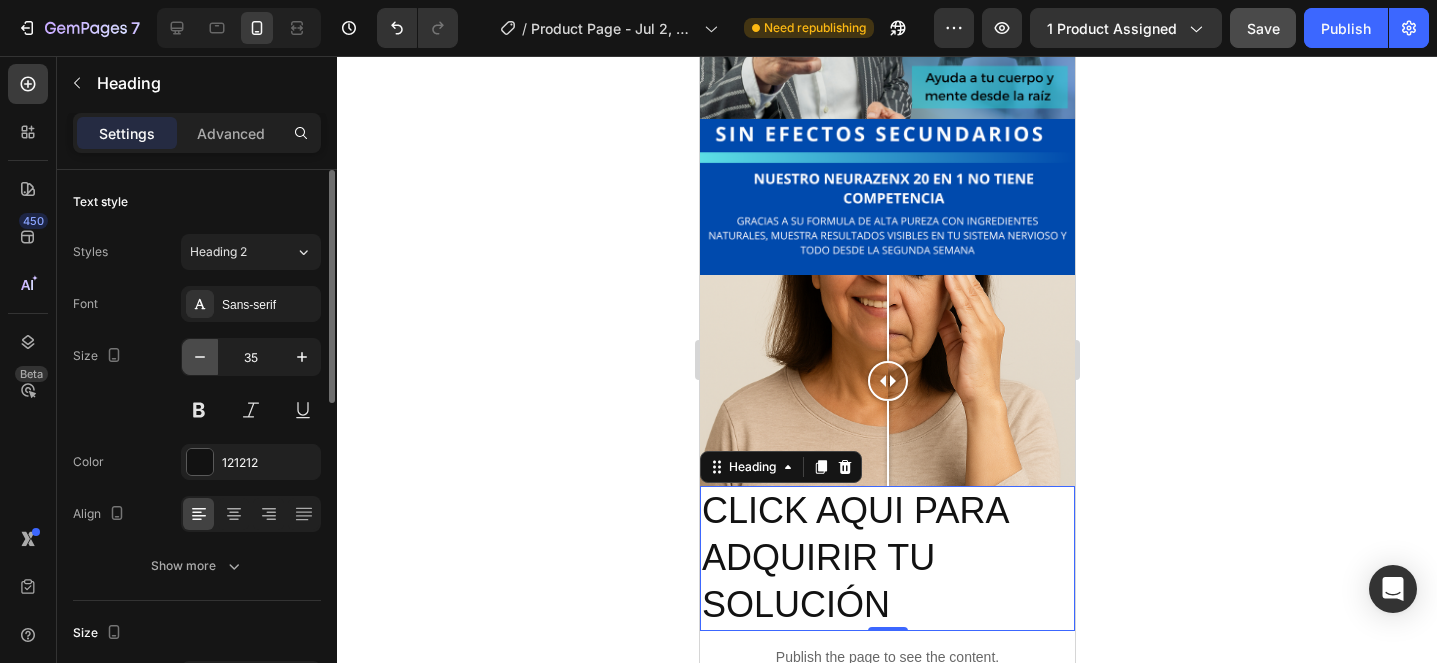 click 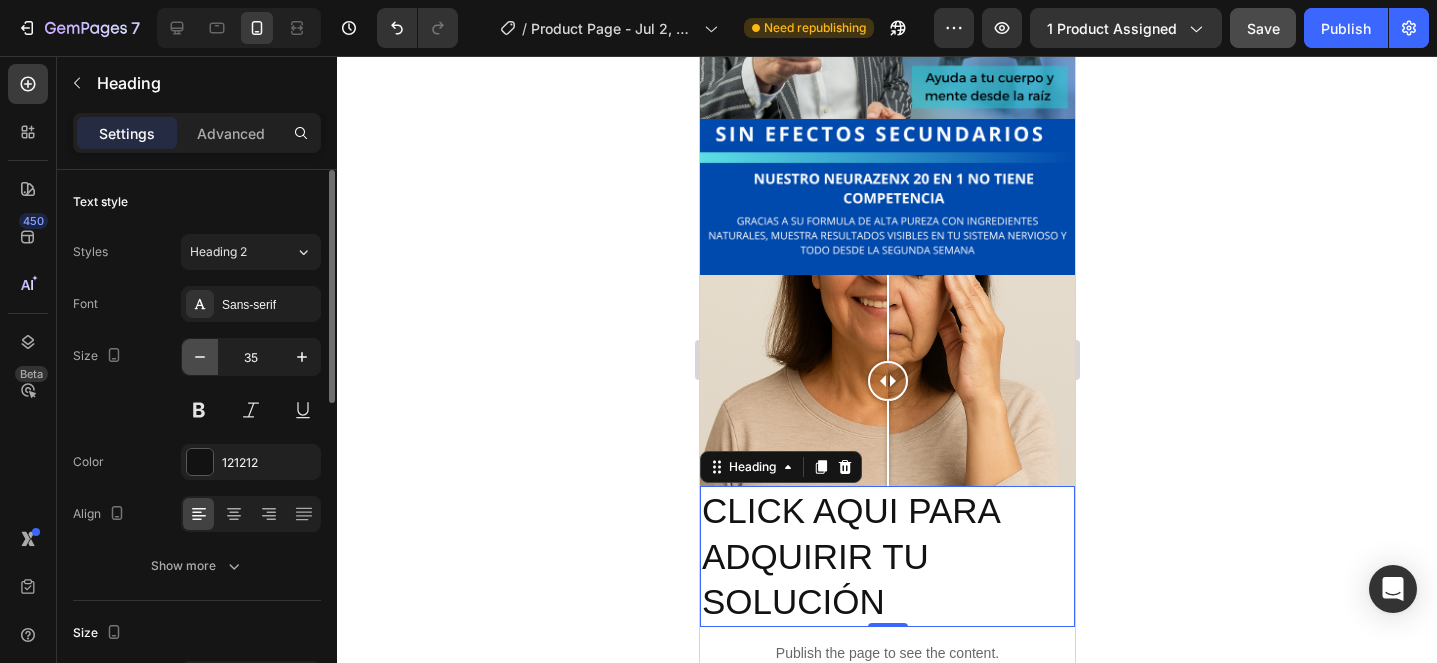 click 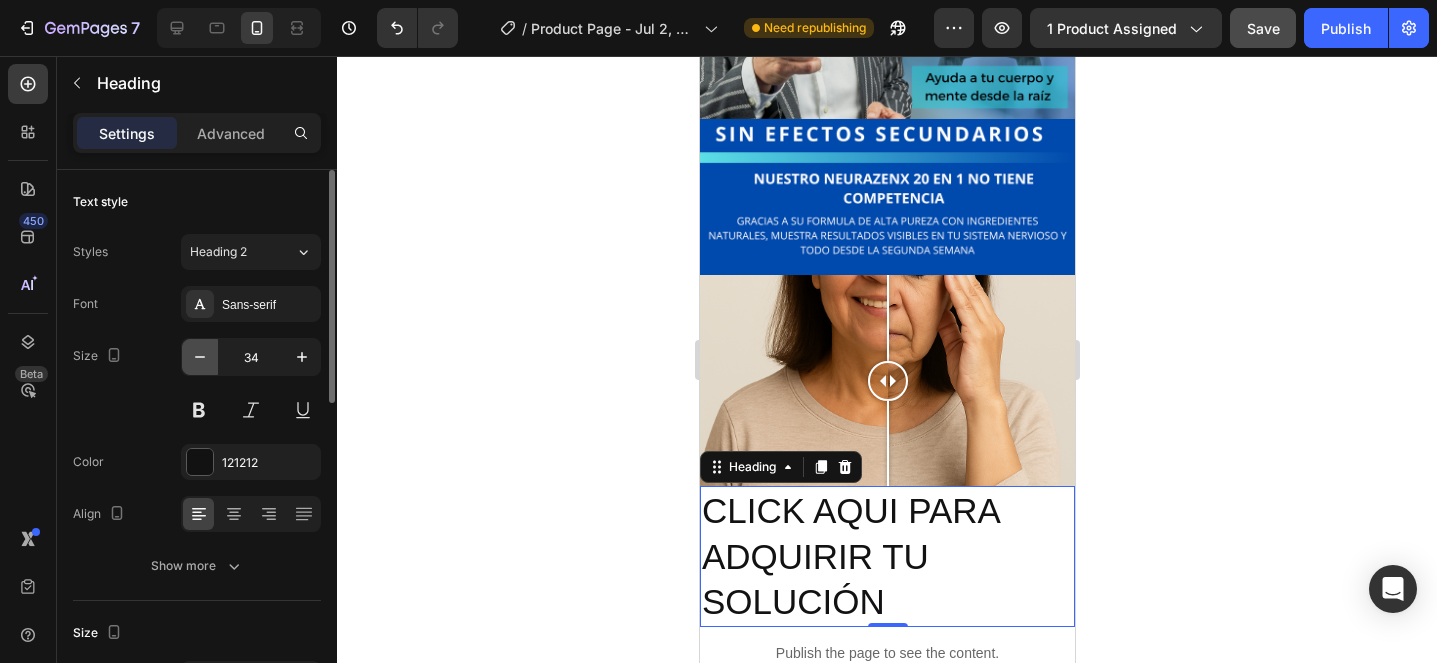 click 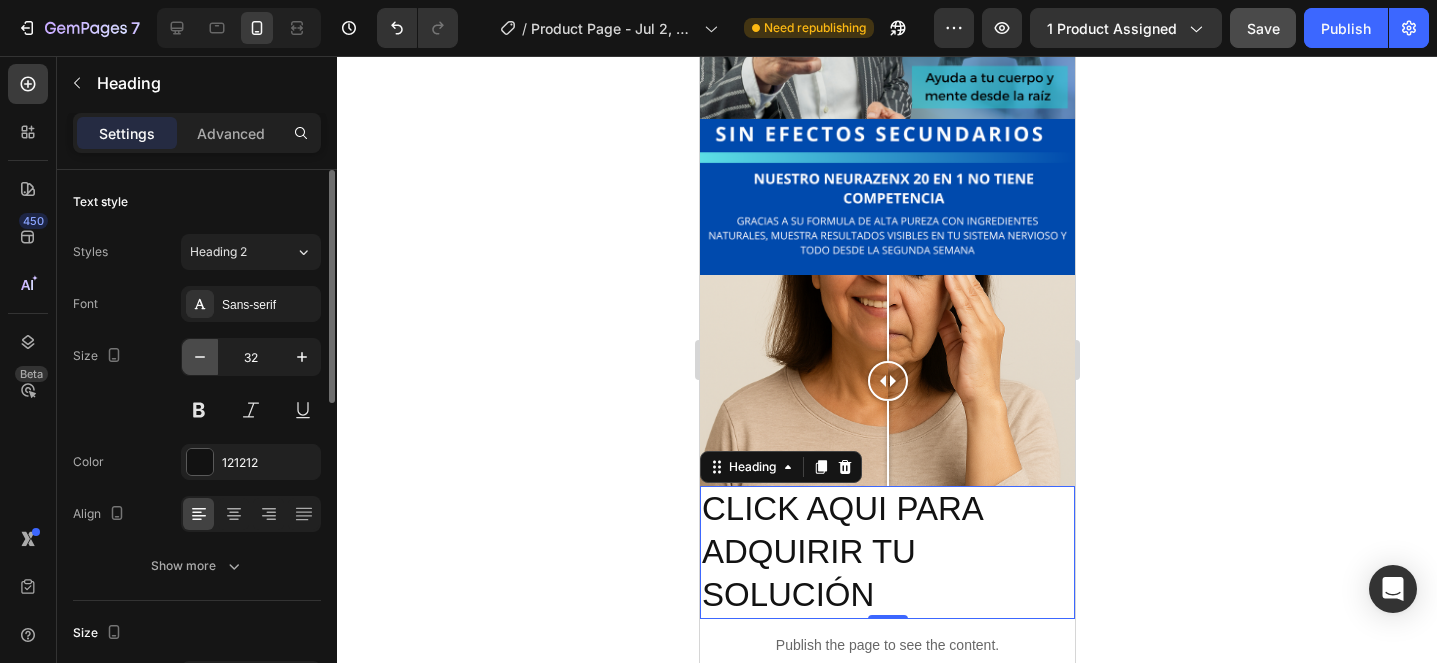 click 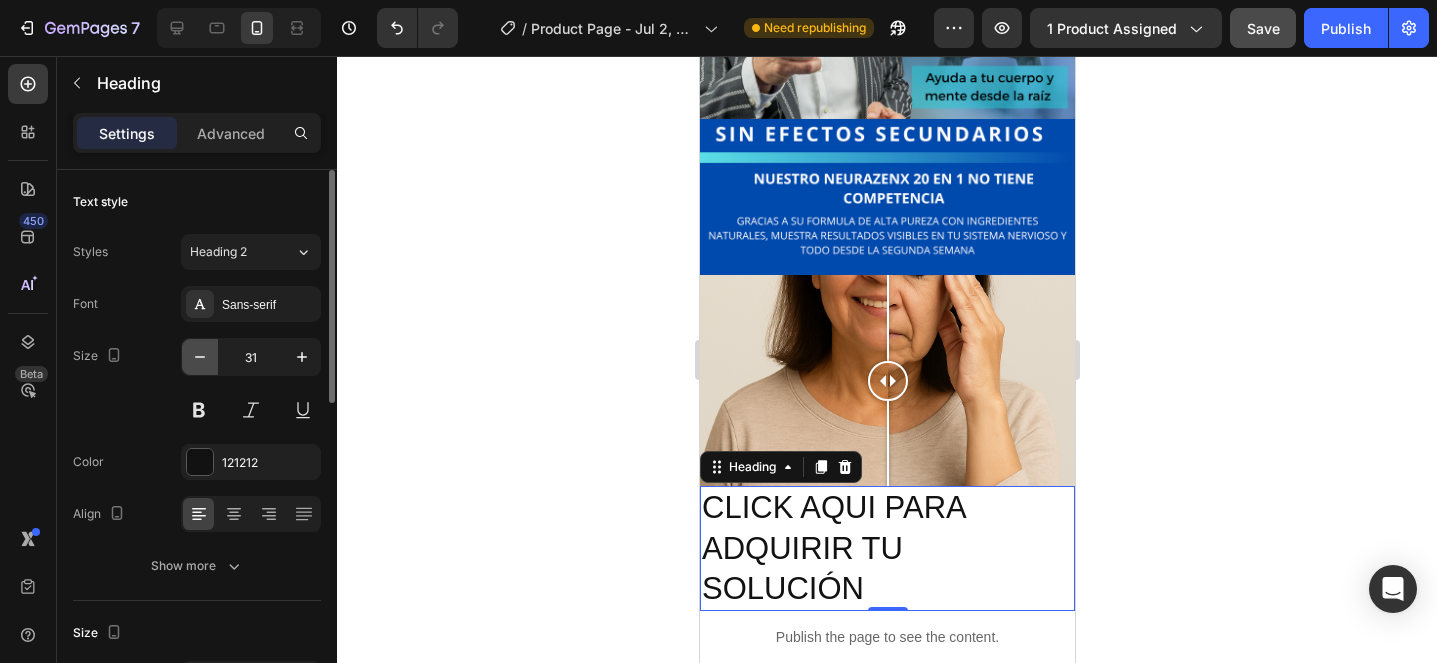 click 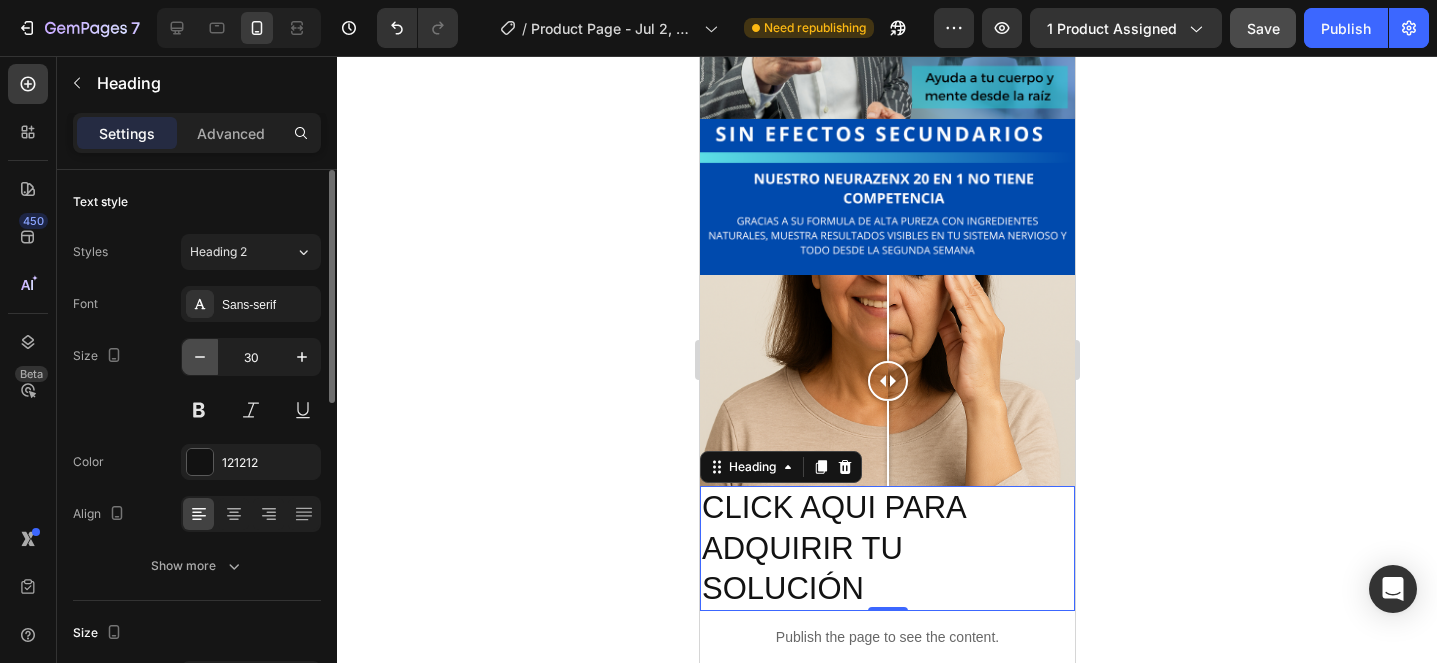 click 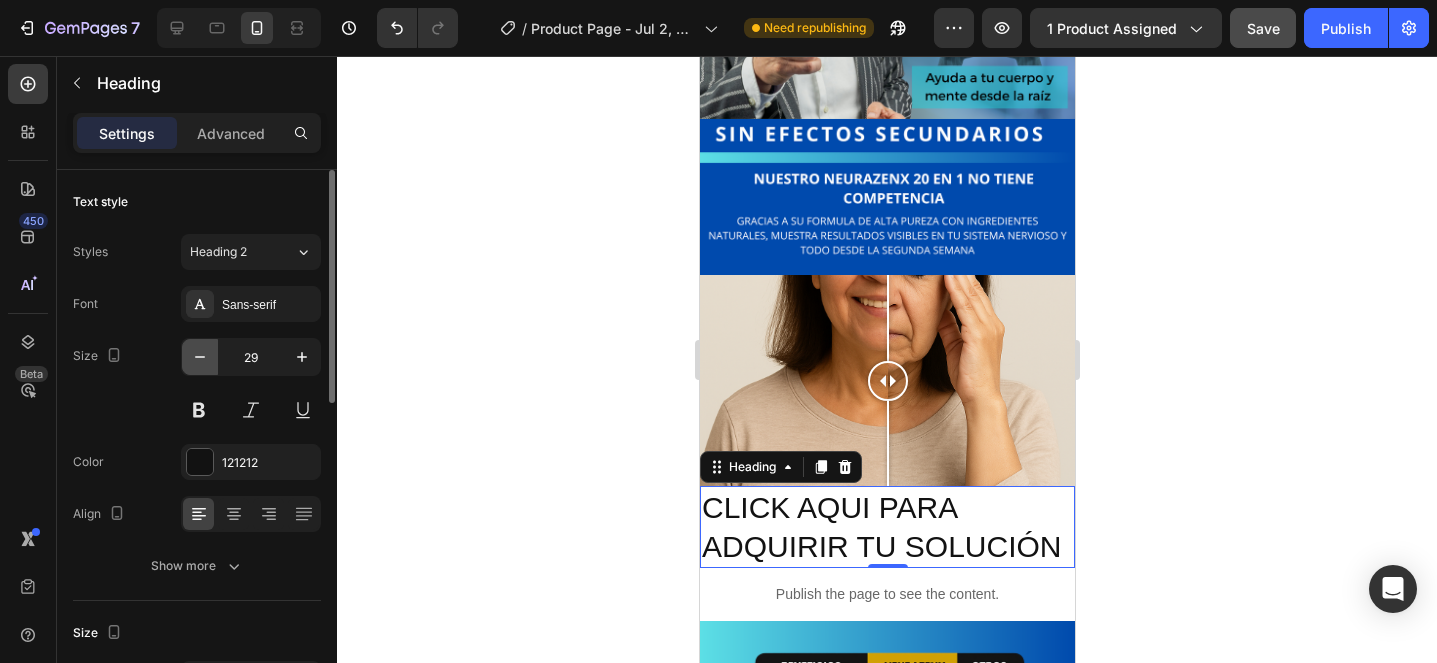 click 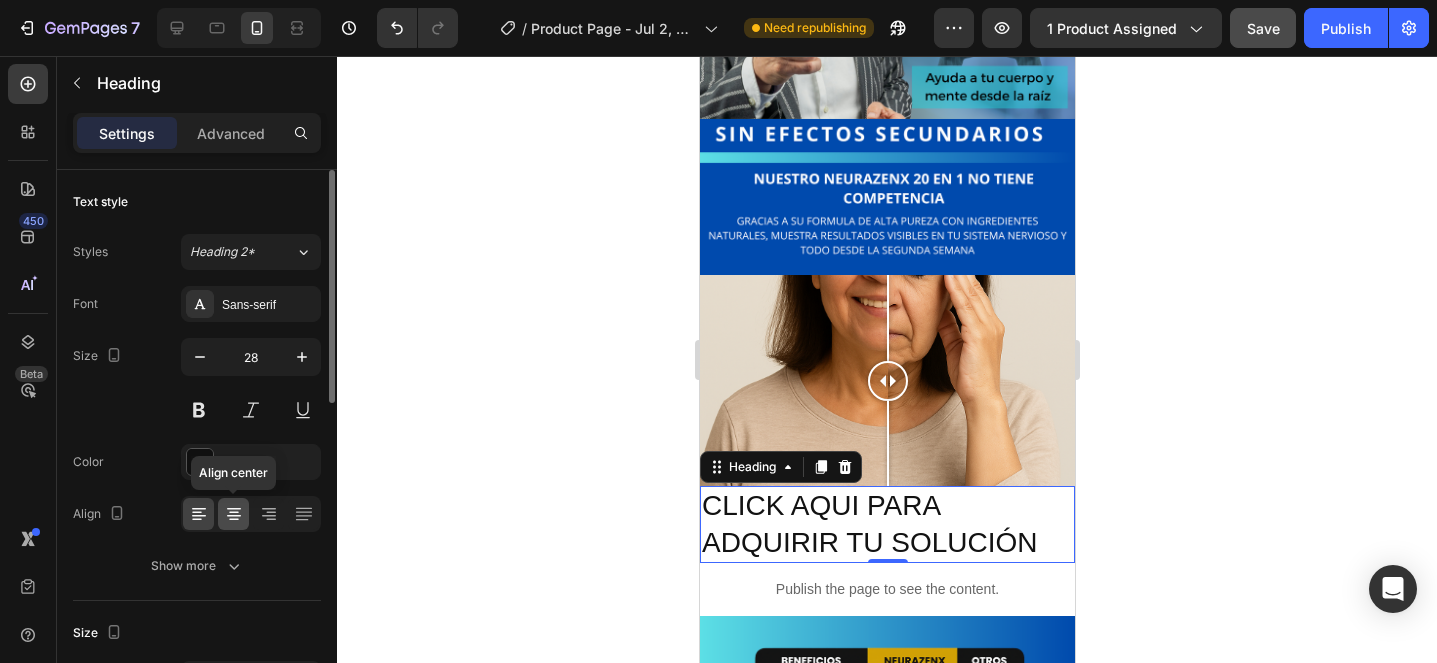 click 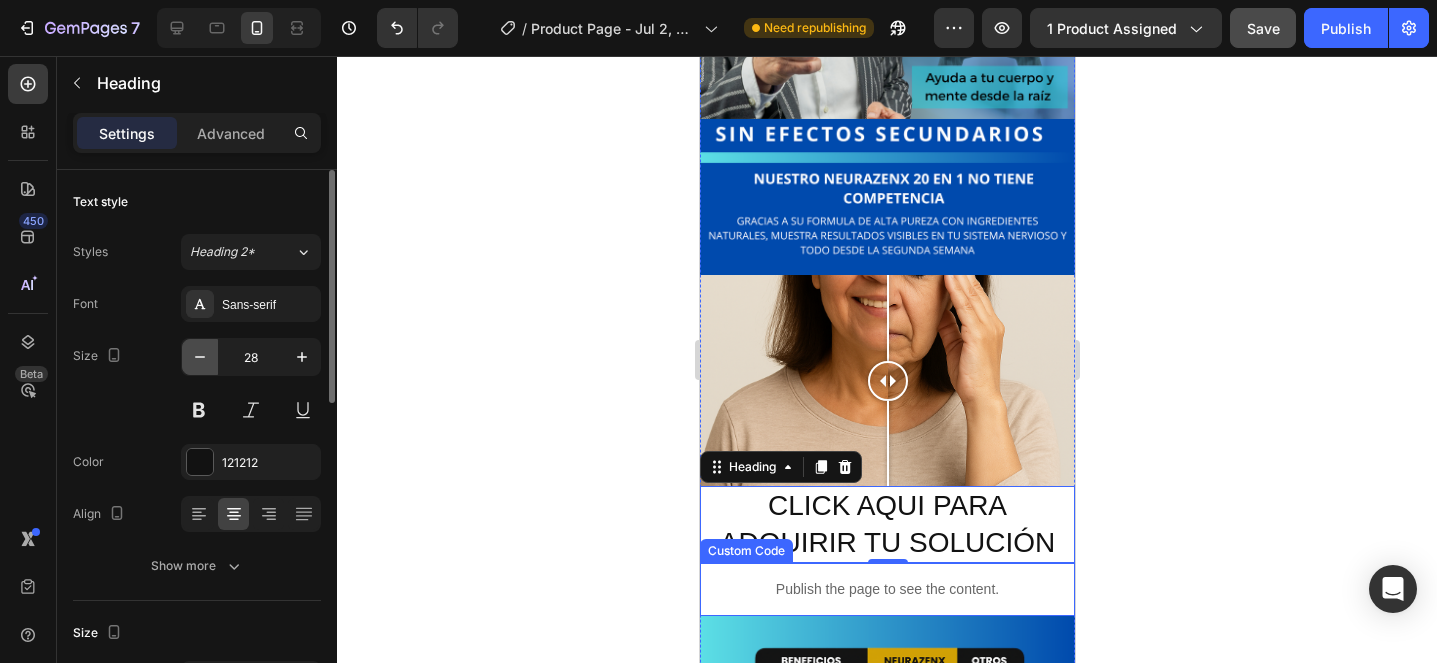 click 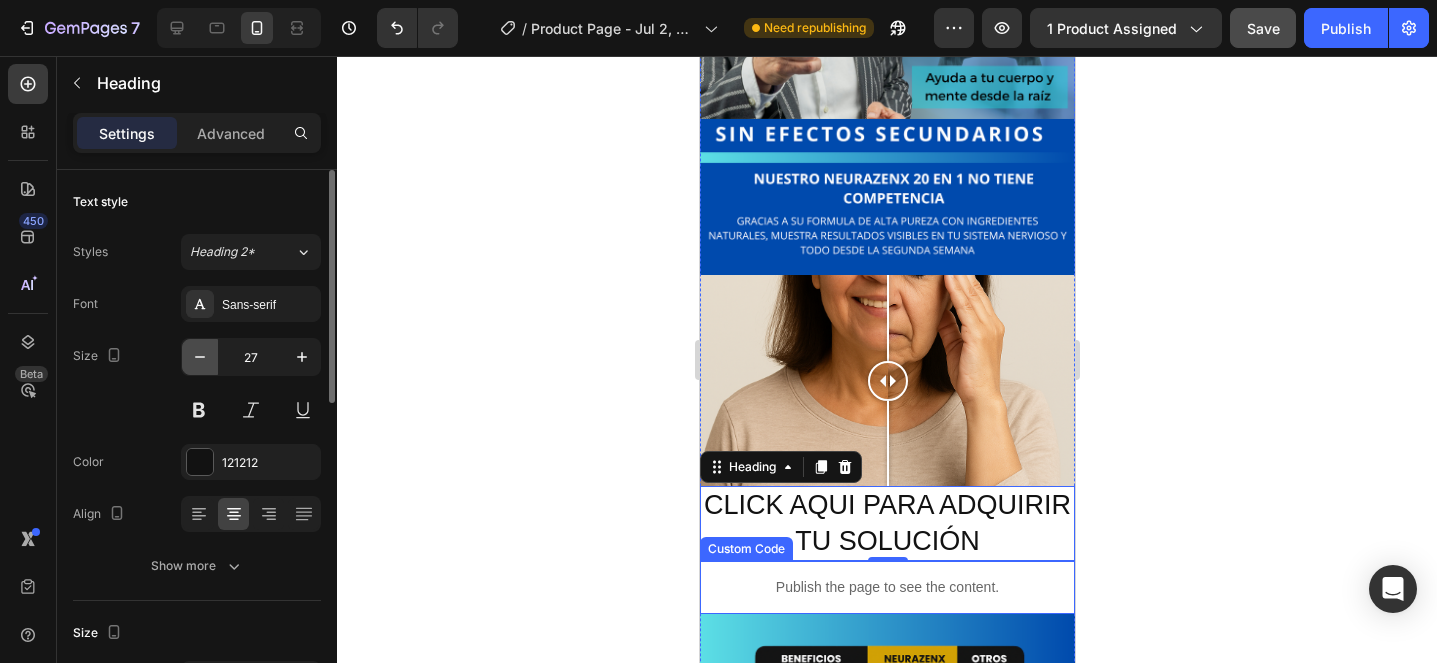 click 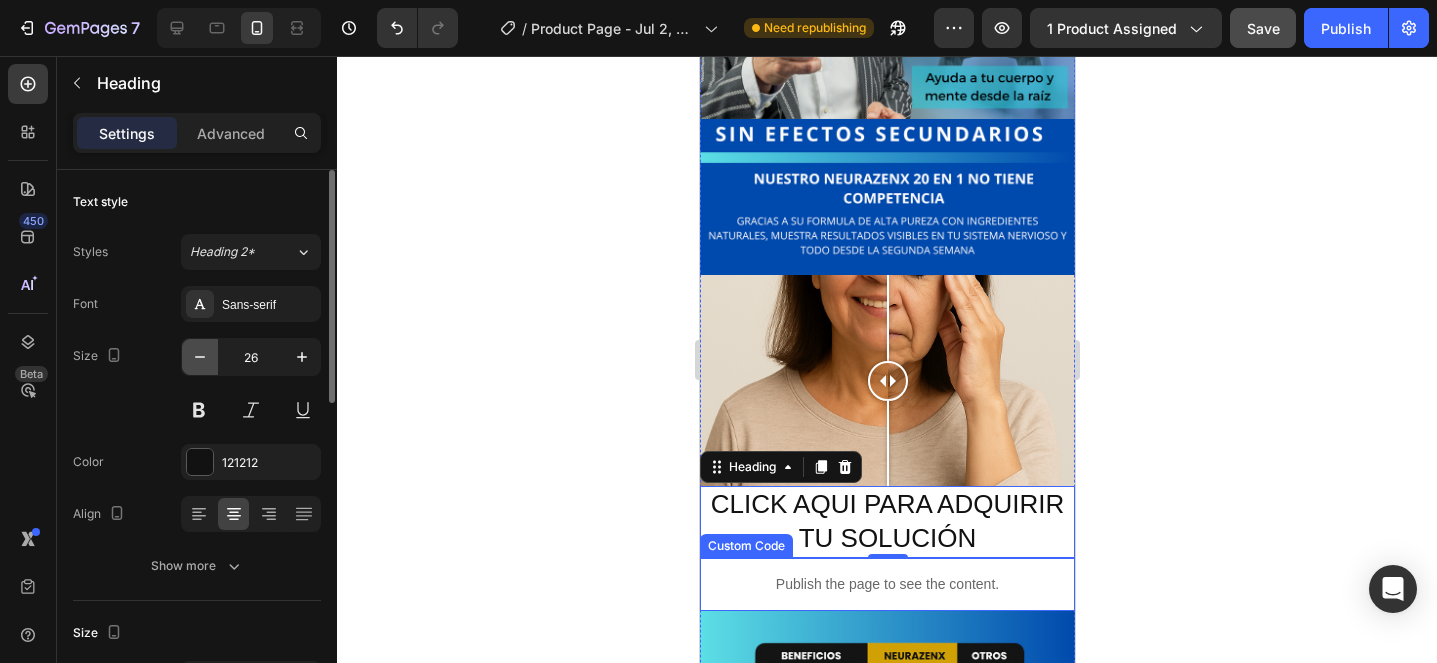 click 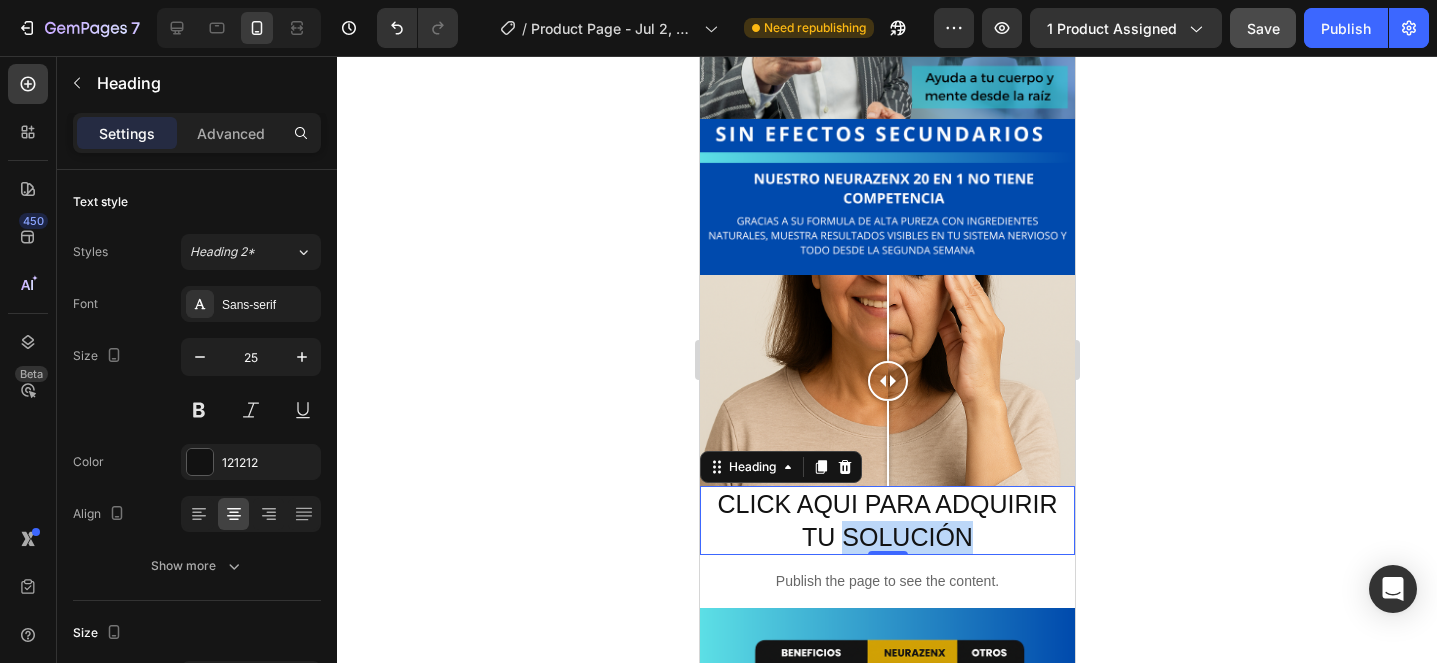 click on "CLICK AQUI PARA ADQUIRIR TU SOLUCIÓN" at bounding box center (886, 520) 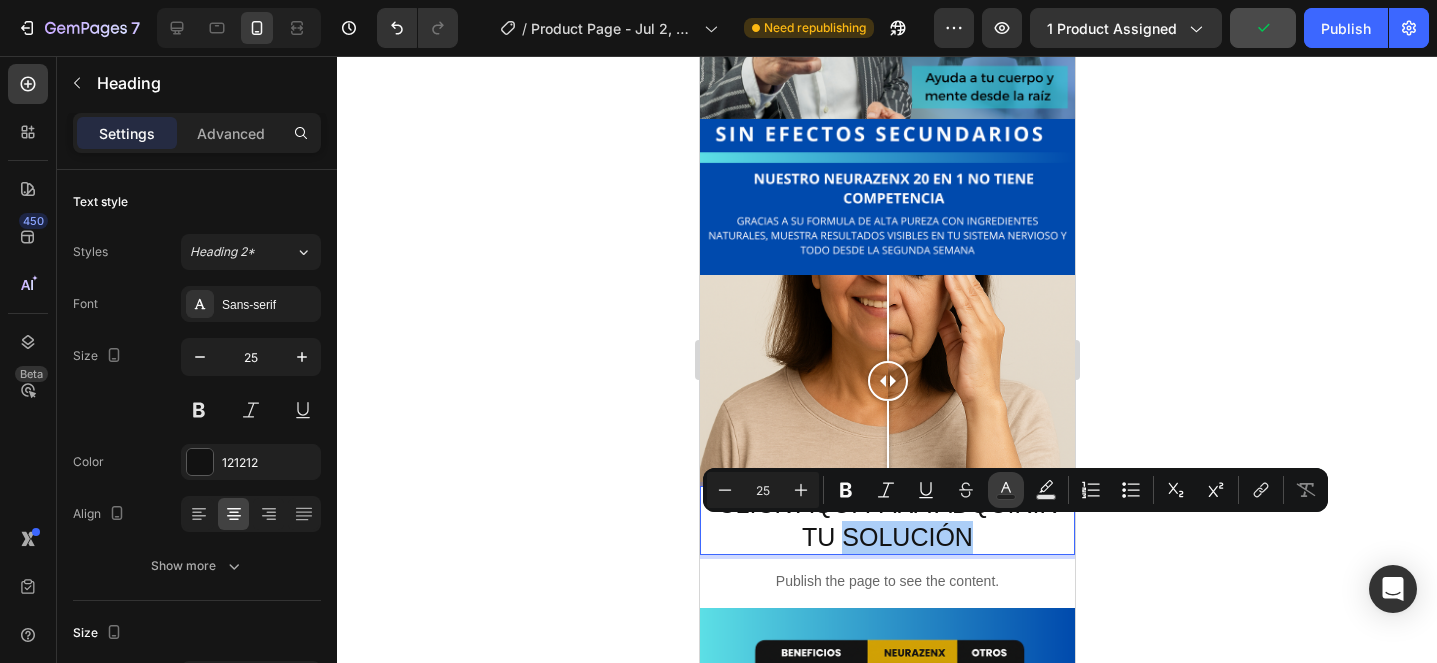 click 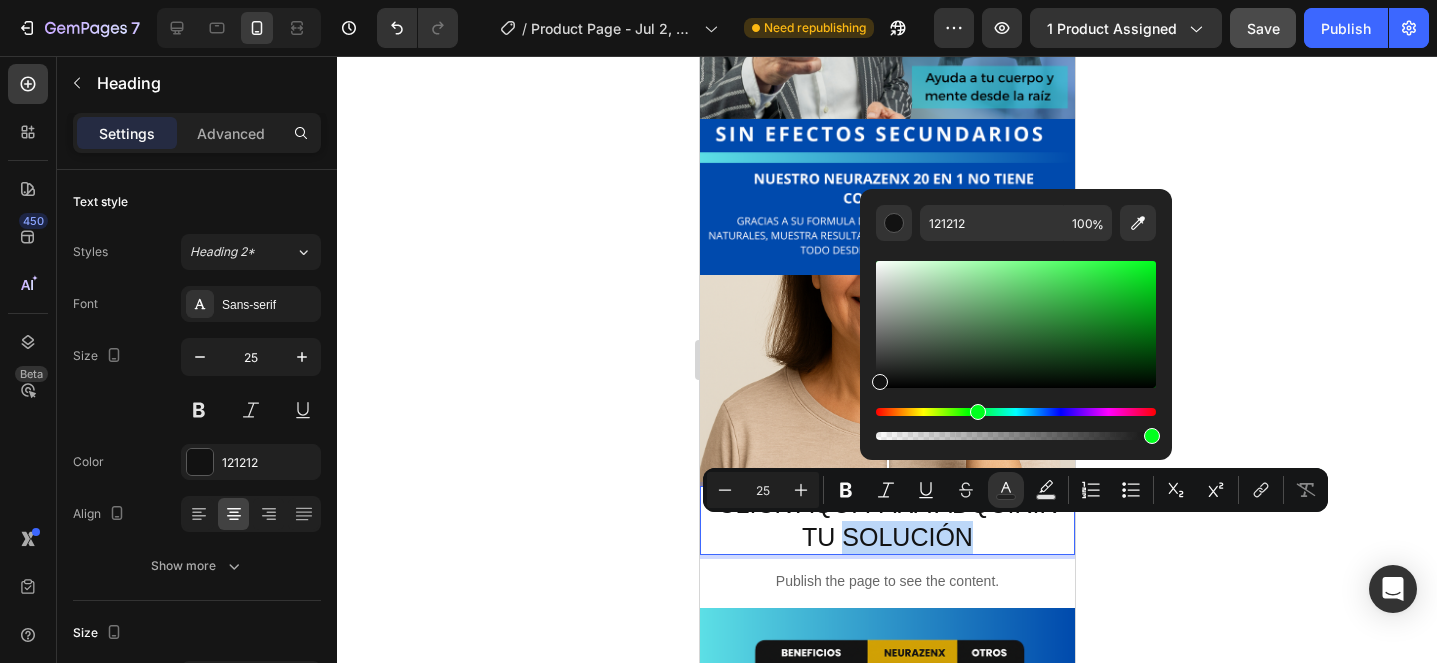 click at bounding box center (1016, 412) 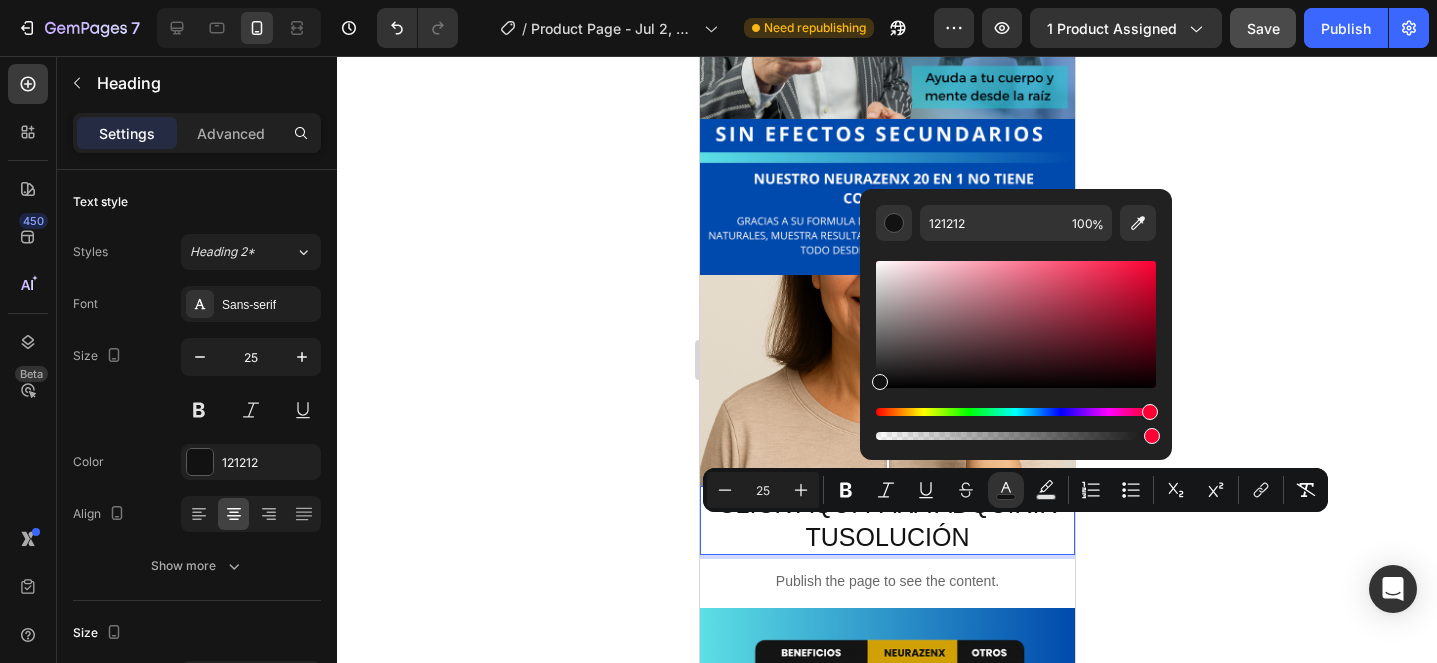 click at bounding box center [1016, 412] 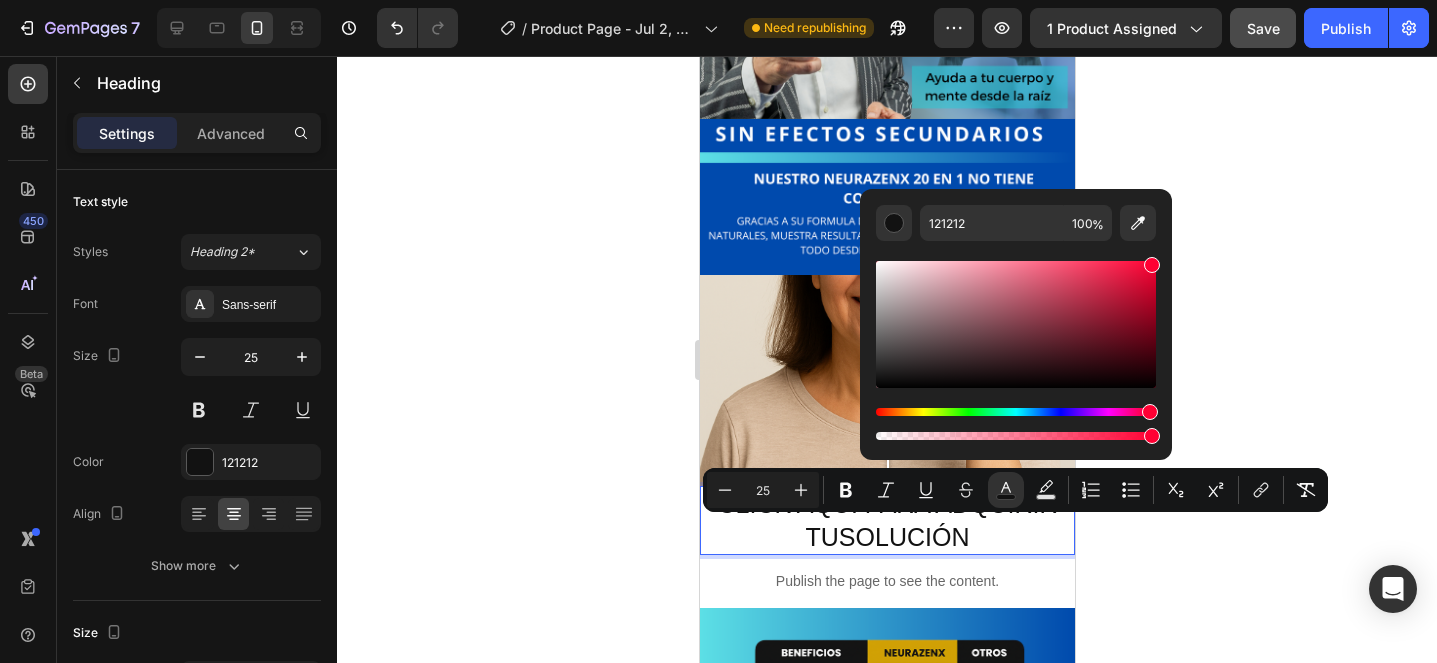 drag, startPoint x: 1099, startPoint y: 288, endPoint x: 1182, endPoint y: 239, distance: 96.38464 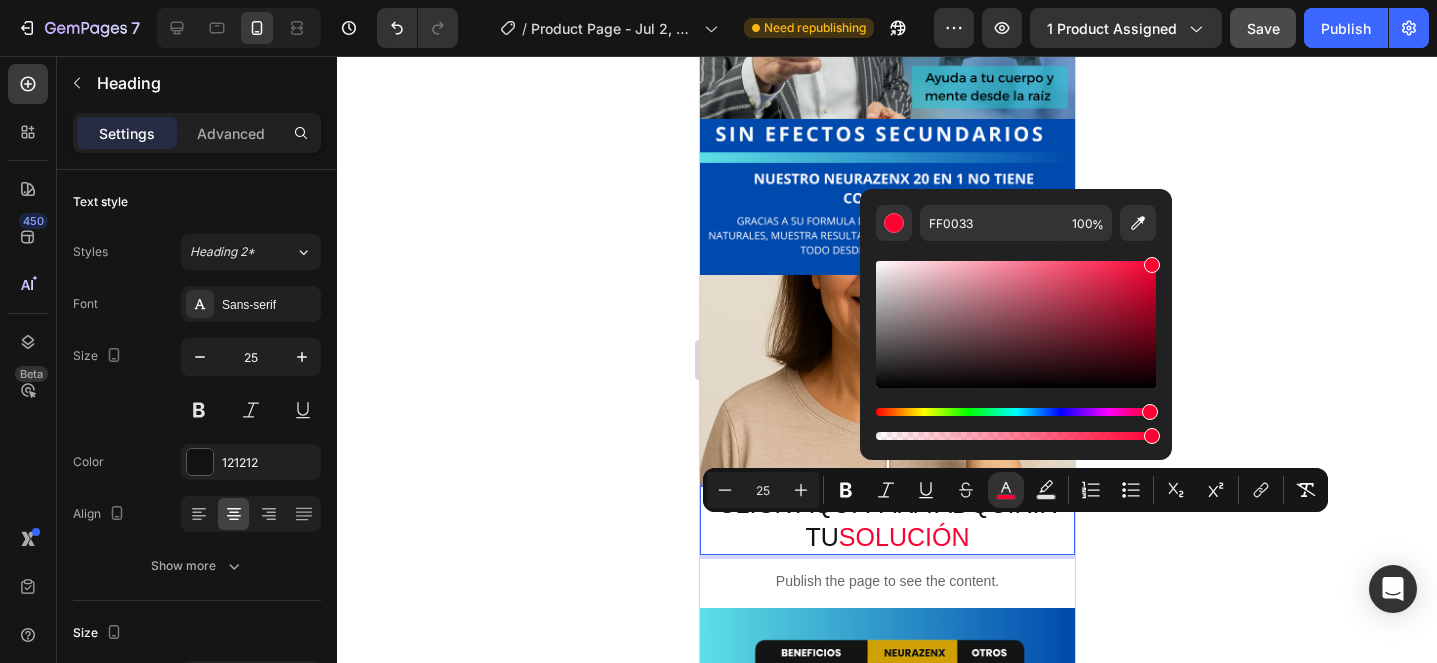 click on "CLICK AQUI PARA ADQUIRIR TU  SOLUCIÓN" at bounding box center [886, 520] 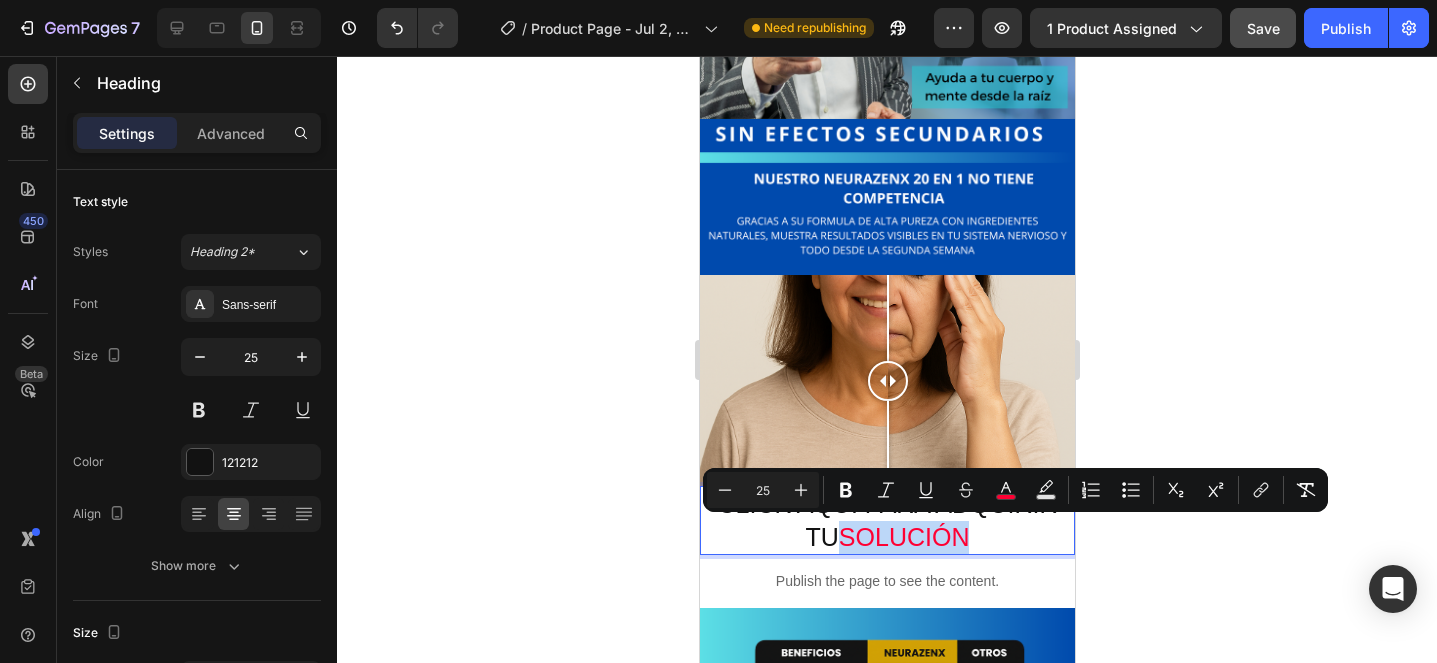 drag, startPoint x: 998, startPoint y: 536, endPoint x: 848, endPoint y: 537, distance: 150.00333 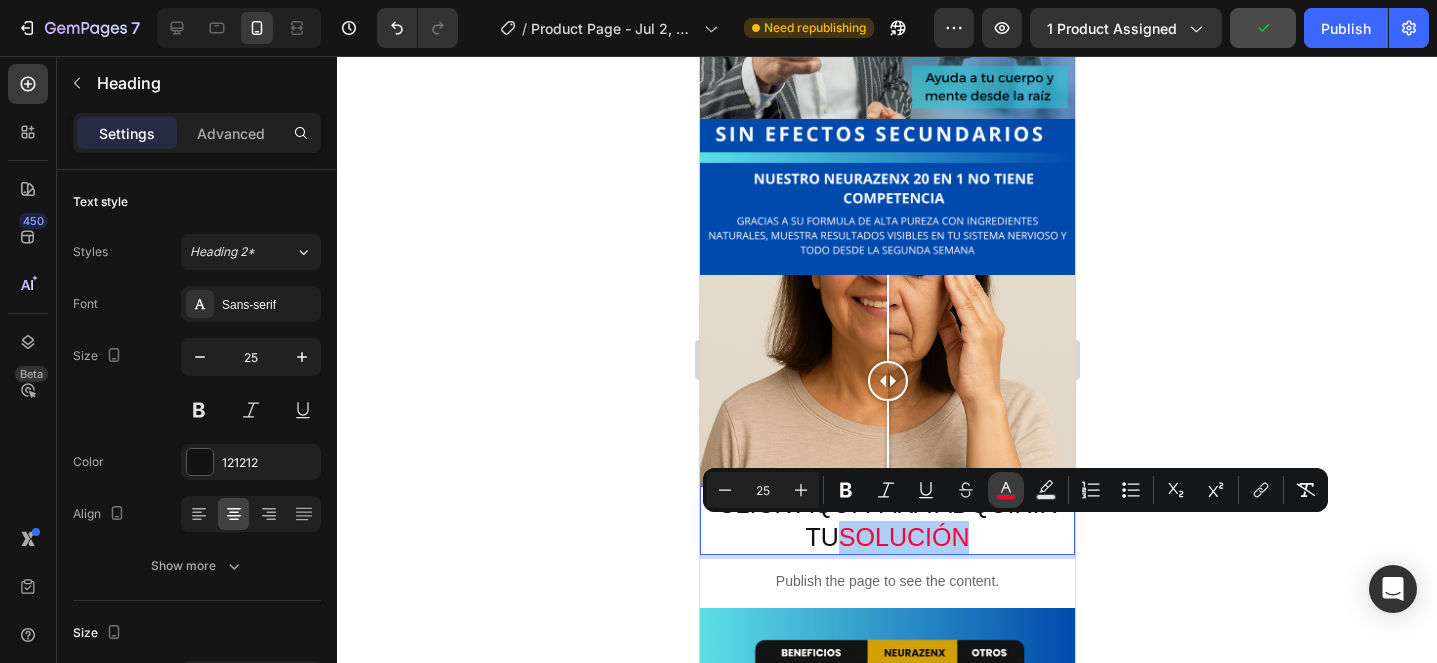 click 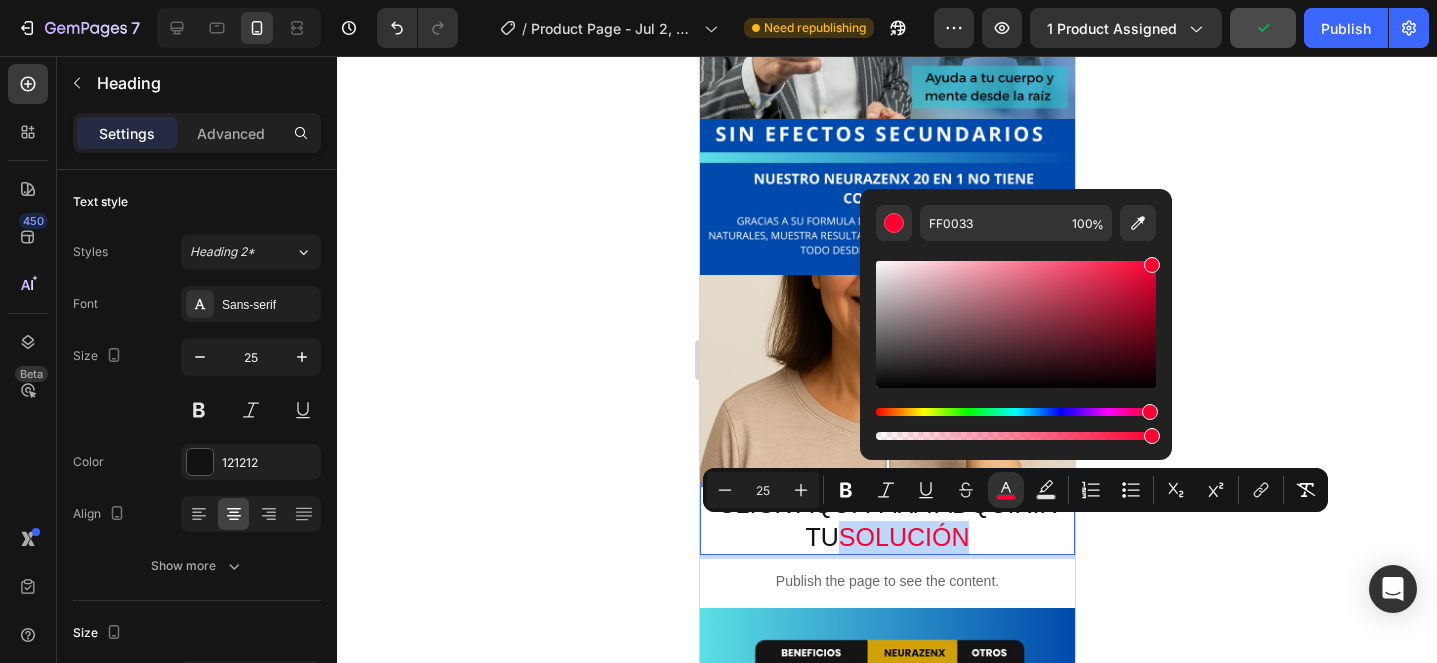 click on "CLICK AQUI PARA ADQUIRIR TU  SOLUCIÓN" at bounding box center (886, 520) 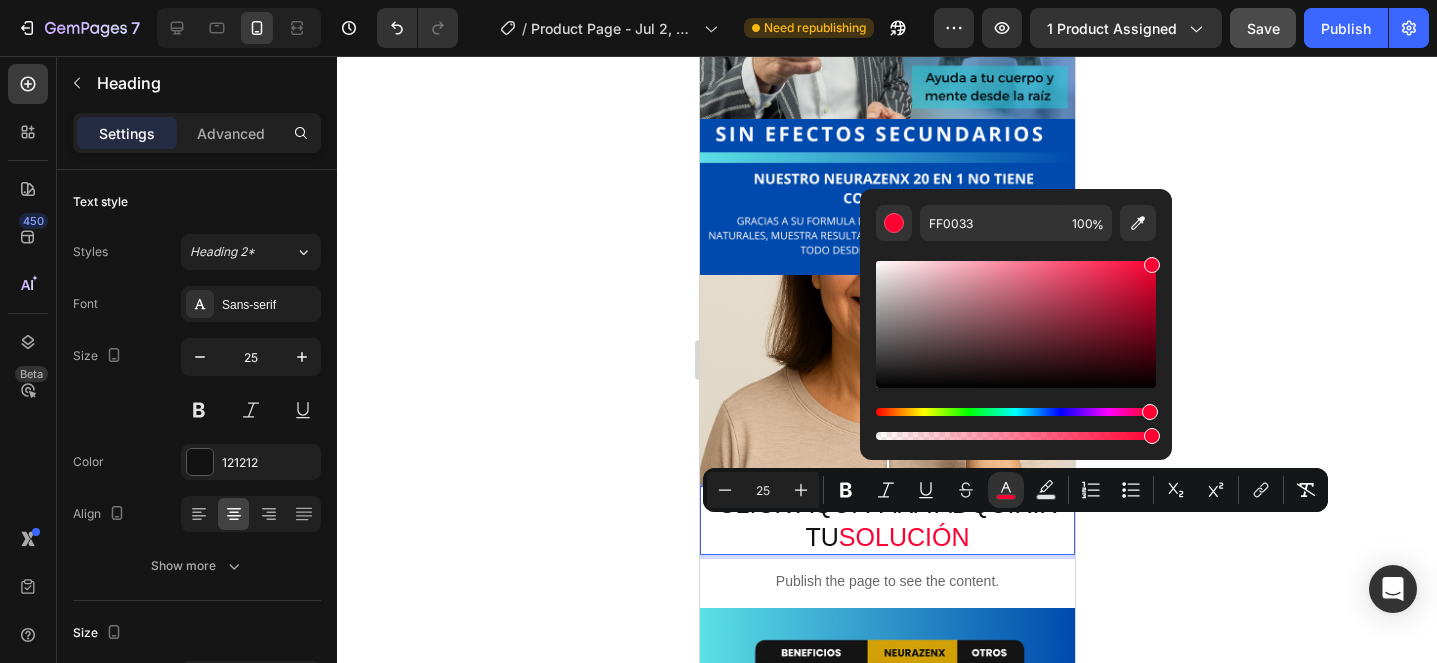 click on "CLICK AQUI PARA ADQUIRIR TU  SOLUCIÓN" at bounding box center [886, 520] 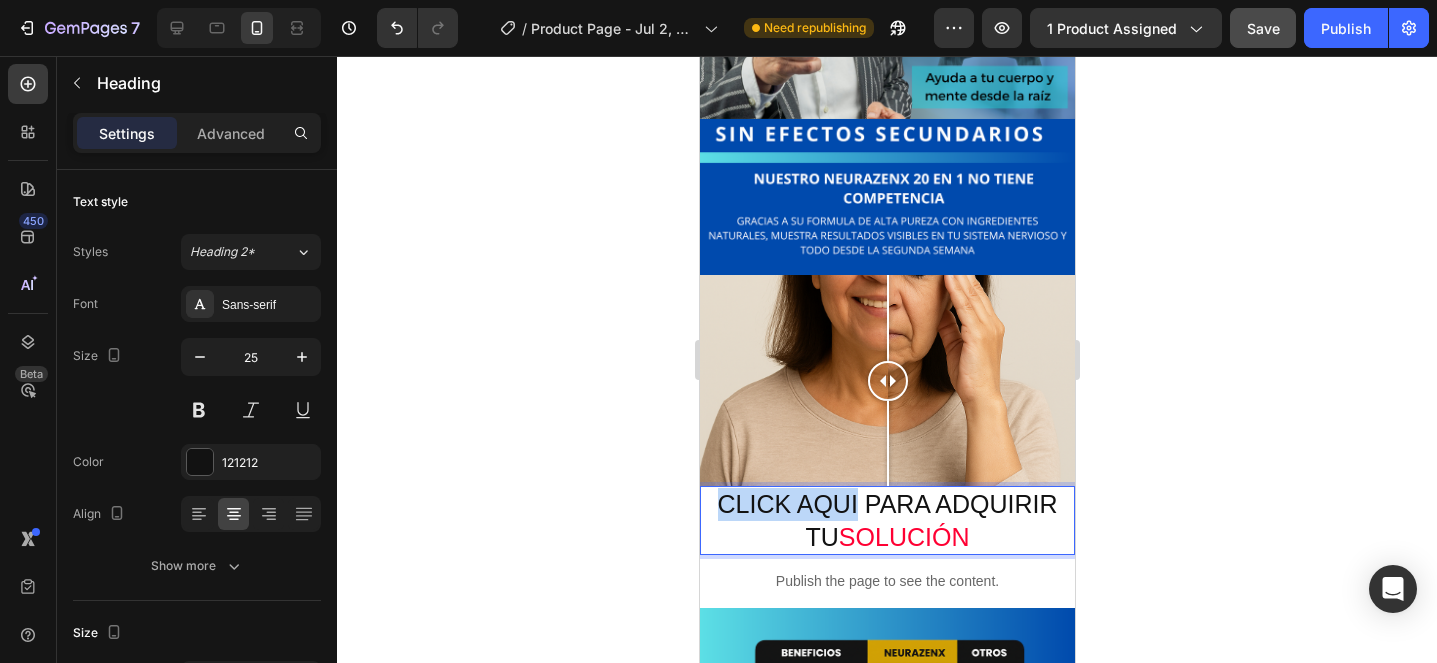 drag, startPoint x: 708, startPoint y: 503, endPoint x: 855, endPoint y: 507, distance: 147.05441 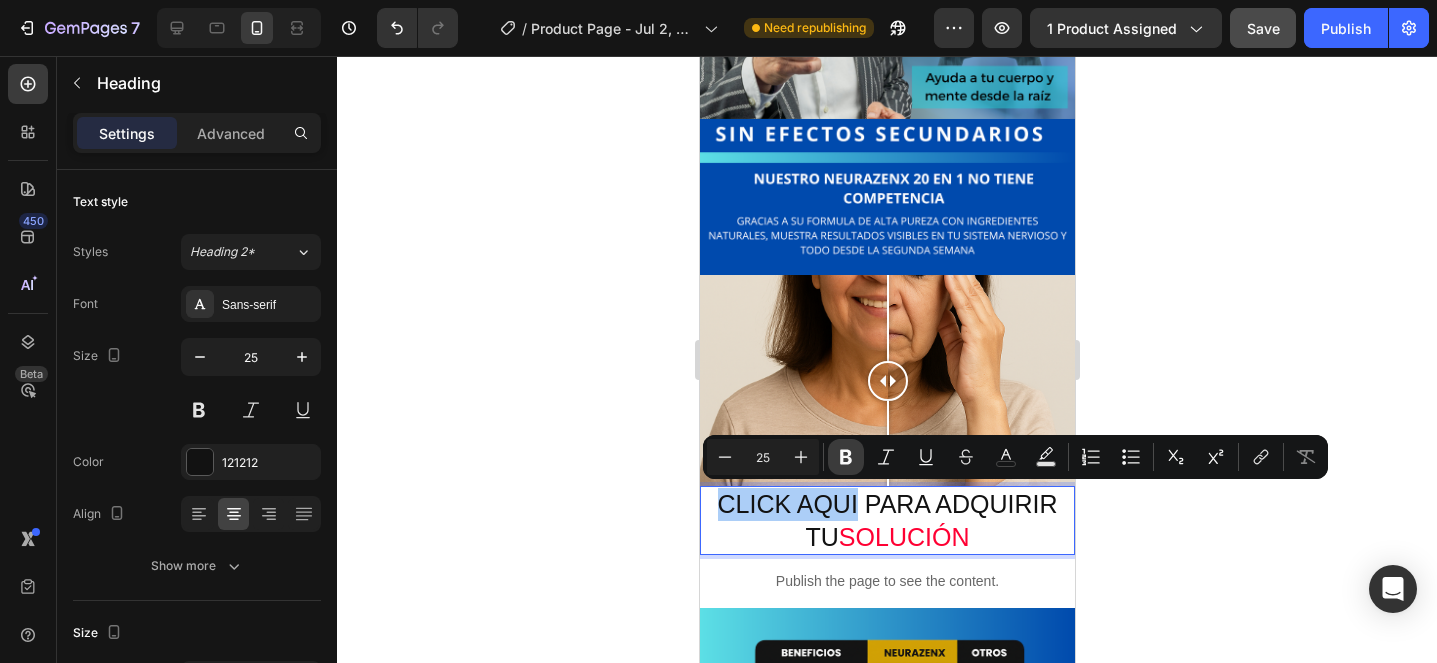 click 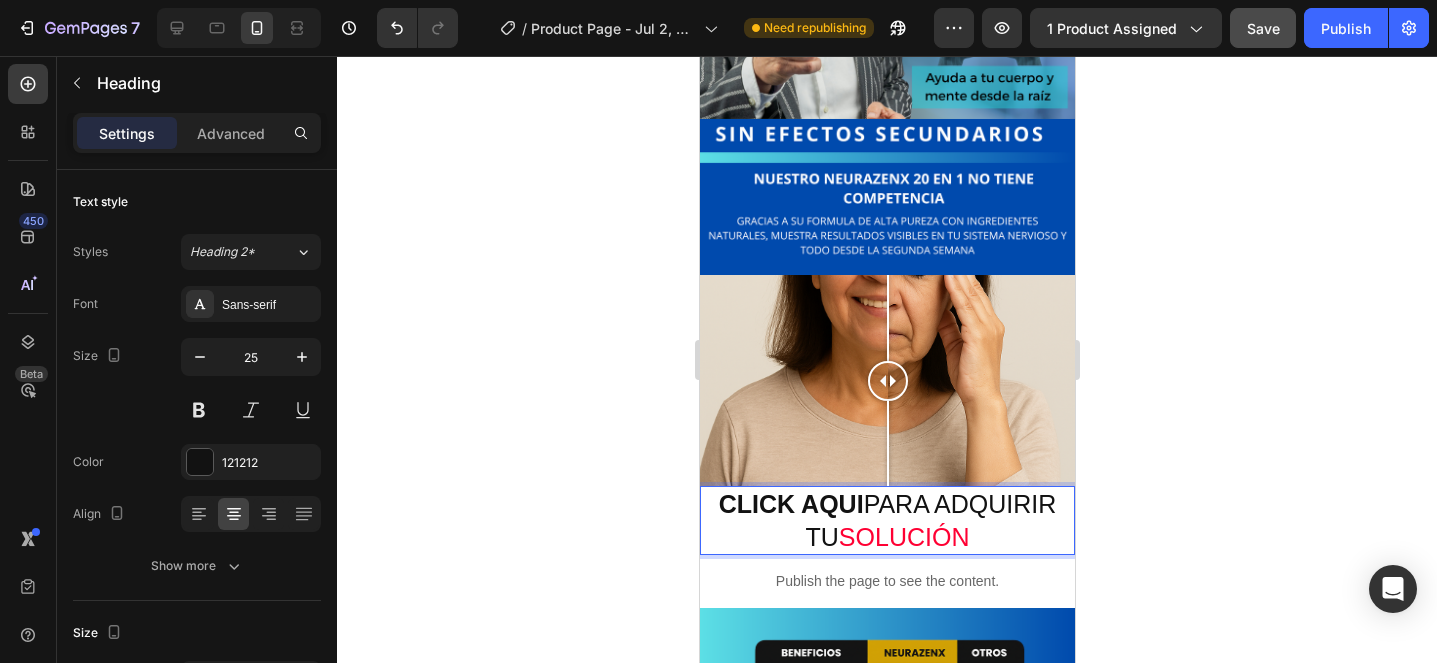 click 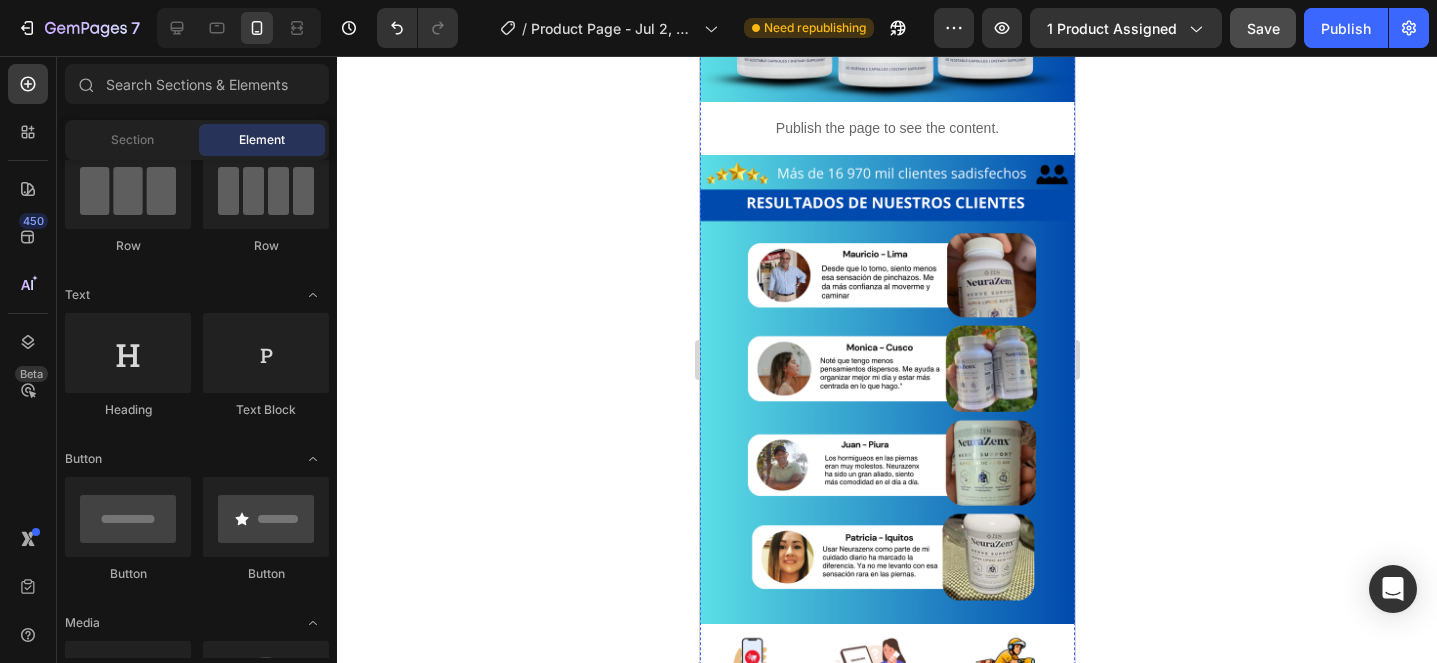 scroll, scrollTop: 3271, scrollLeft: 0, axis: vertical 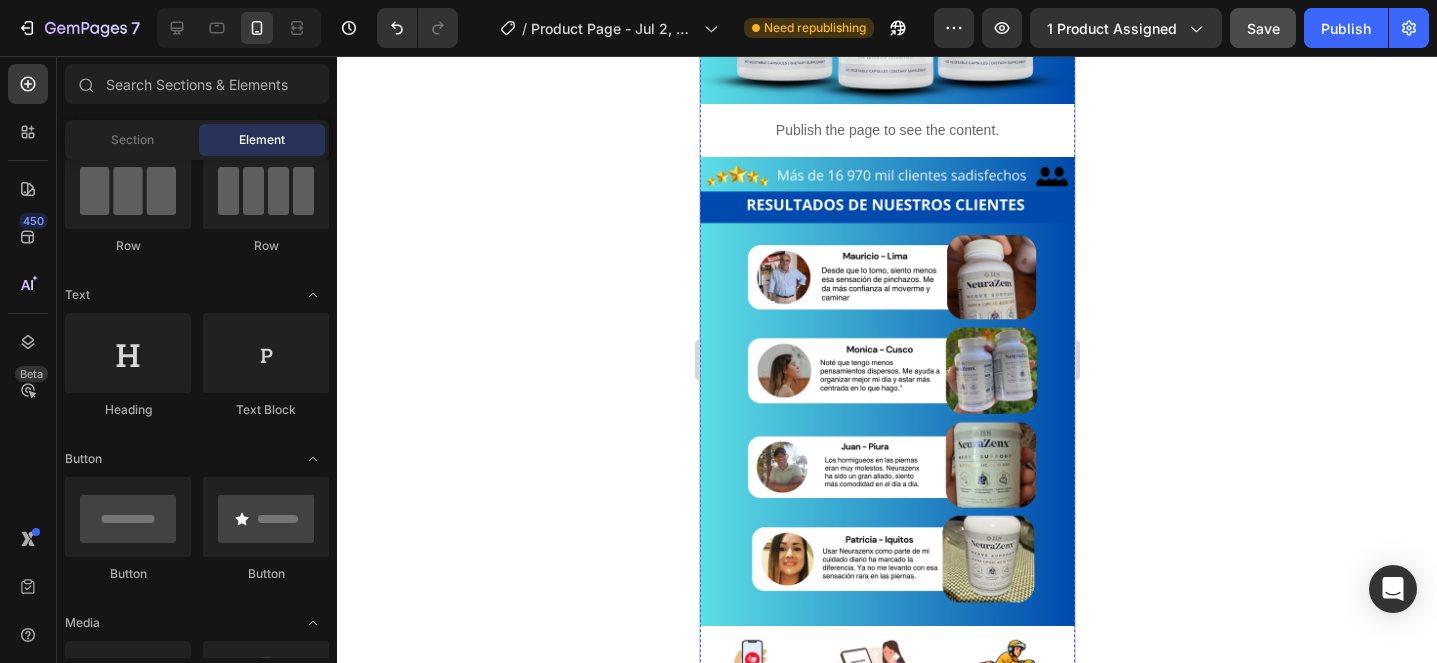 click at bounding box center [886, 391] 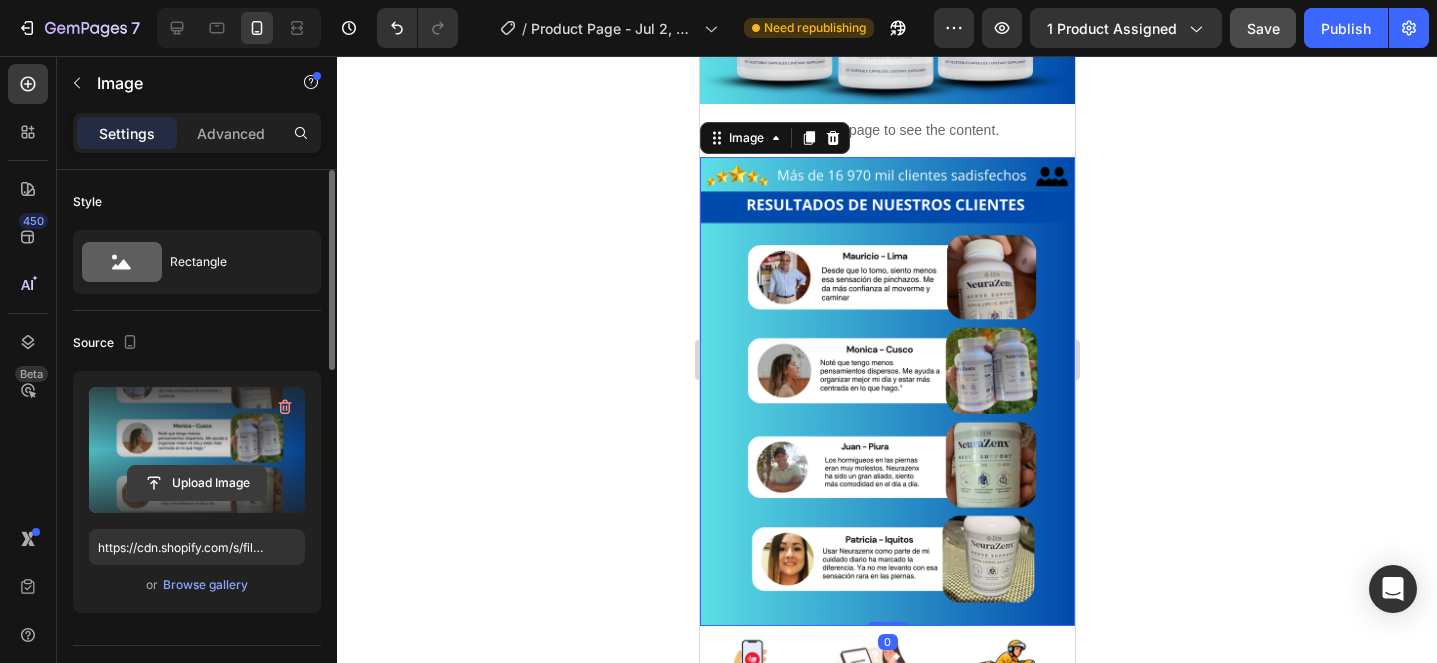 click 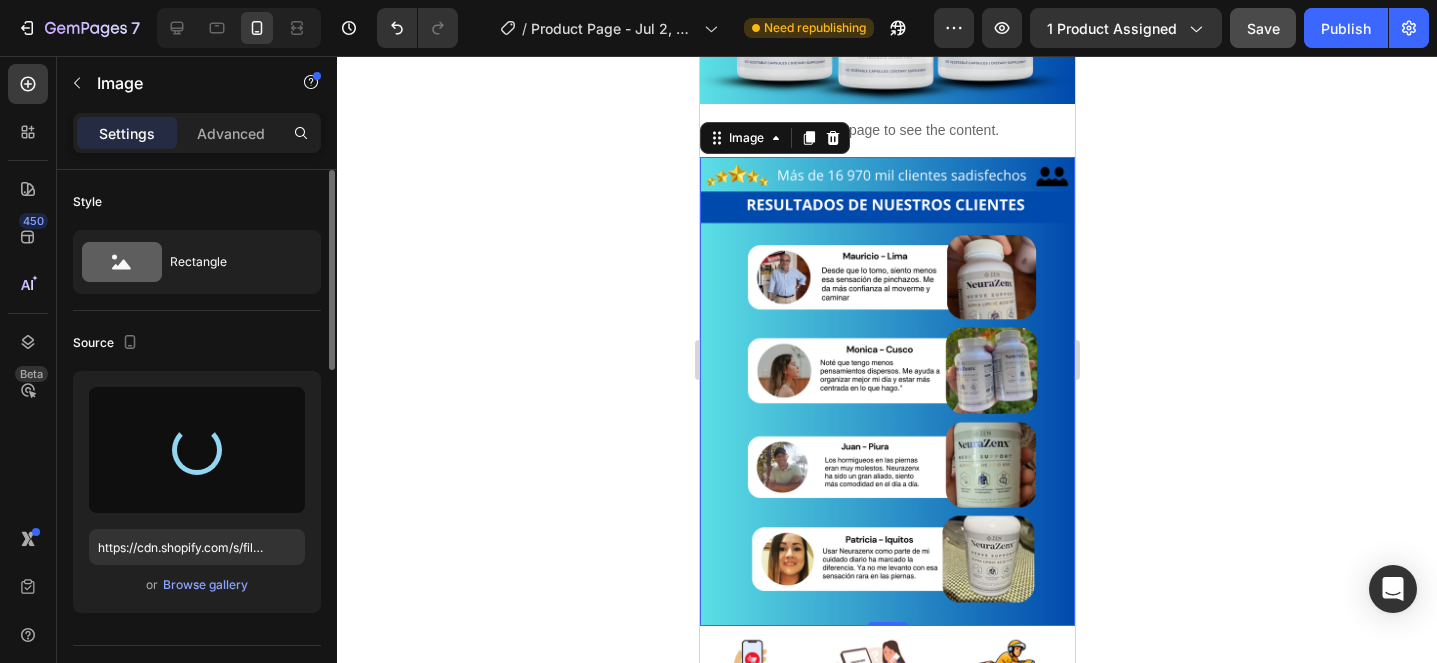 type on "https://cdn.shopify.com/s/files/1/0705/6405/3181/files/gempages_570567145499395296-a07daac8-4dd2-4259-b59d-d83ef6d5860a.png" 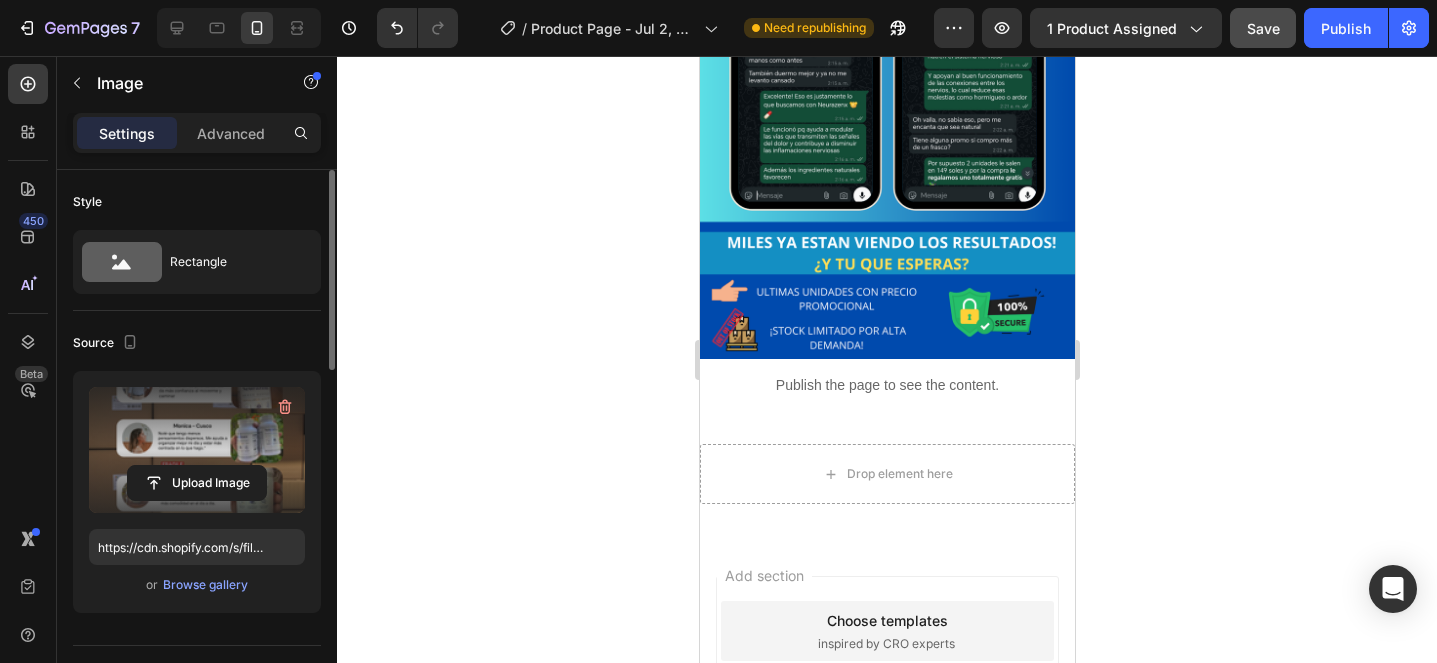scroll, scrollTop: 4143, scrollLeft: 0, axis: vertical 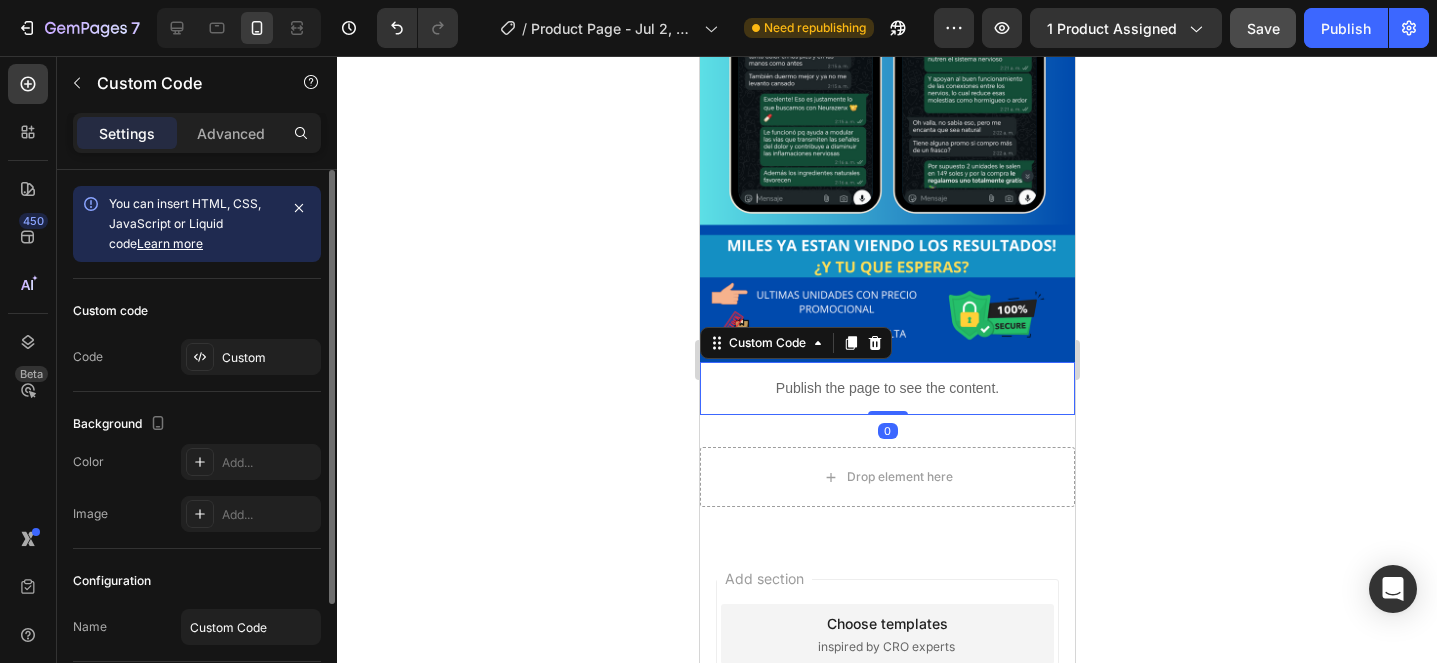 click on "Publish the page to see the content." at bounding box center (886, 388) 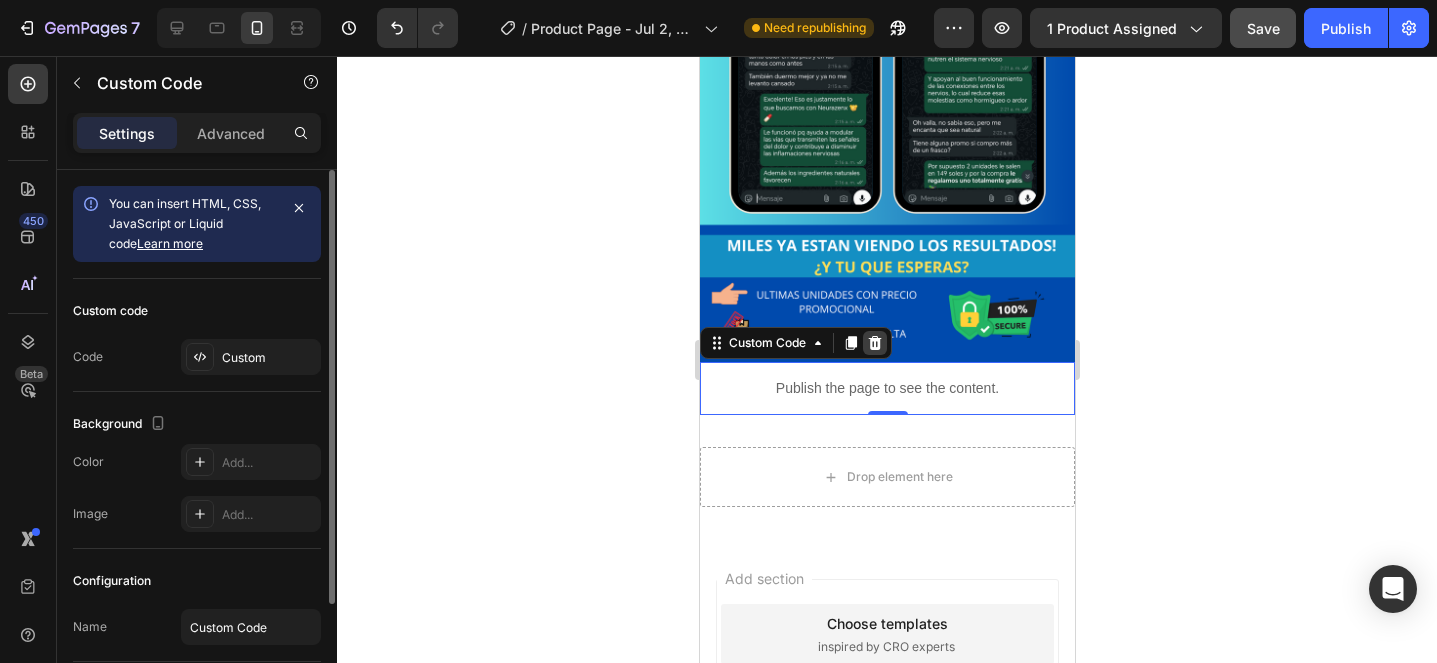 click 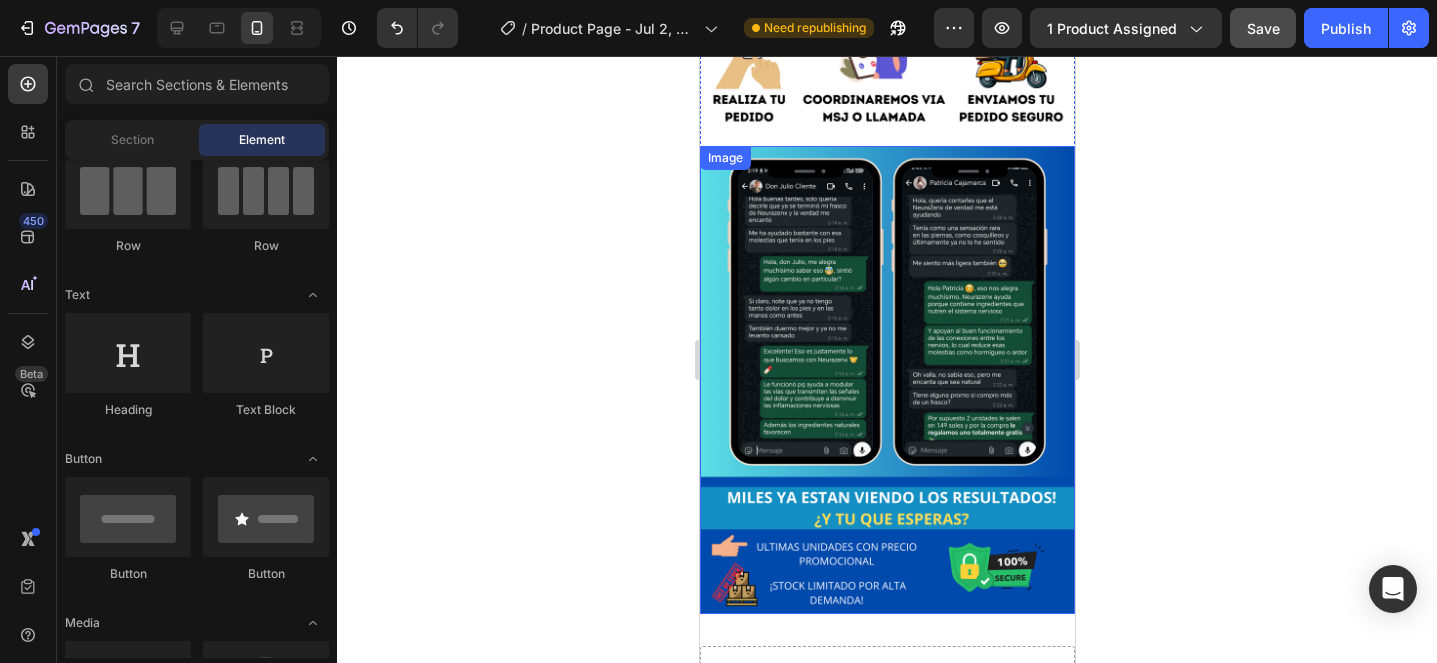 scroll, scrollTop: 3853, scrollLeft: 0, axis: vertical 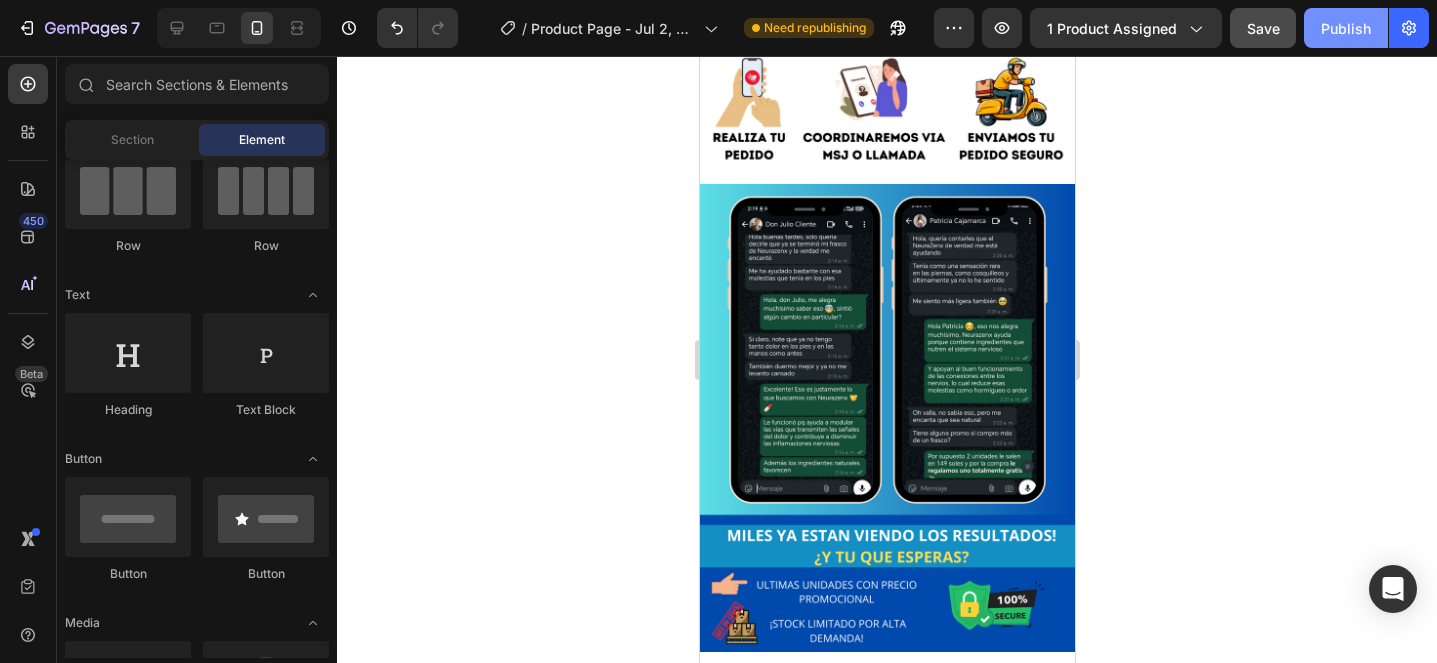 click on "Publish" at bounding box center [1346, 28] 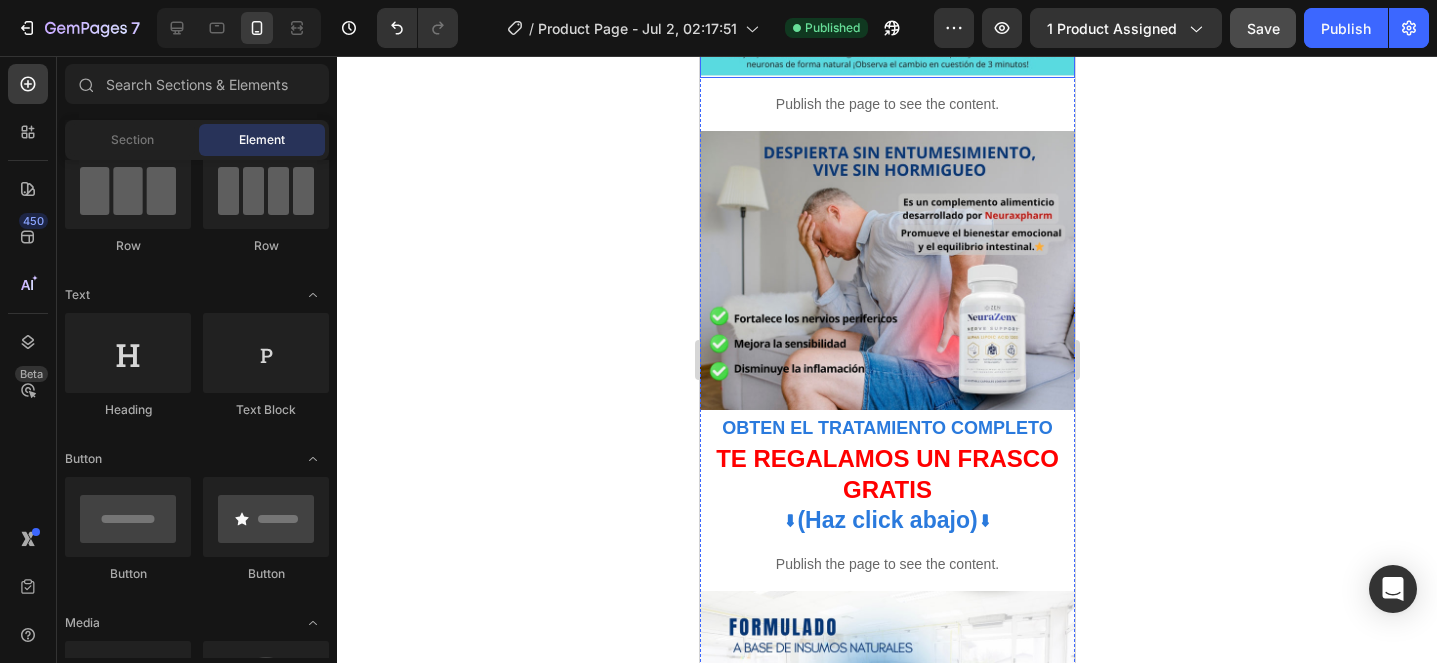 scroll, scrollTop: 0, scrollLeft: 0, axis: both 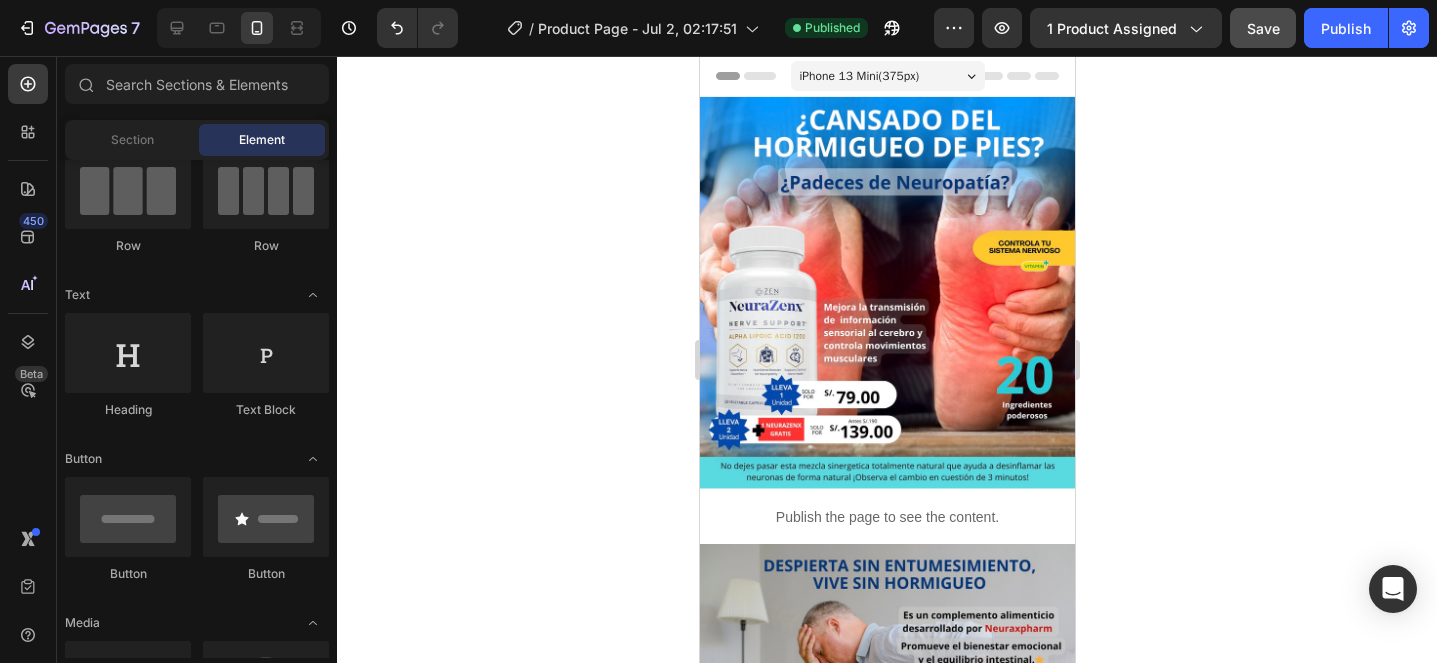 click on "Header" at bounding box center [886, 76] 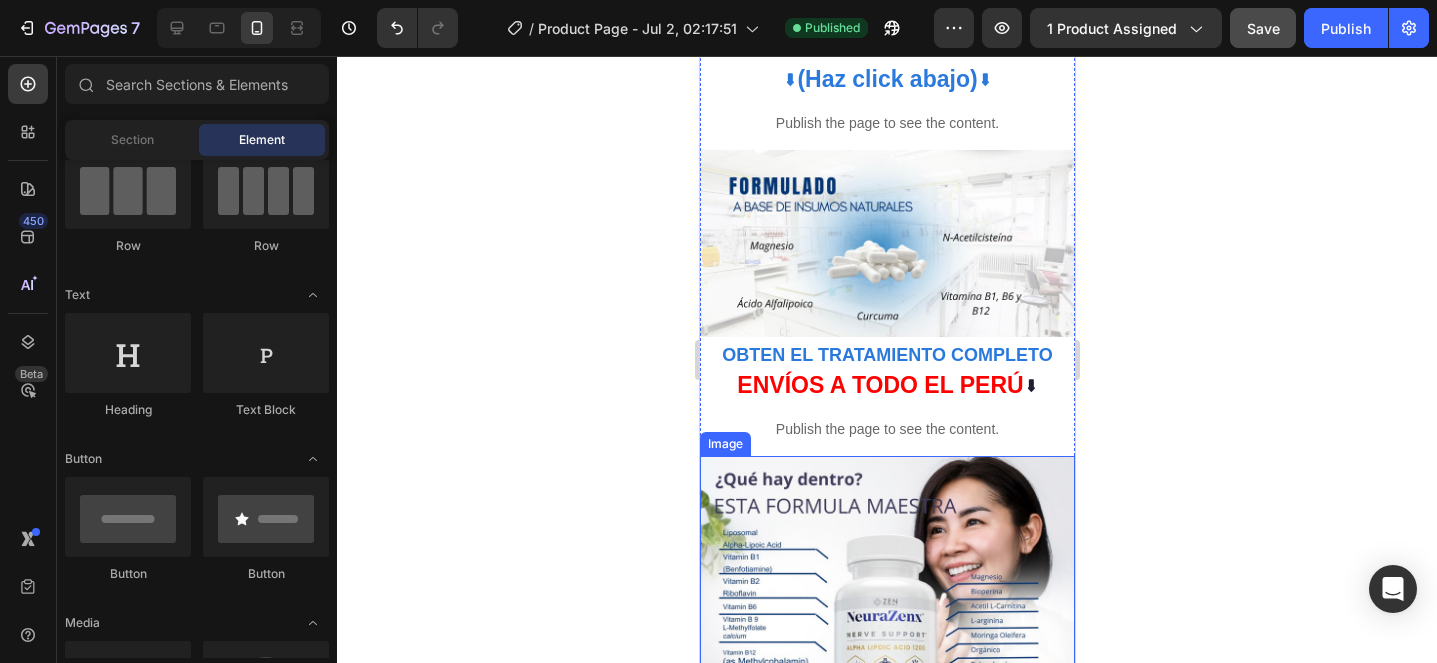 scroll, scrollTop: 1142, scrollLeft: 0, axis: vertical 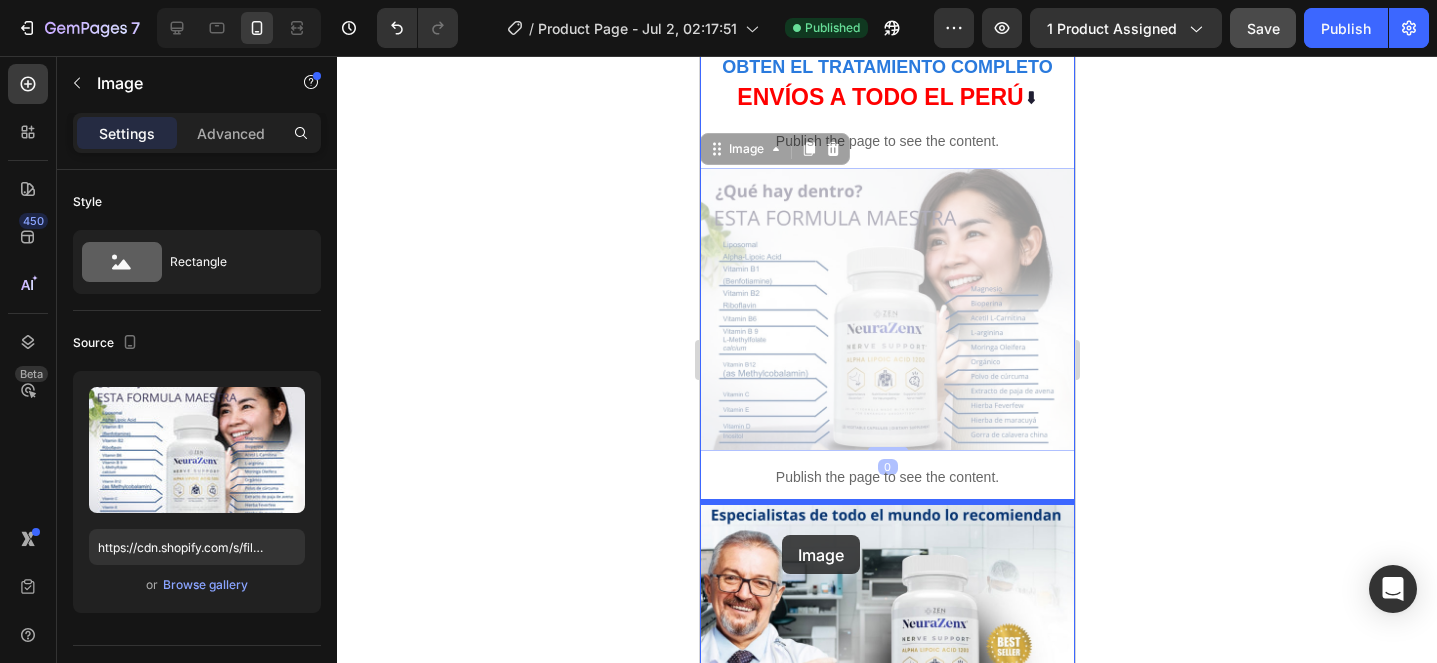 drag, startPoint x: 778, startPoint y: 231, endPoint x: 781, endPoint y: 535, distance: 304.0148 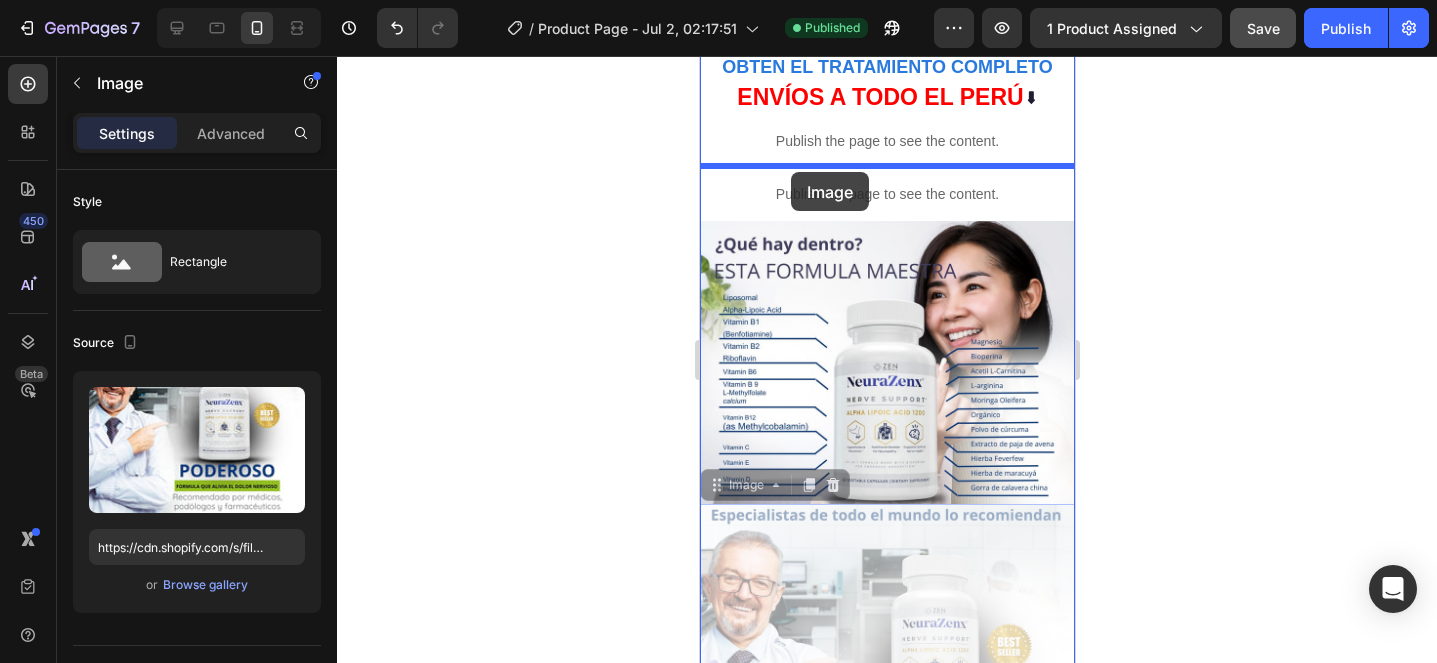 drag, startPoint x: 768, startPoint y: 561, endPoint x: 786, endPoint y: 170, distance: 391.4141 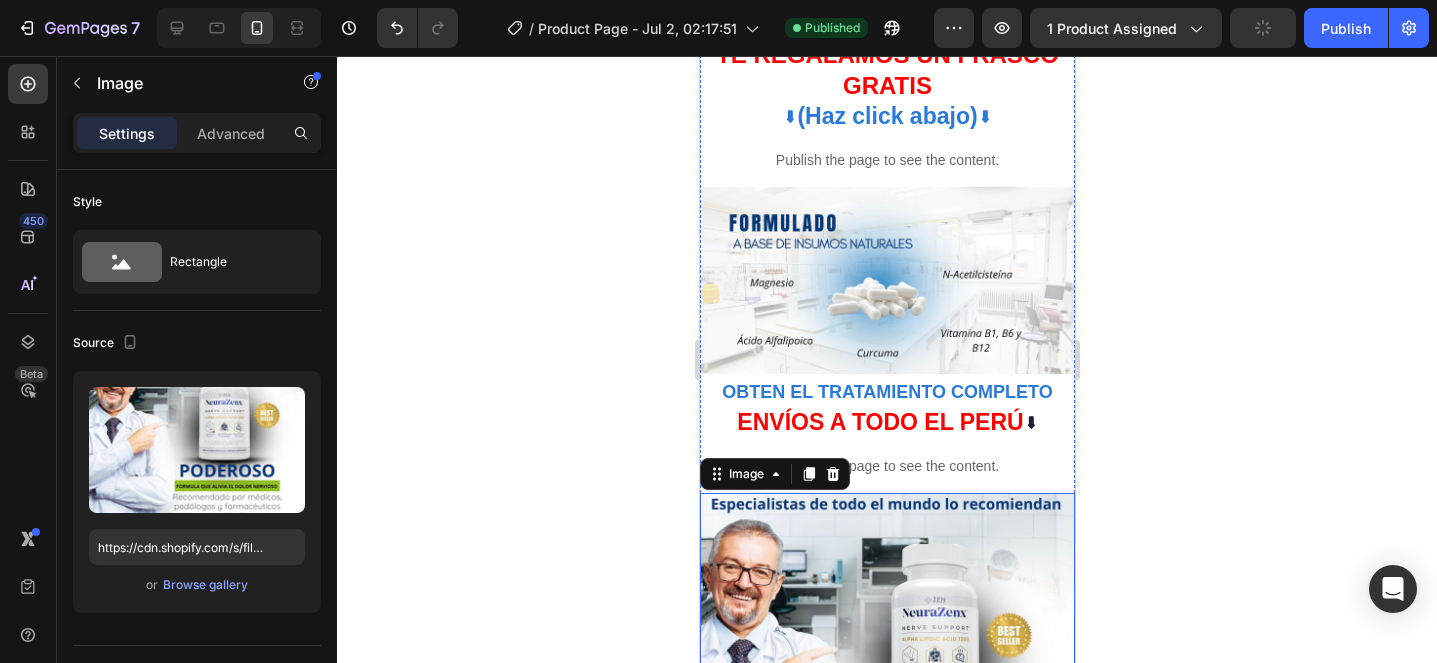 scroll, scrollTop: 833, scrollLeft: 0, axis: vertical 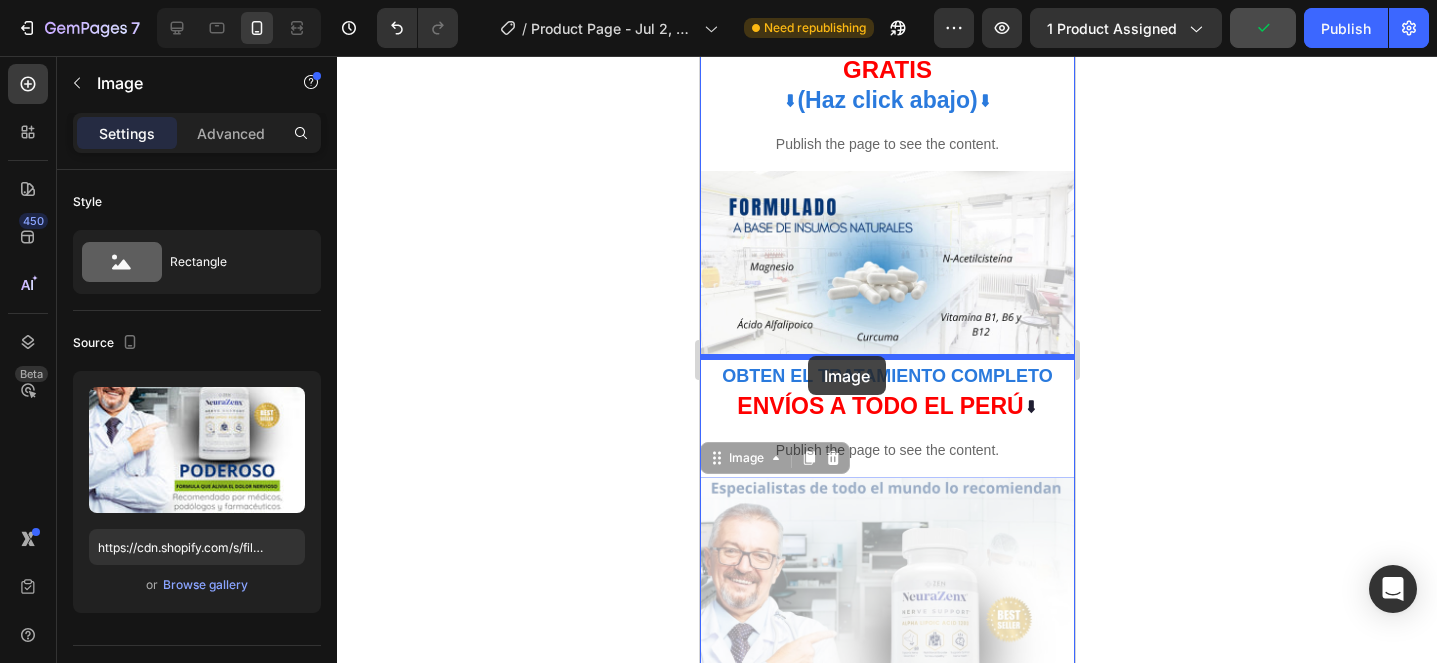 drag, startPoint x: 790, startPoint y: 508, endPoint x: 796, endPoint y: 353, distance: 155.11609 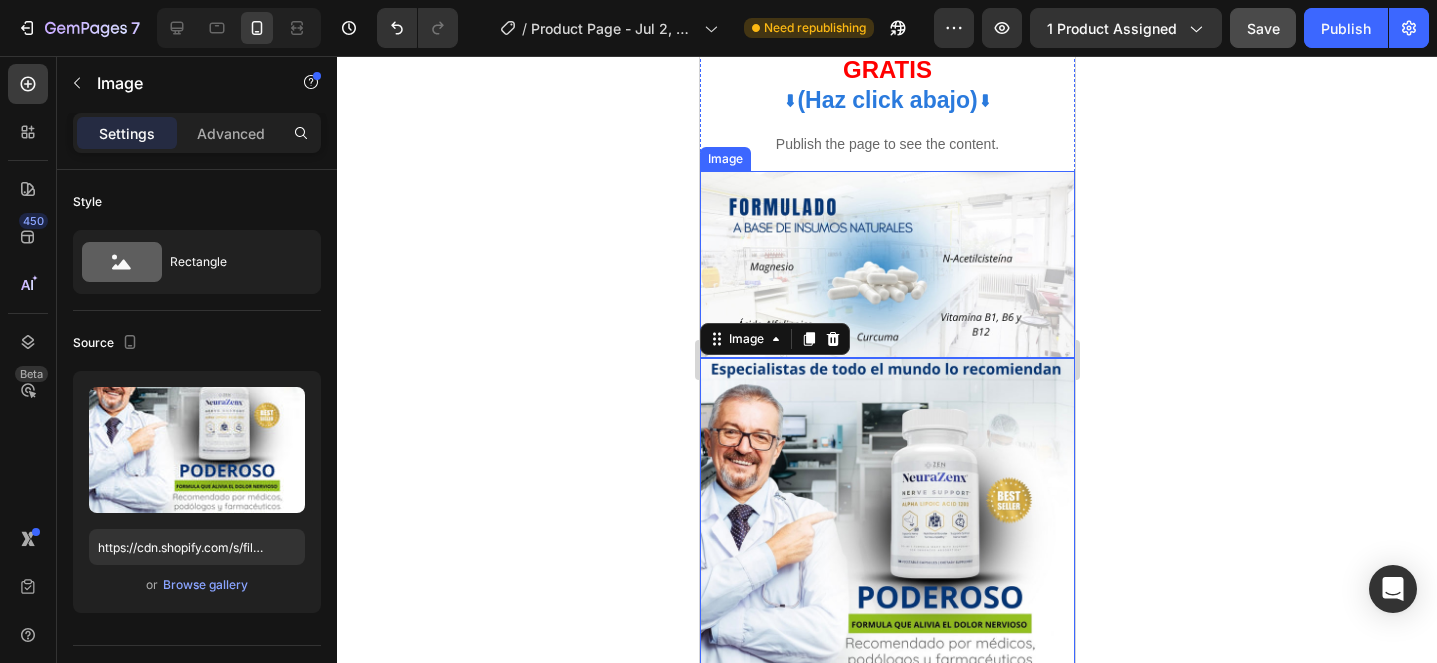 click 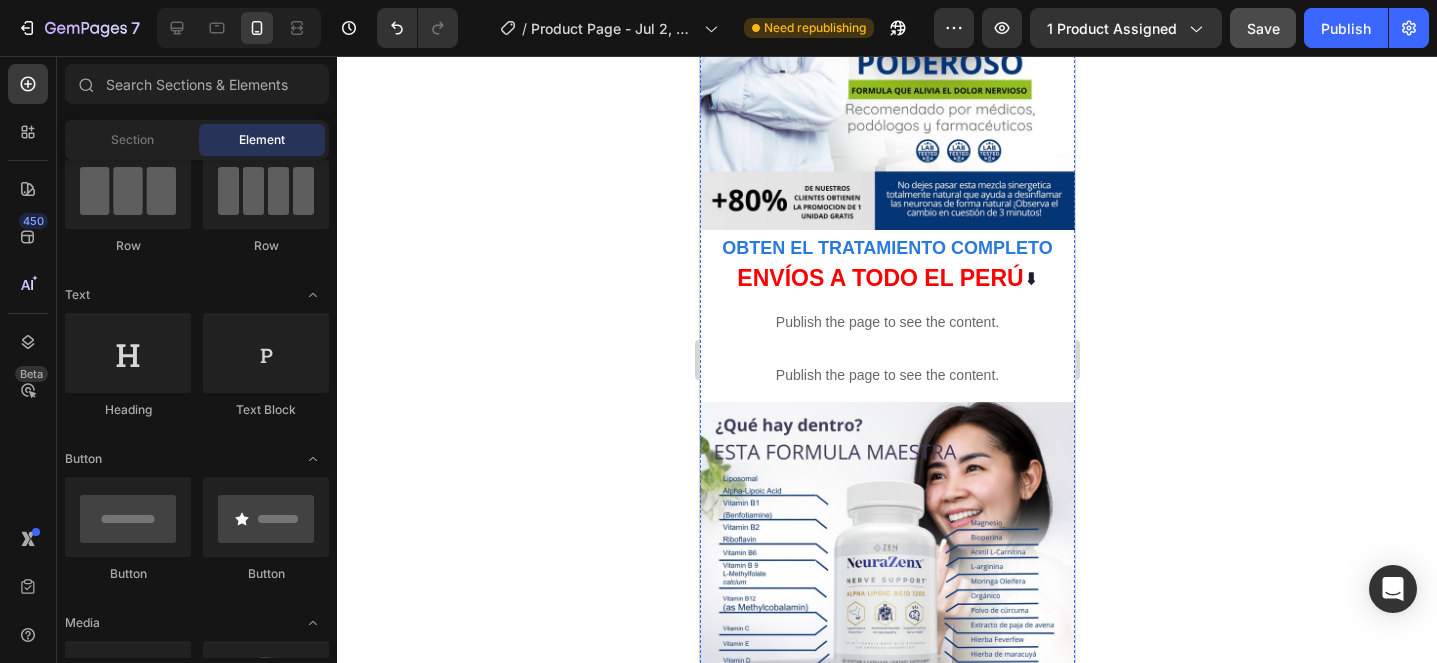 scroll, scrollTop: 1436, scrollLeft: 0, axis: vertical 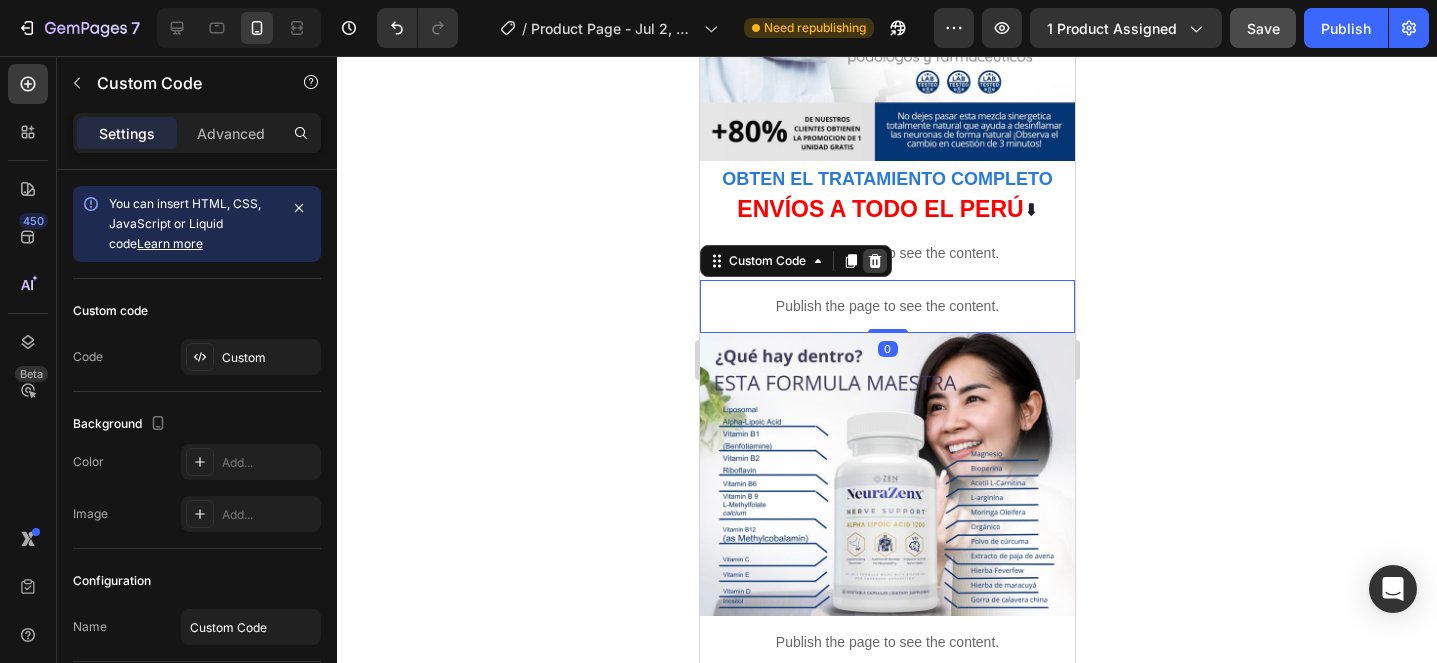 click 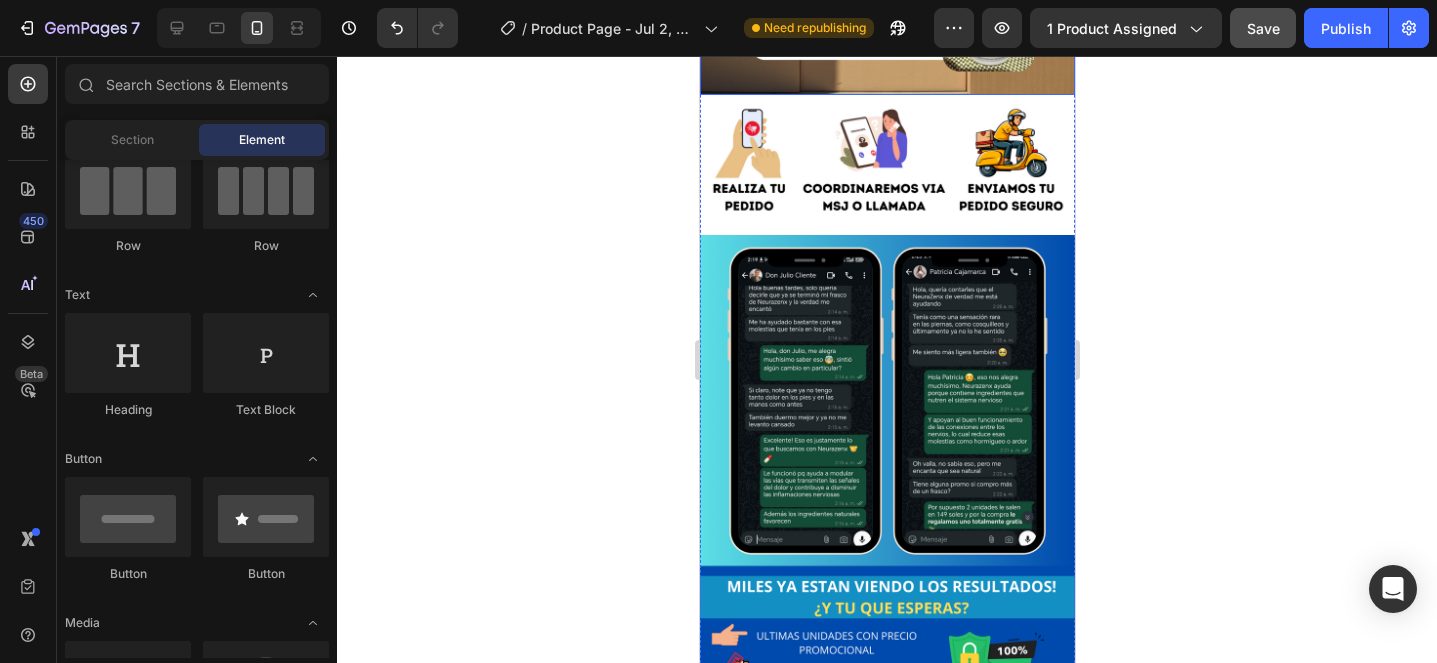 scroll, scrollTop: 3744, scrollLeft: 0, axis: vertical 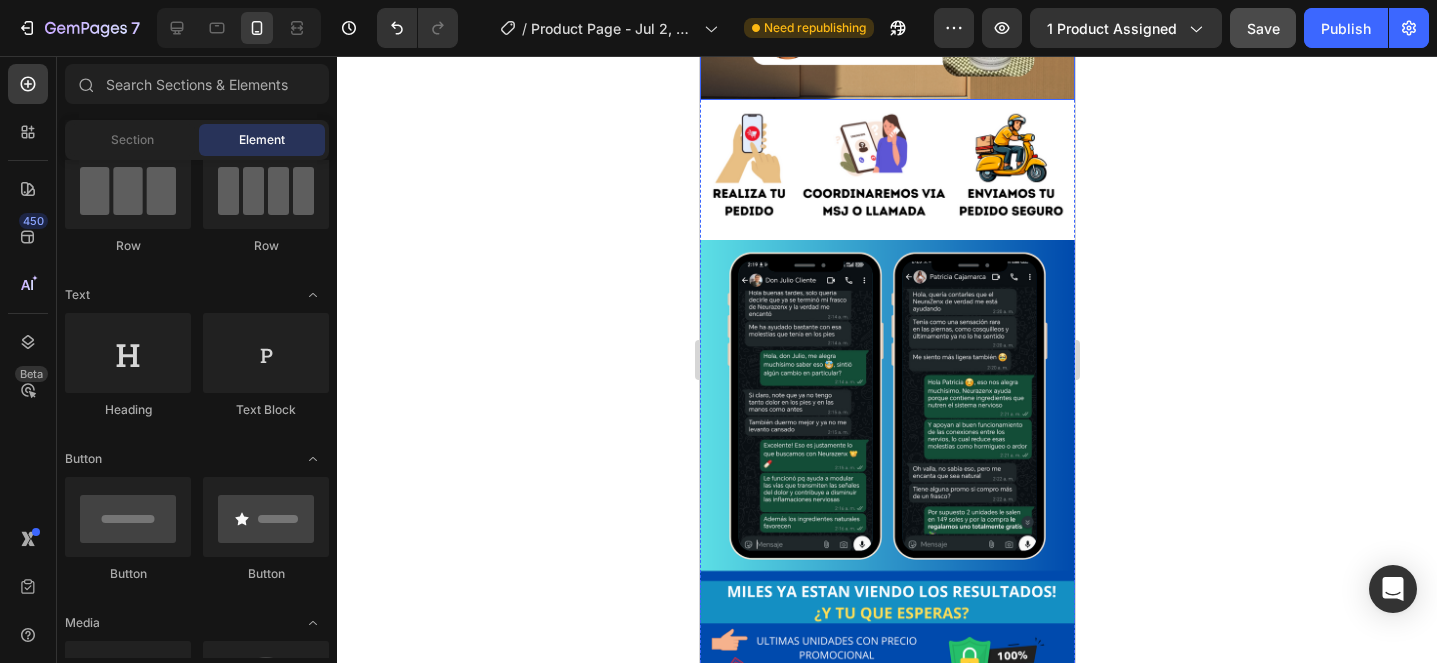 click at bounding box center [886, 474] 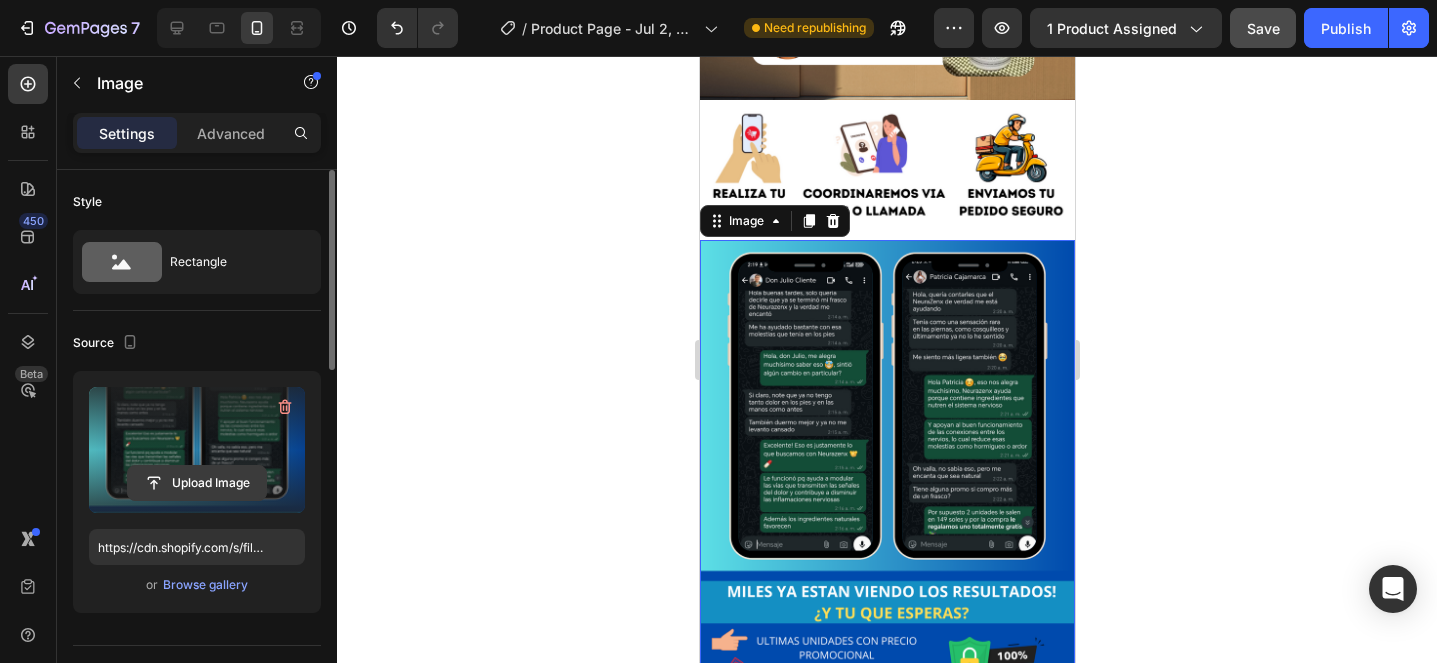 click 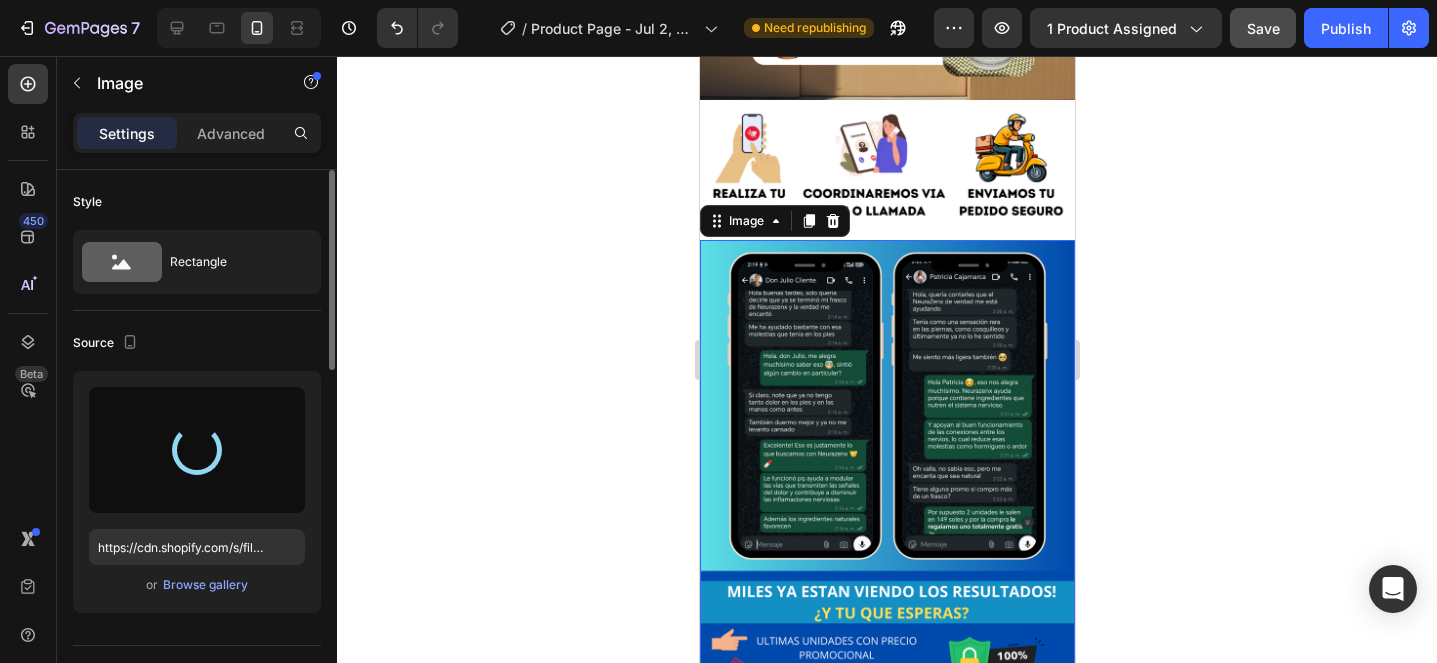 type on "https://cdn.shopify.com/s/files/1/0705/6405/3181/files/gempages_570567145499395296-504a401f-f0cc-4461-97b9-5400b7aa7b38.png" 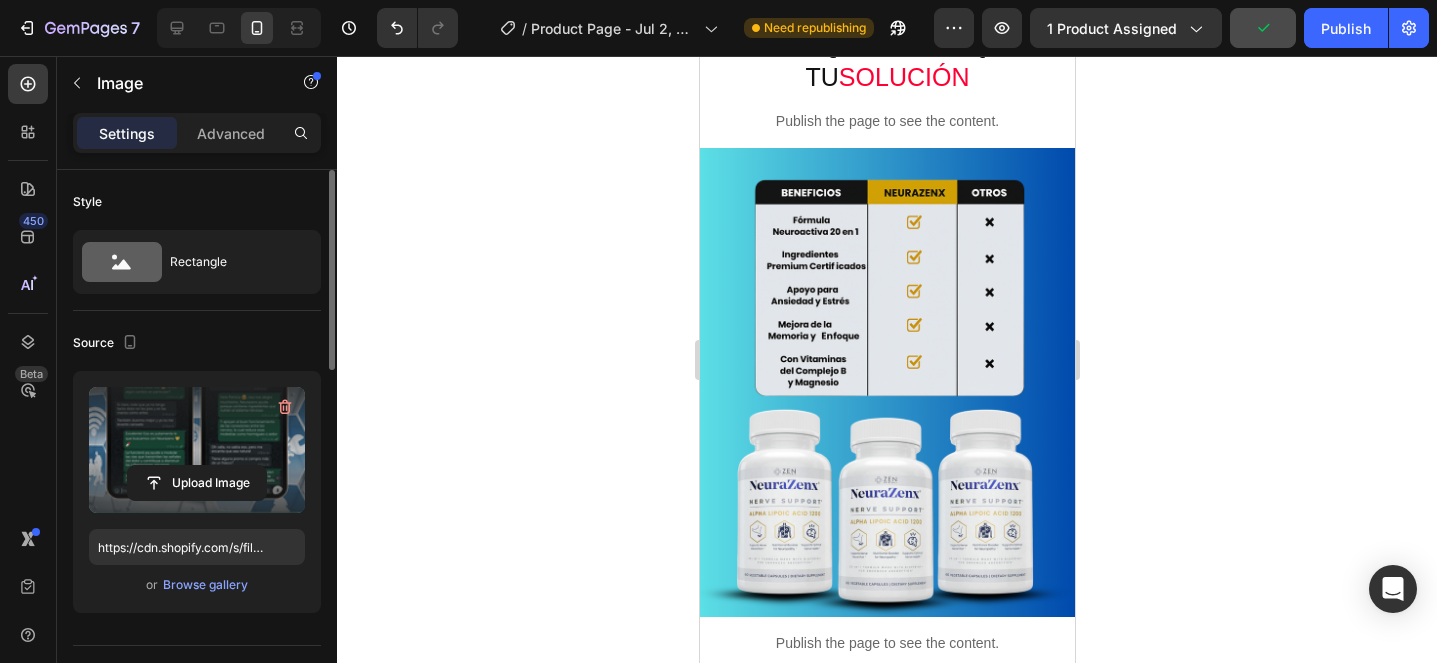 scroll, scrollTop: 2694, scrollLeft: 0, axis: vertical 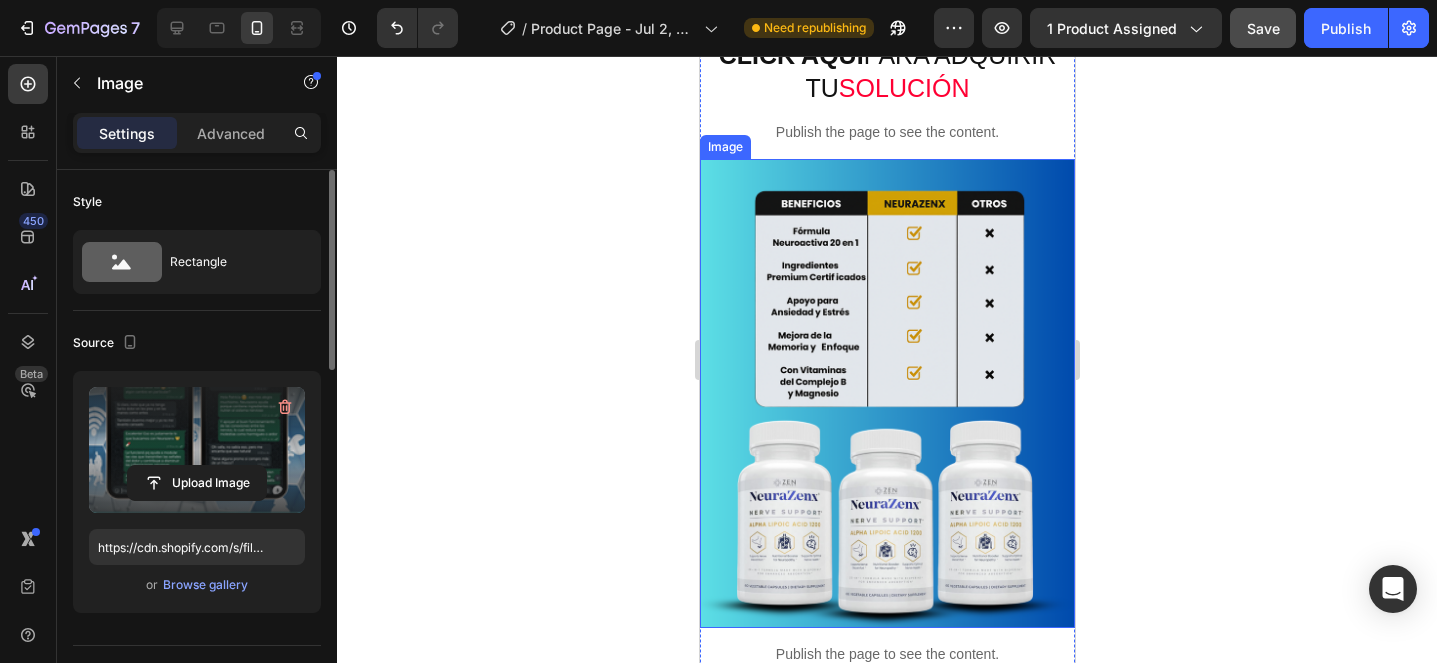 click at bounding box center (886, 393) 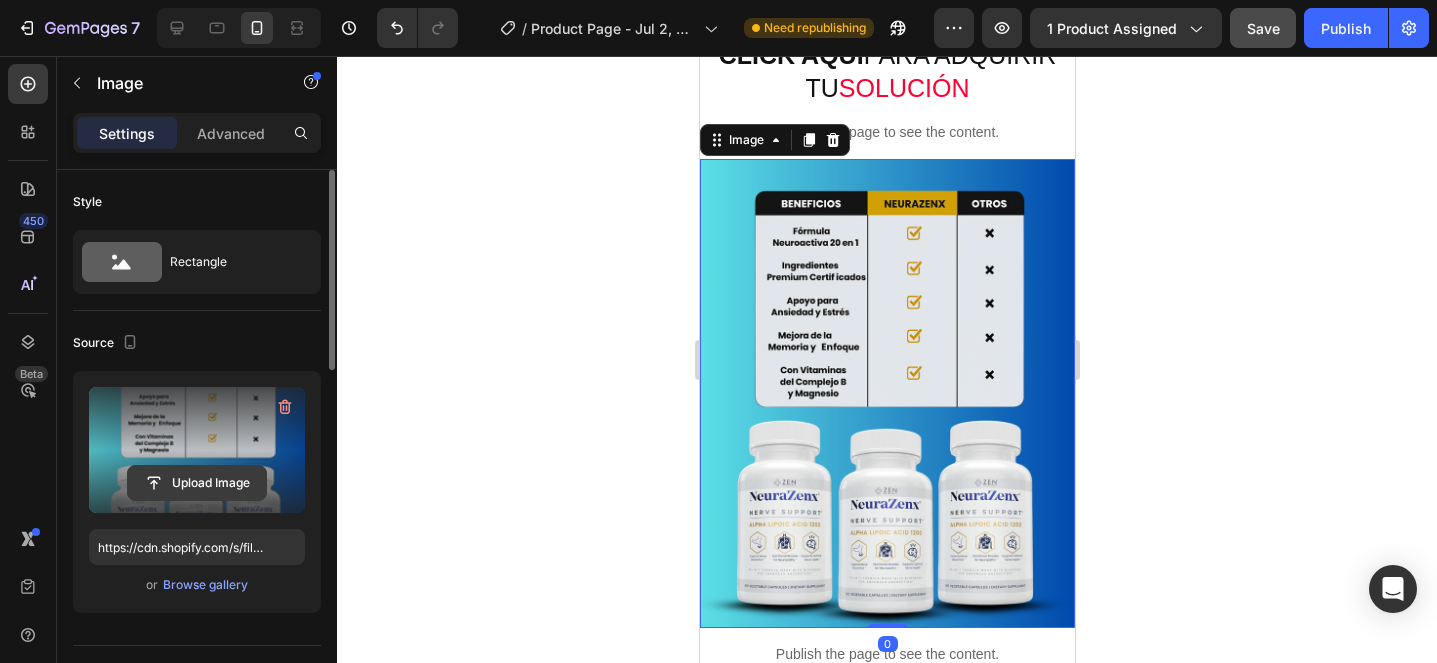 click 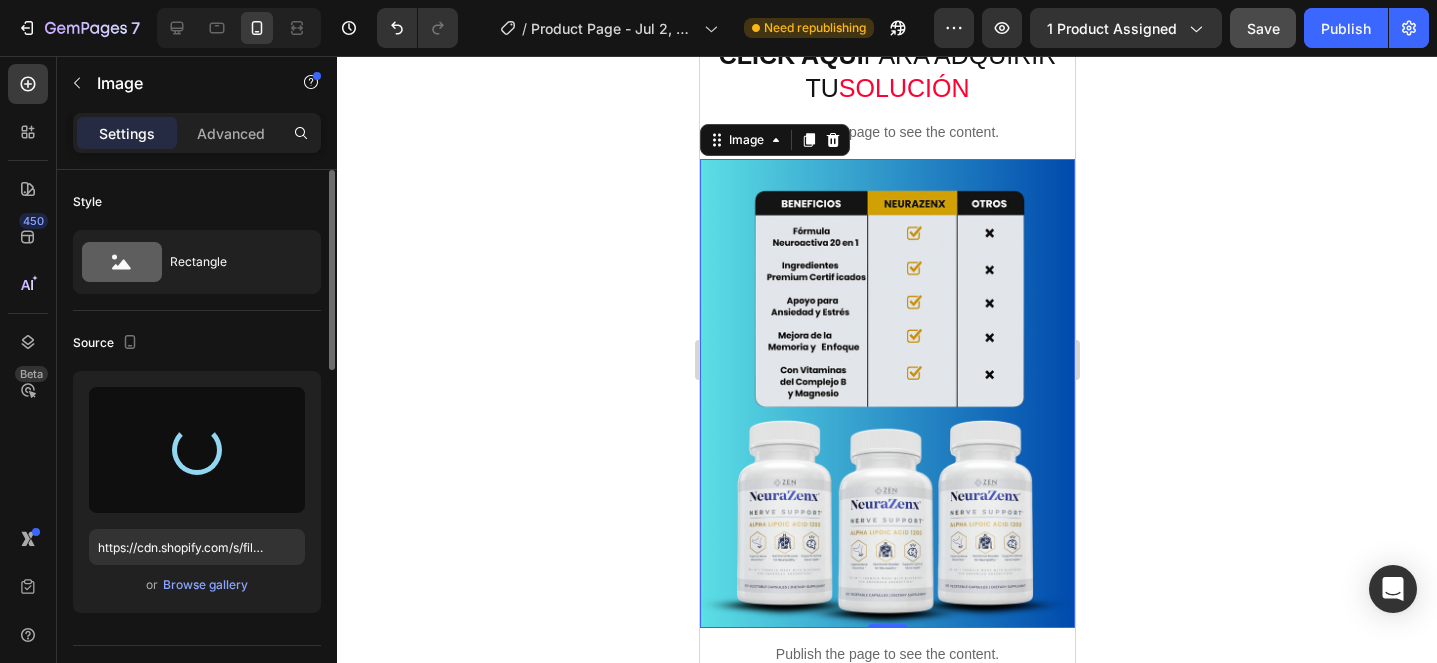 type on "https://cdn.shopify.com/s/files/1/0705/6405/3181/files/gempages_570567145499395296-25eaf1ea-e477-4bcb-96ad-ced12200b36f.png" 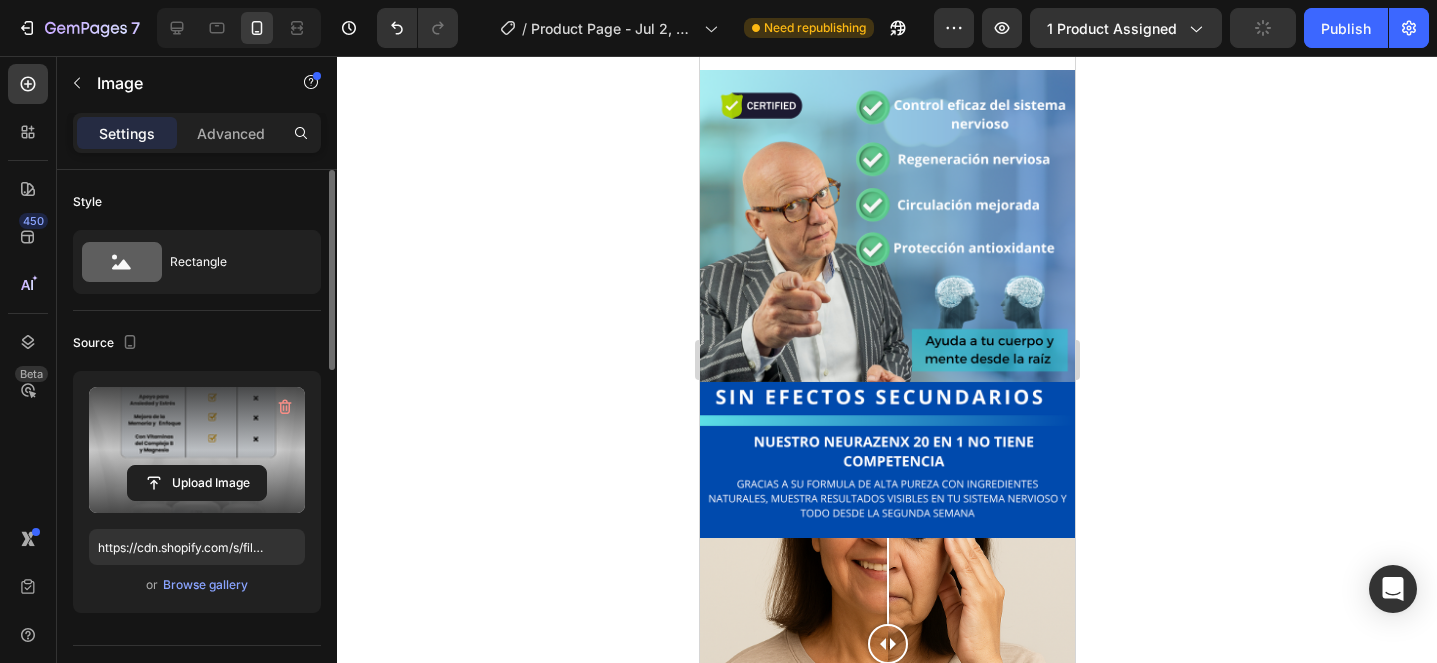 scroll, scrollTop: 1979, scrollLeft: 0, axis: vertical 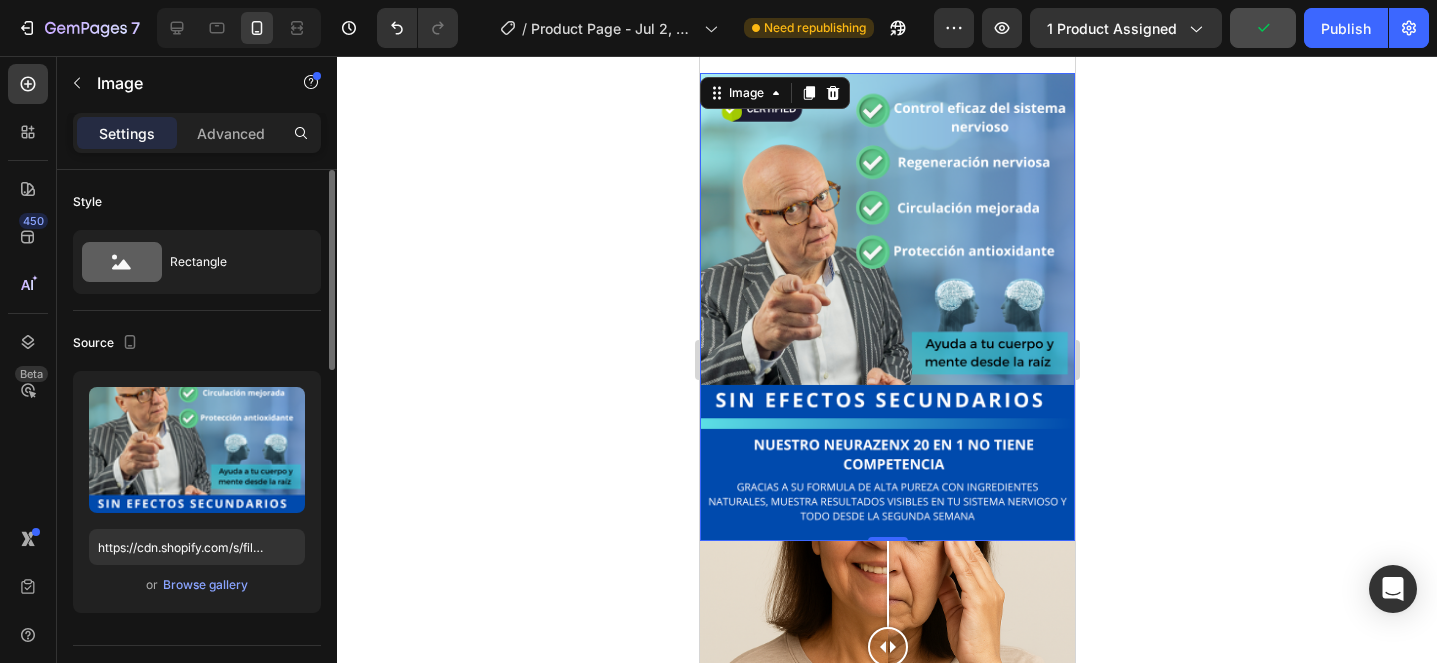 click at bounding box center [886, 307] 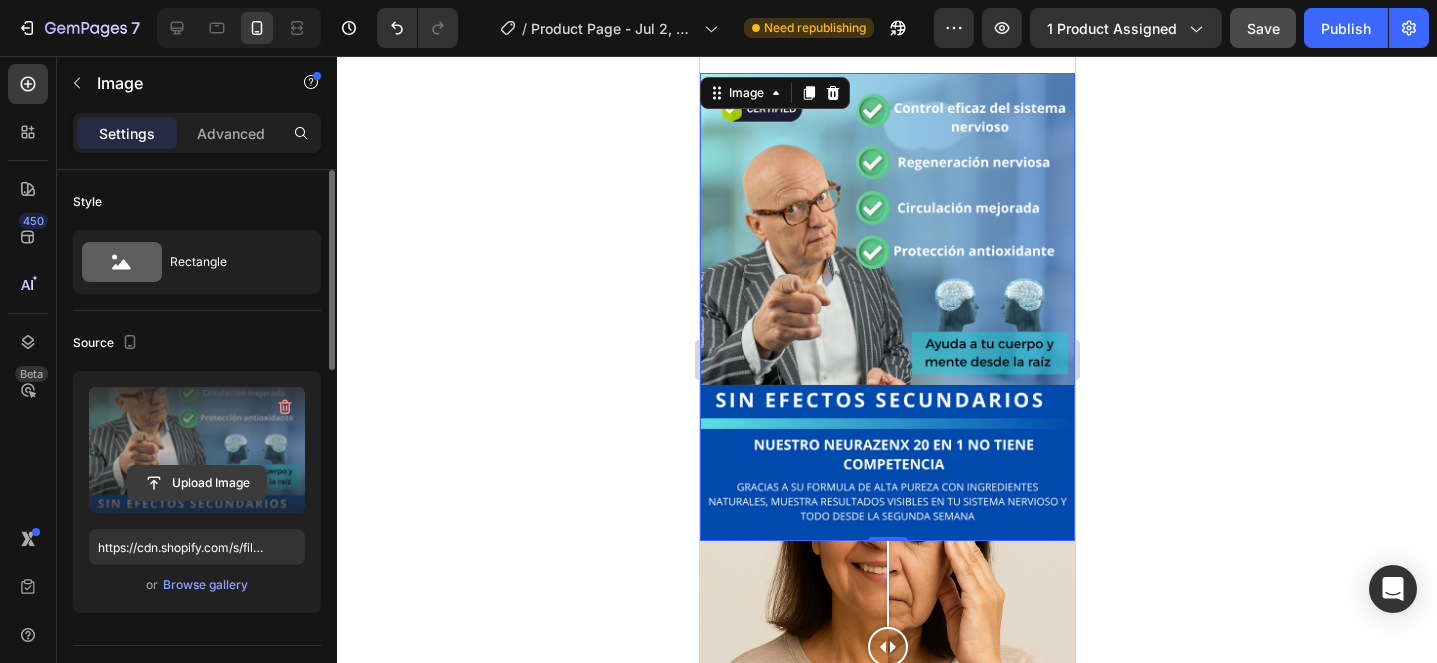 click 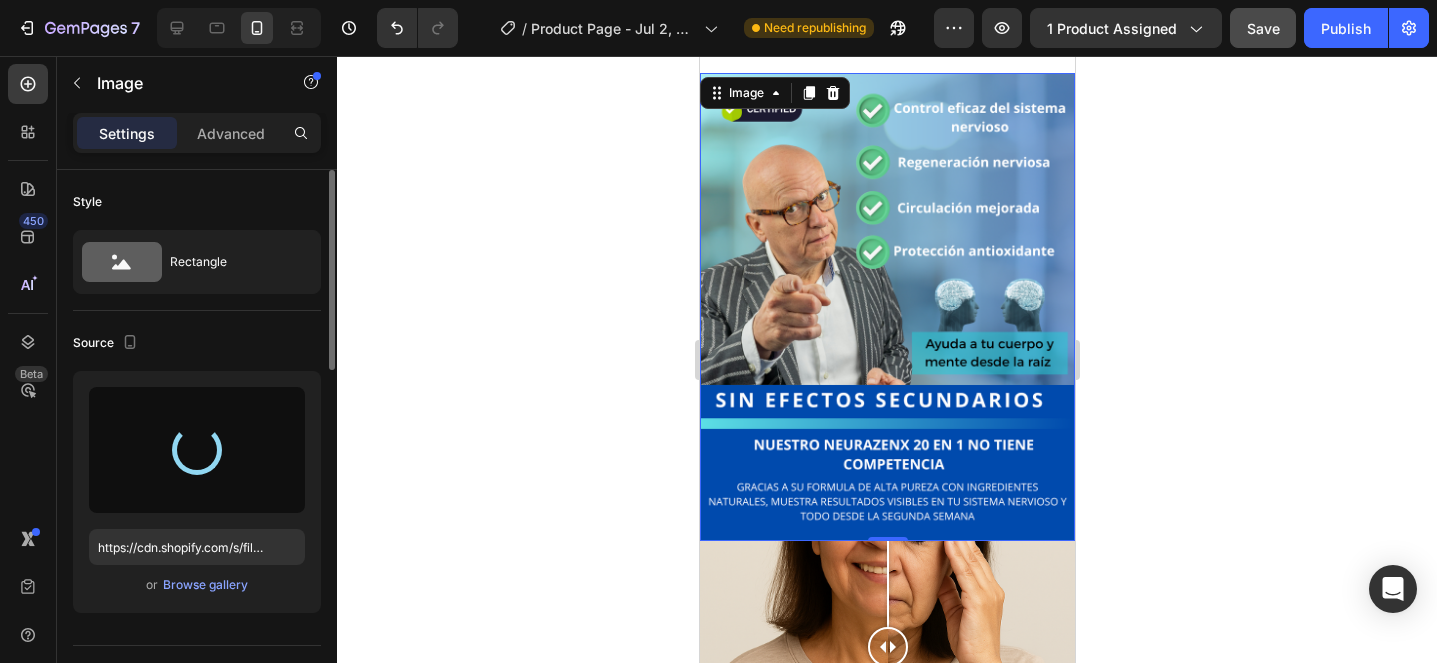 type on "https://cdn.shopify.com/s/files/1/0705/6405/3181/files/gempages_570567145499395296-b080bd38-ddec-4d80-9c91-1815db9fdbaa.jpg" 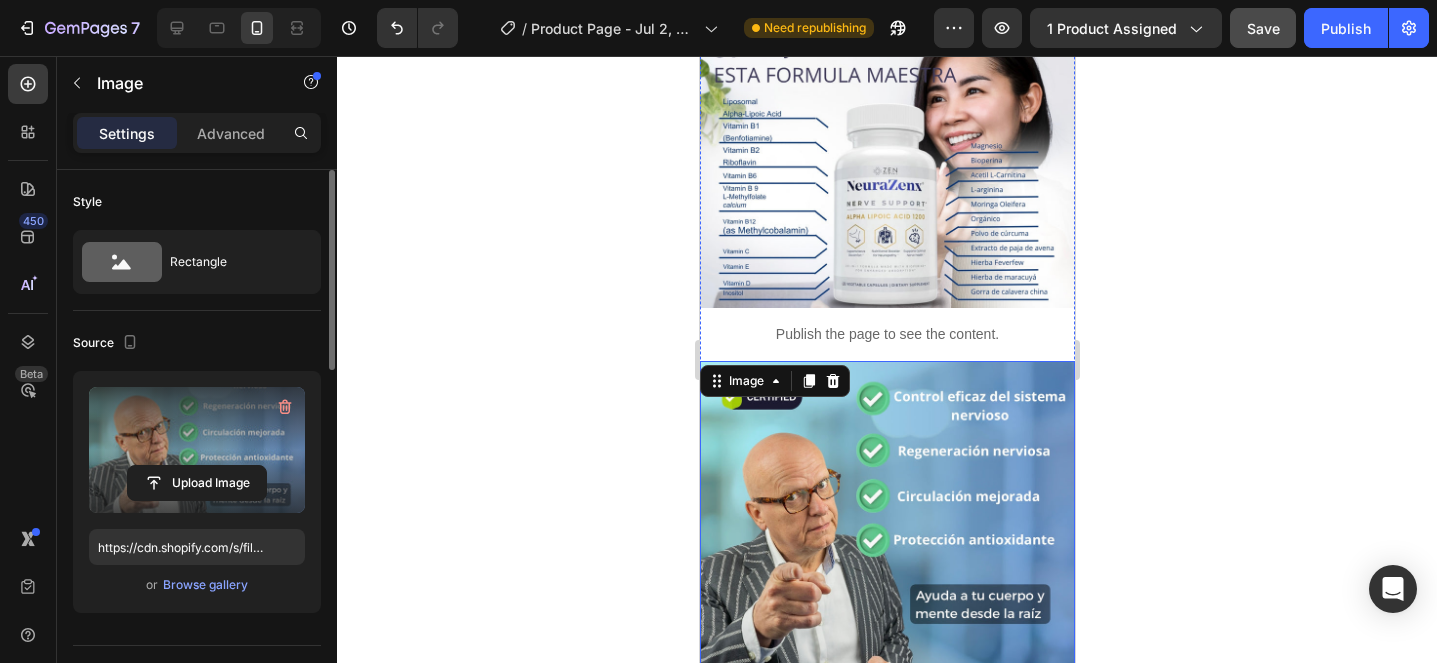 scroll, scrollTop: 1688, scrollLeft: 0, axis: vertical 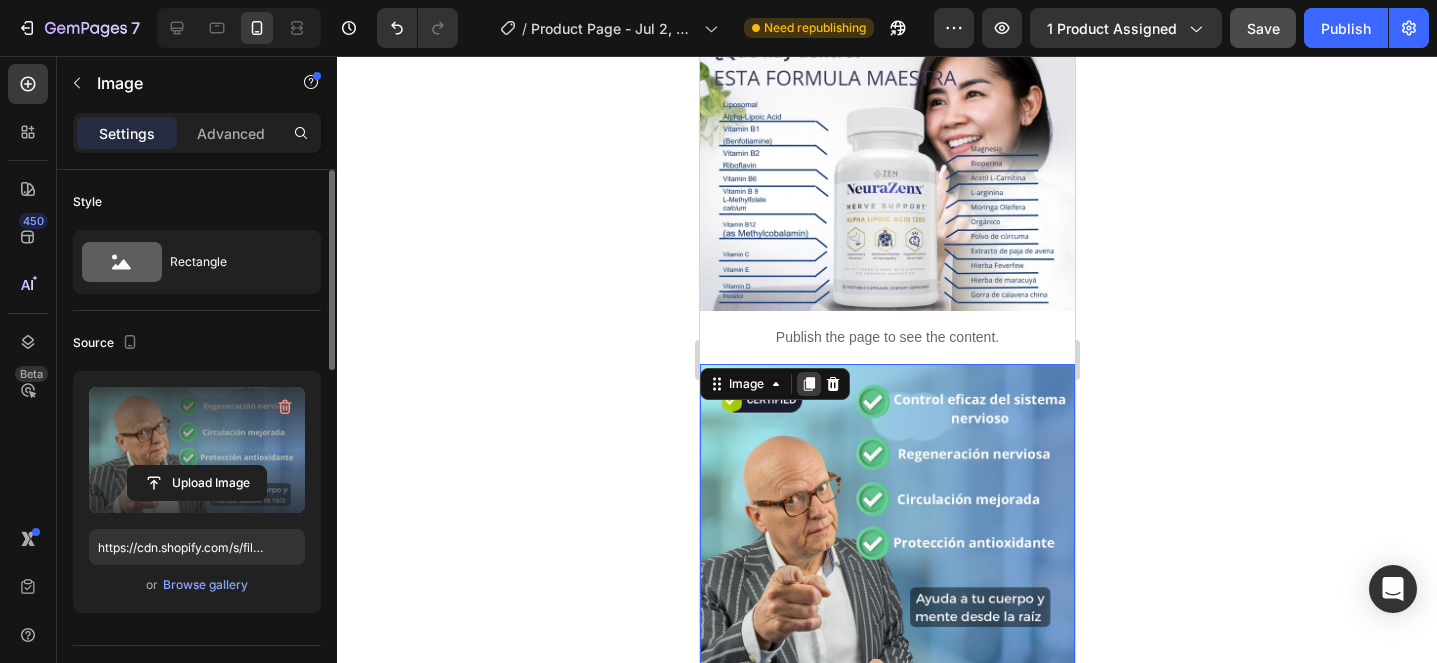 click 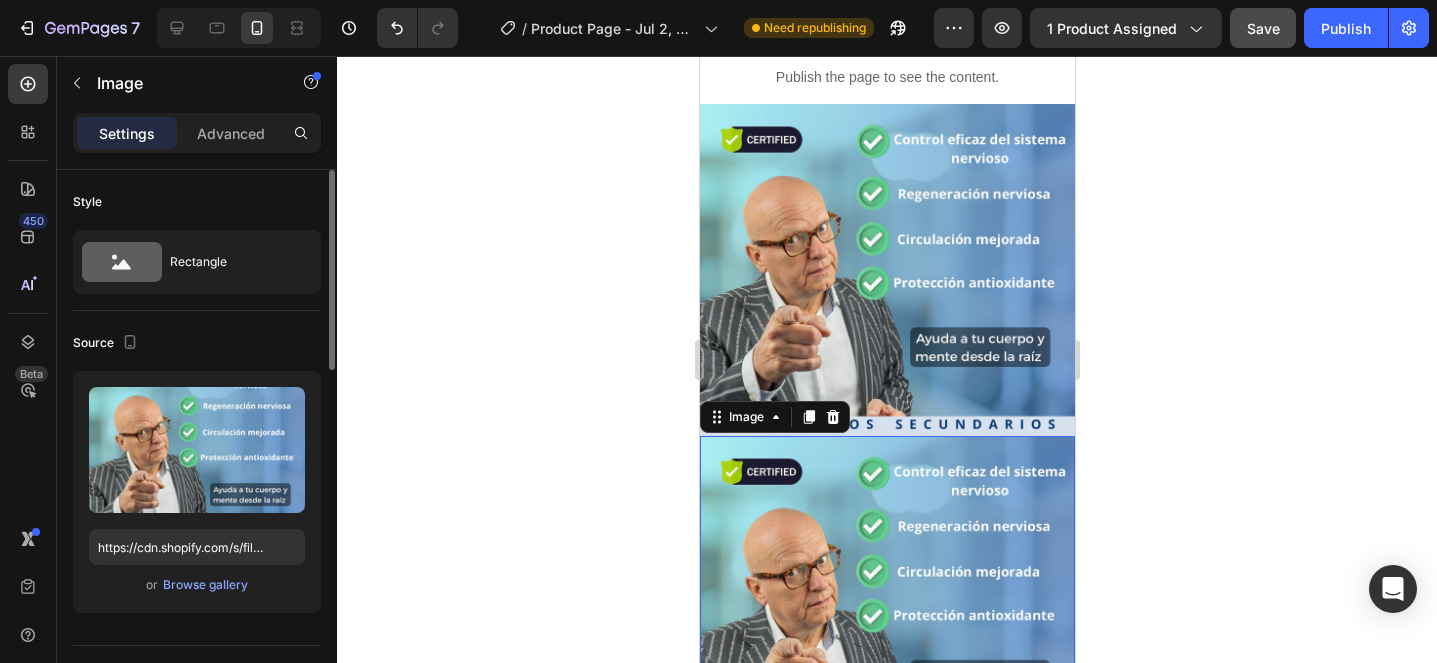scroll, scrollTop: 1952, scrollLeft: 0, axis: vertical 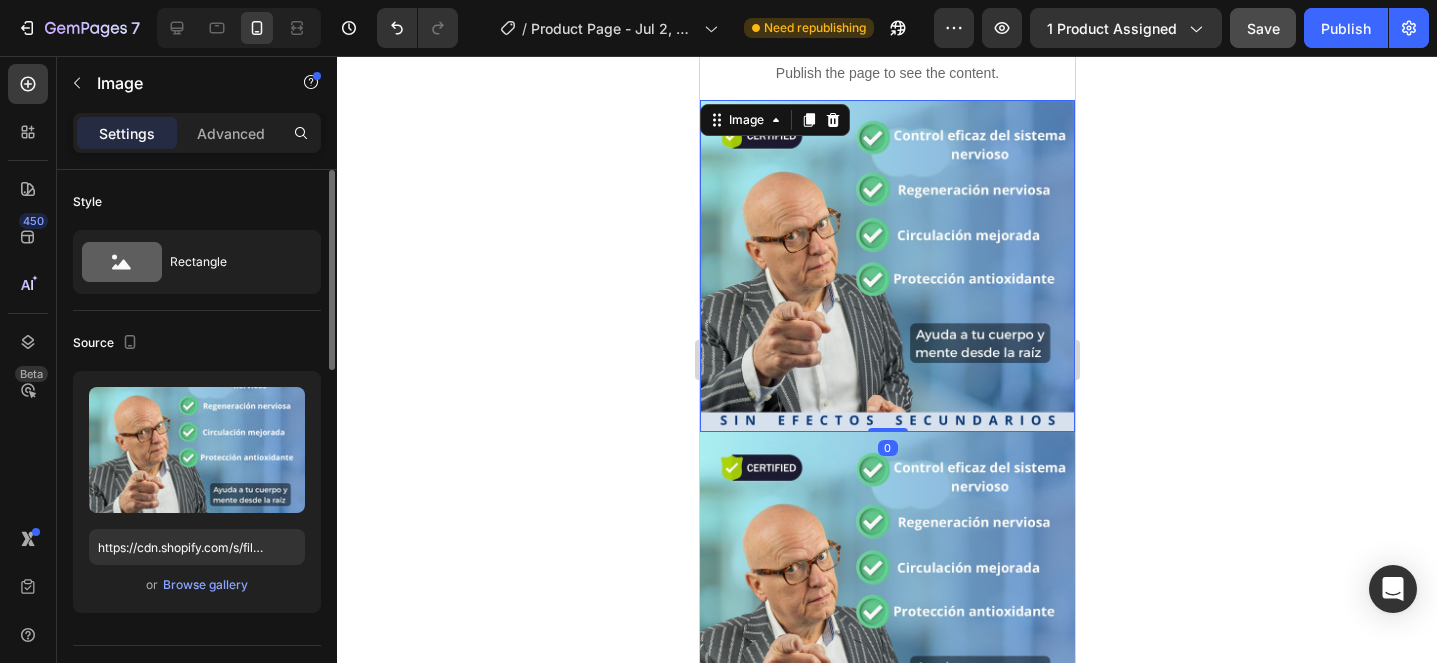 click at bounding box center [886, 266] 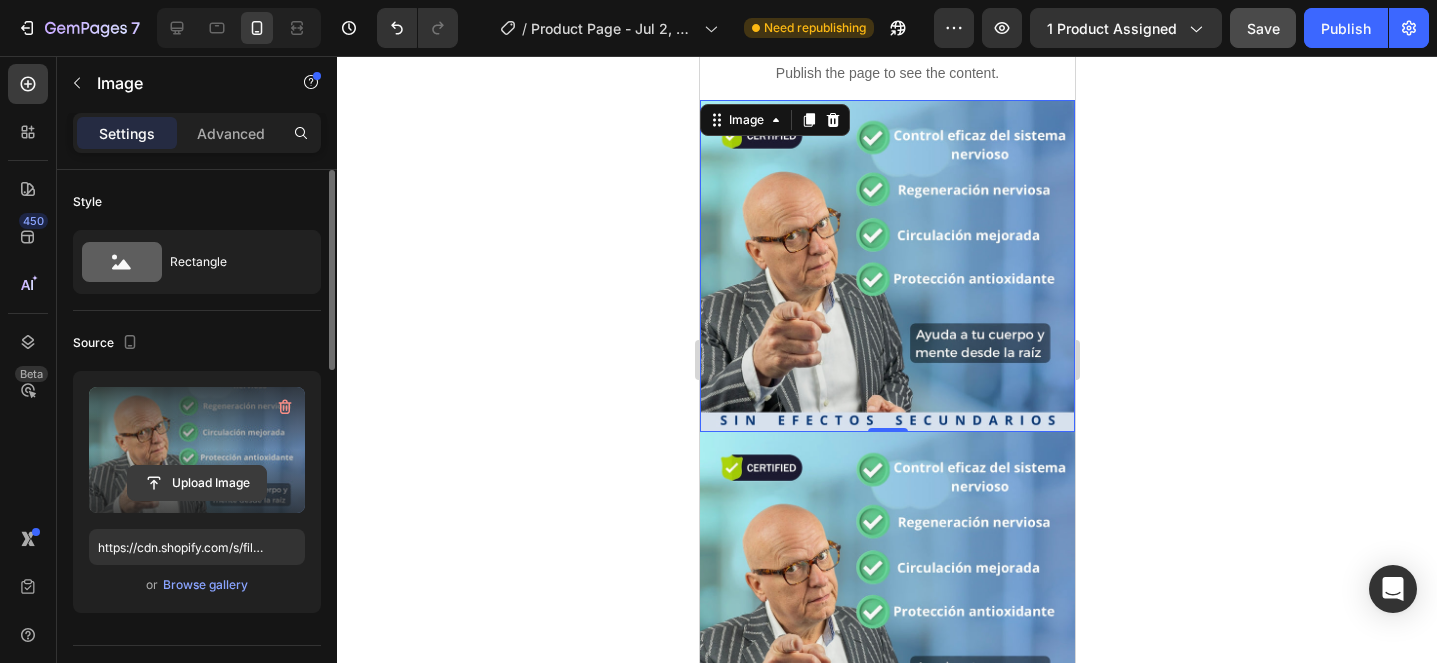 click 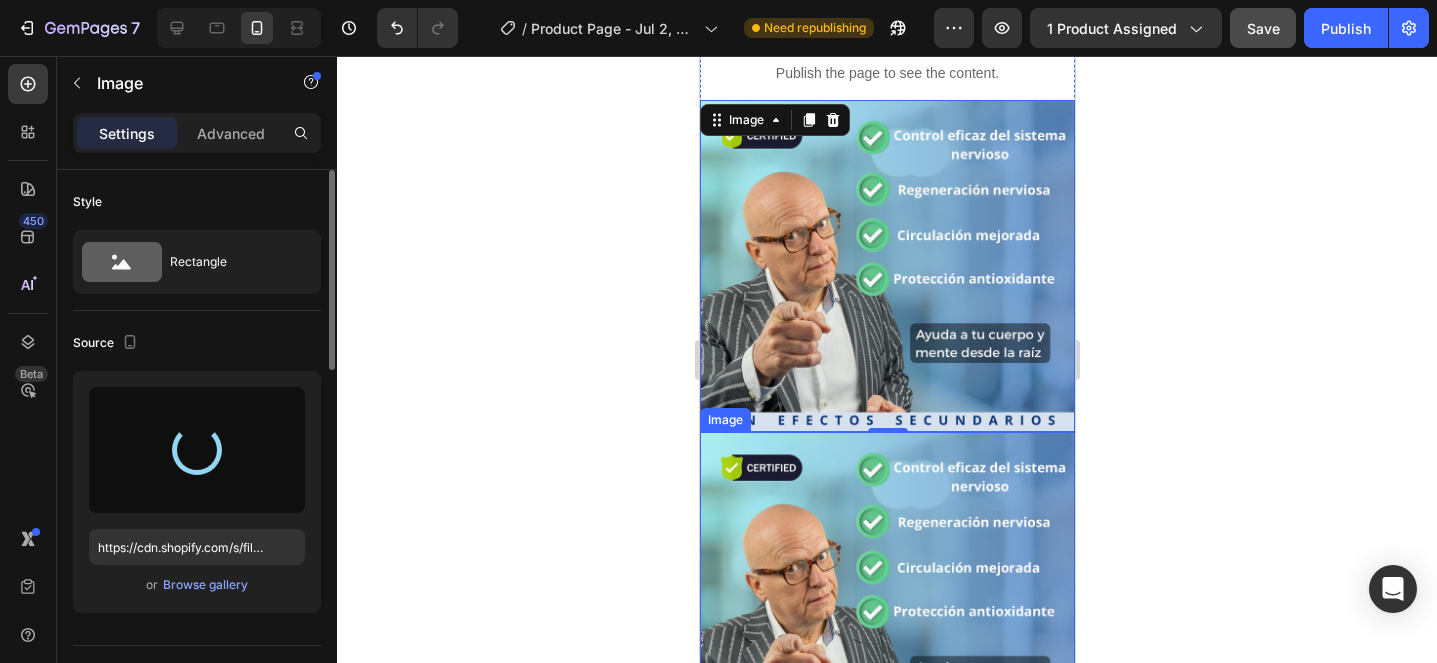 type on "https://cdn.shopify.com/s/files/1/0705/6405/3181/files/gempages_570567145499395296-94383c5c-08c8-41ec-a1fe-531b74e24d9f.jpg" 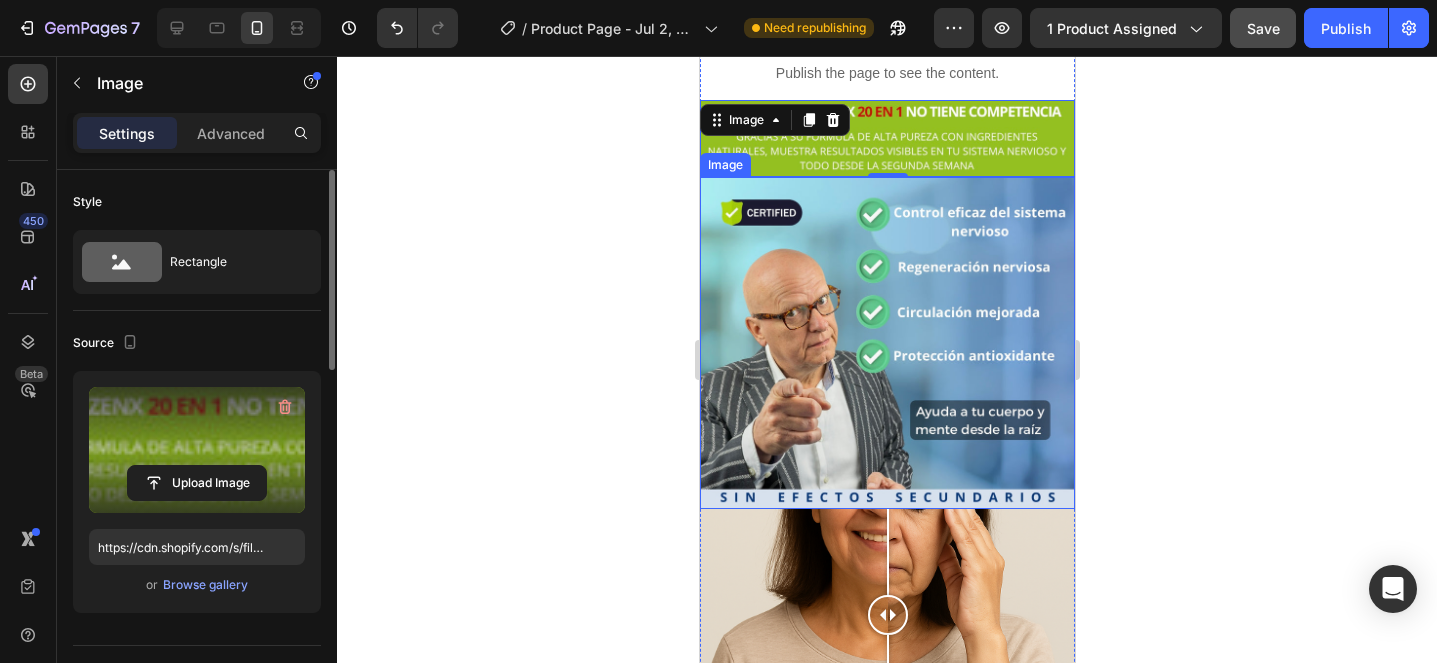 click 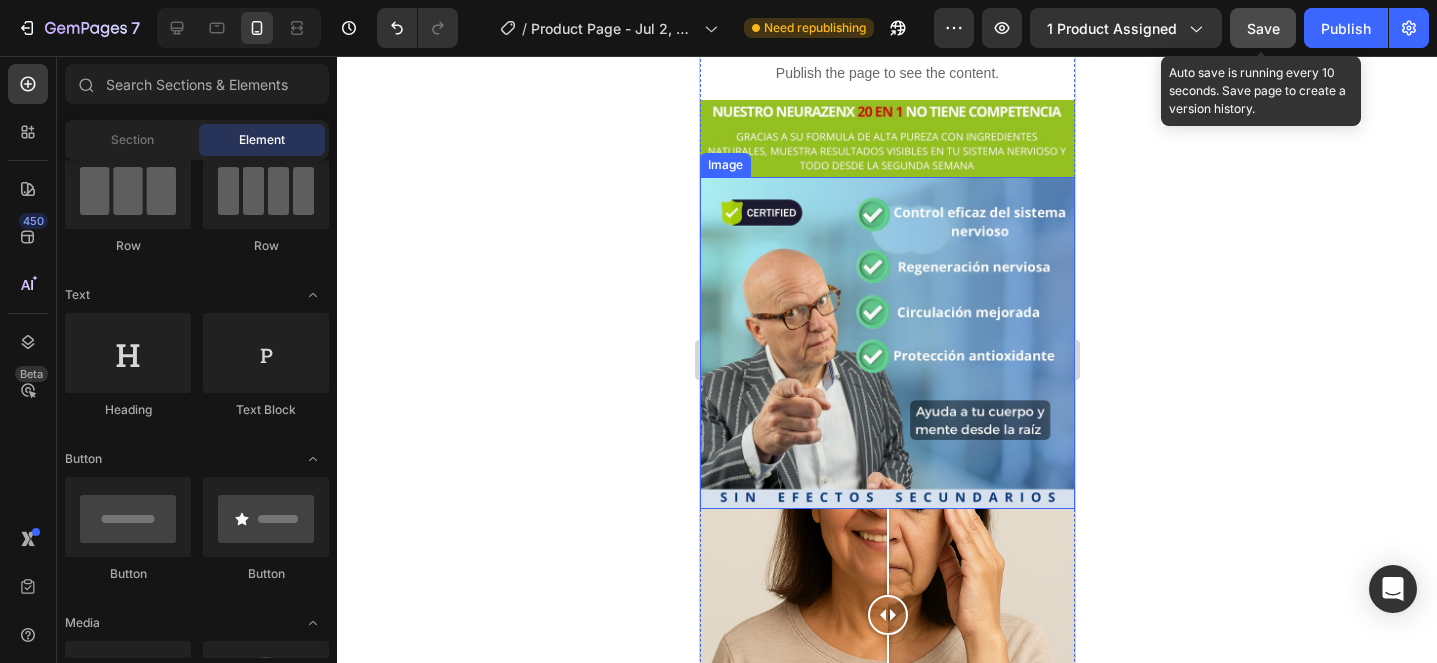click on "Save" 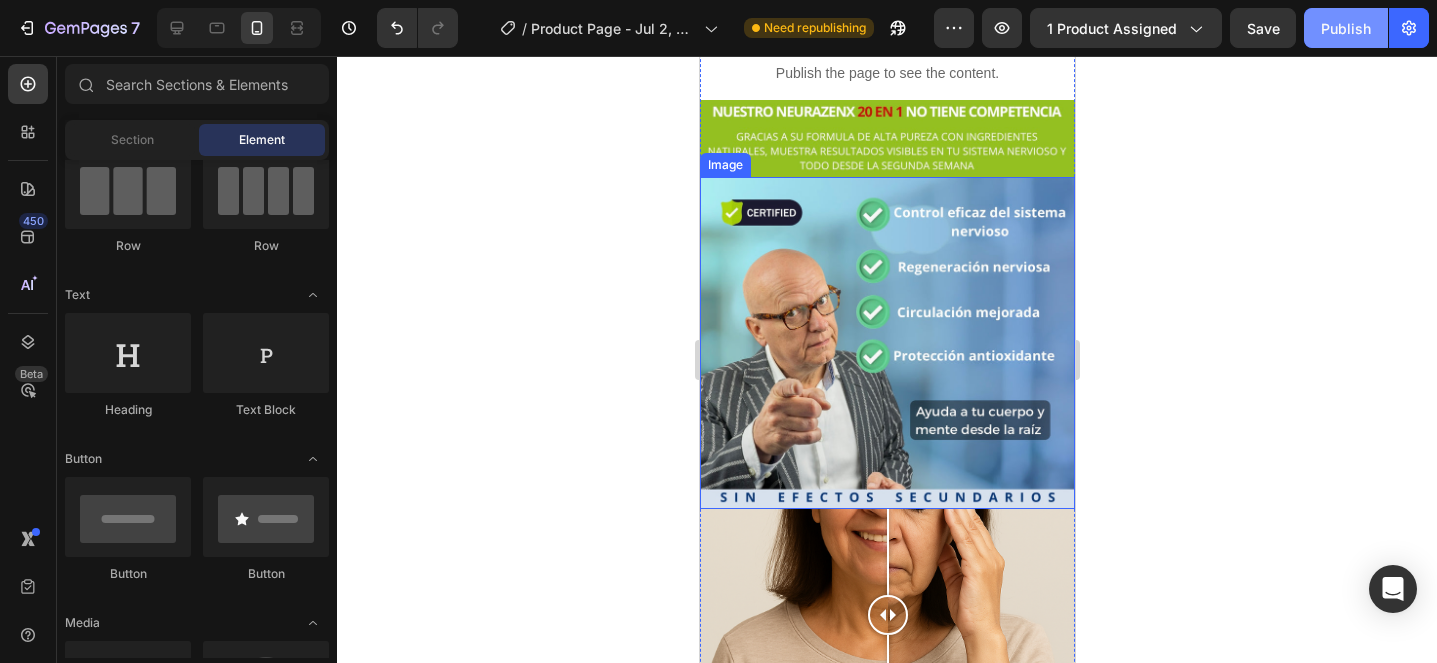 click on "Publish" 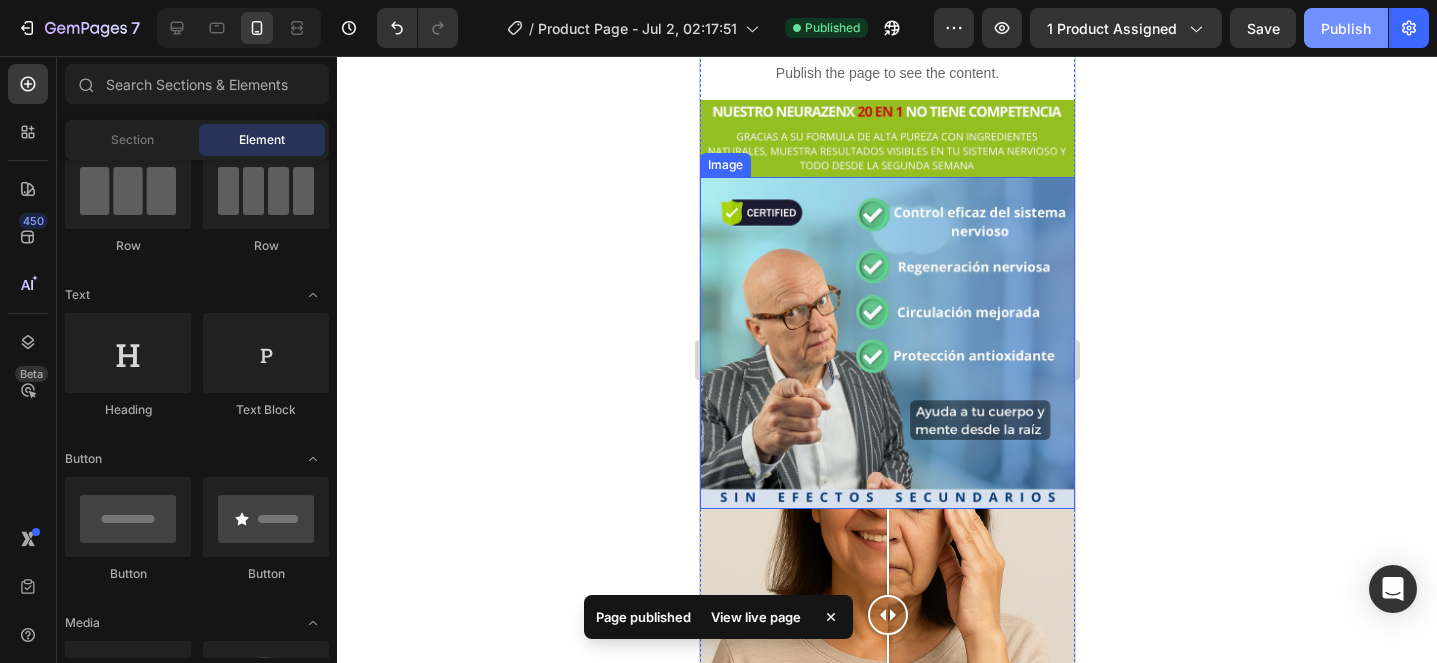 click on "Publish" at bounding box center (1346, 28) 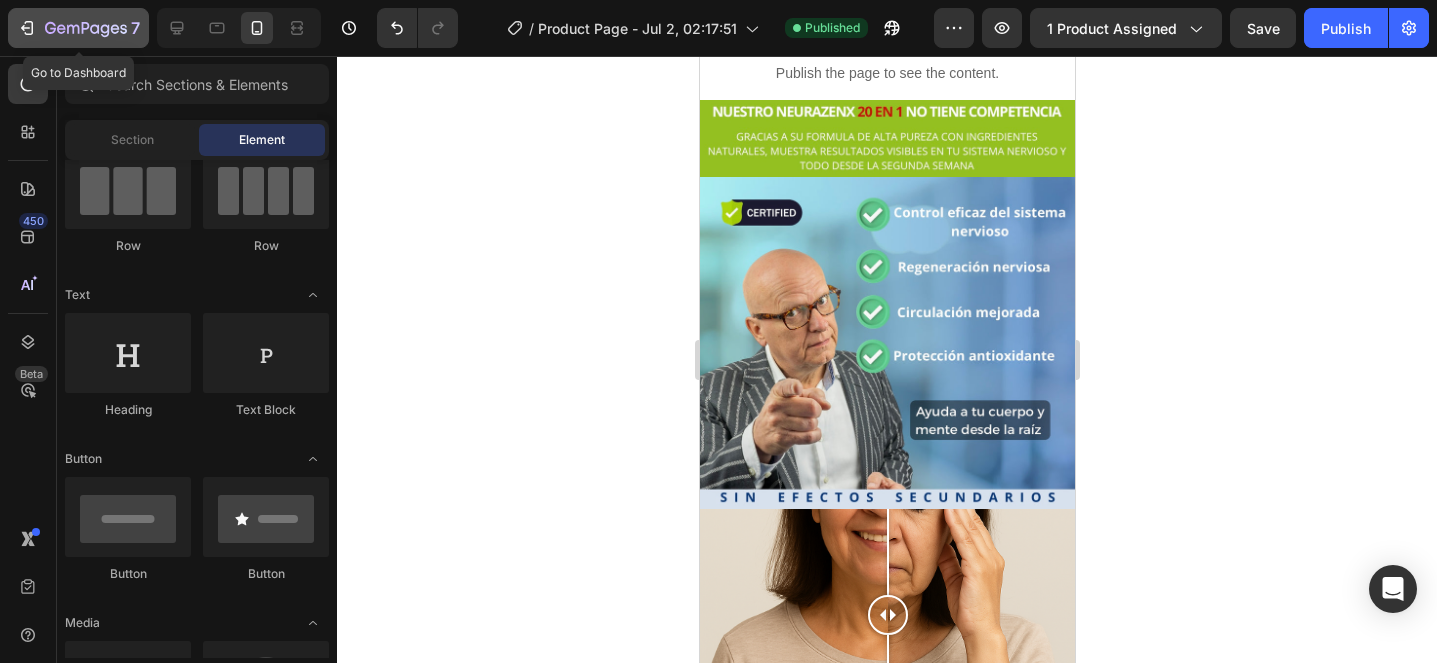click on "7" at bounding box center (78, 28) 